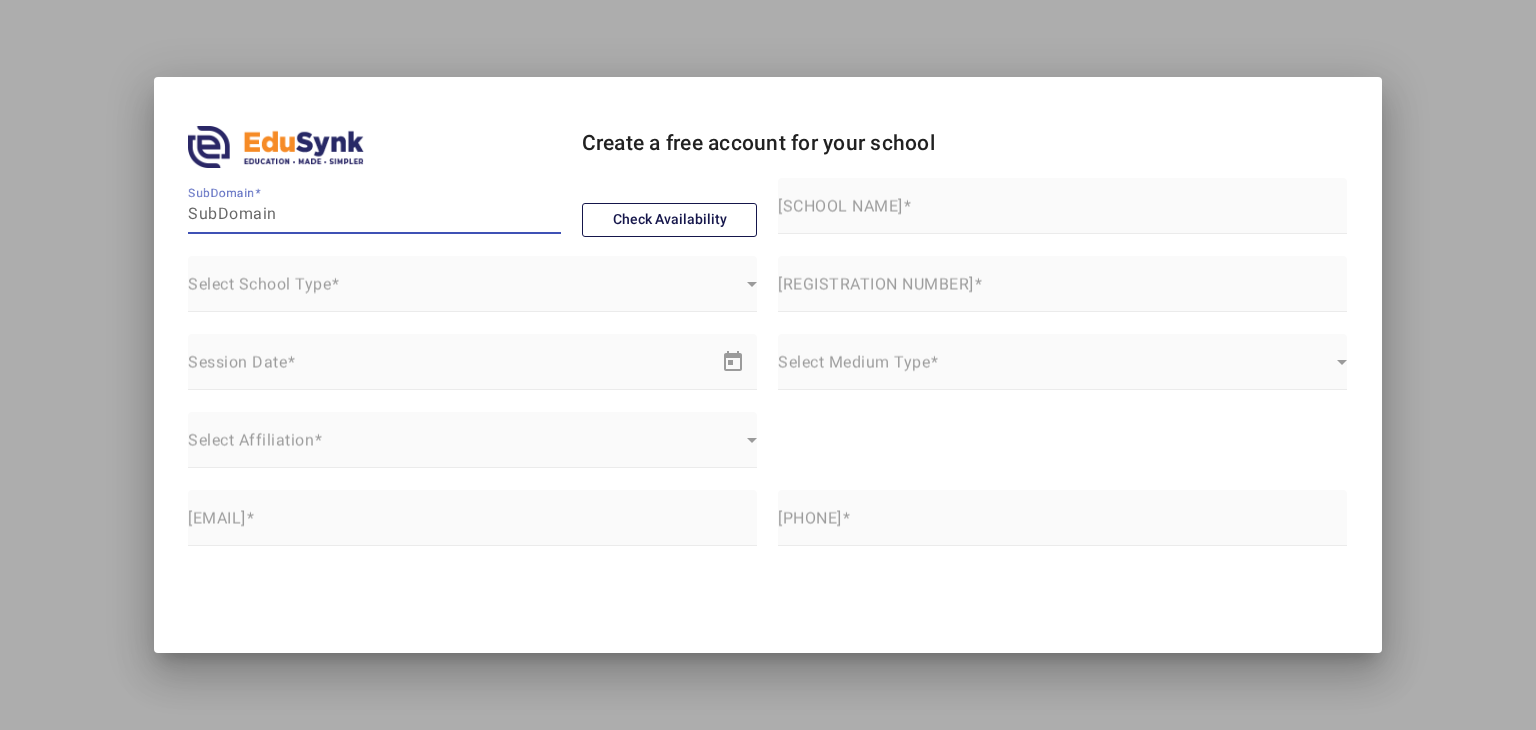 scroll, scrollTop: 0, scrollLeft: 0, axis: both 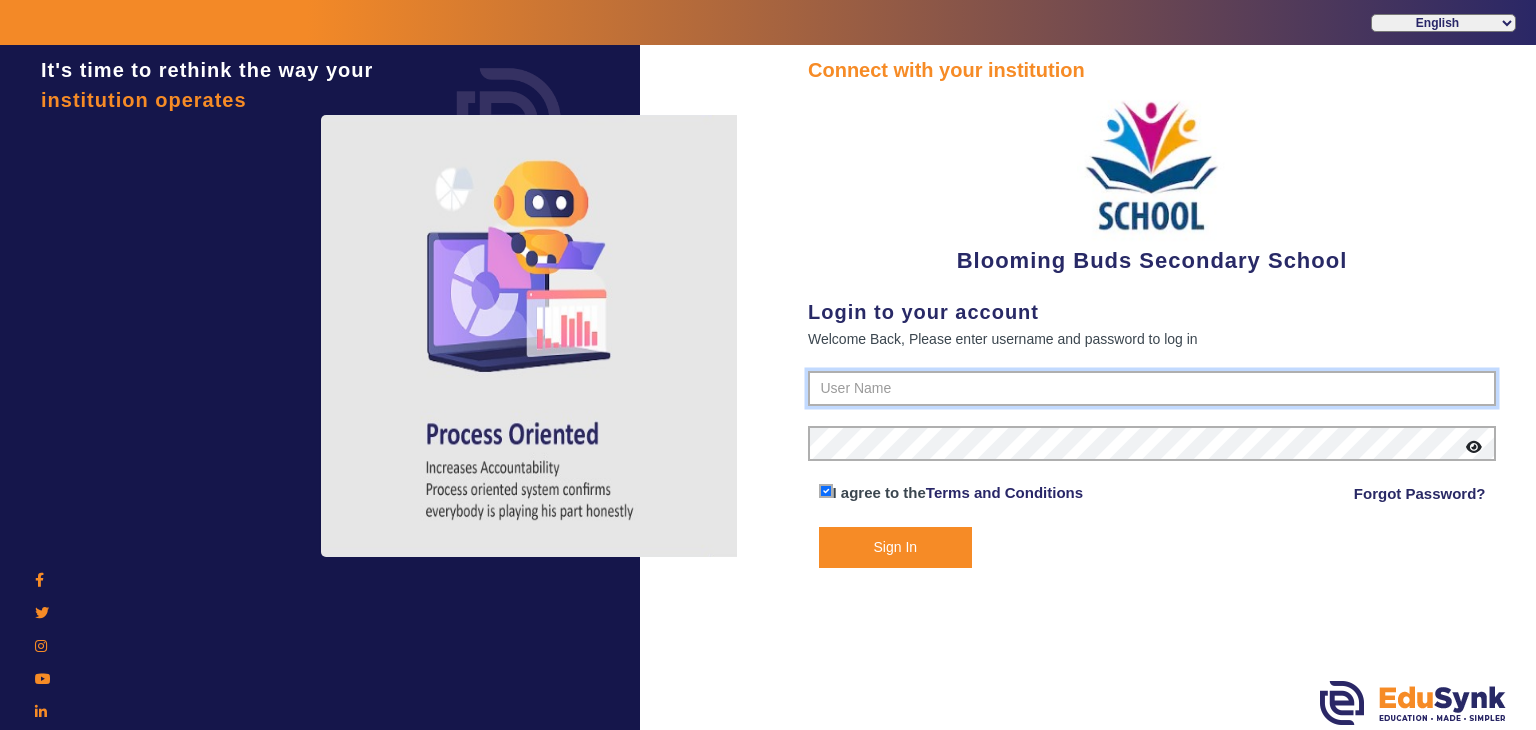 type on "[PHONE]" 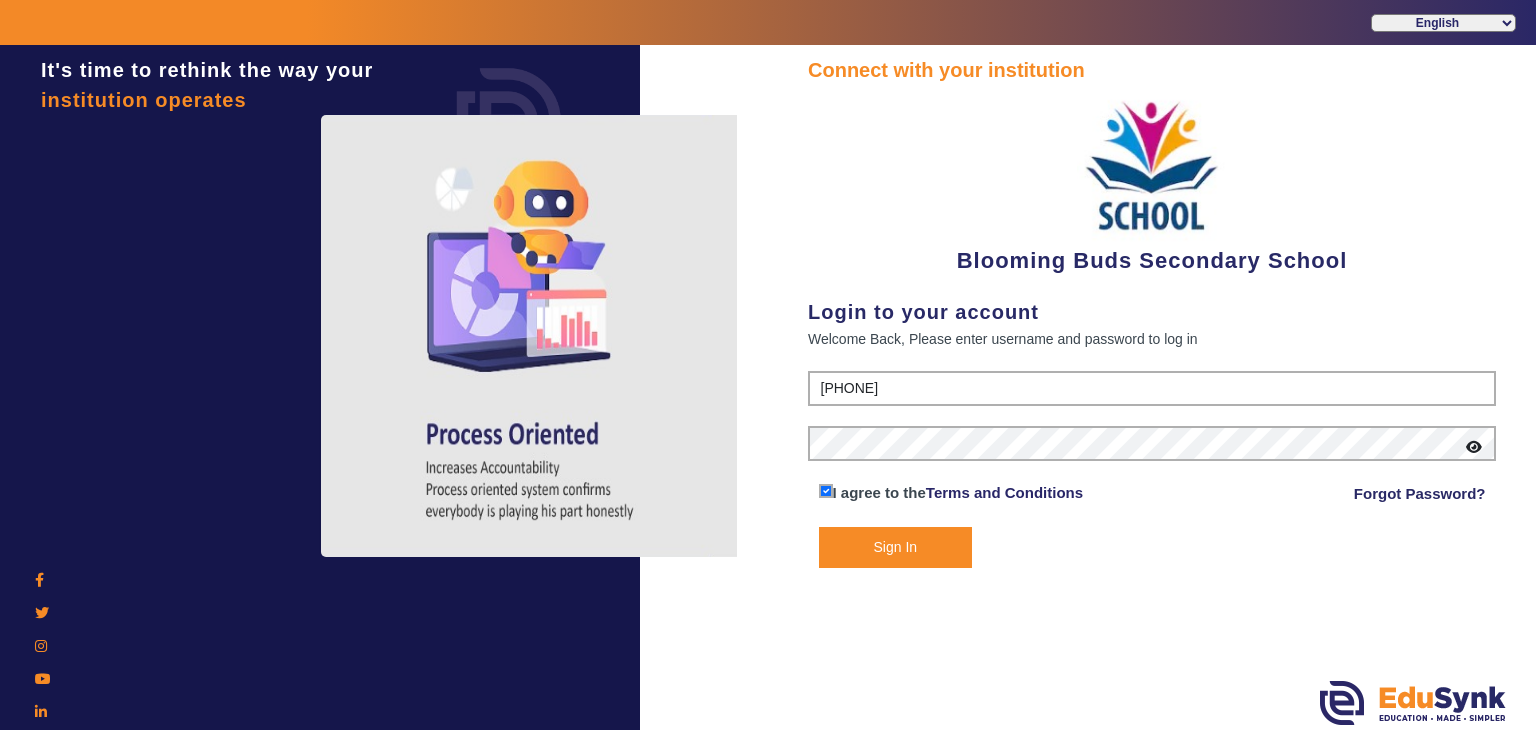 click on "Sign In" 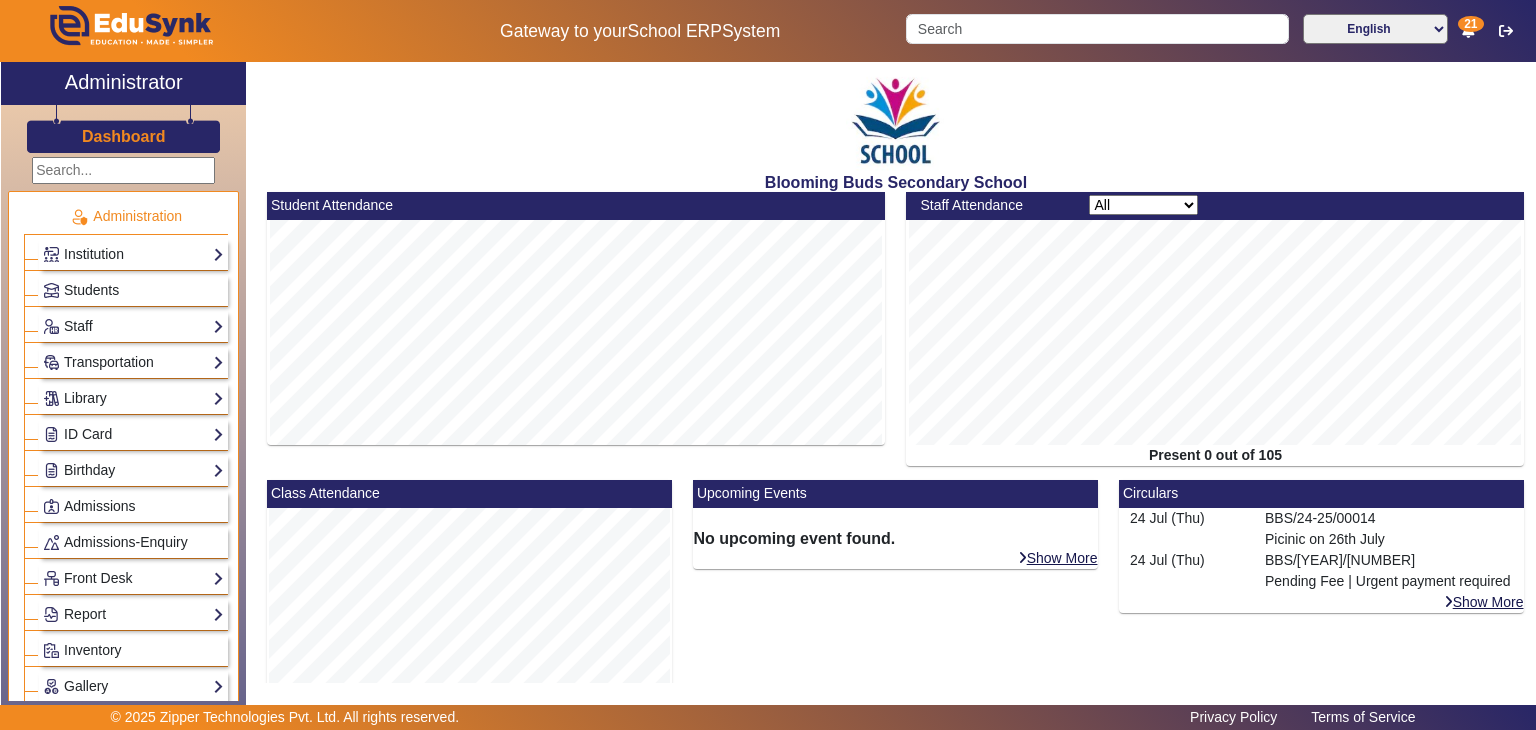 click on "Blooming Buds Secondary School" 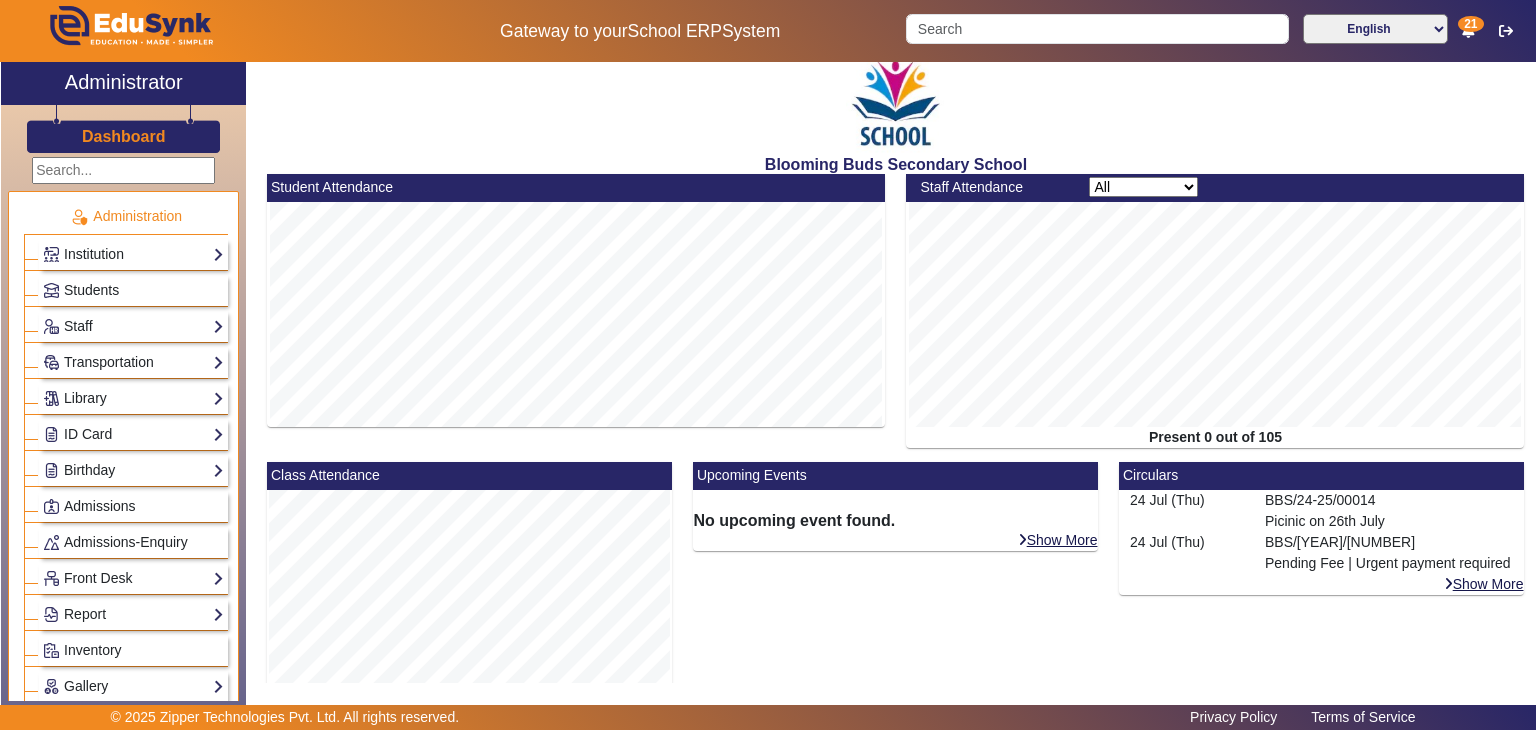 scroll, scrollTop: 0, scrollLeft: 0, axis: both 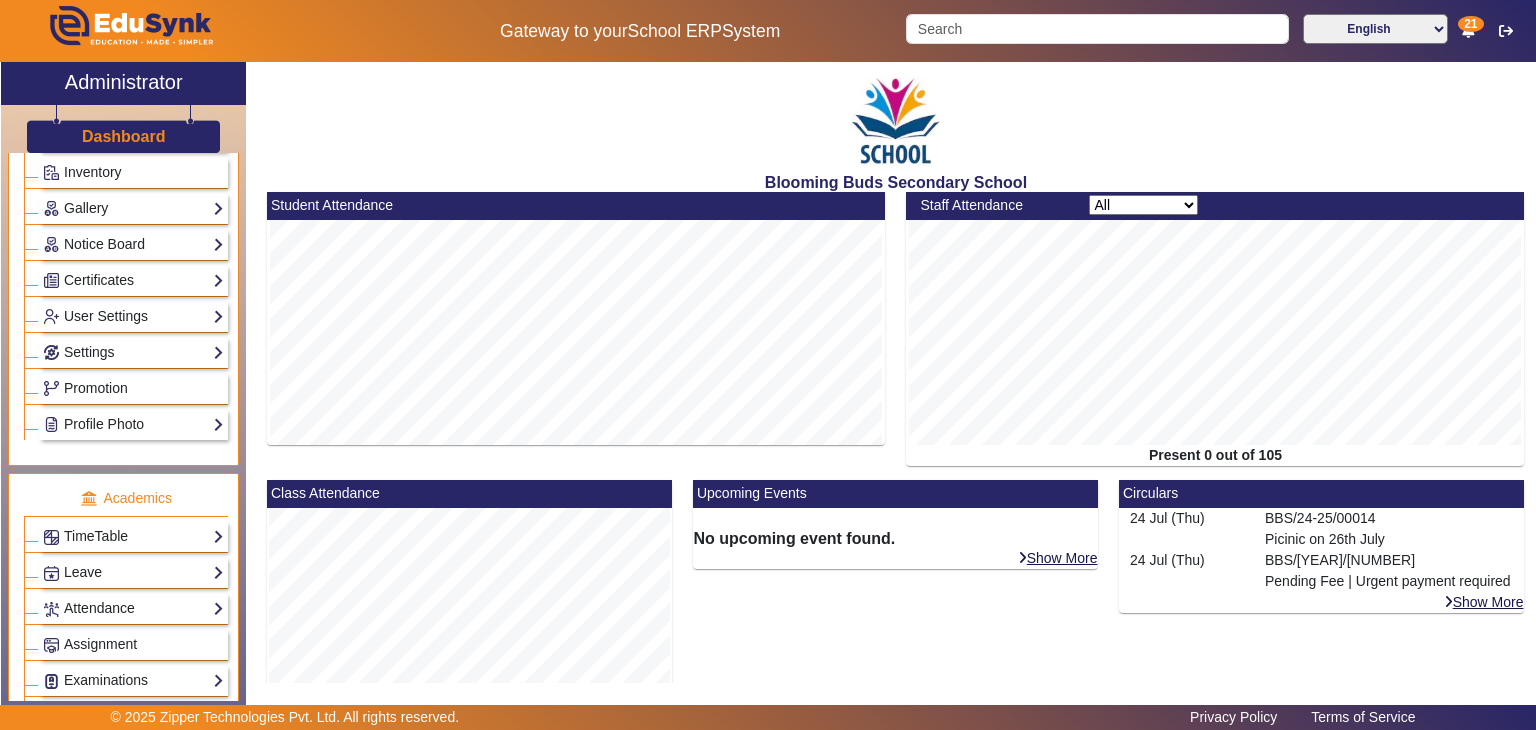 click on "Attendance  Configuration   Students   Teachers   Non Teaching Staff" 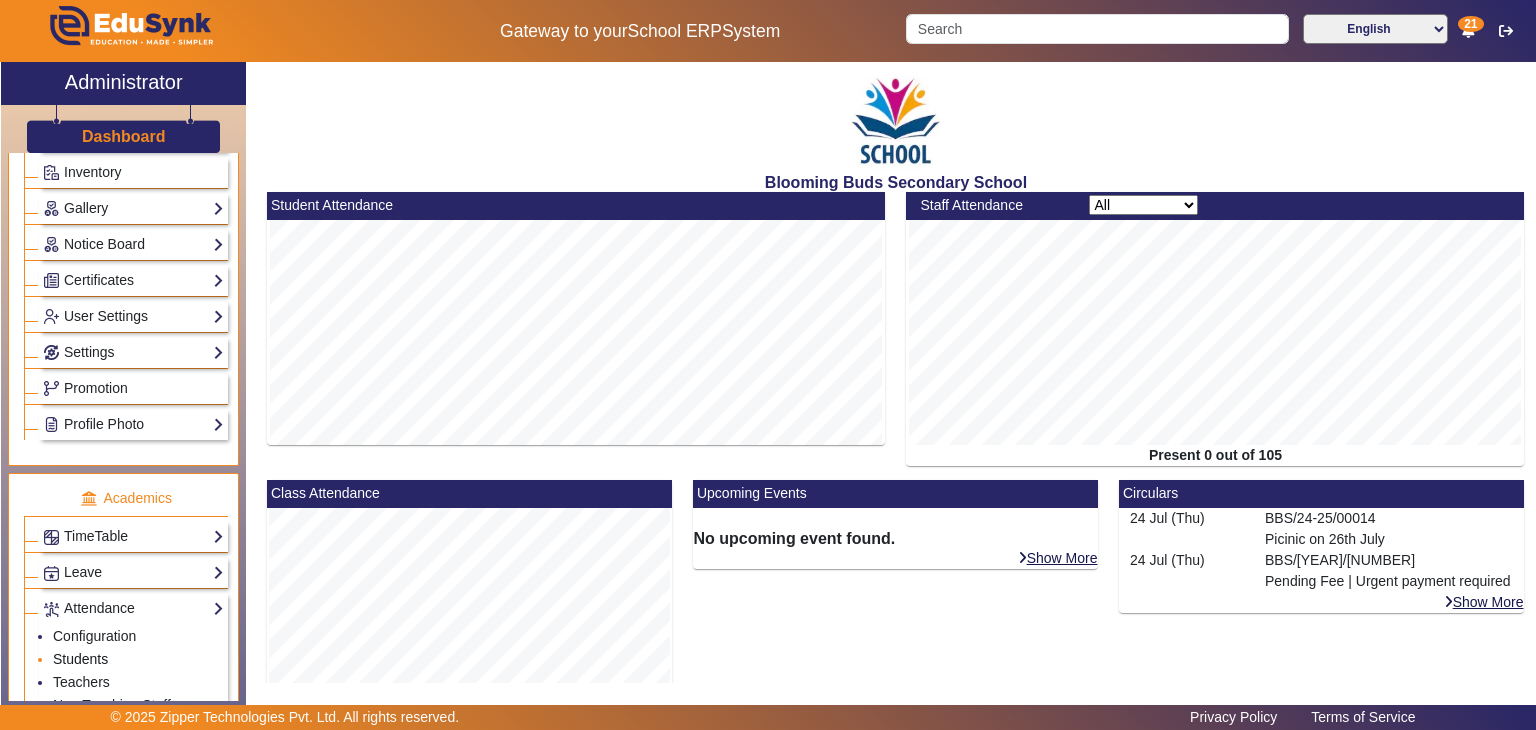 click on "Students" 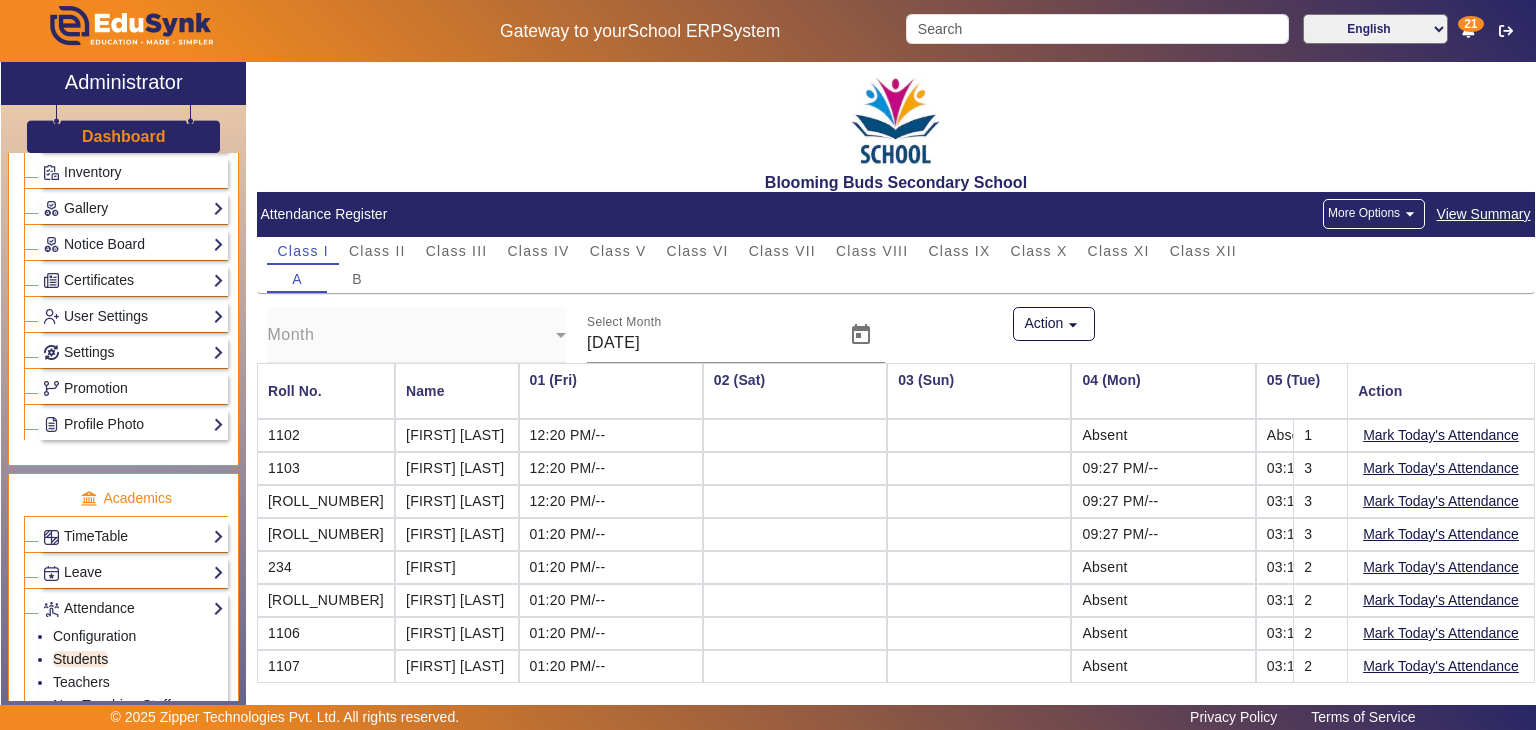 scroll, scrollTop: 0, scrollLeft: 440, axis: horizontal 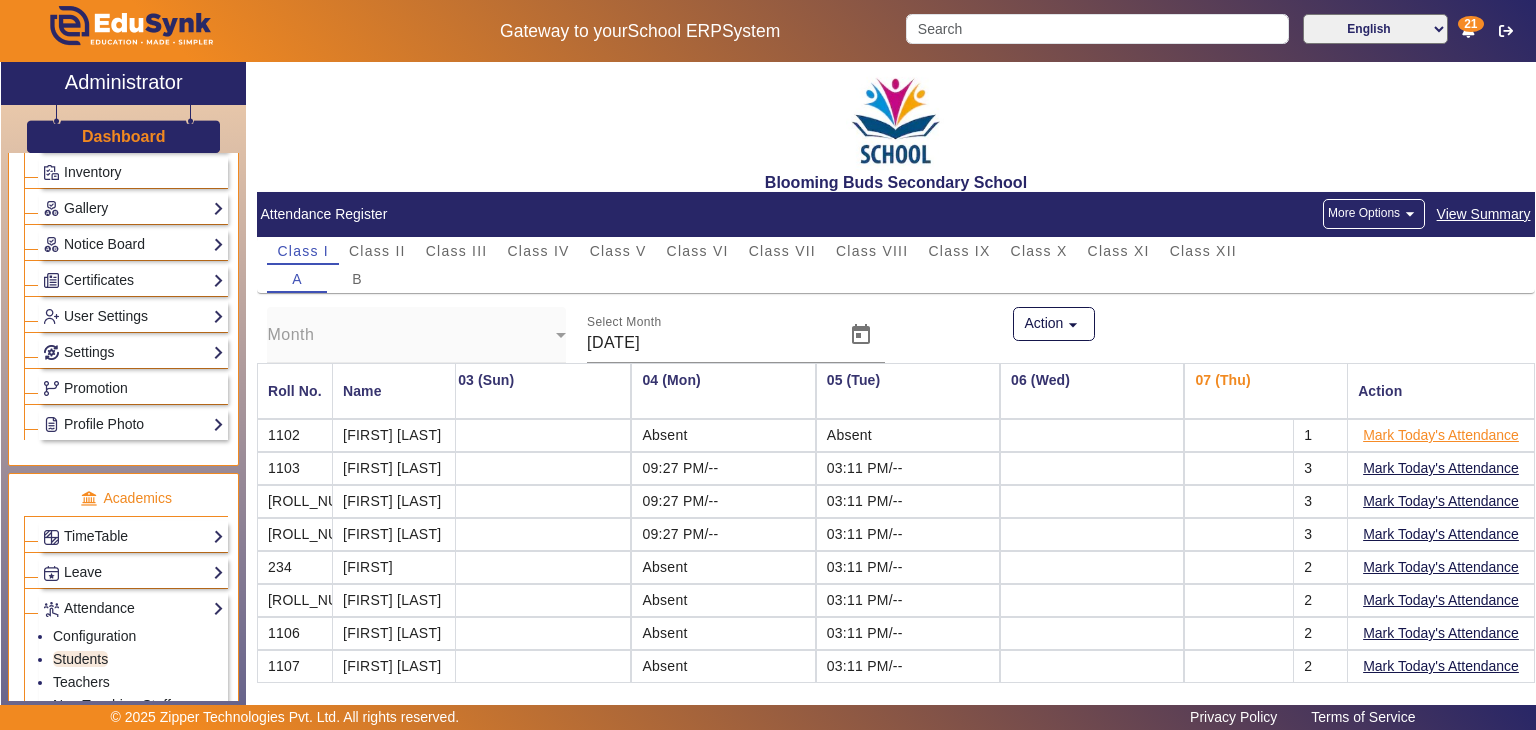 click on "Mark Today's Attendance" at bounding box center [1441, 435] 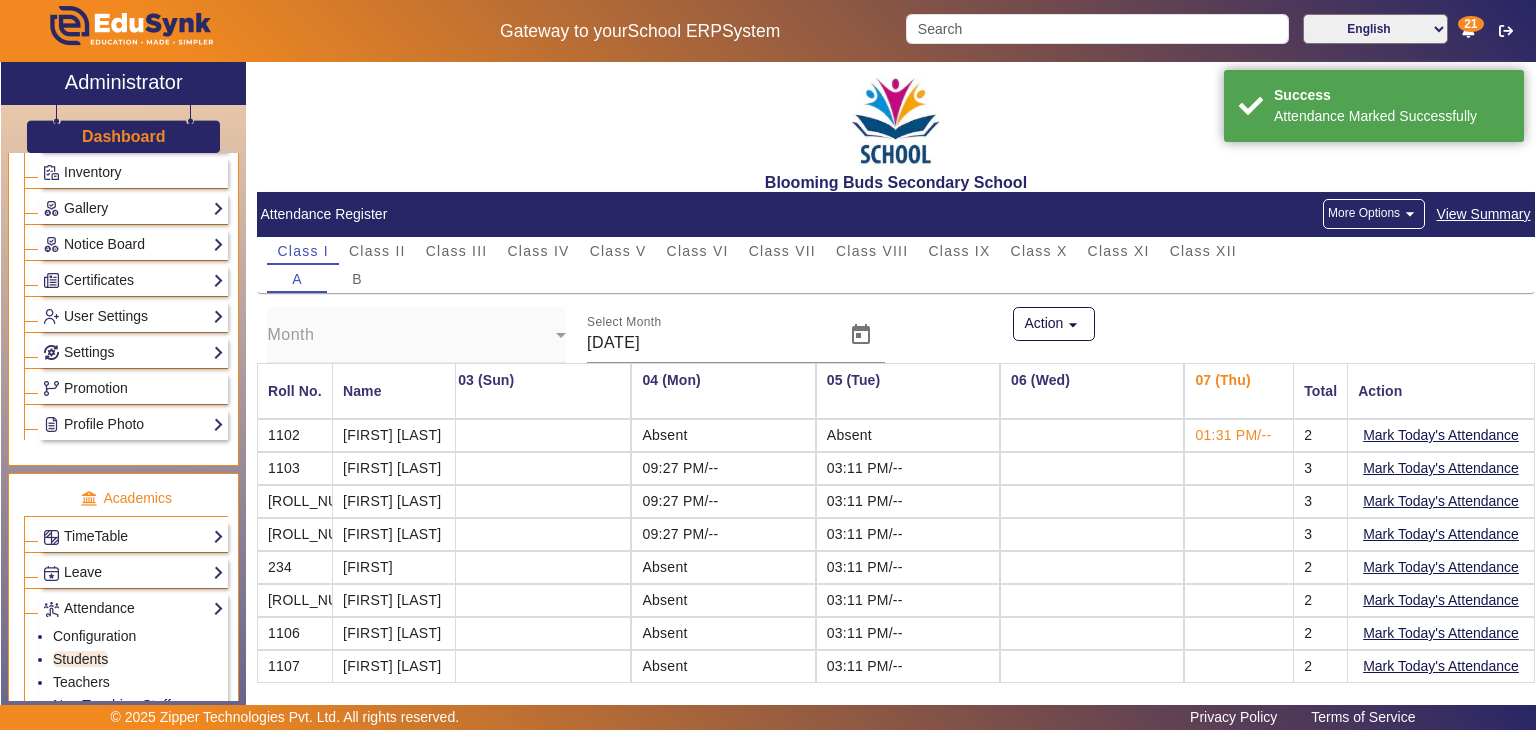 click on "Mark Today's Attendance" at bounding box center (1441, 468) 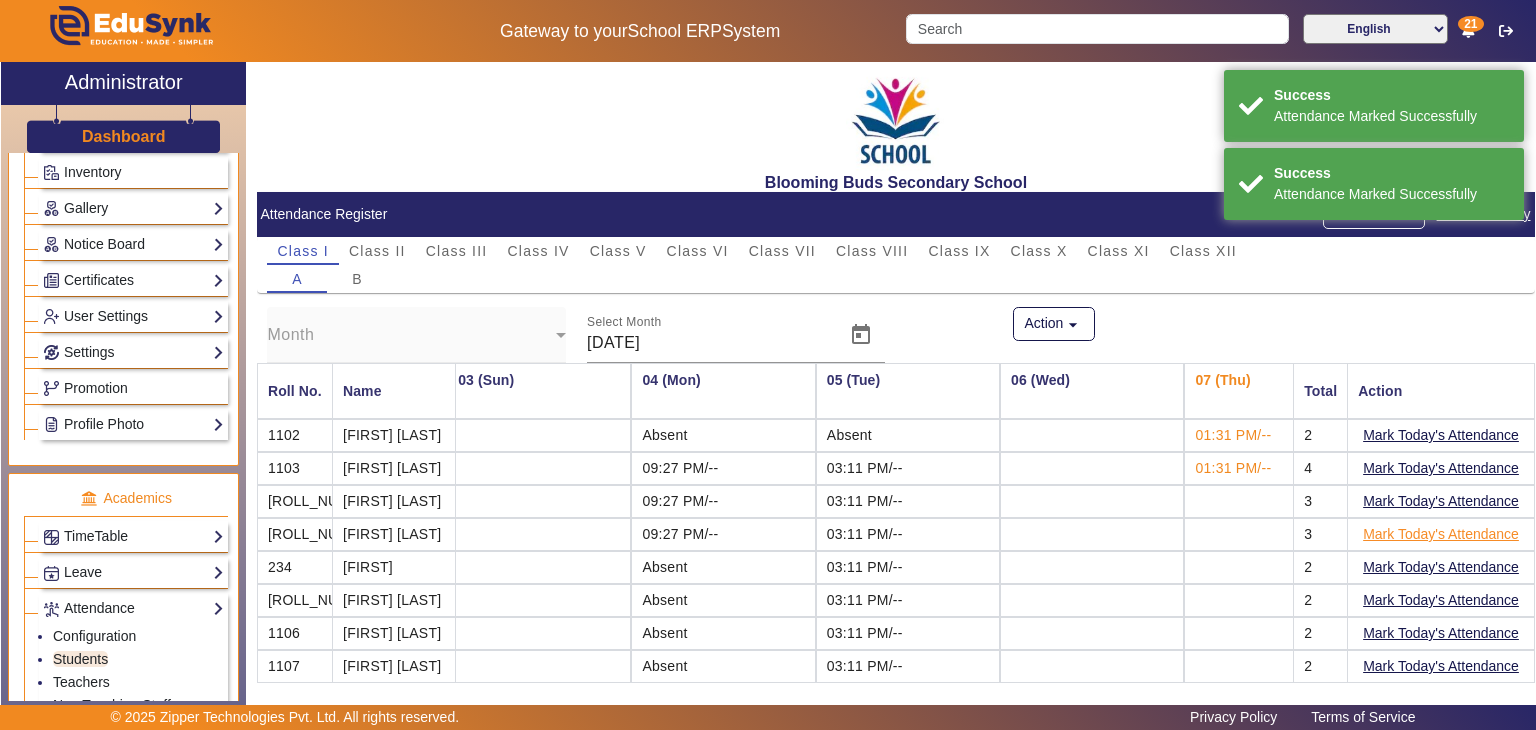 click on "Roll No. Name 01 (Fri) 02 (Sat) 03 (Sun) 04 (Mon) 05 (Tue) 06 (Wed) 07 (Thu) 08 (Fri) 09 (Sat) 10 (Sun) 11 (Mon) 12 (Tue) 13 (Wed) 14 (Thu) 15 (Fri) 16 (Sat) 17 (Sun) 18 (Mon) 19 (Tue) 20 (Wed) 21 (Thu) 22 (Fri) 23 (Sat) 24 (Sun) 25 (Mon) 26 (Tue) 27 (Wed) 28 (Thu) 29 (Fri) 30 (Sat) 31 (Sun) Total Action 1102 [FIRST] [LAST] 12:20 PM/-- Absent Absent 01:31 PM/-- 2 Mark Today's Attendance 1103 [FIRST] [LAST] 12:20 PM/-- 09:27 PM/-- 03:11 PM/-- 01:31 PM/-- 4 Mark Today's Attendance 1104 [FIRST] [LAST] 12:20 PM/-- 09:27 PM/-- 03:11 PM/-- 3 Mark Today's Attendance 1101 [FIRST] [LAST] 01:20 PM/-- 09:27 PM/-- 03:11 PM/--" at bounding box center [896, 563] 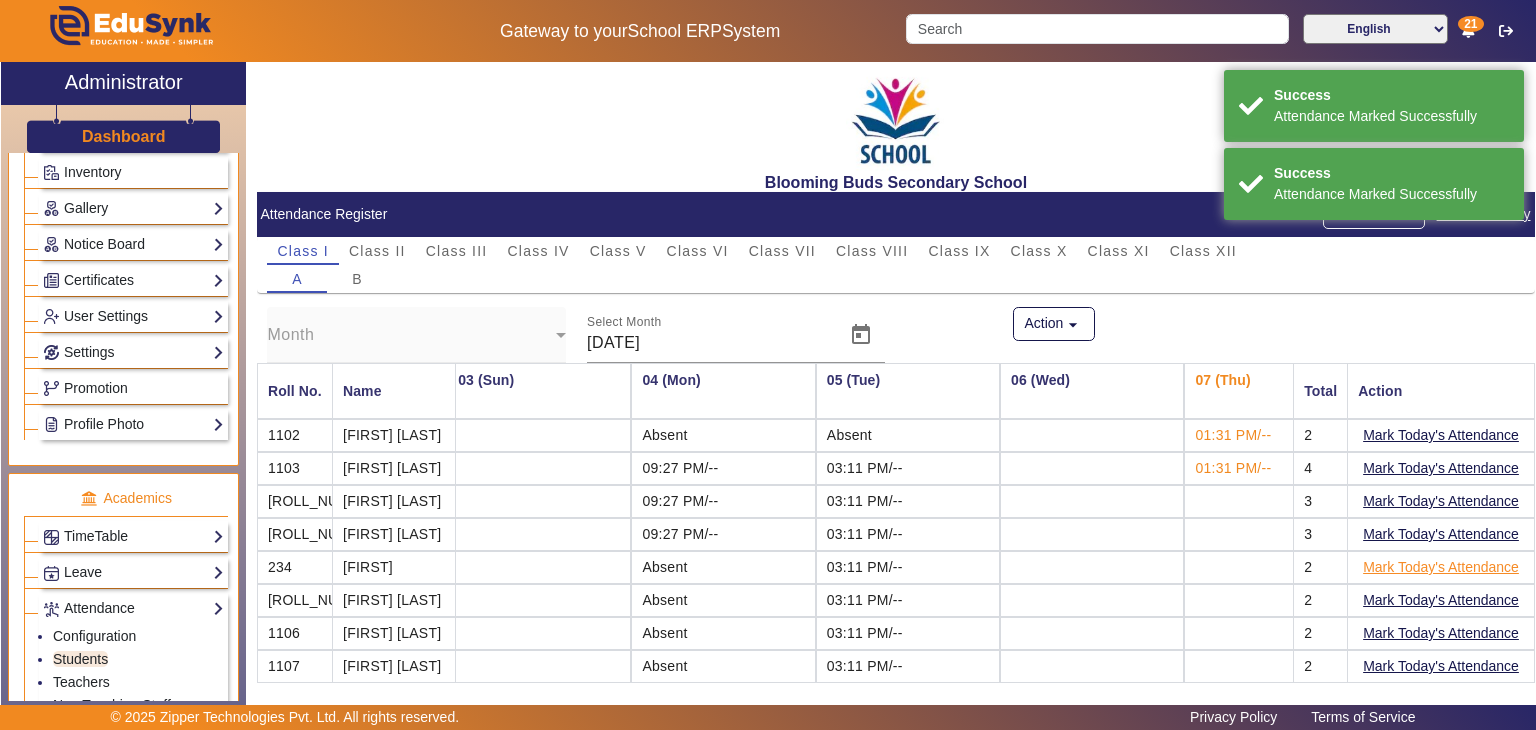 drag, startPoint x: 1399, startPoint y: 528, endPoint x: 1400, endPoint y: 562, distance: 34.0147 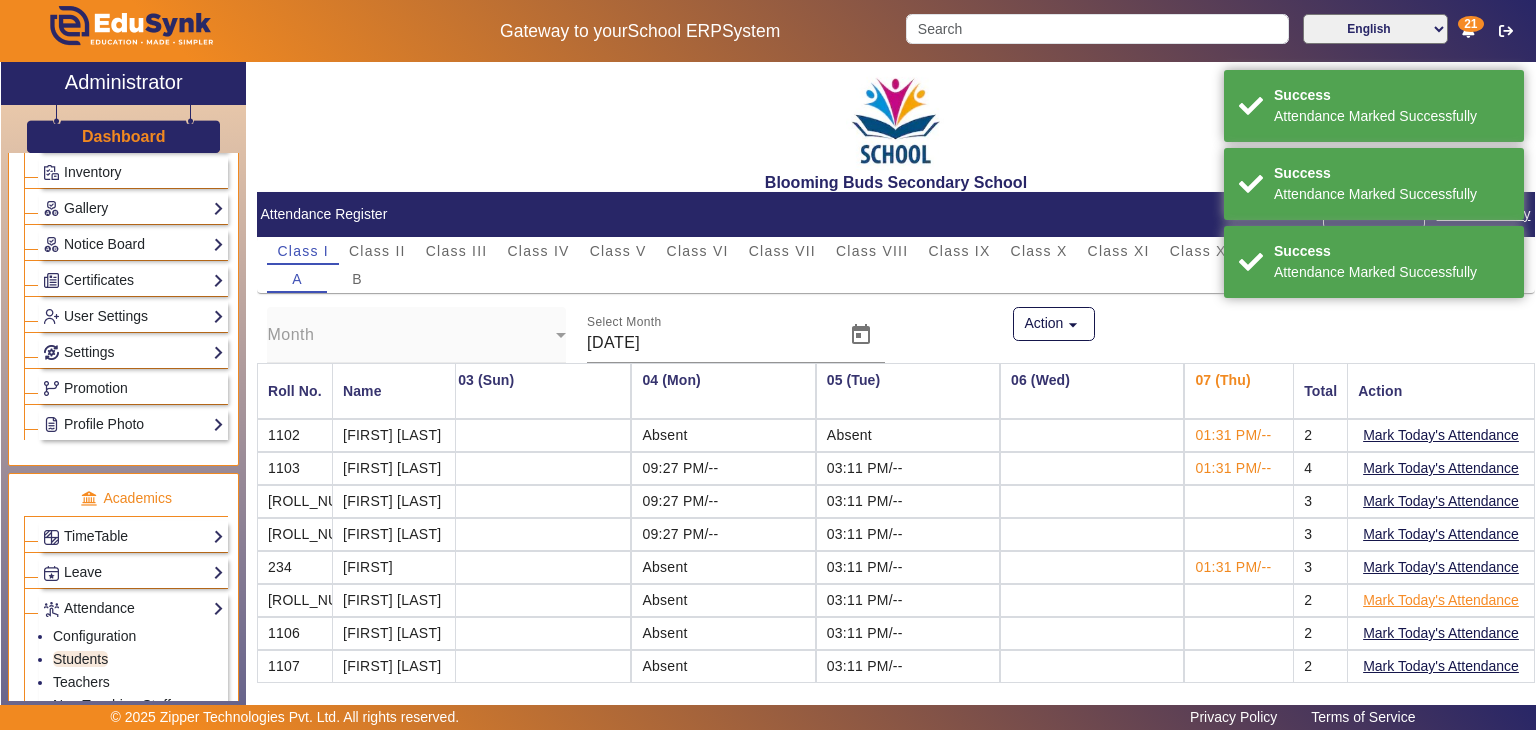 click on "Mark Today's Attendance" at bounding box center (1441, 600) 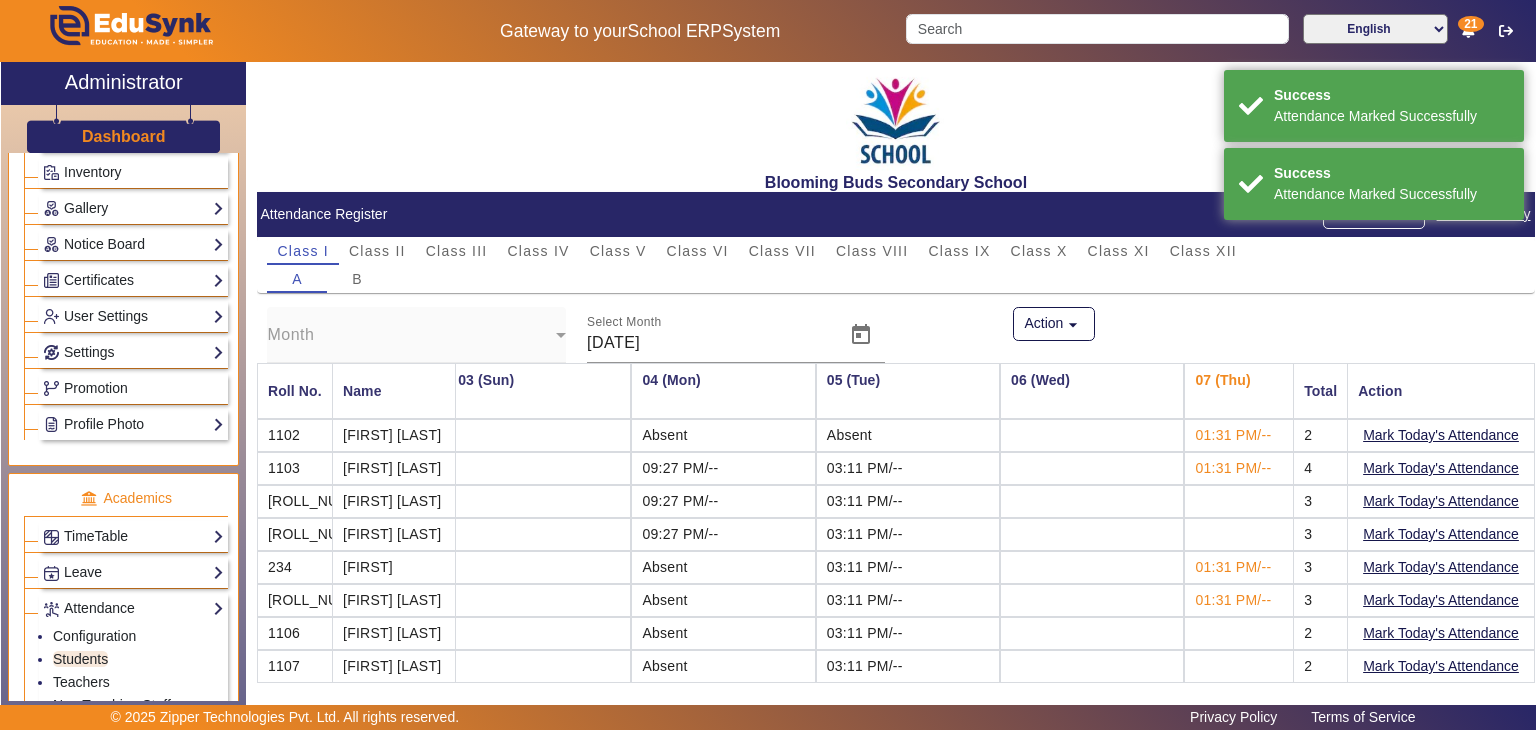 click on "Mark Today's Attendance" at bounding box center [1441, 666] 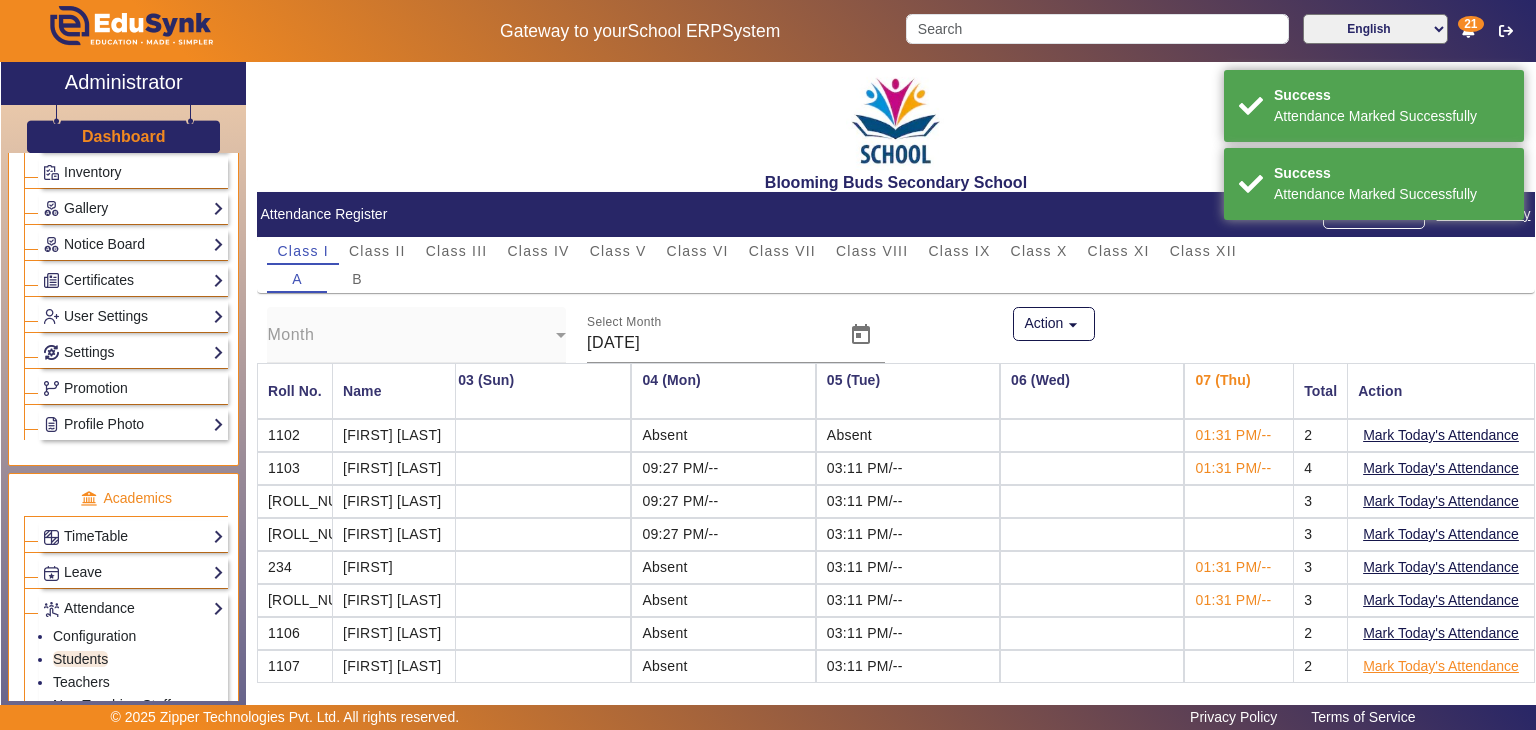 click on "Mark Today's Attendance" at bounding box center [1441, 666] 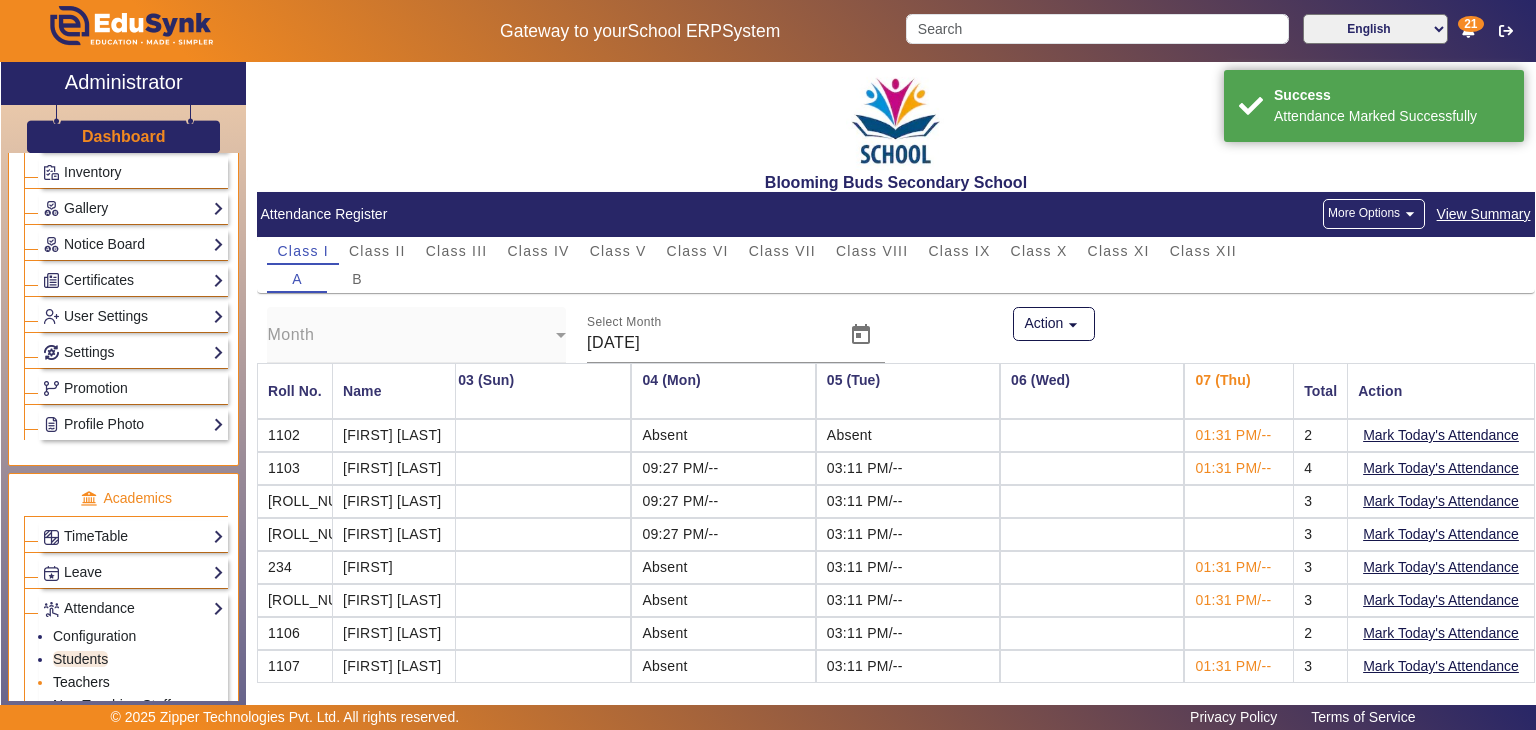 click on "Teachers" 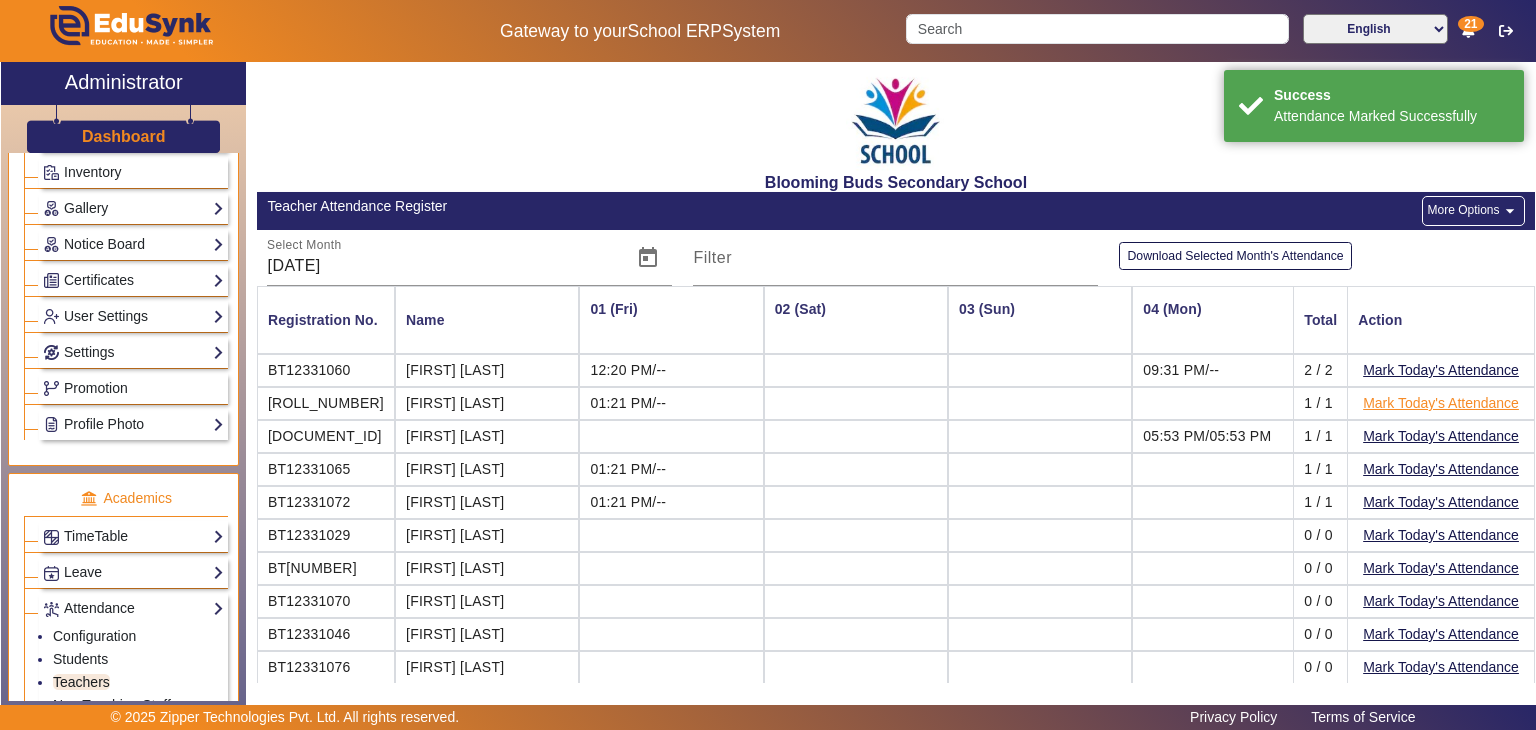 scroll, scrollTop: 0, scrollLeft: 446, axis: horizontal 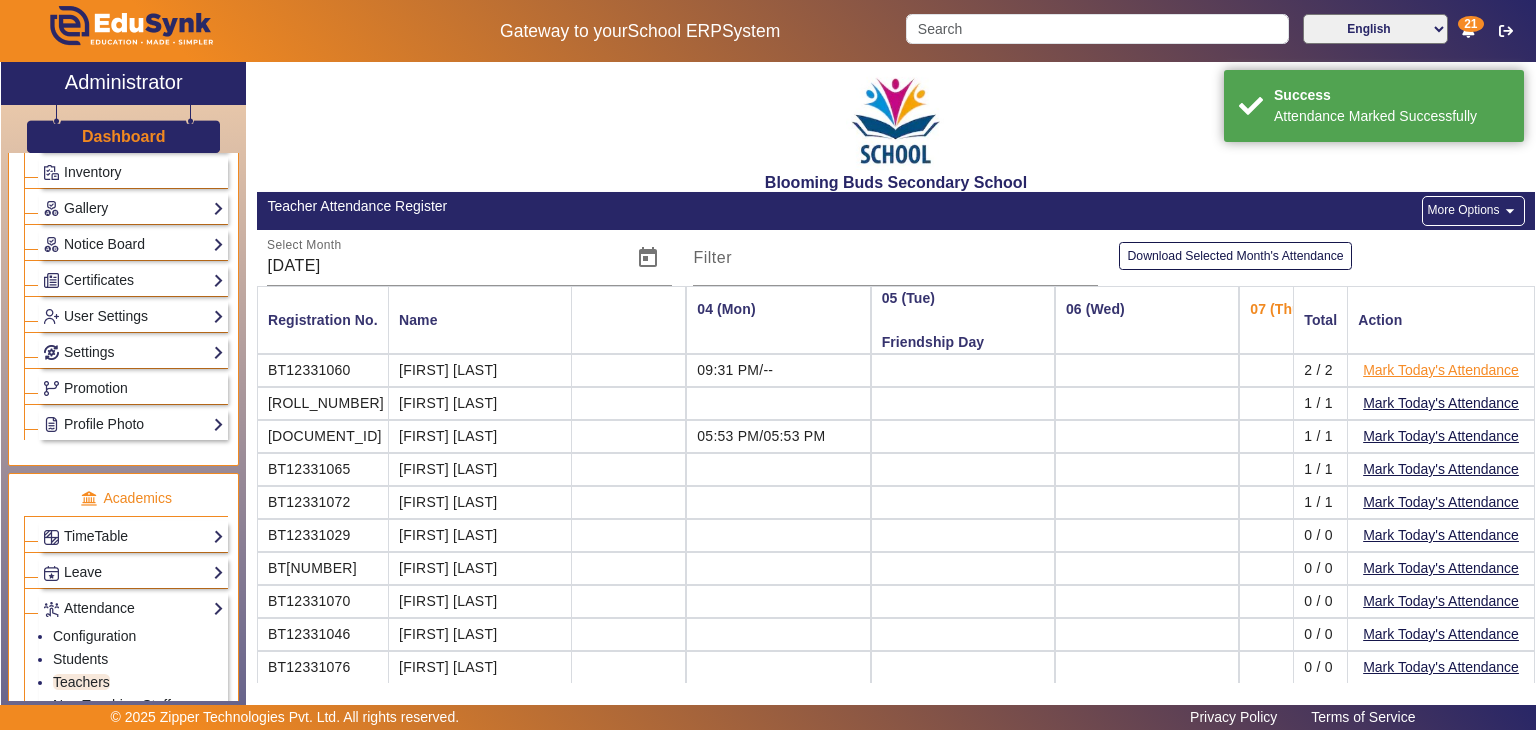 click on "Mark Today's Attendance" at bounding box center (1441, 370) 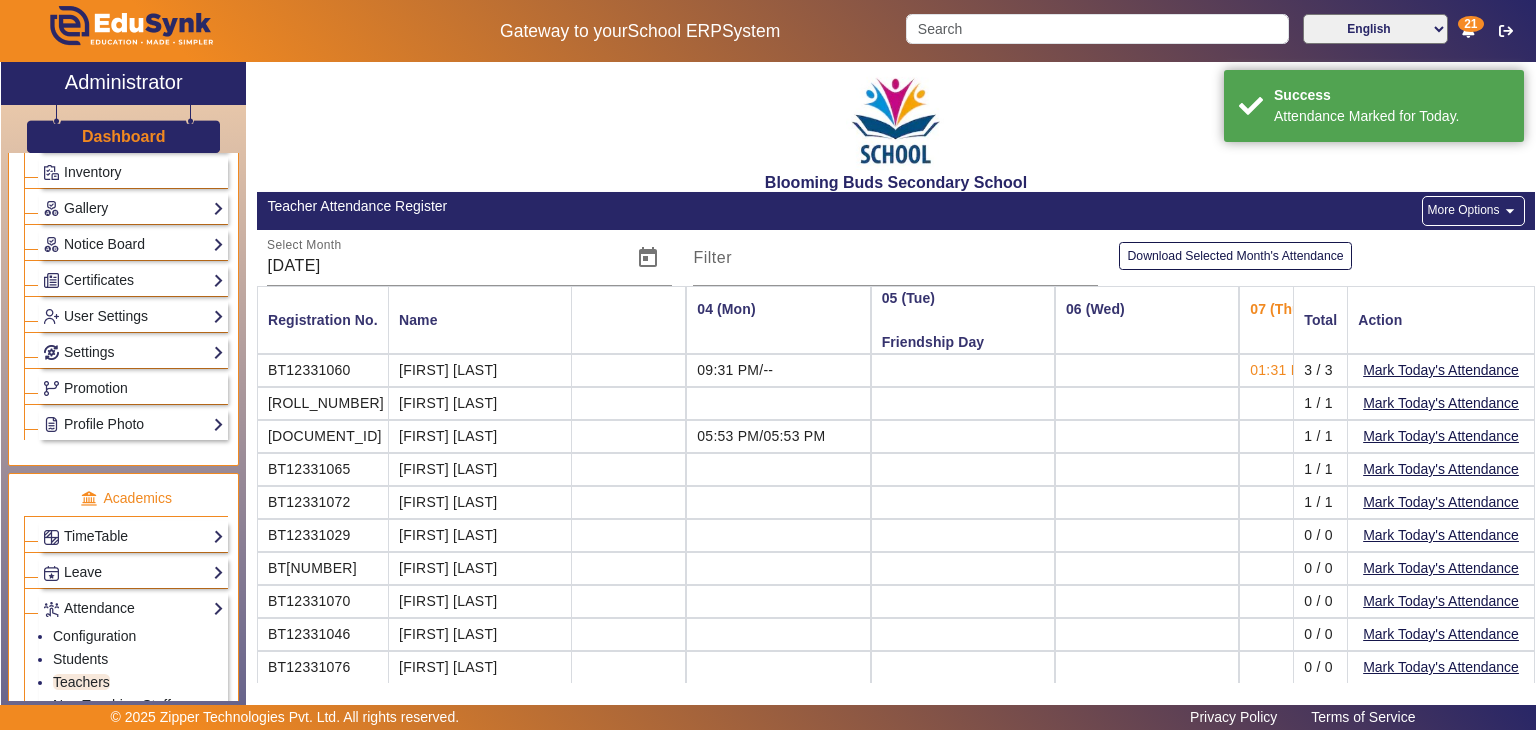 click on "Mark Today's Attendance" at bounding box center [1441, 502] 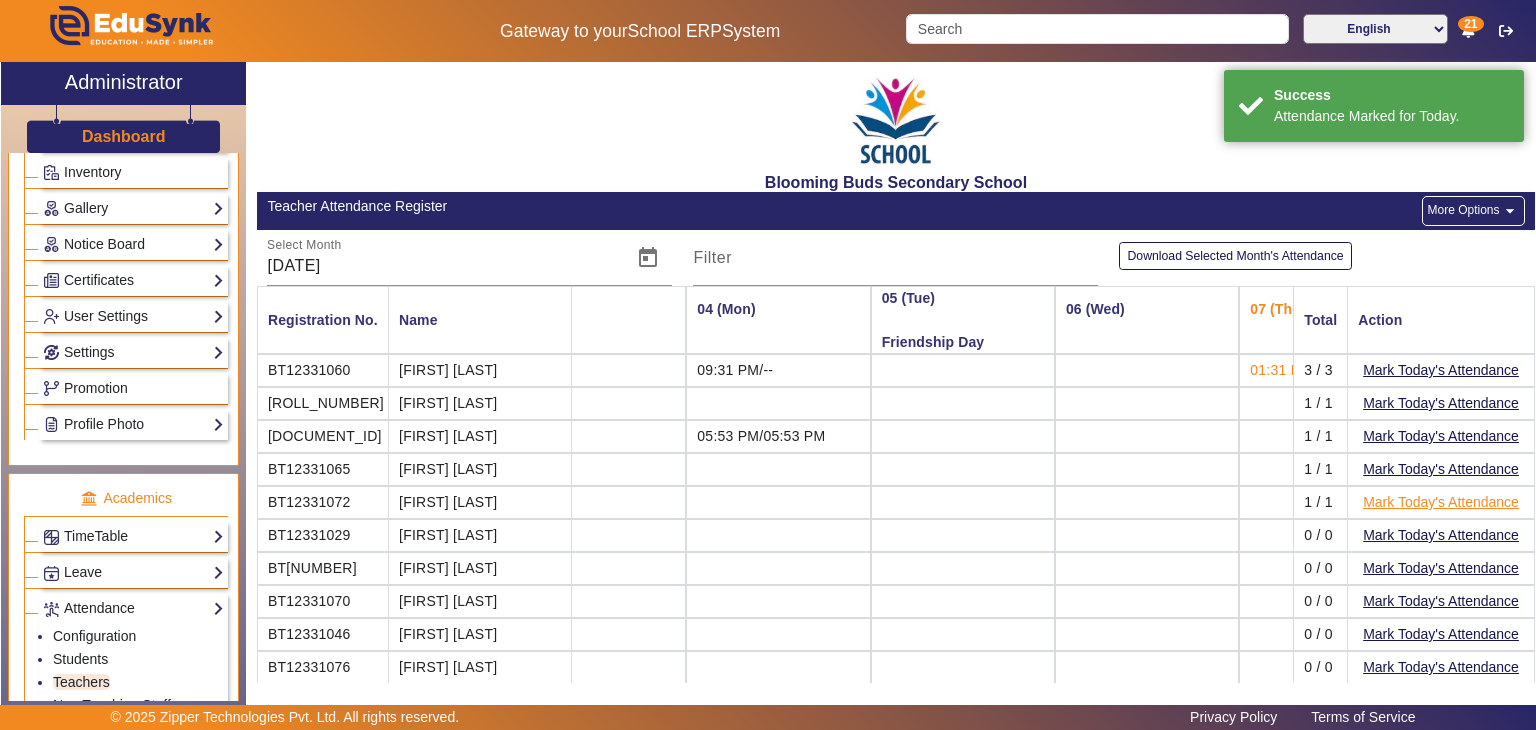 click on "Mark Today's Attendance" at bounding box center (1441, 502) 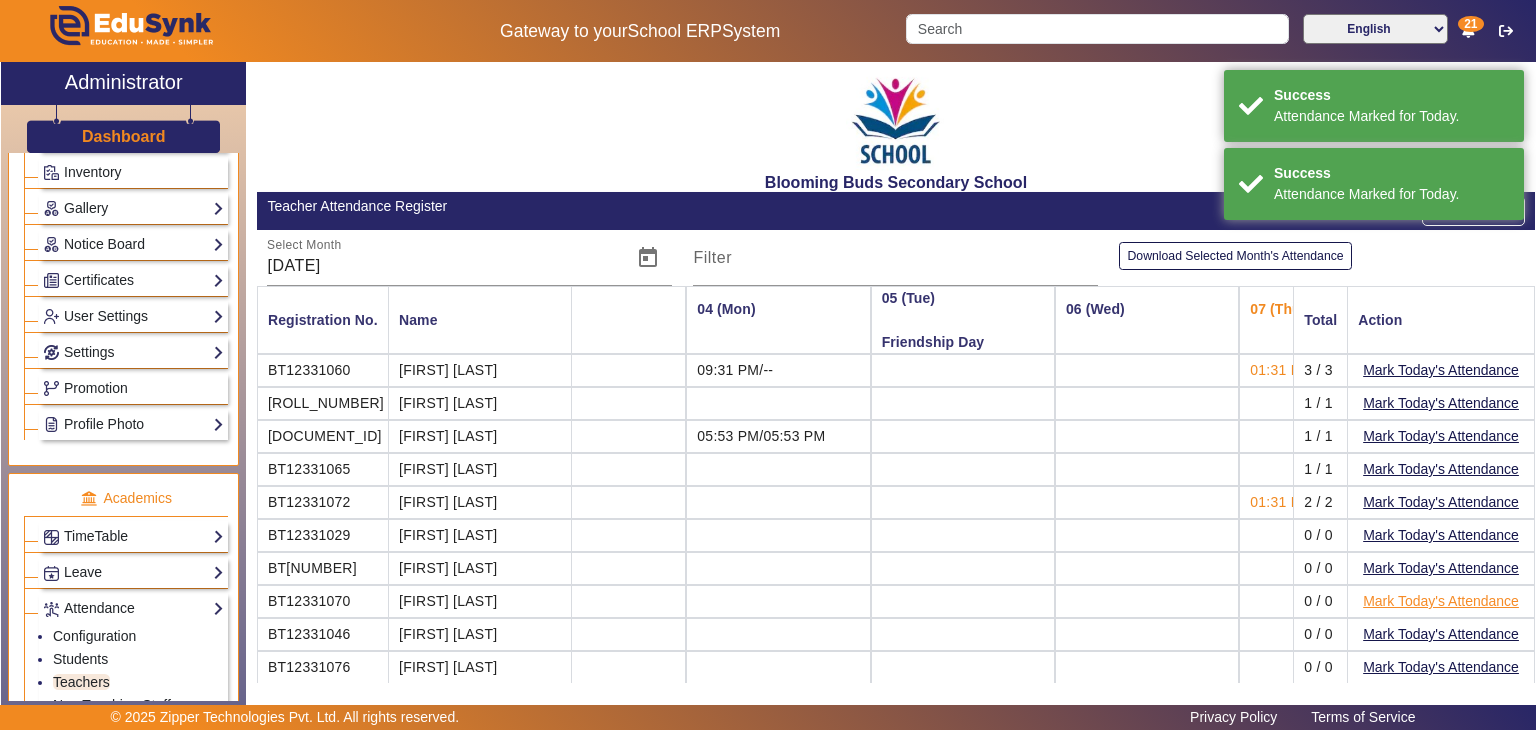 click on "Mark Today's Attendance" at bounding box center (1441, 601) 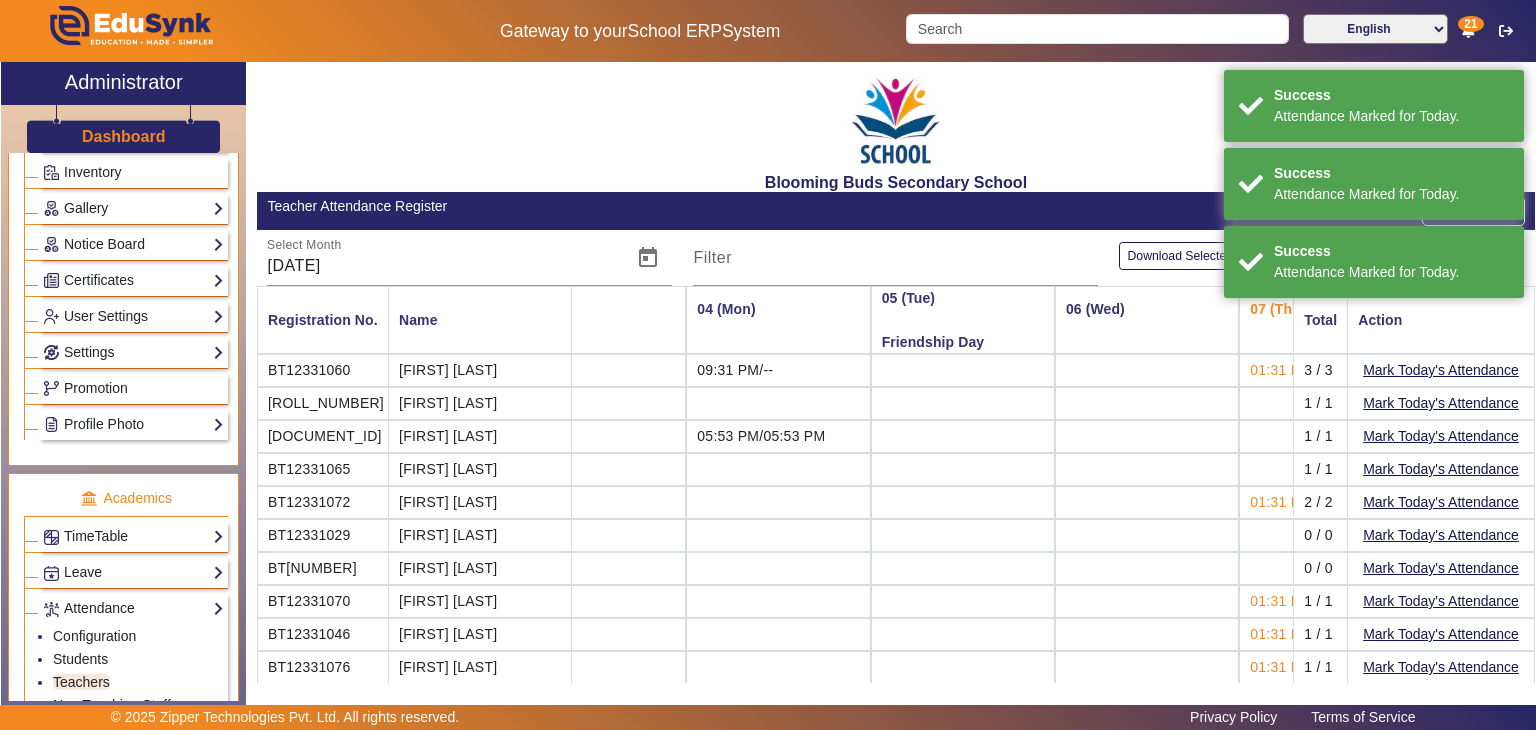 click on "Non Teaching Staff" 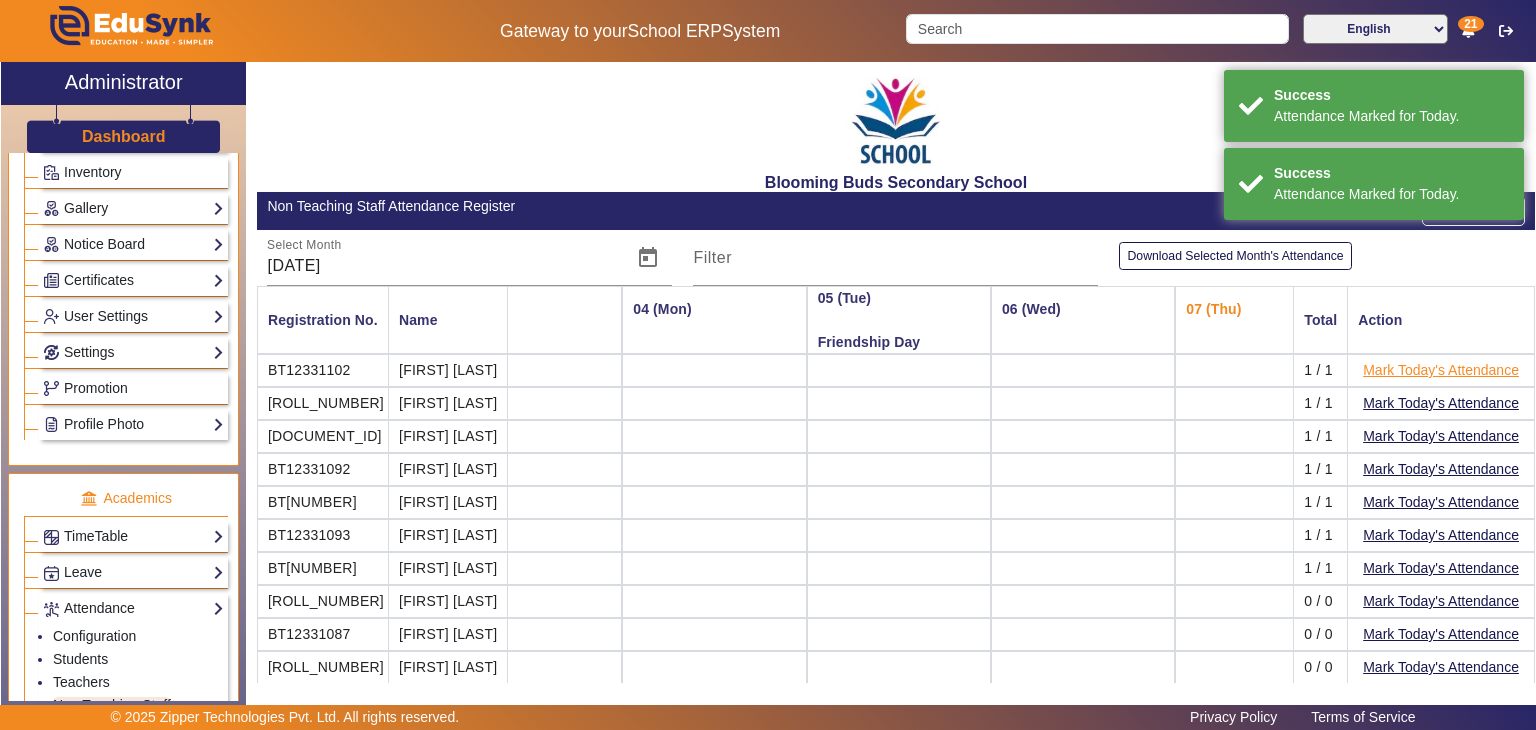click on "Mark Today's Attendance" at bounding box center [1441, 370] 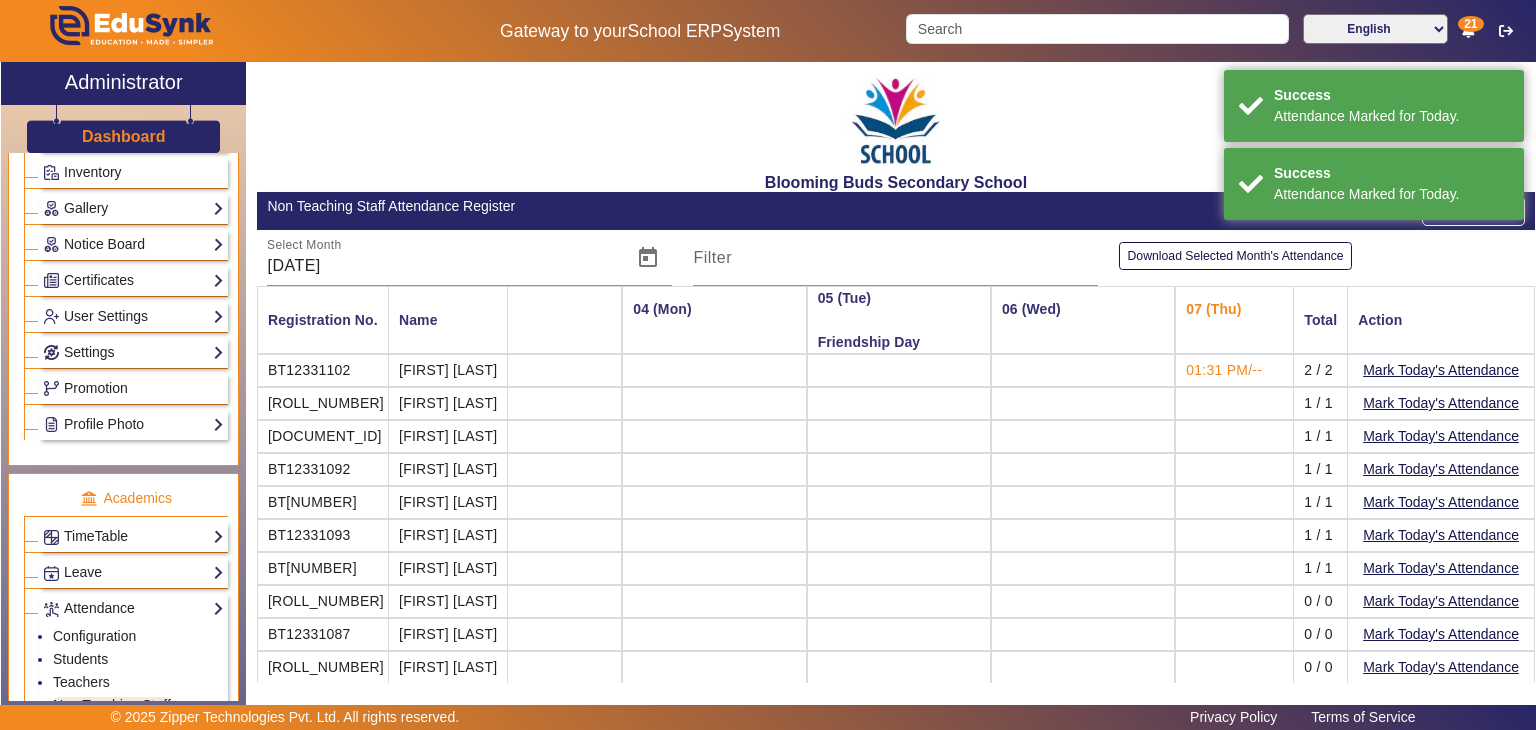 click on "Mark Today's Attendance" at bounding box center (1441, 469) 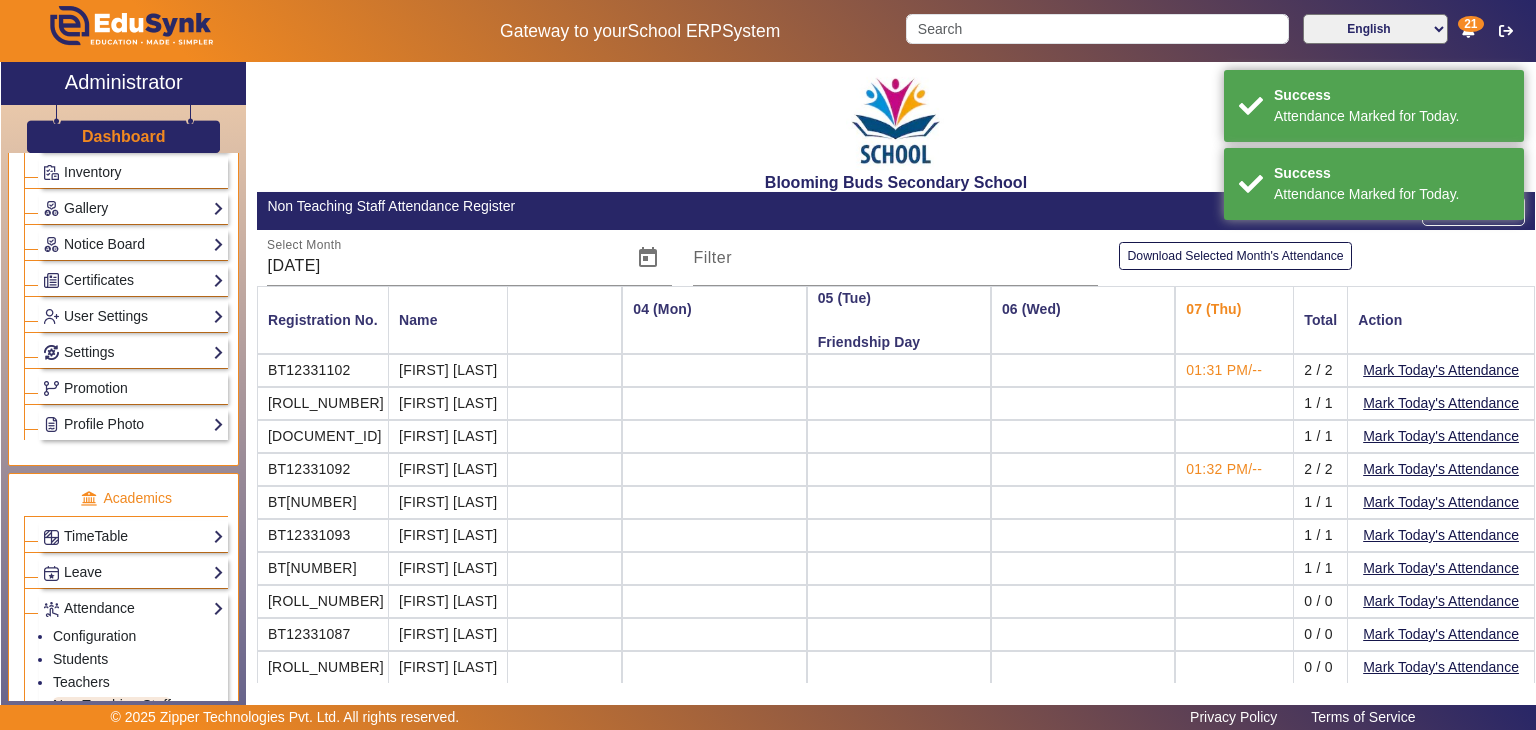 click on "Mark Today's Attendance" at bounding box center (1441, 535) 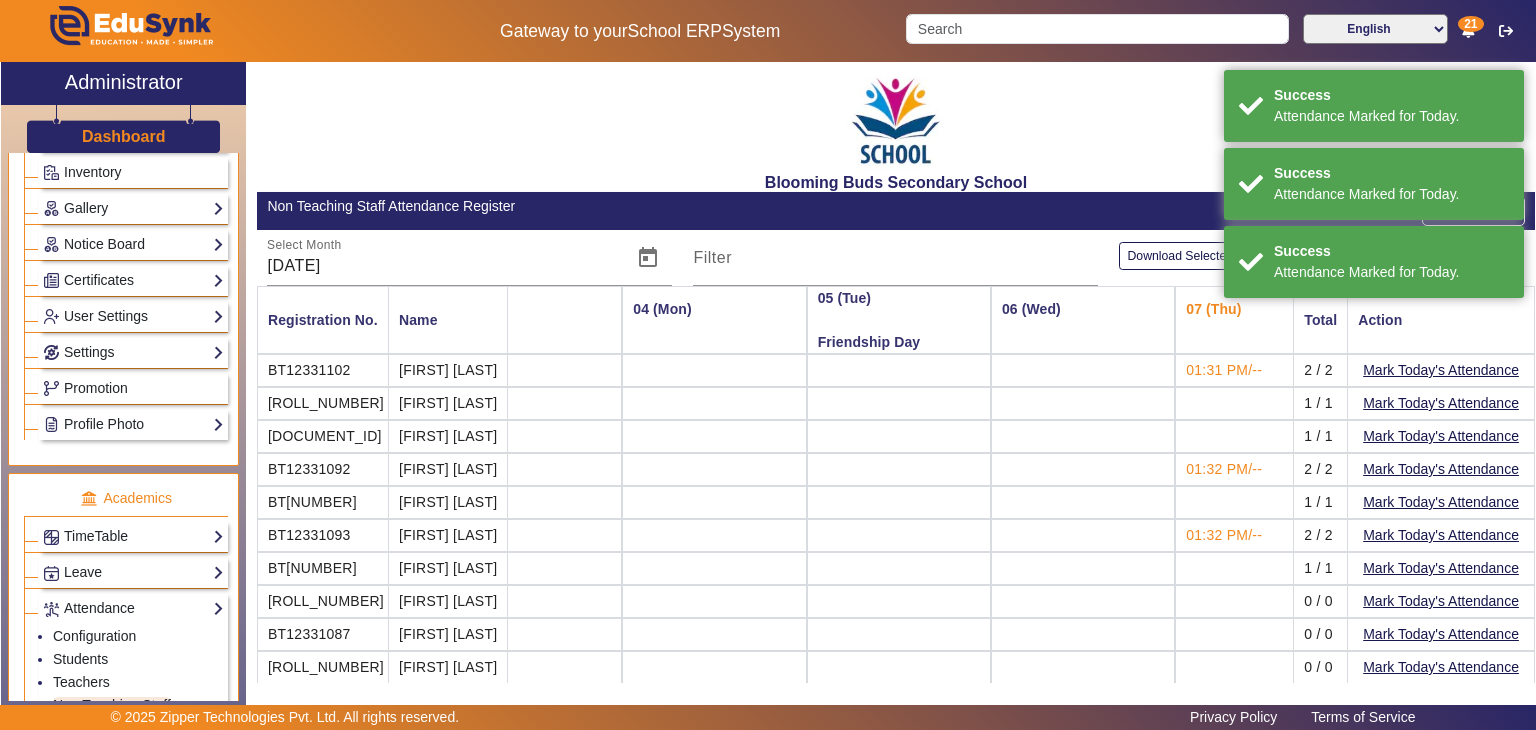 click on "Mark Today's Attendance" at bounding box center [1441, 568] 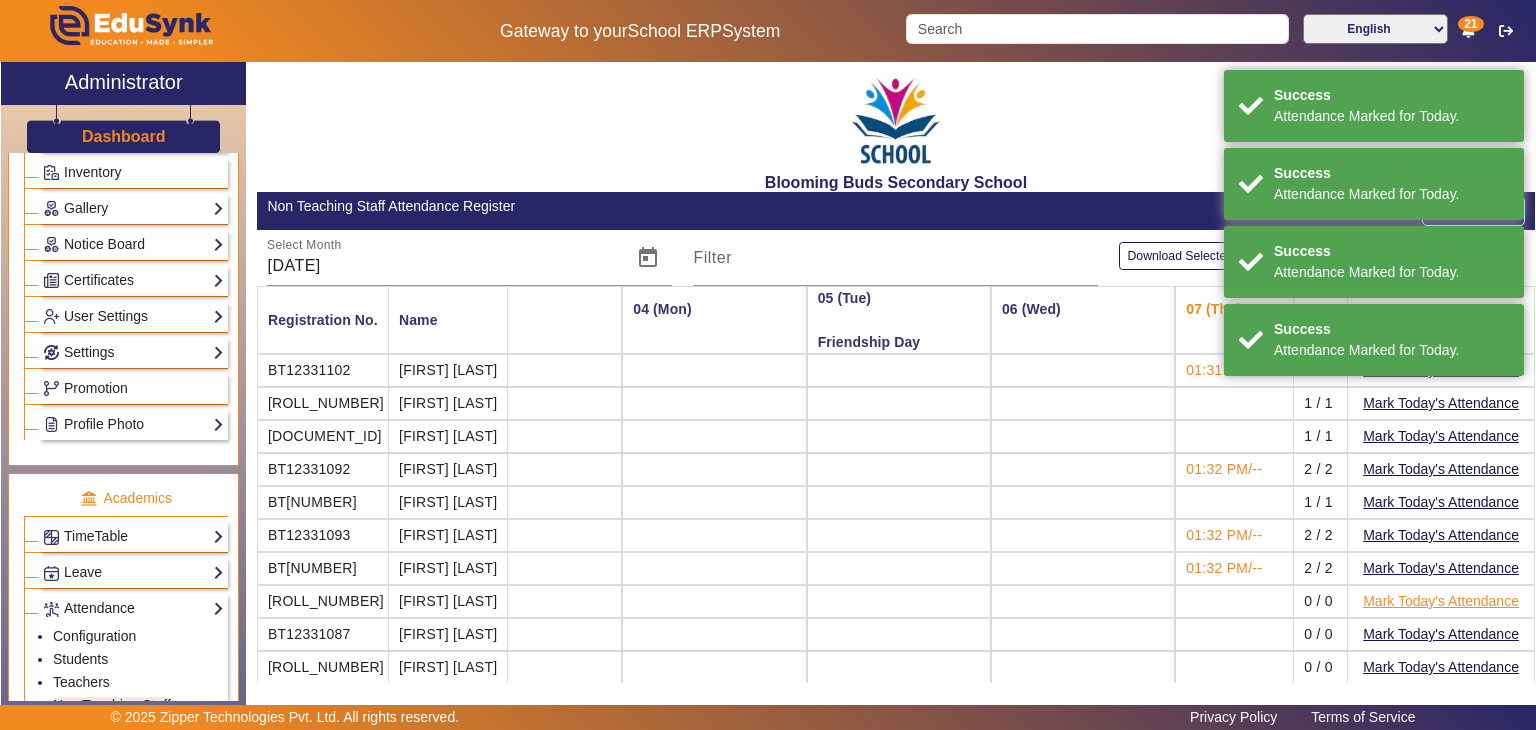 click on "Mark Today's Attendance" at bounding box center (1441, 601) 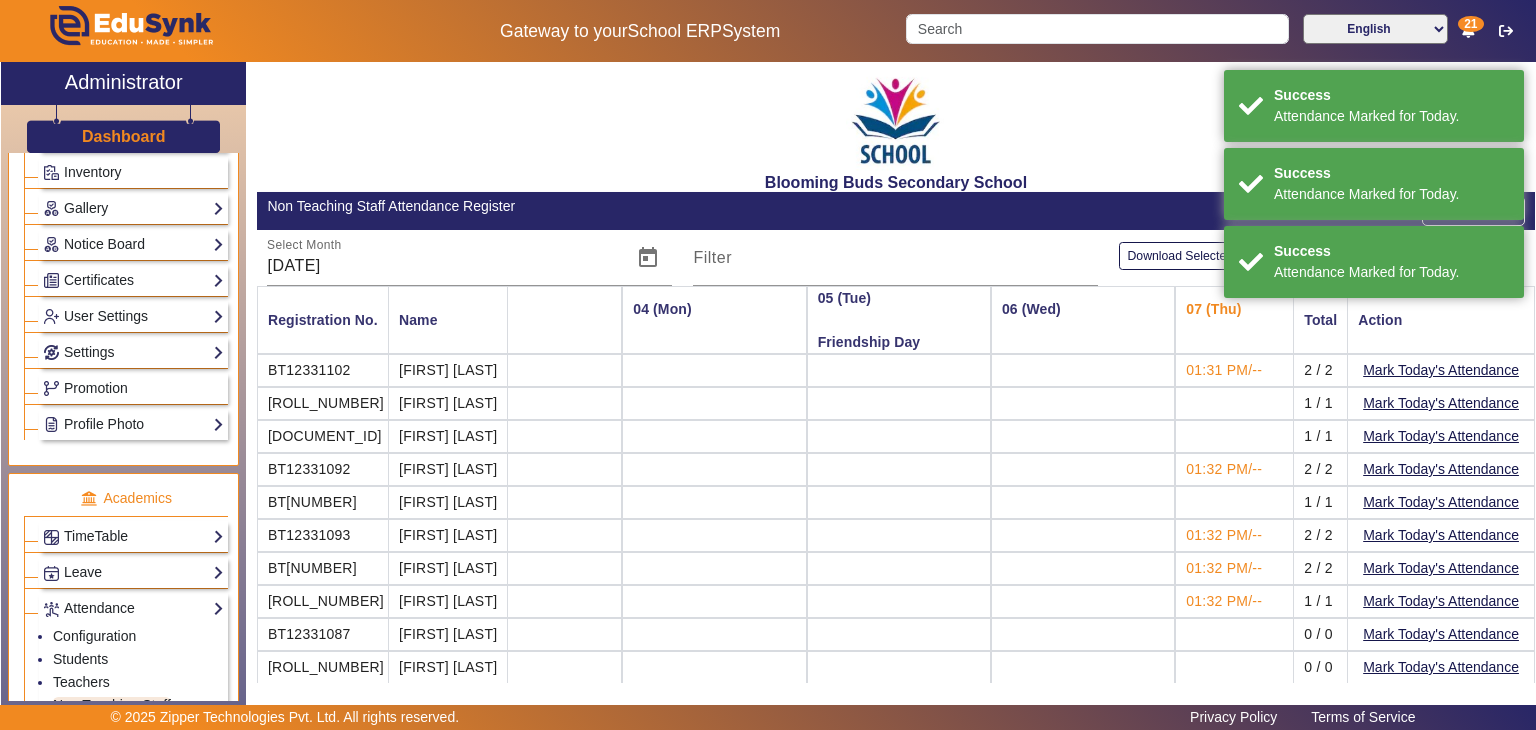 click on "Dashboard" 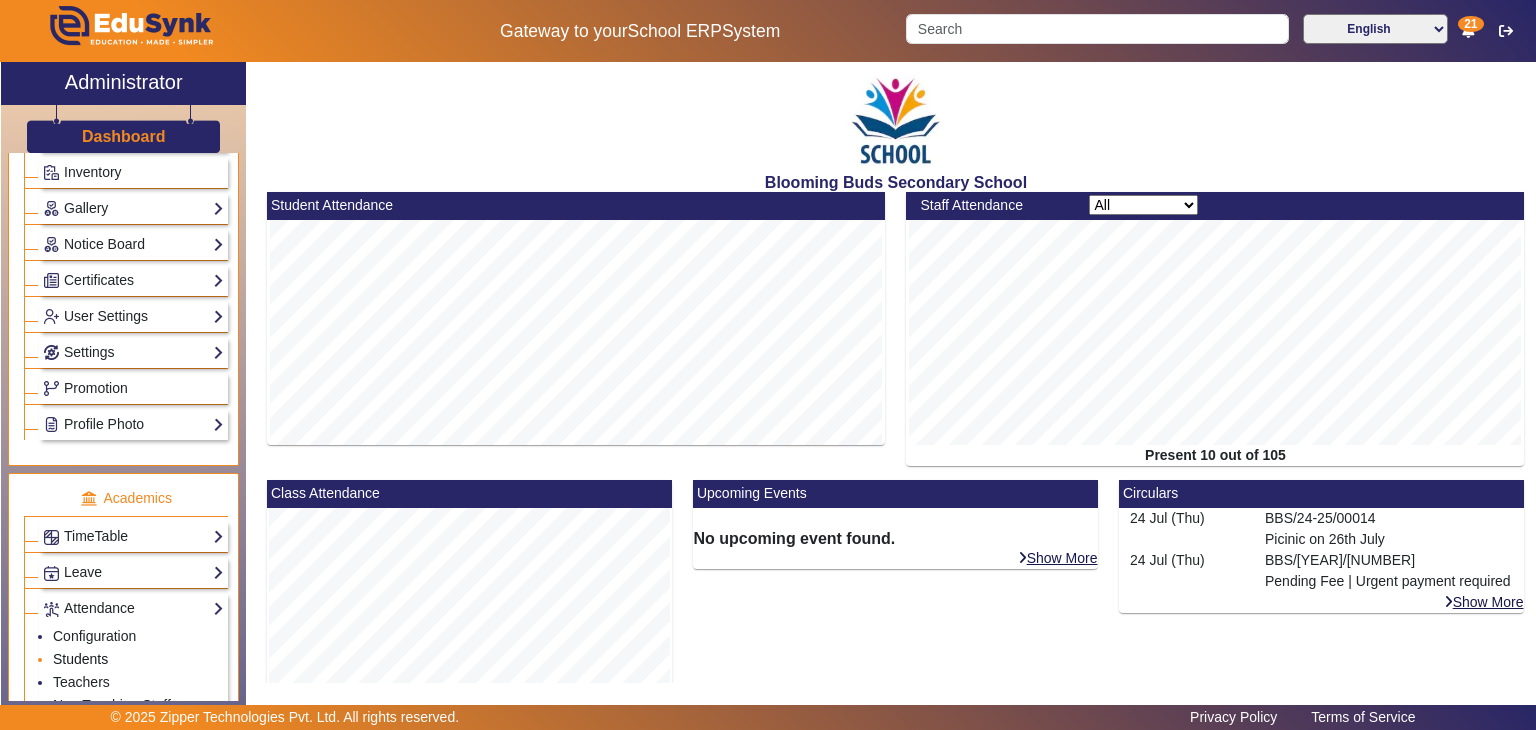 click on "Students" 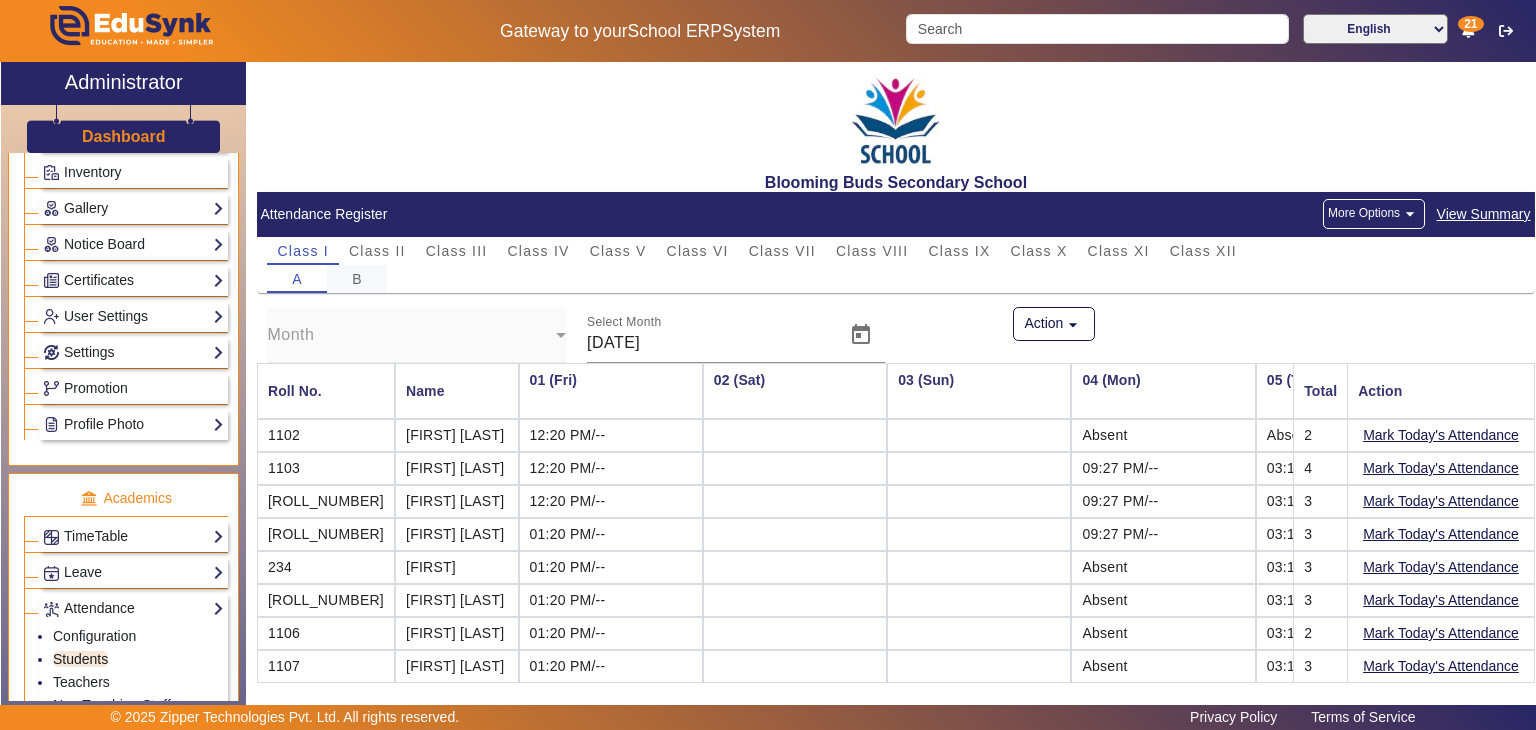 scroll, scrollTop: 0, scrollLeft: 440, axis: horizontal 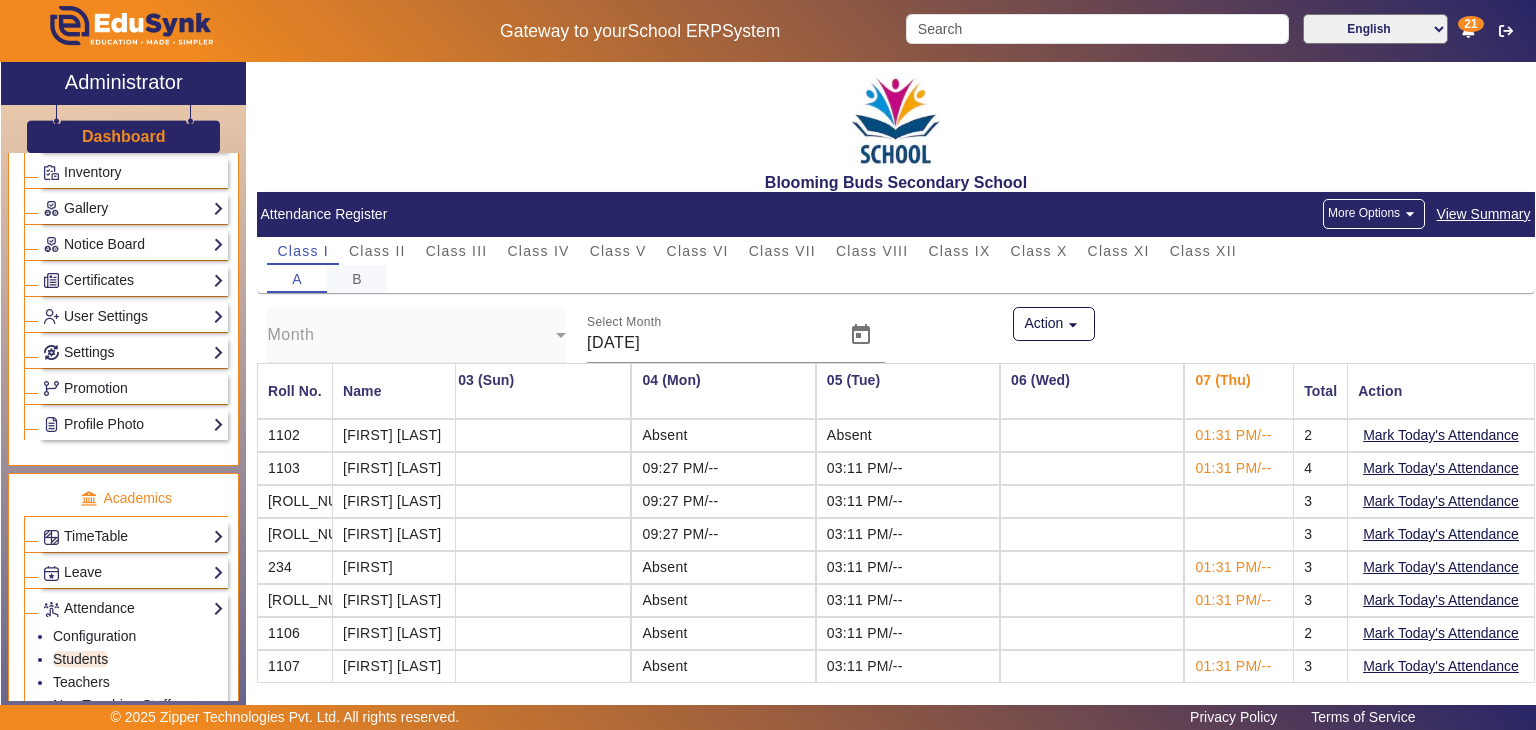 click on "B" at bounding box center [357, 279] 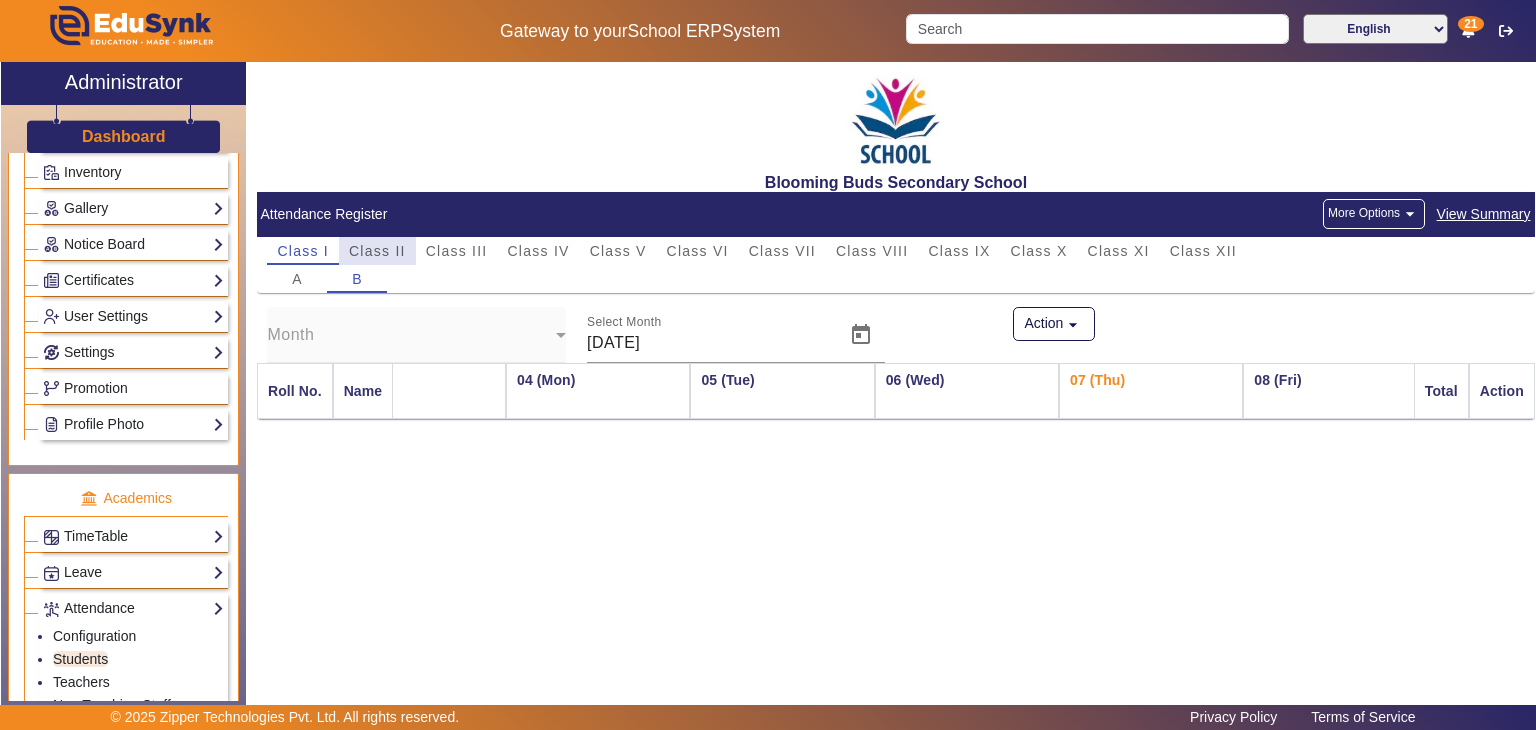 click on "Class II" at bounding box center (377, 251) 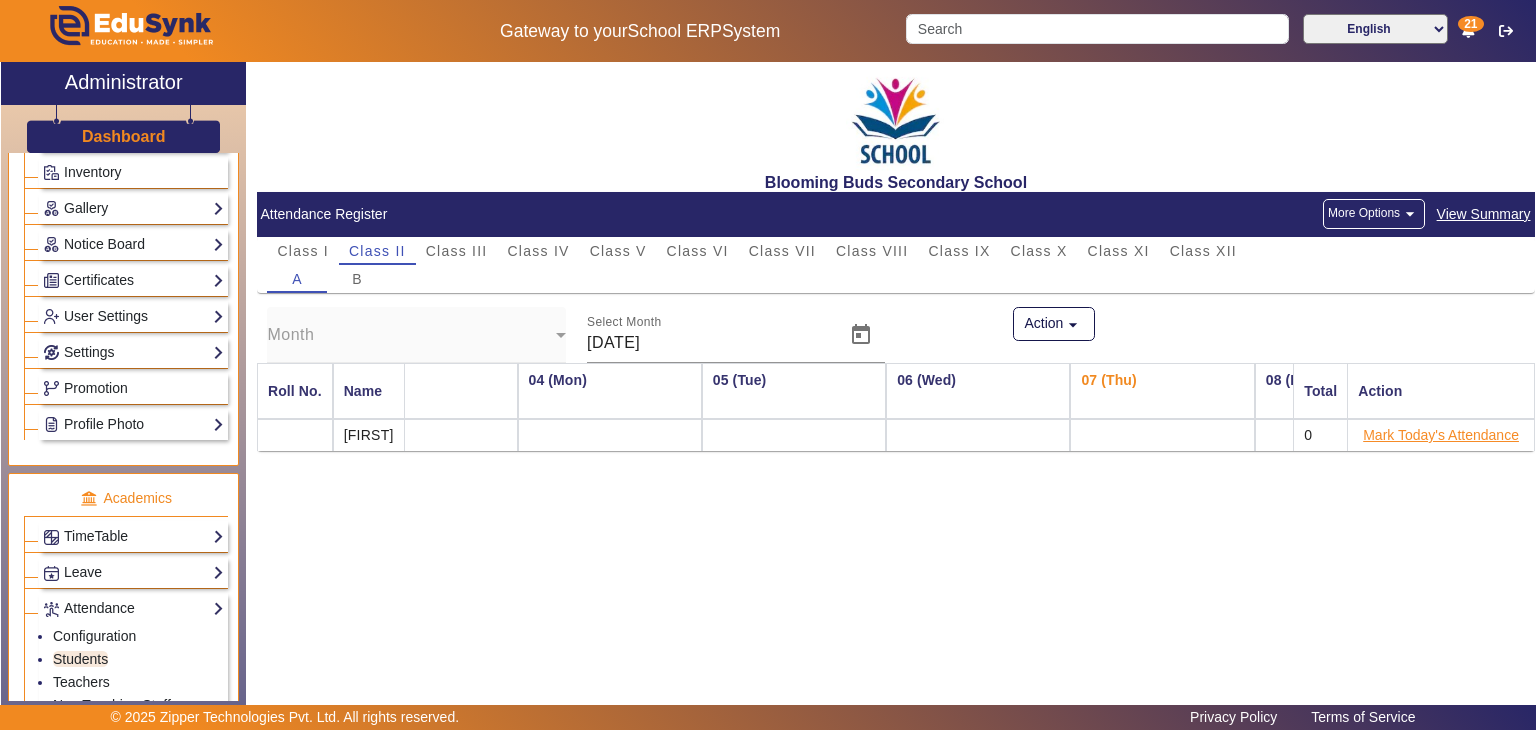 click on "Mark Today's Attendance" at bounding box center [1441, 435] 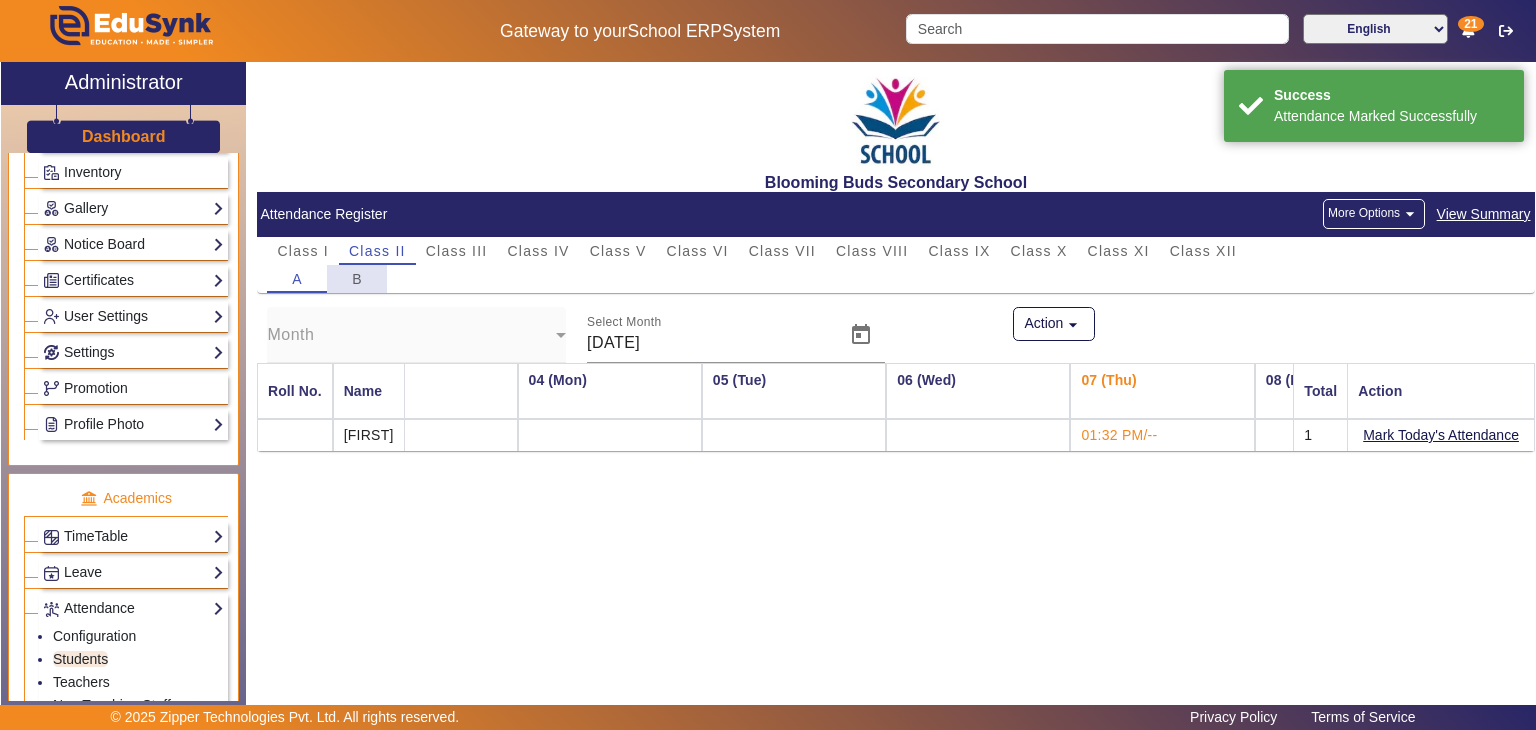 click on "B" at bounding box center (357, 279) 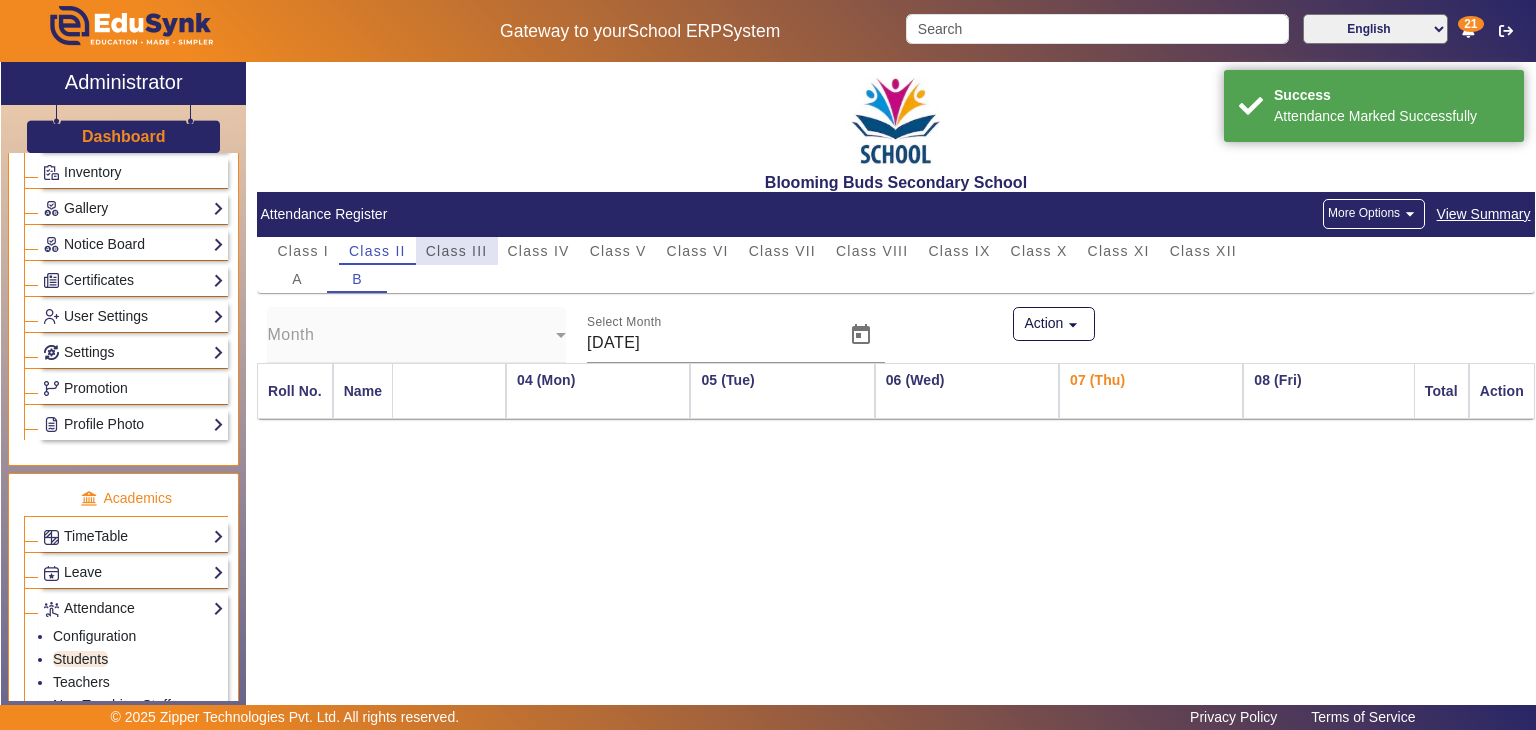 click on "Class III" at bounding box center (457, 251) 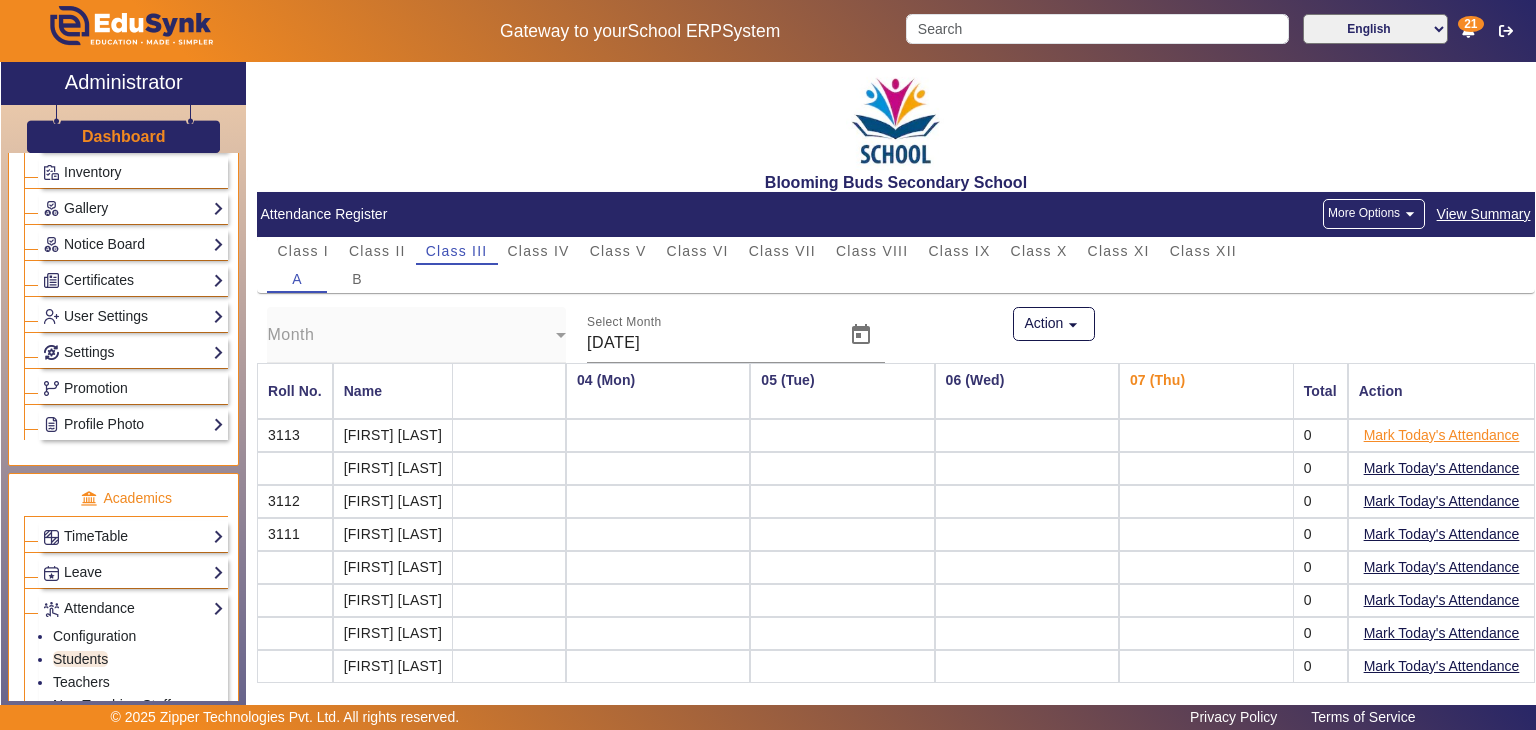 click on "Mark Today's Attendance" at bounding box center (1441, 435) 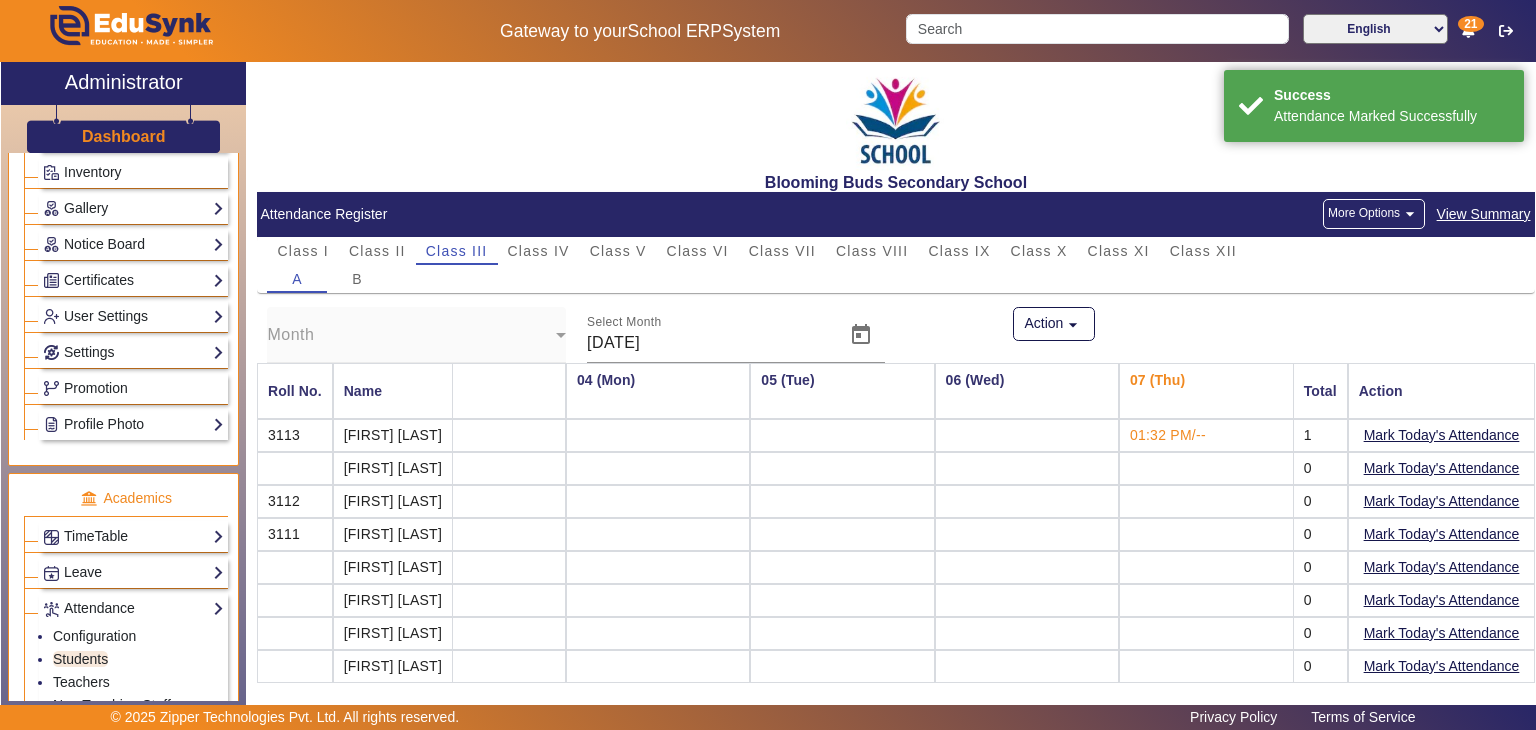 click on "Mark Today's Attendance" at bounding box center (1441, 501) 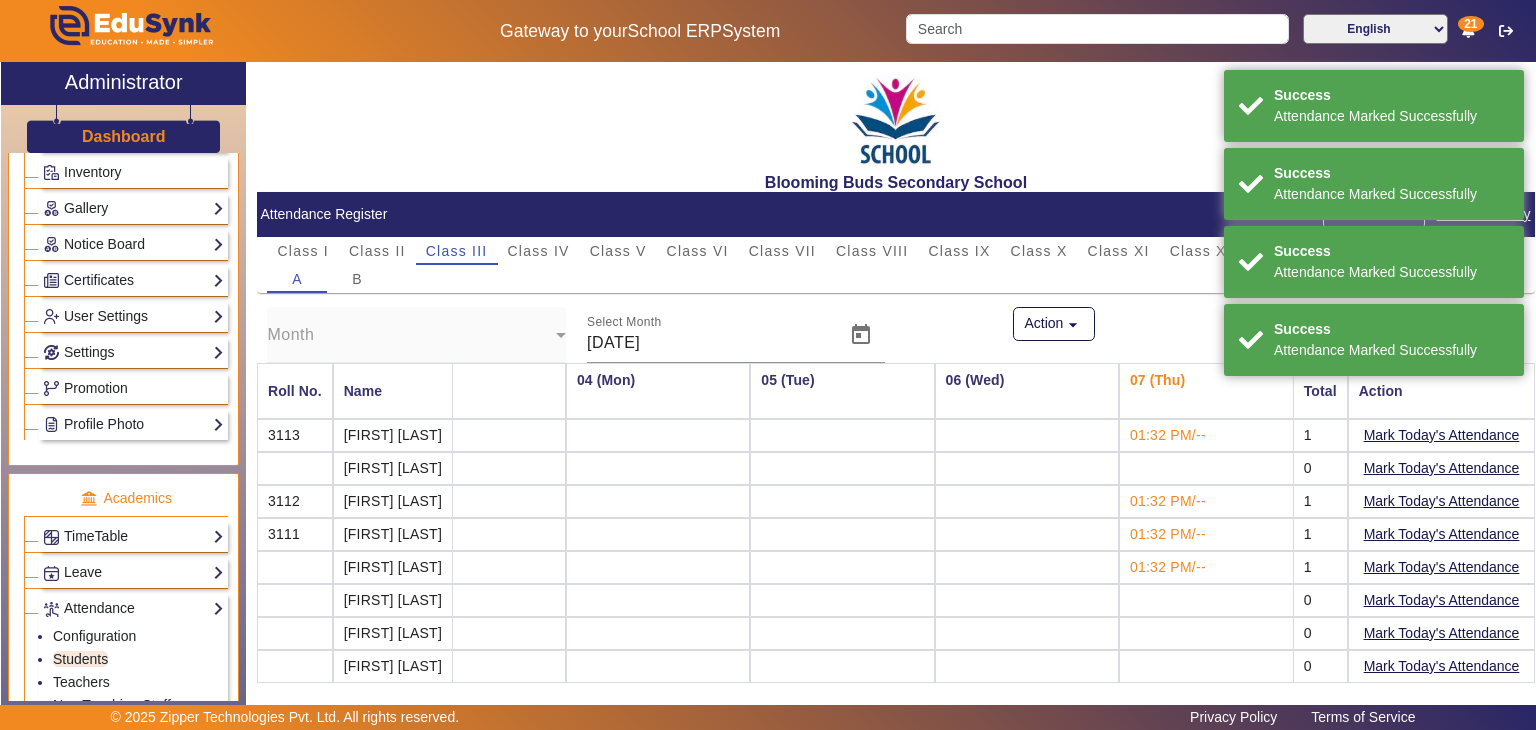 click on "Mark Today's Attendance" at bounding box center [1441, 600] 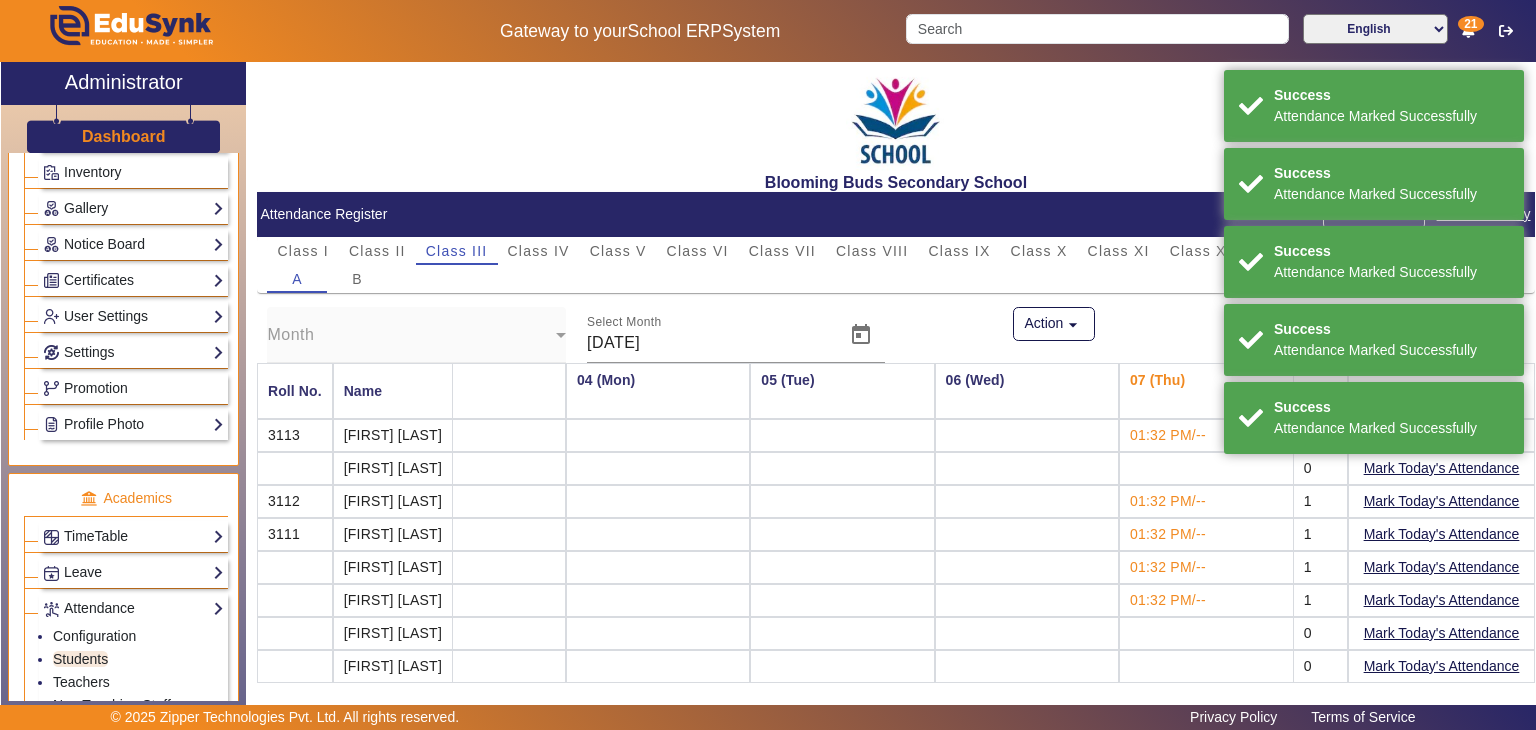 click on "Mark Today's Attendance" at bounding box center [1441, 633] 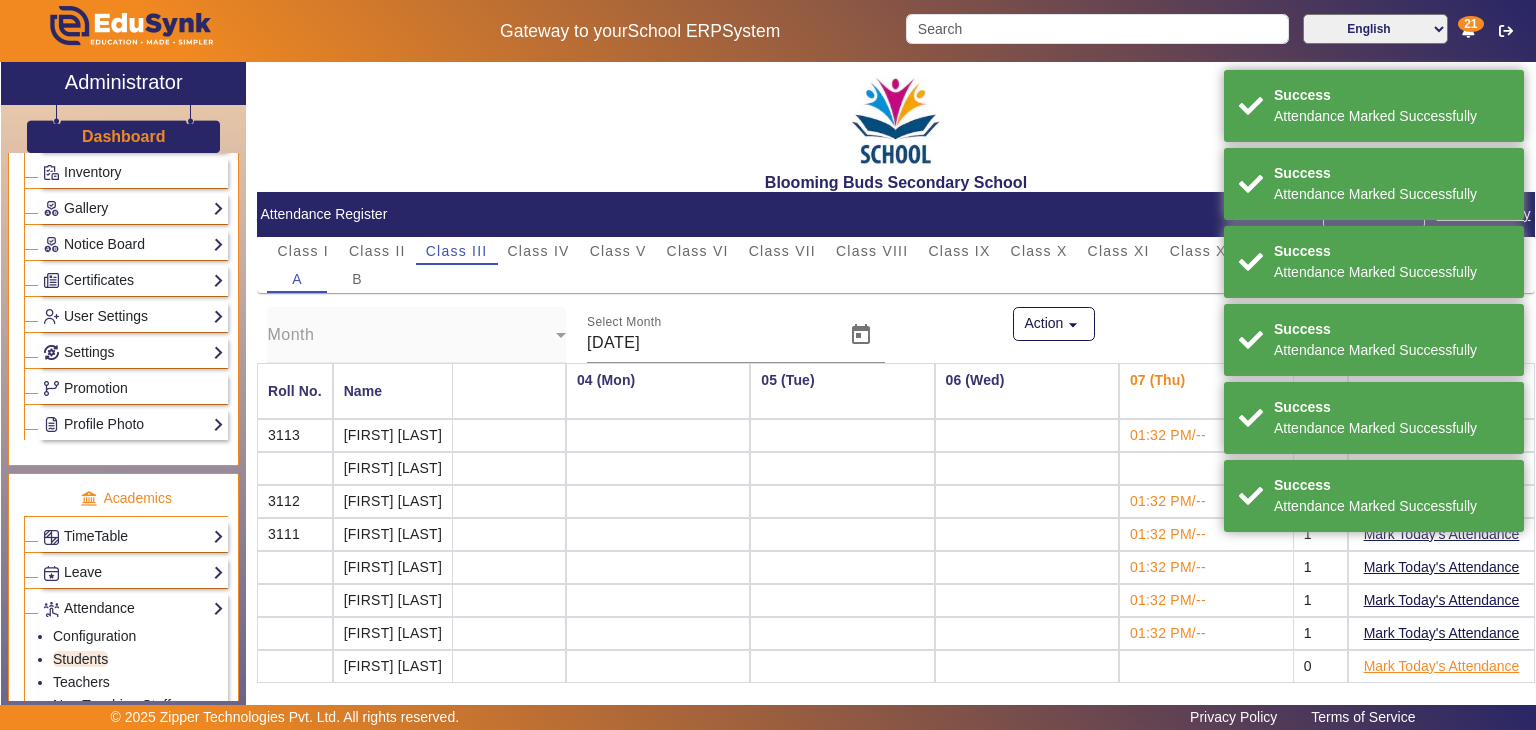 click on "Mark Today's Attendance" at bounding box center (1441, 666) 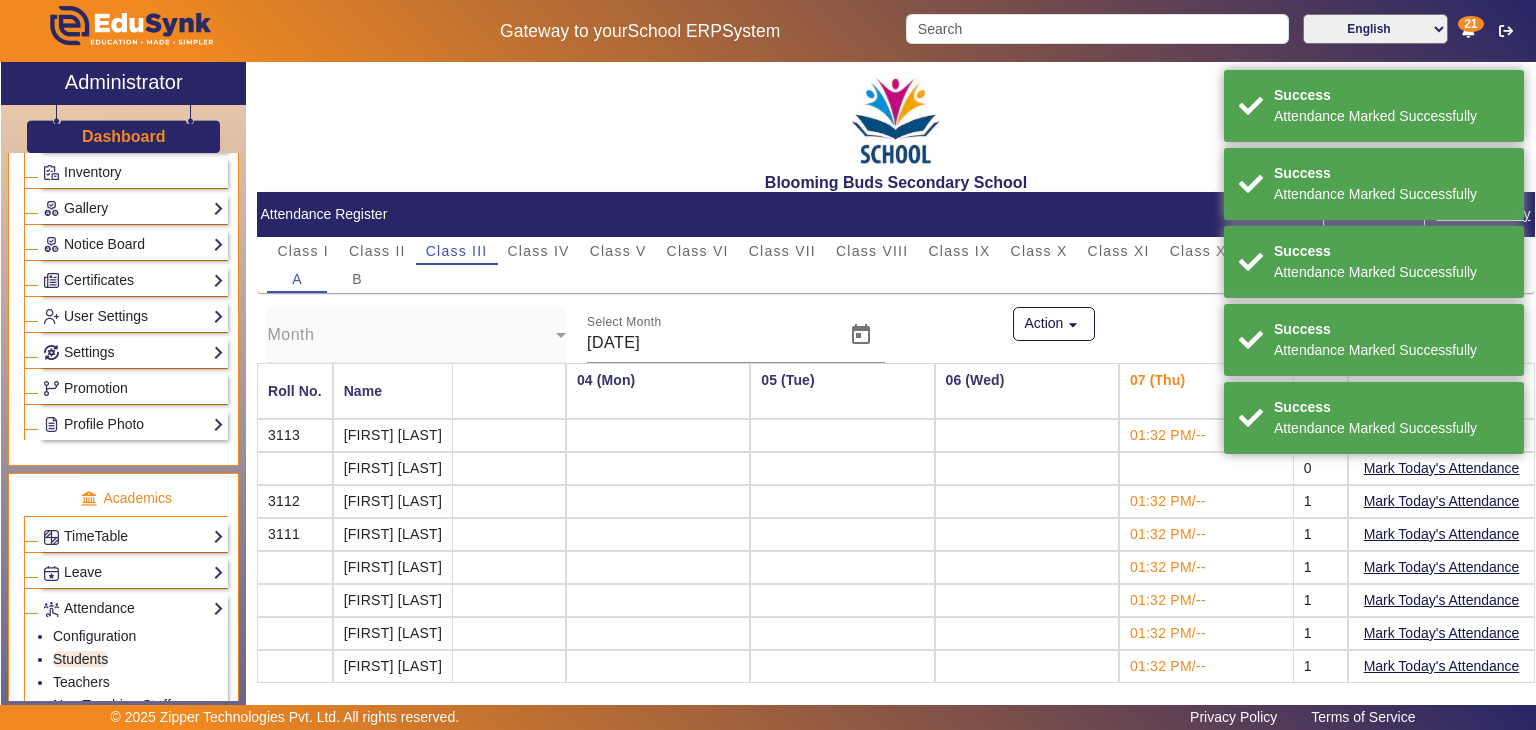 click on "Dashboard" 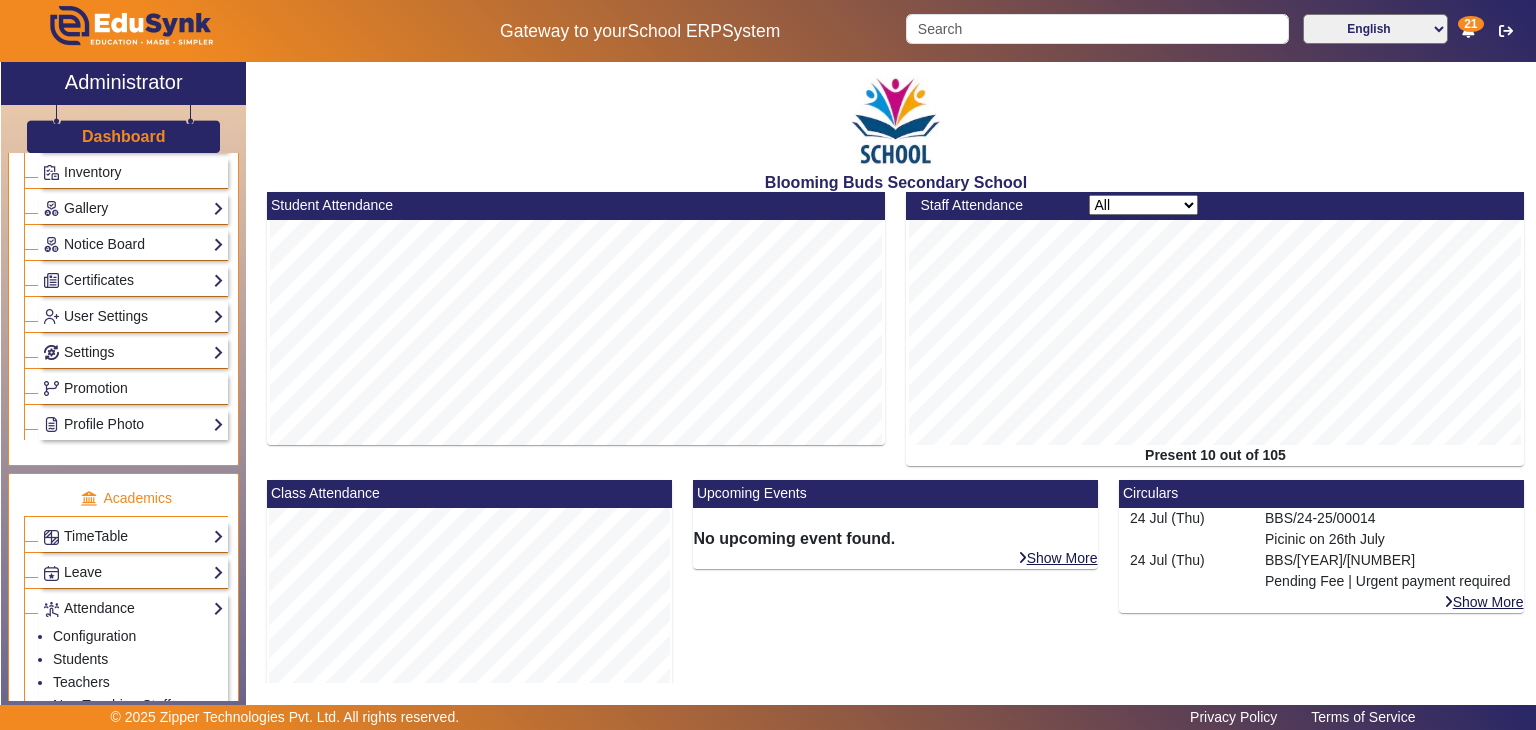 click on "Upcoming Events  No upcoming event found.  Show More" 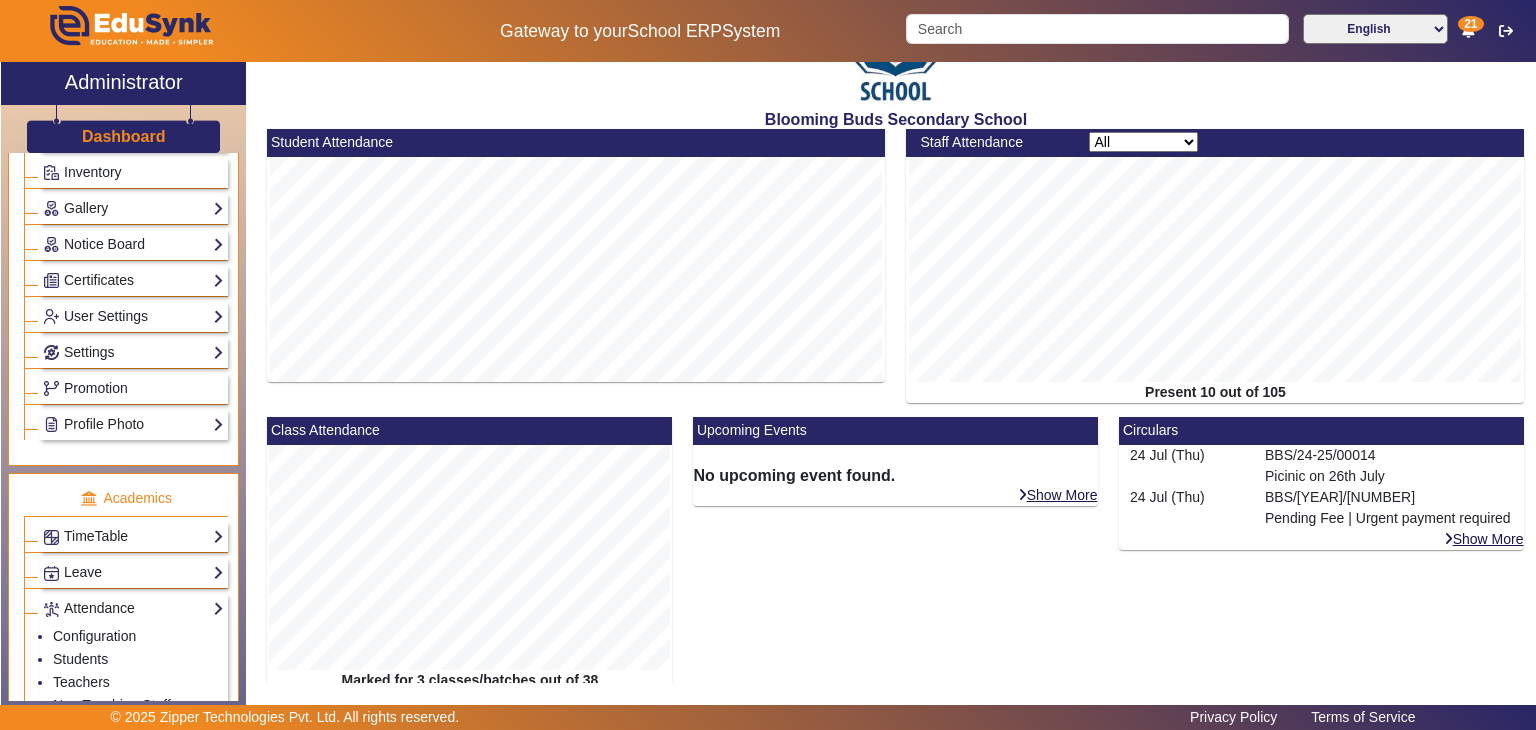 scroll, scrollTop: 28, scrollLeft: 0, axis: vertical 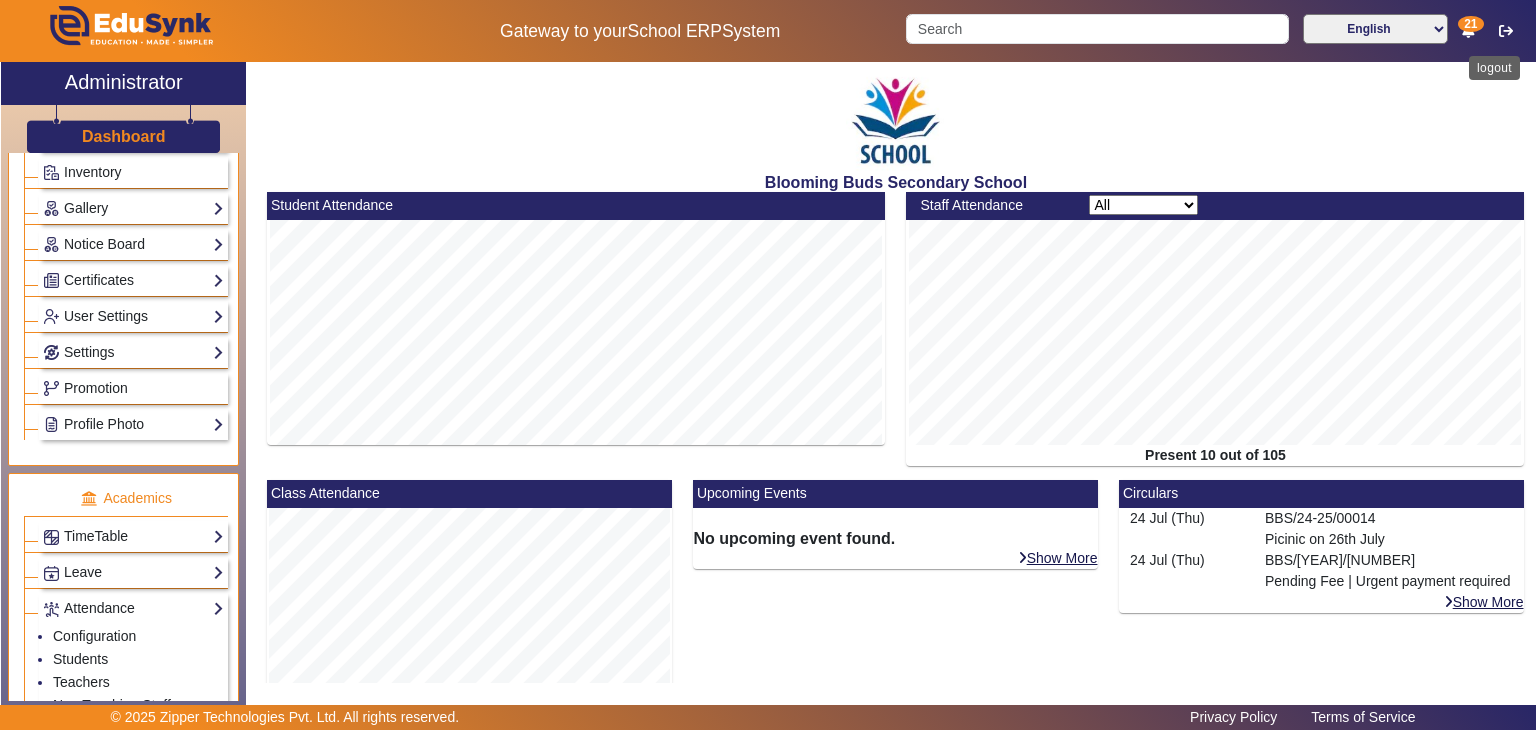 click 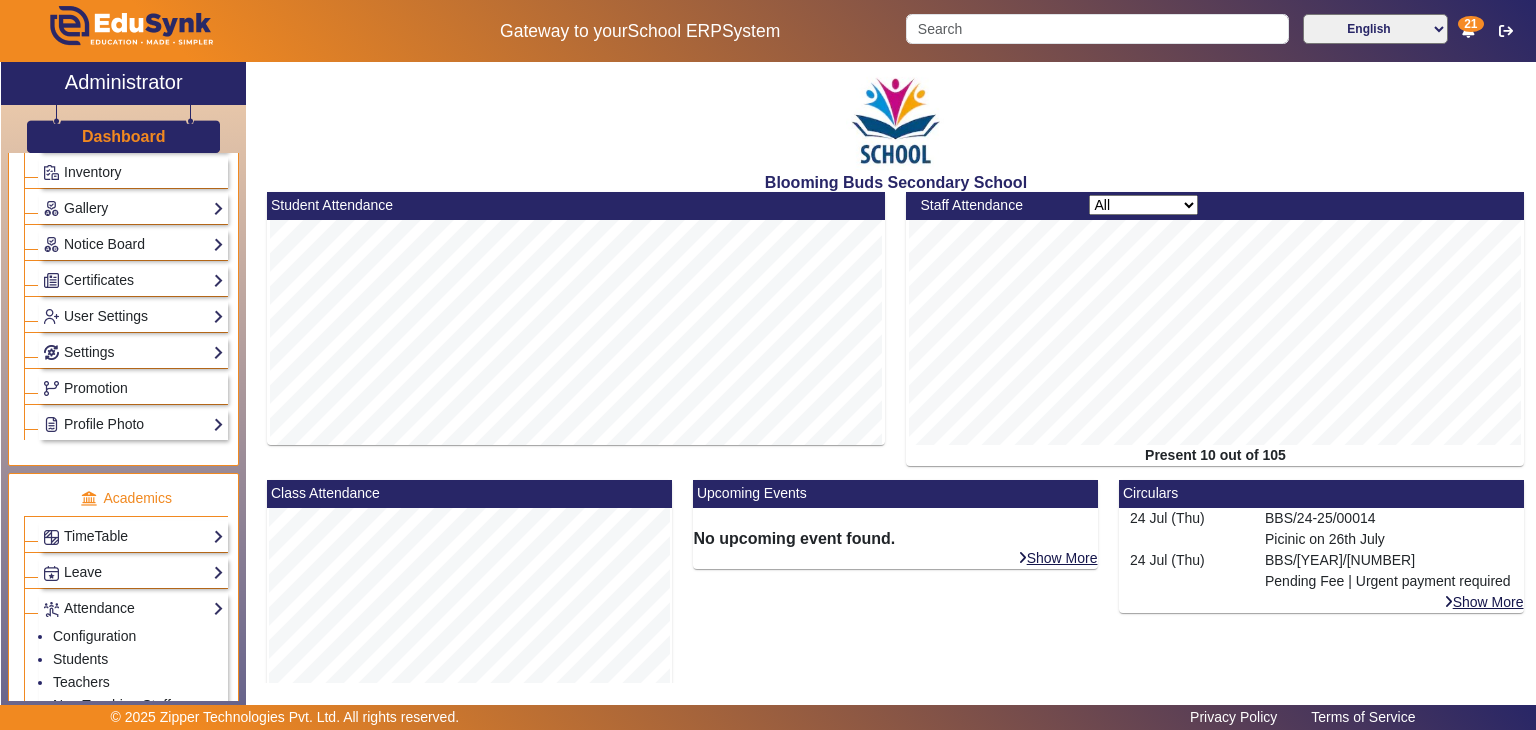 click on "Blooming Buds Secondary School" 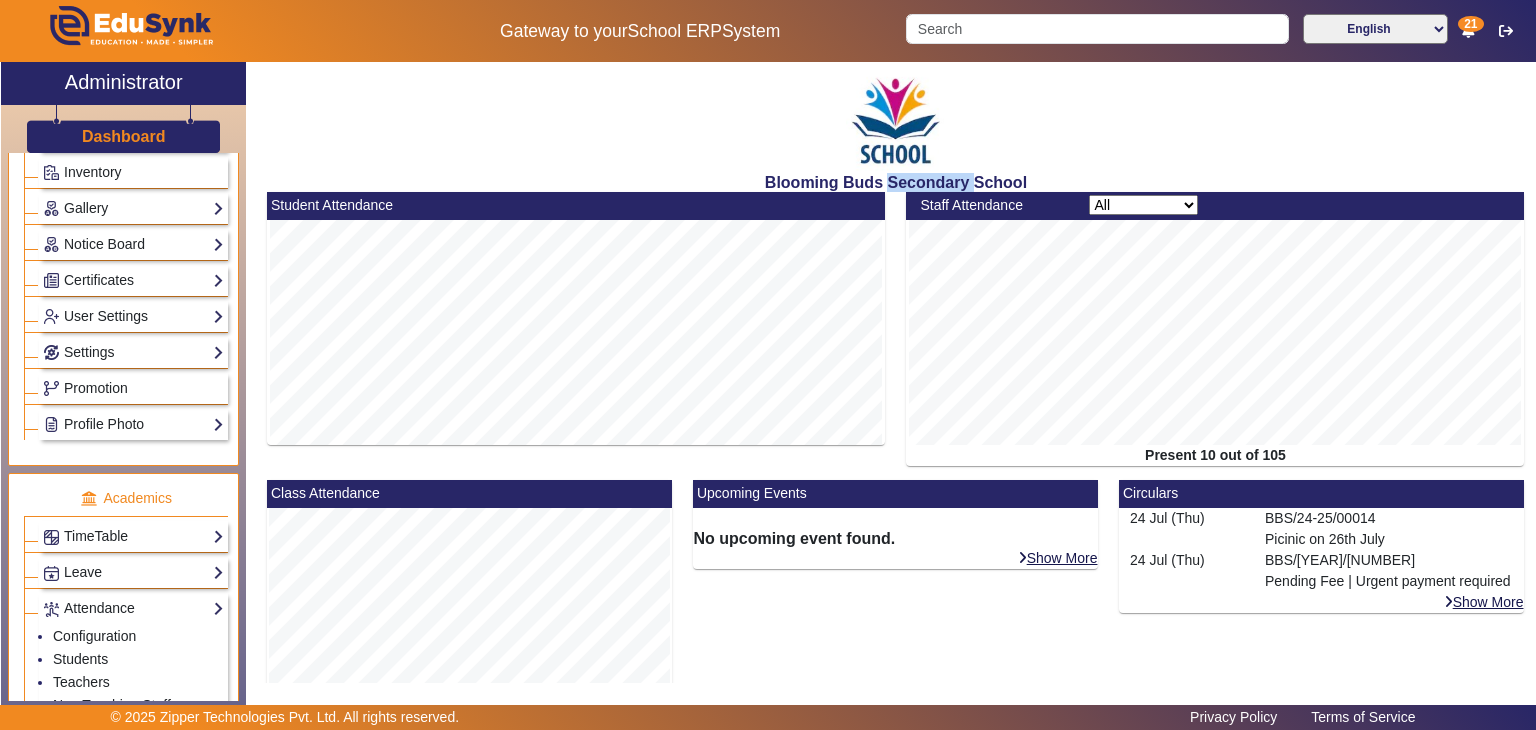 click on "Blooming Buds Secondary School" 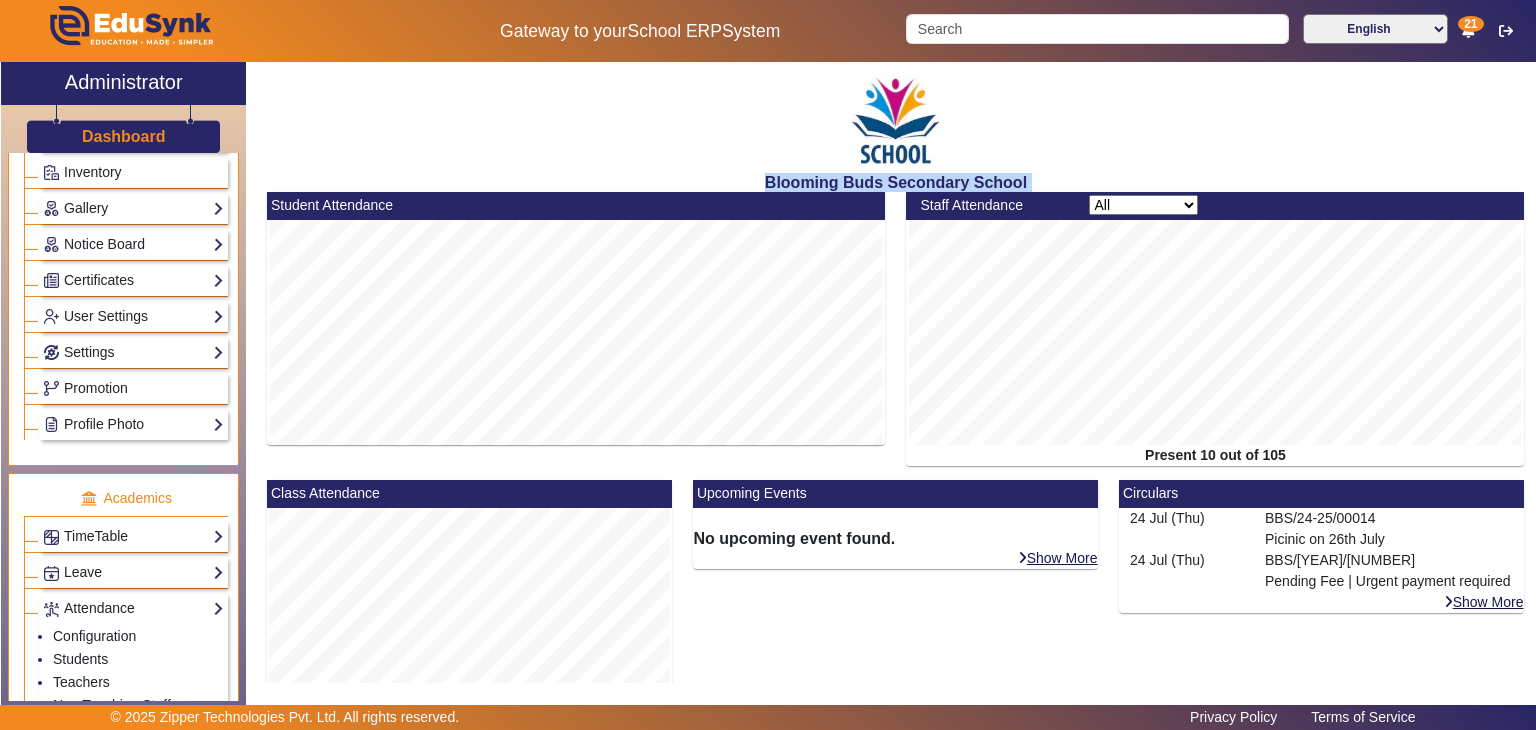 click on "Blooming Buds Secondary School" 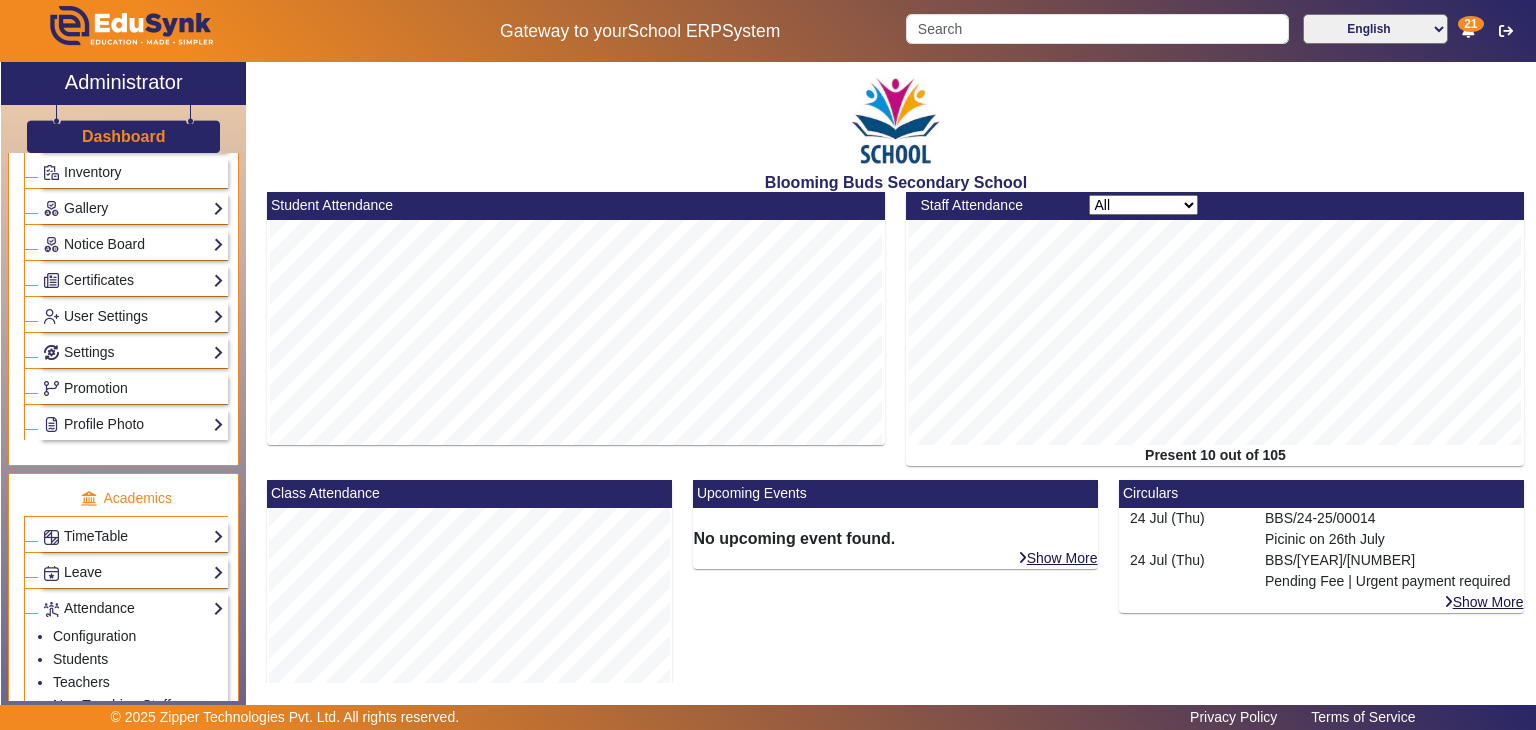 click on "Student Attendance" 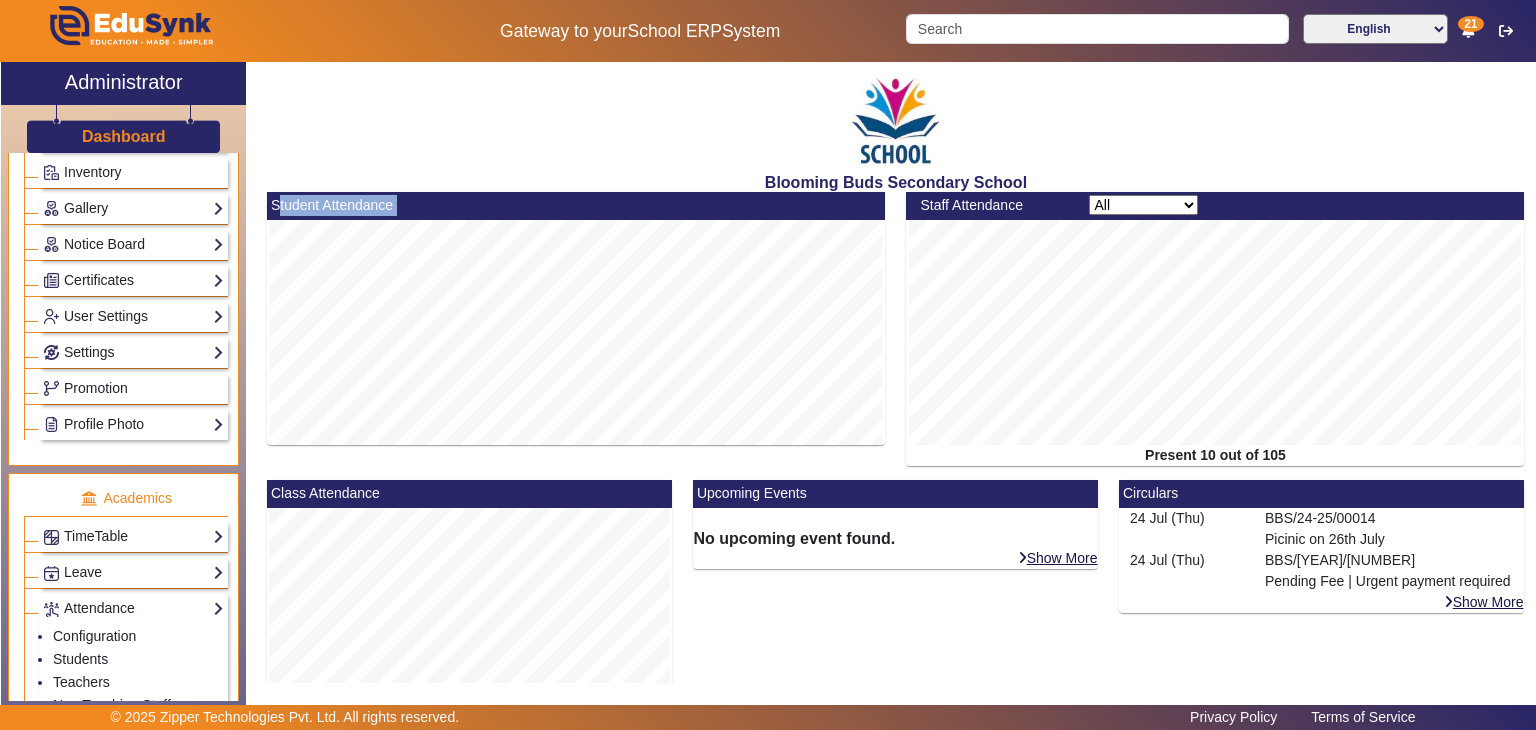 click on "Student Attendance" 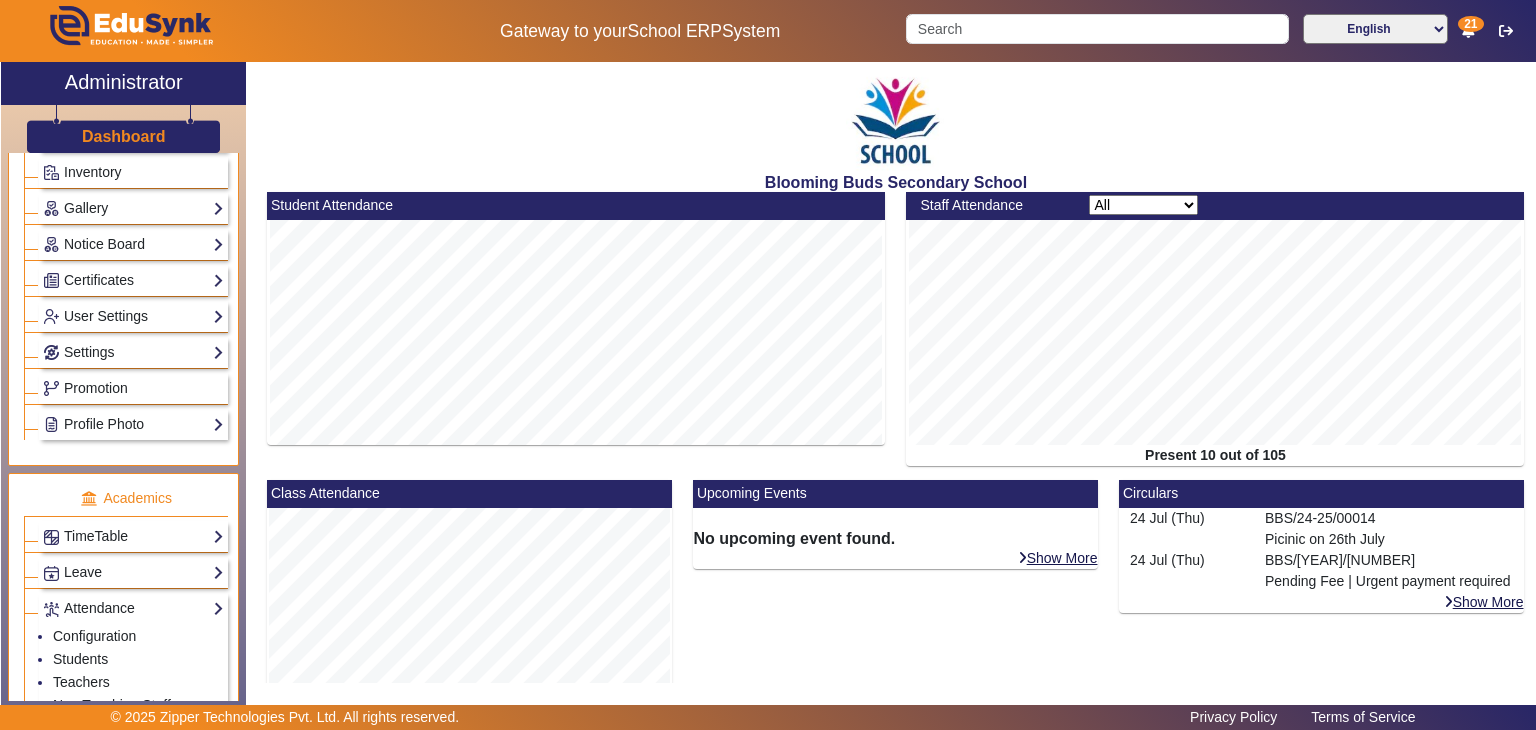 click on "Blooming Buds Secondary School" 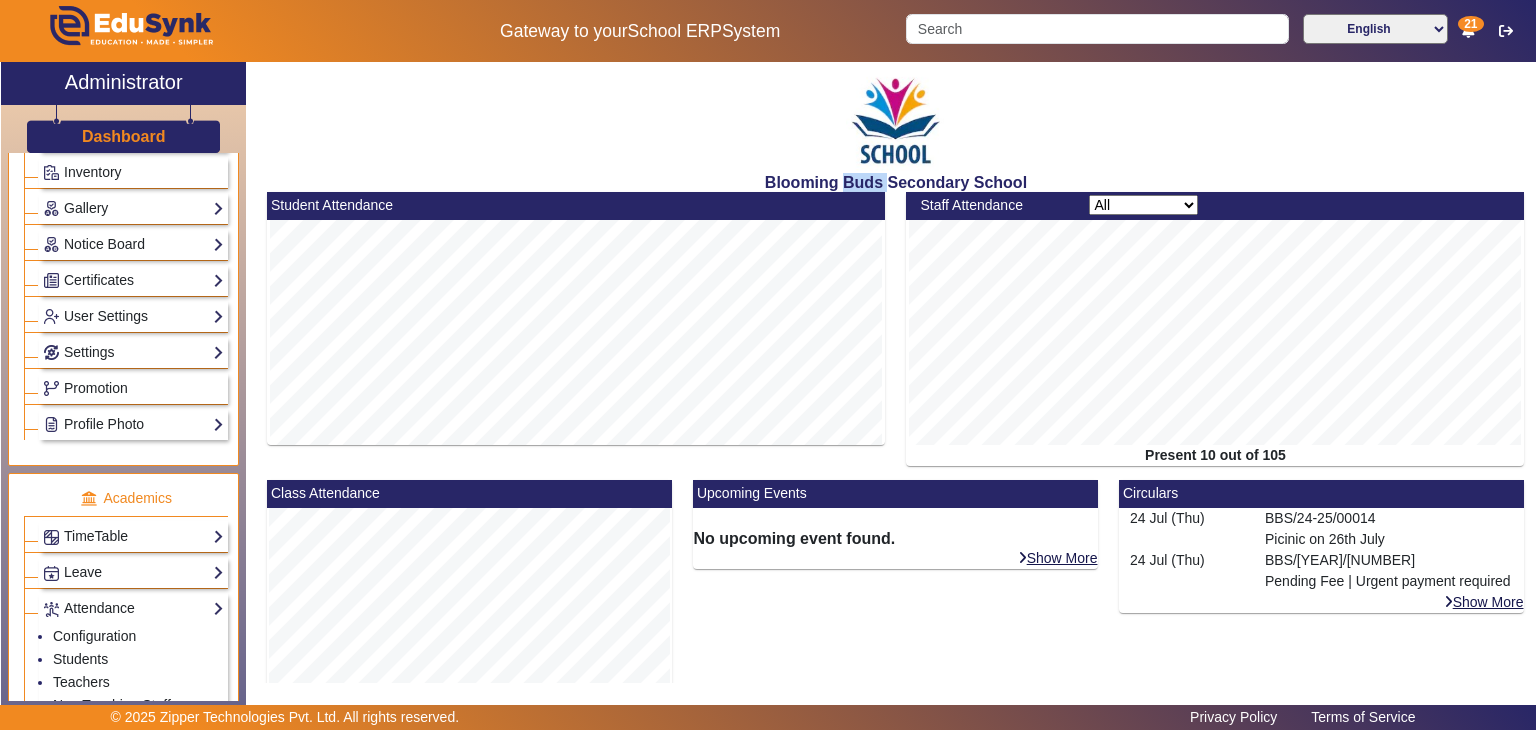 click on "Blooming Buds Secondary School" 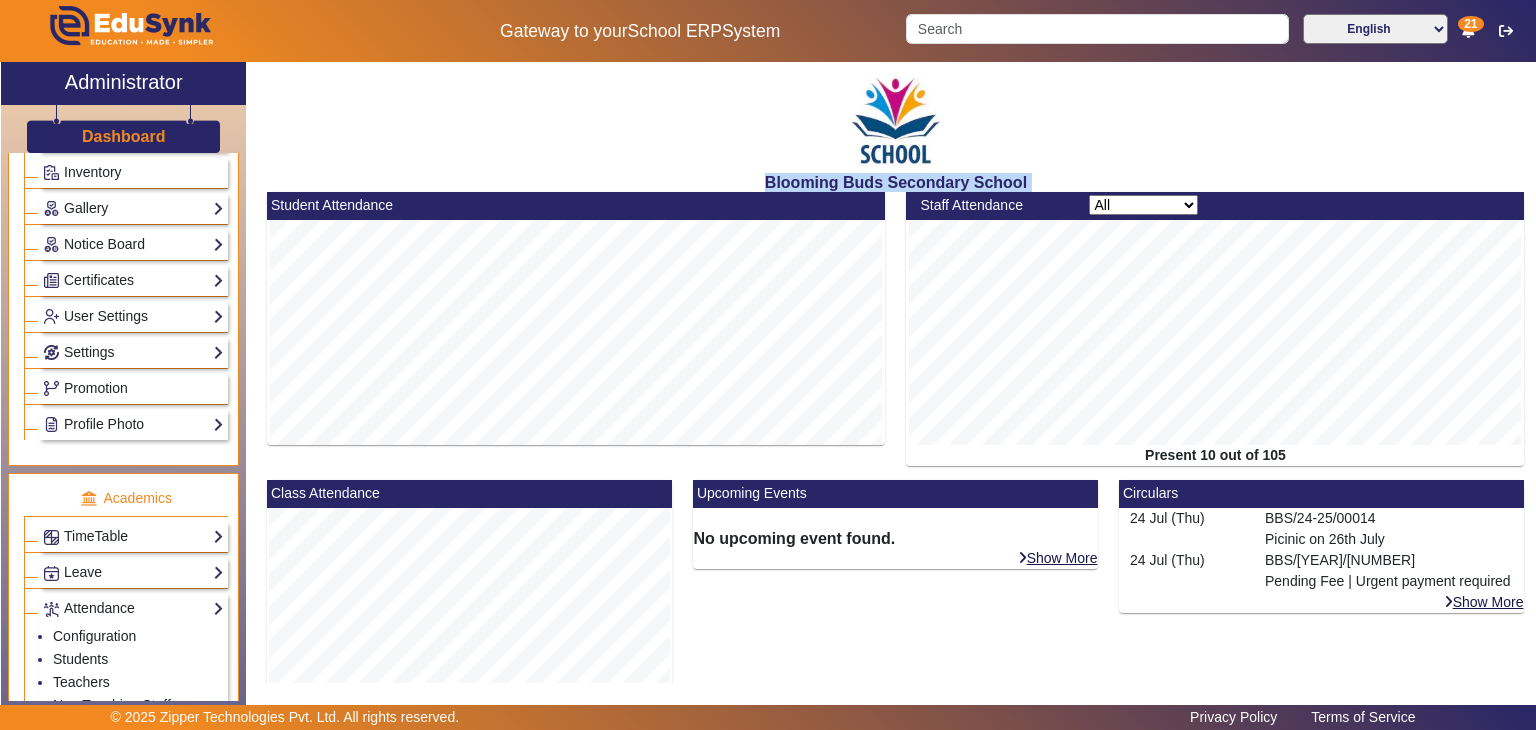 click on "Blooming Buds Secondary School" 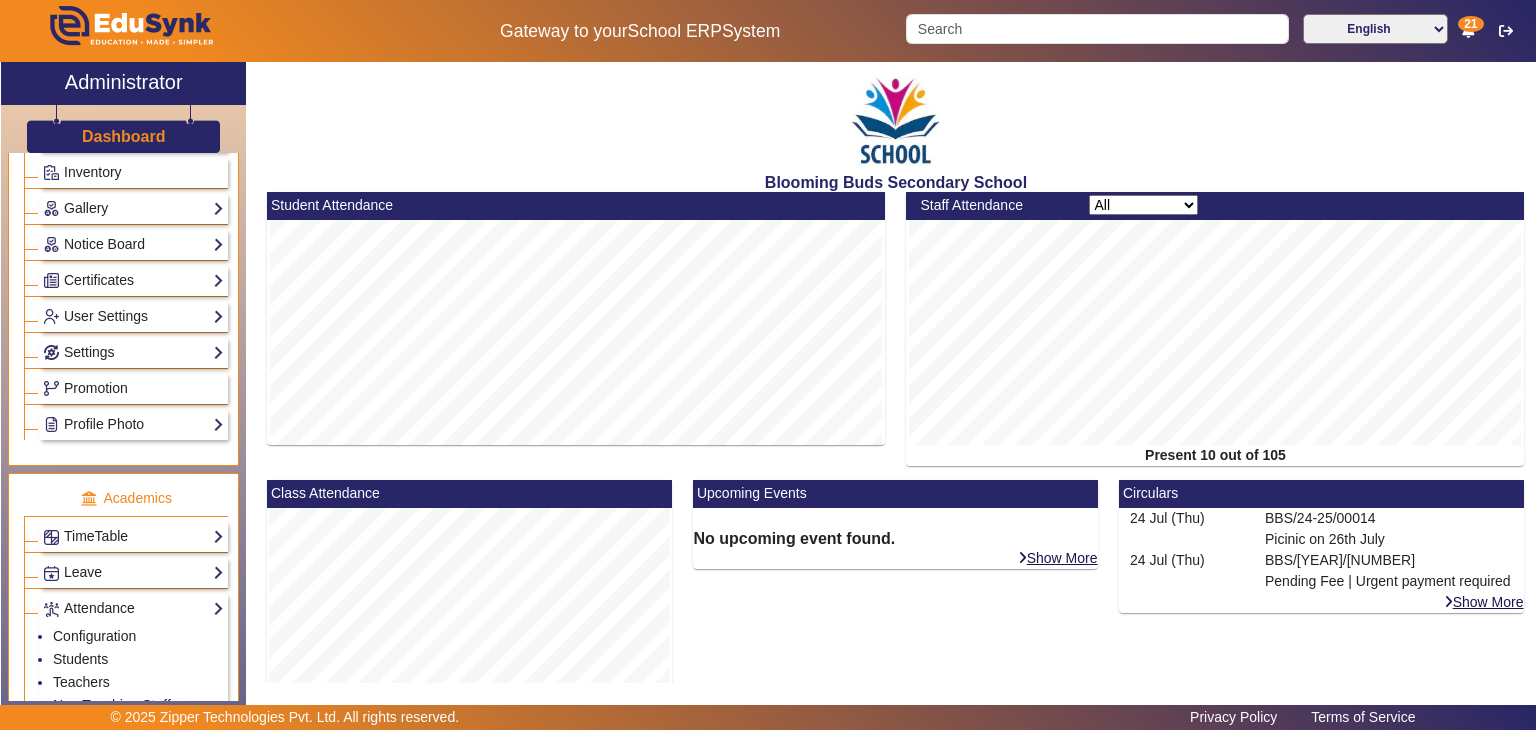 click on "Student Attendance" 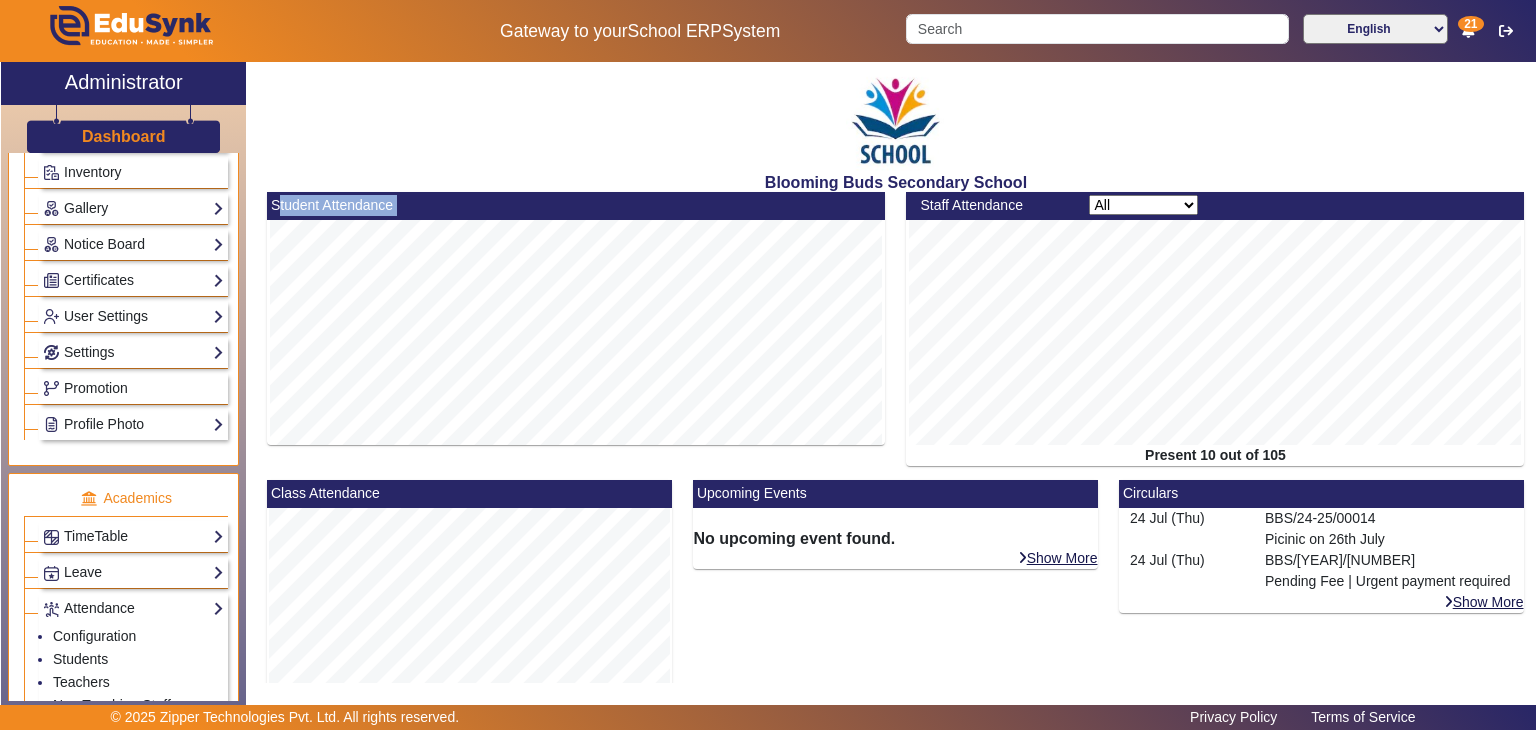 click on "Student Attendance" 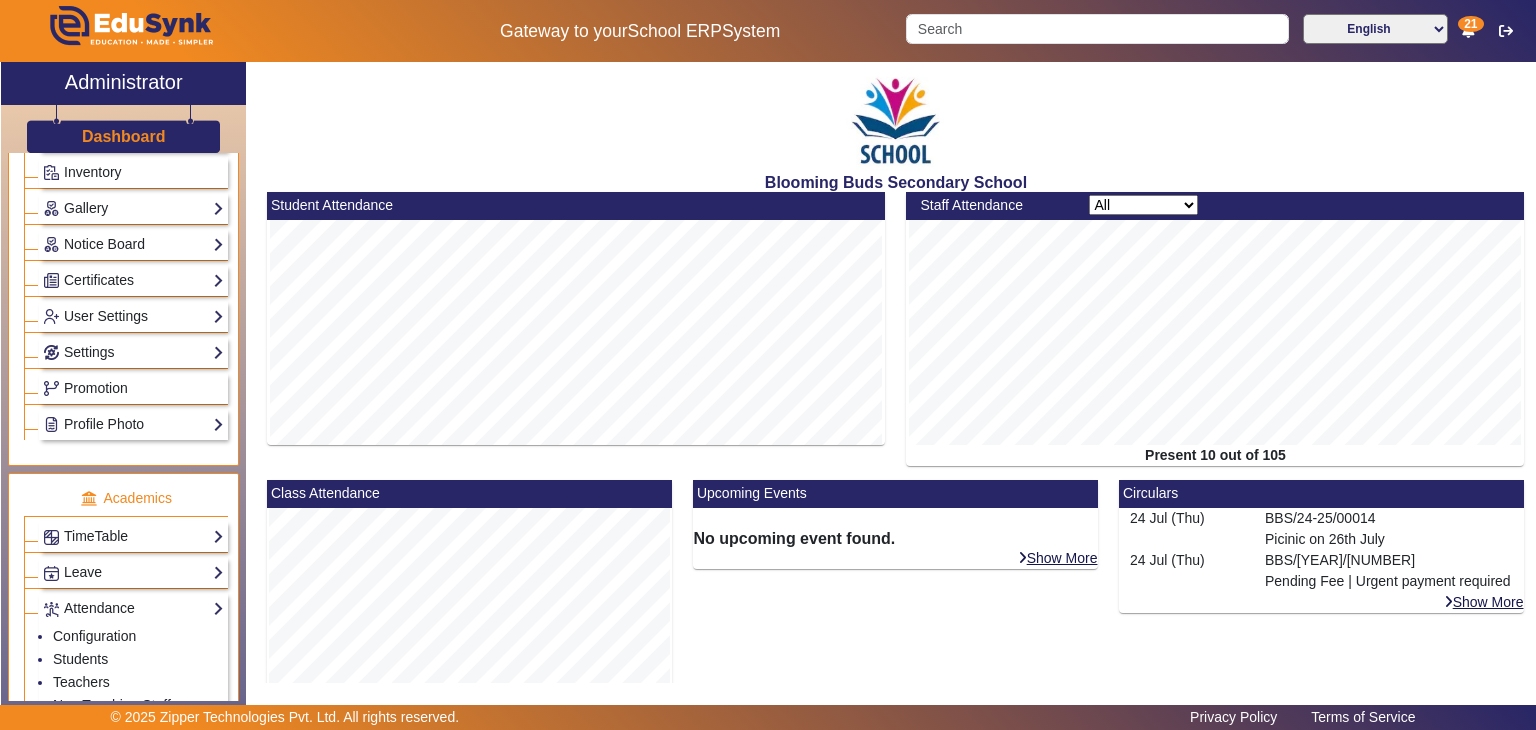 click on "Staff Attendance" 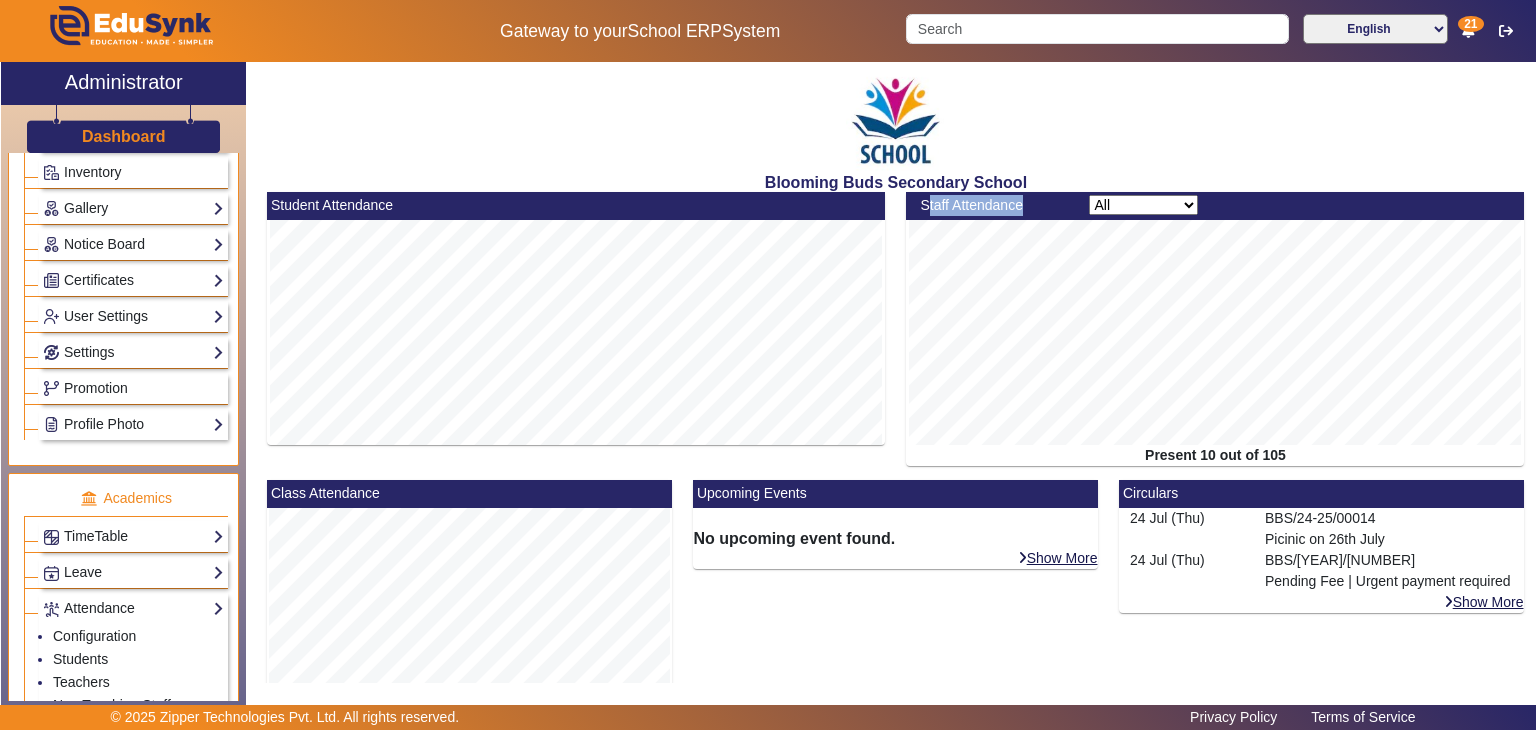 click on "Staff Attendance" 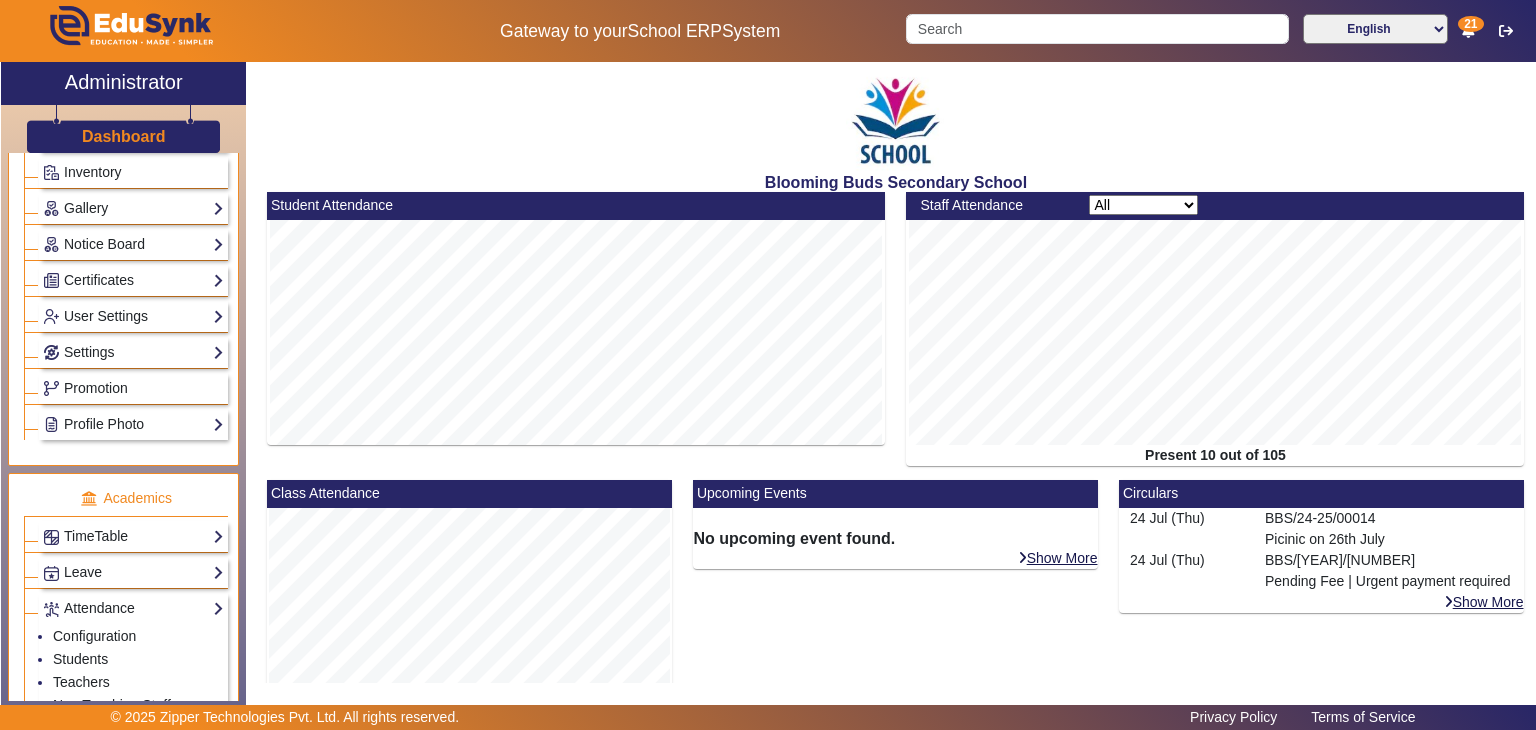 click on "Class Attendance" 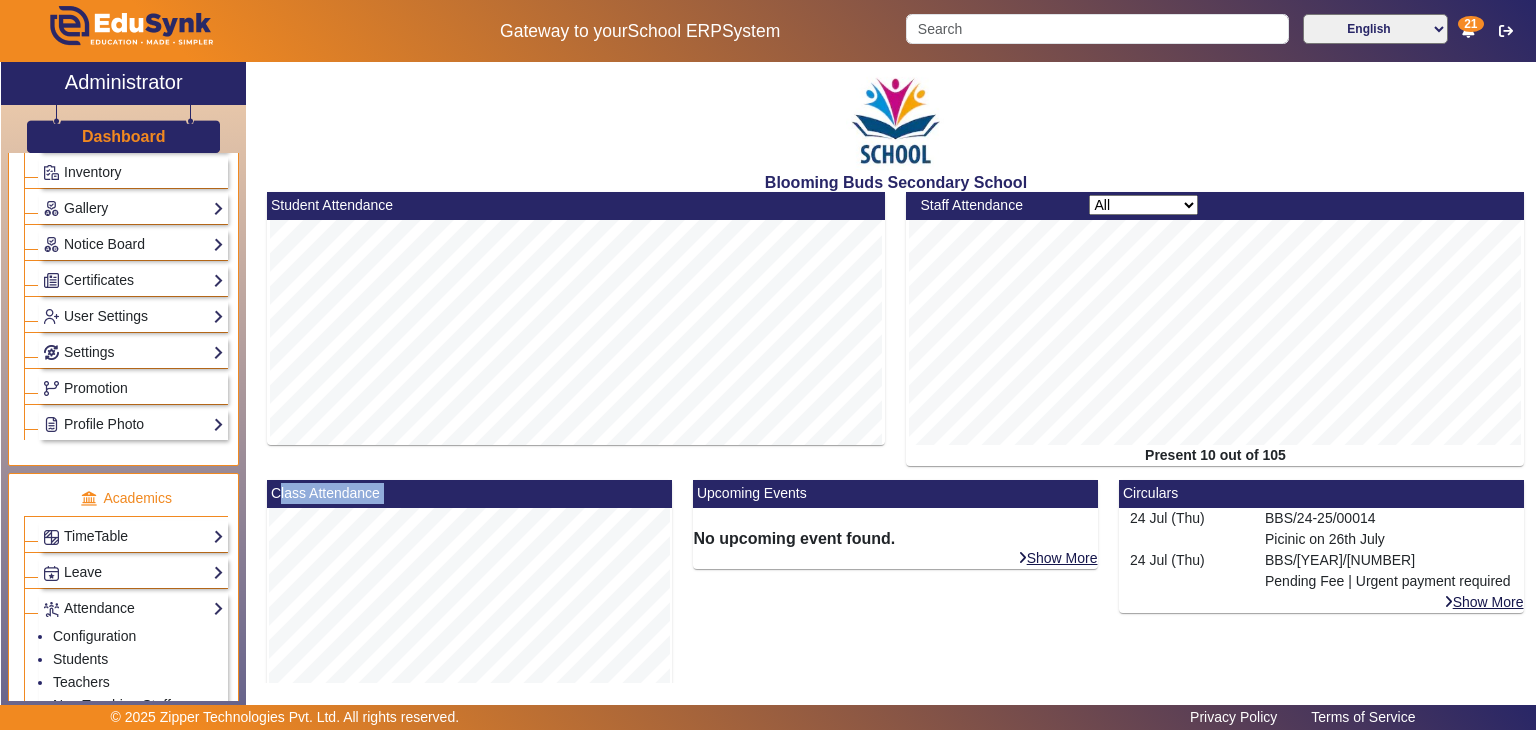 click on "Class Attendance" 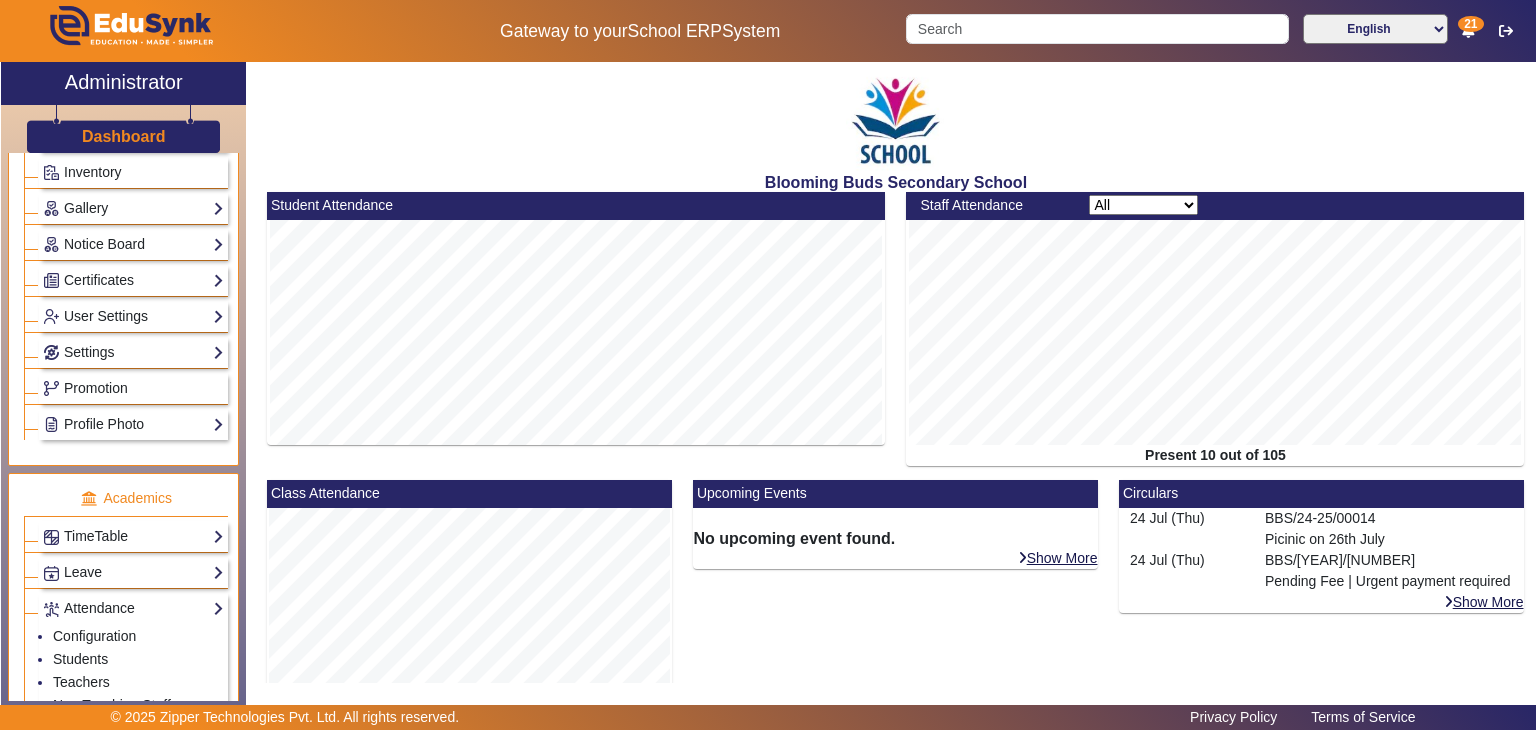 click on "Staff Attendance" 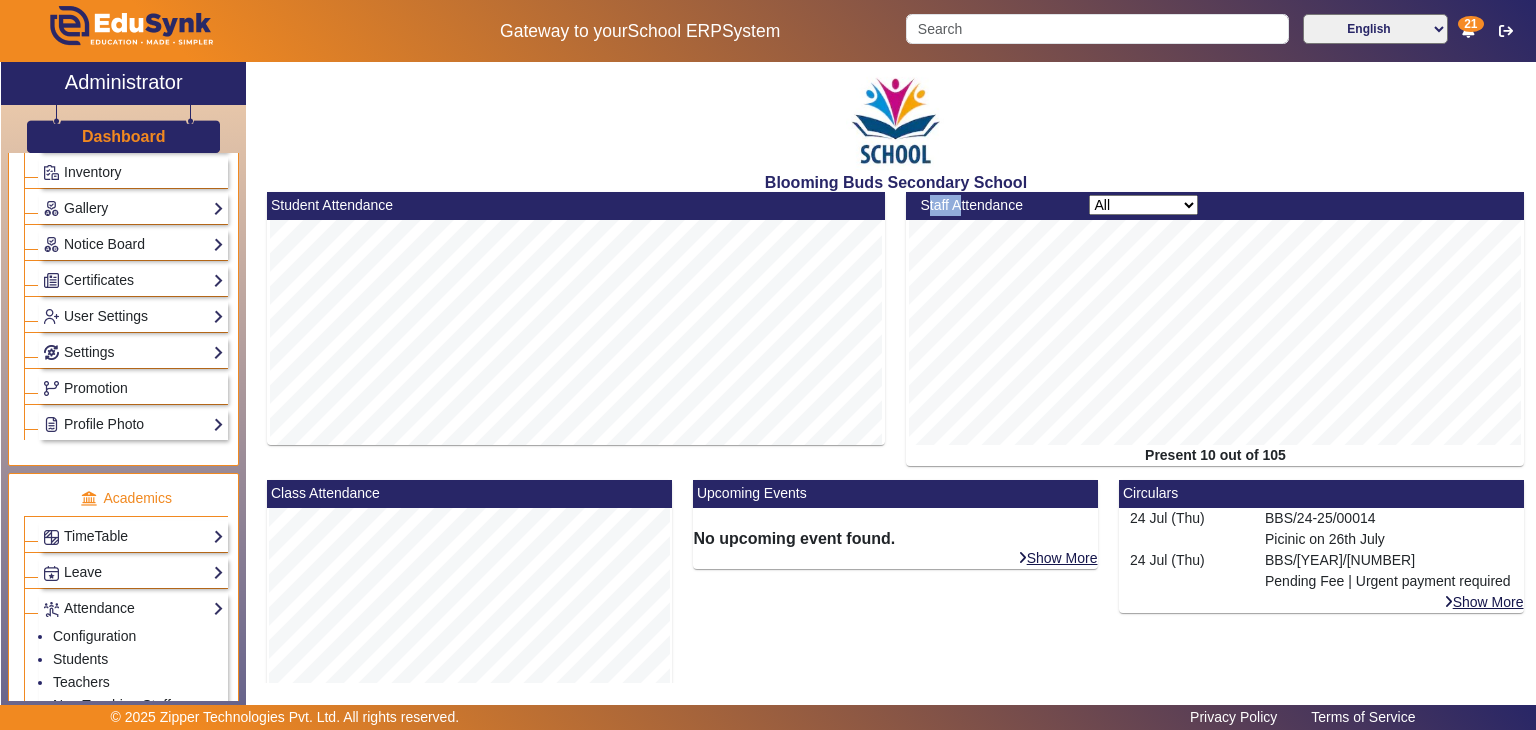 click on "Staff Attendance" 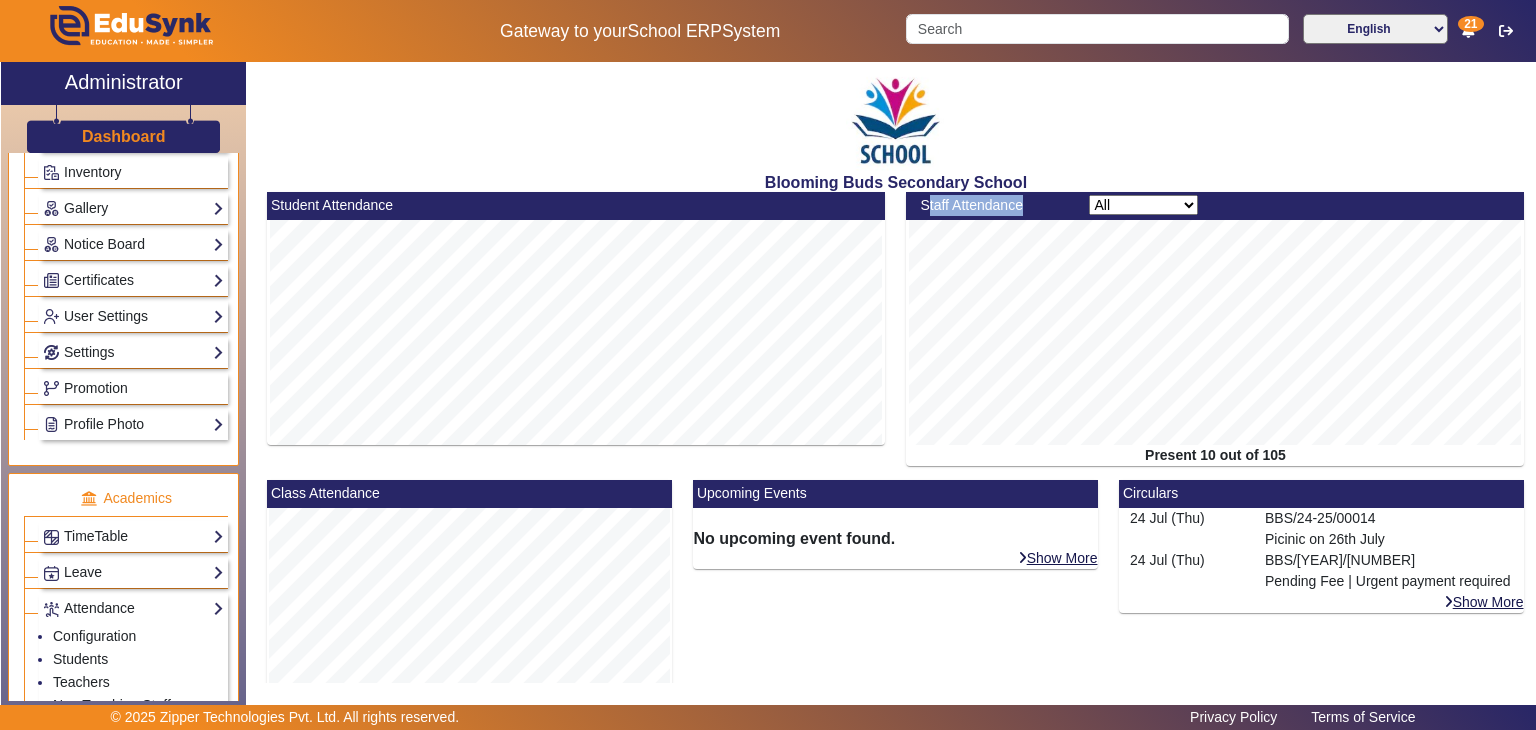 click on "Staff Attendance" 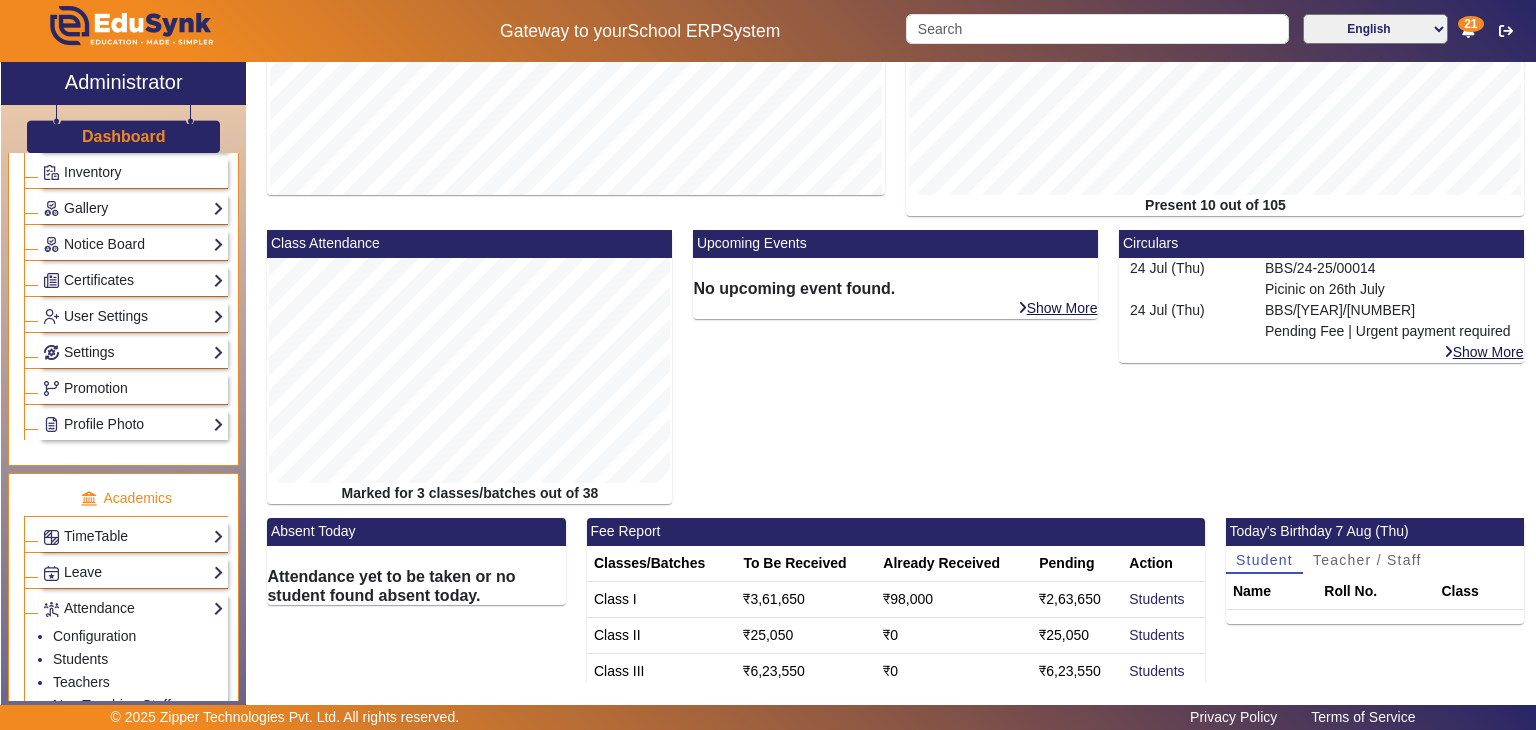scroll, scrollTop: 342, scrollLeft: 0, axis: vertical 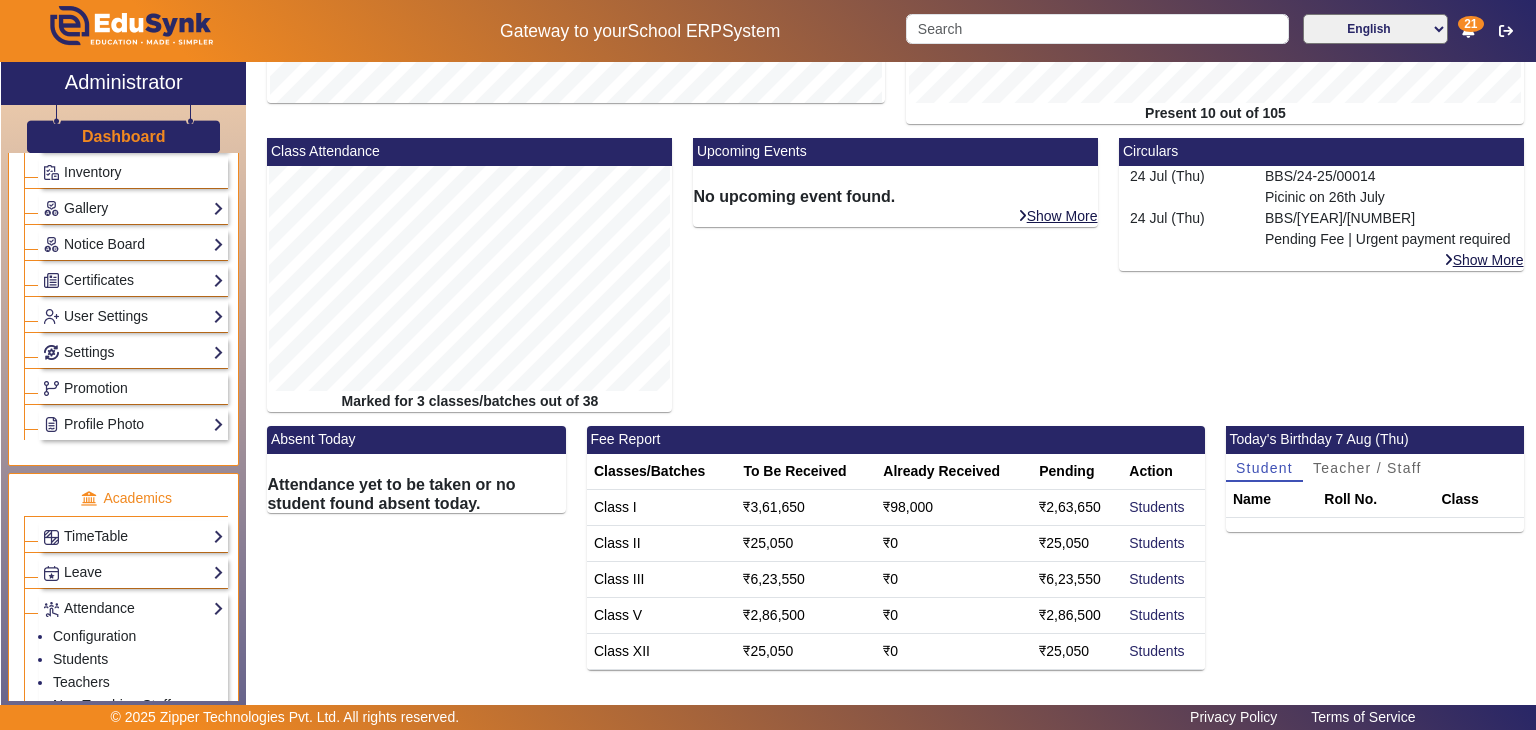 click on "Fee Report" 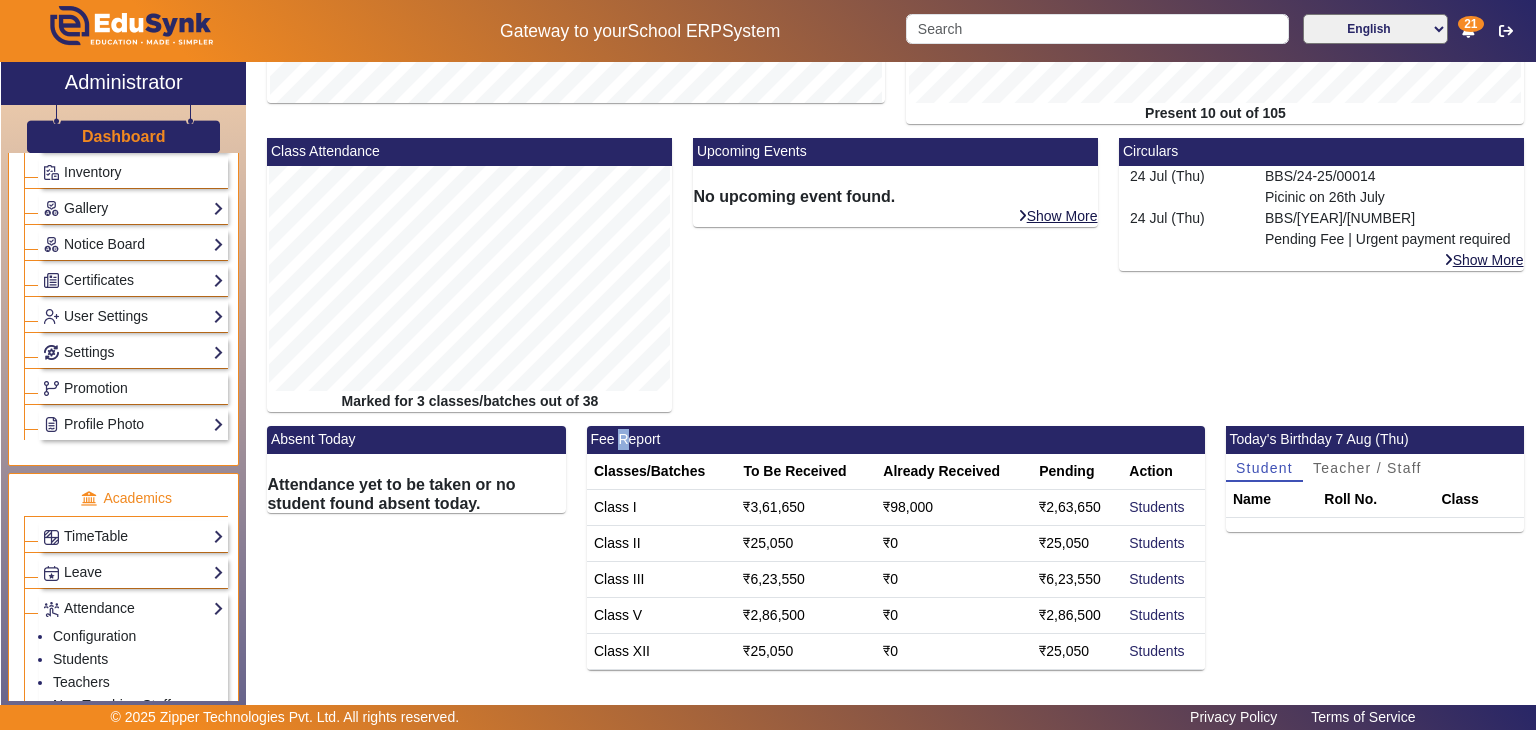 click on "Fee Report" 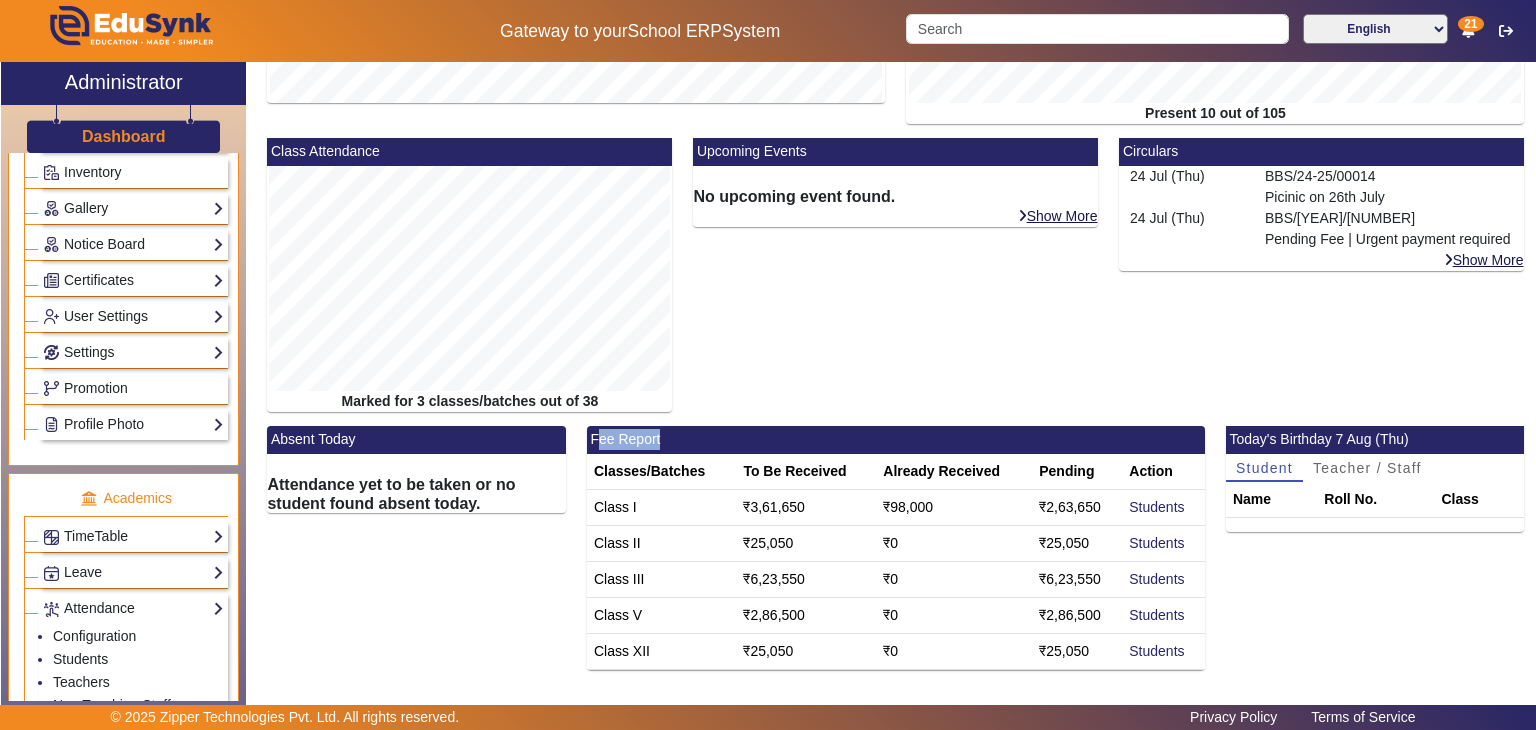 click on "Fee Report" 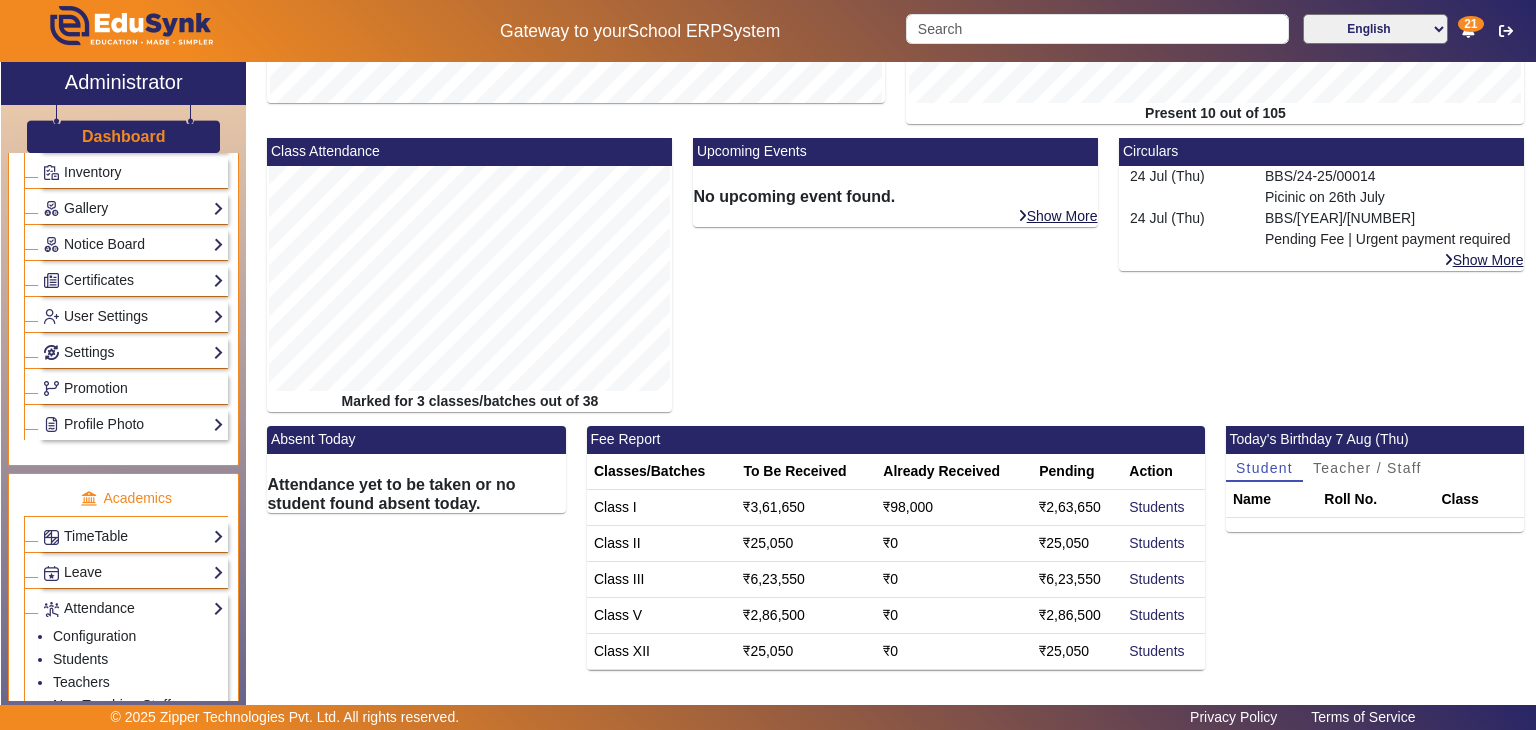 click on "Class I" 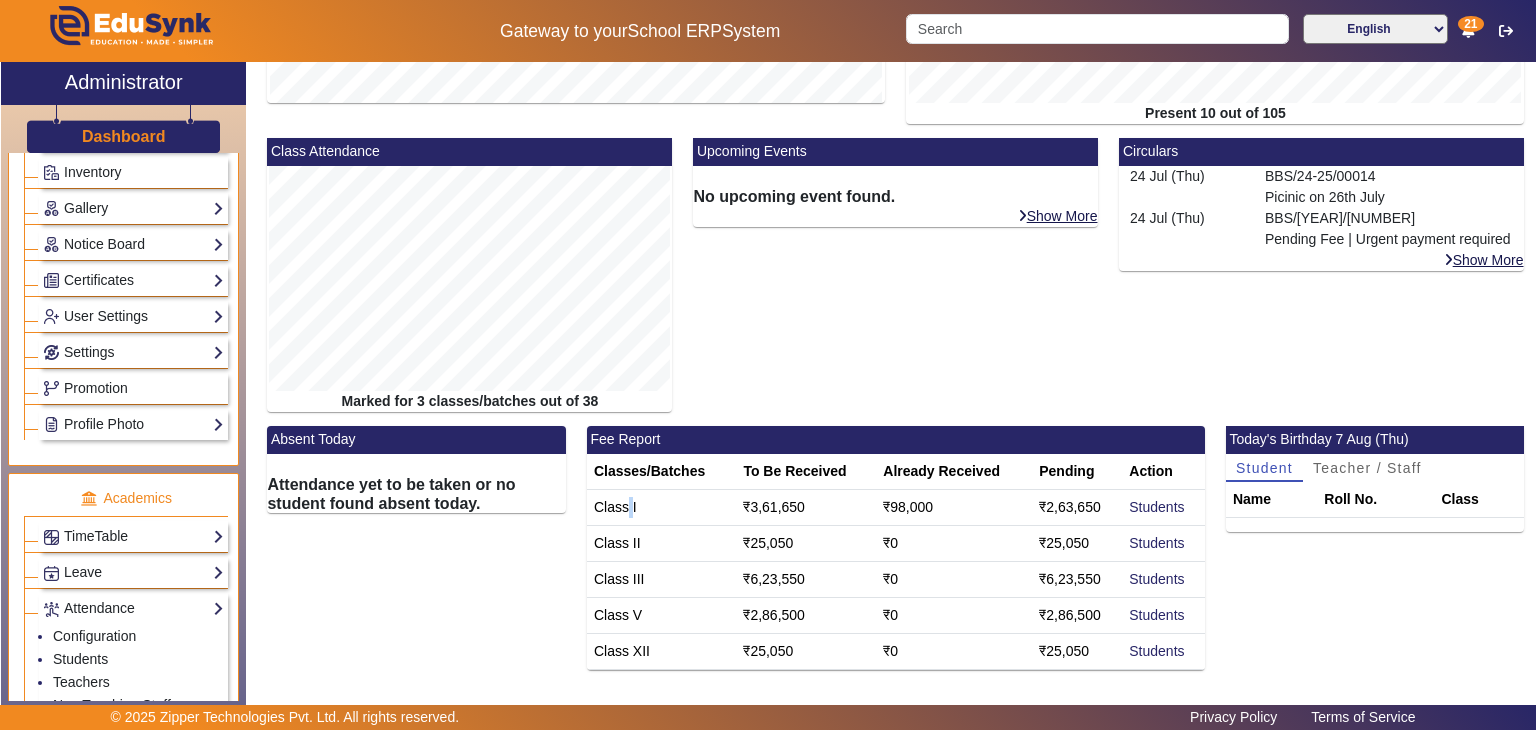 click on "Class I" 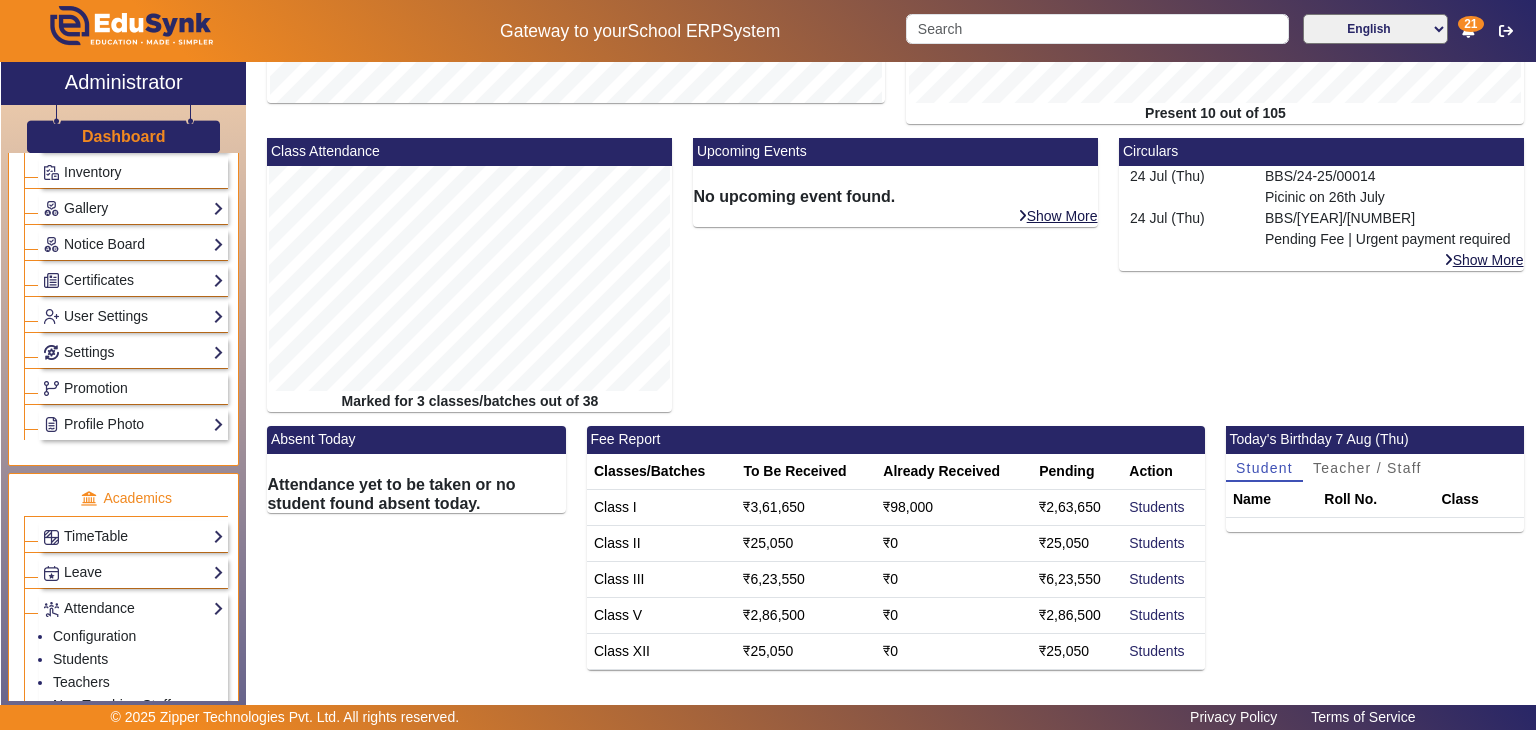 click on "Class I" 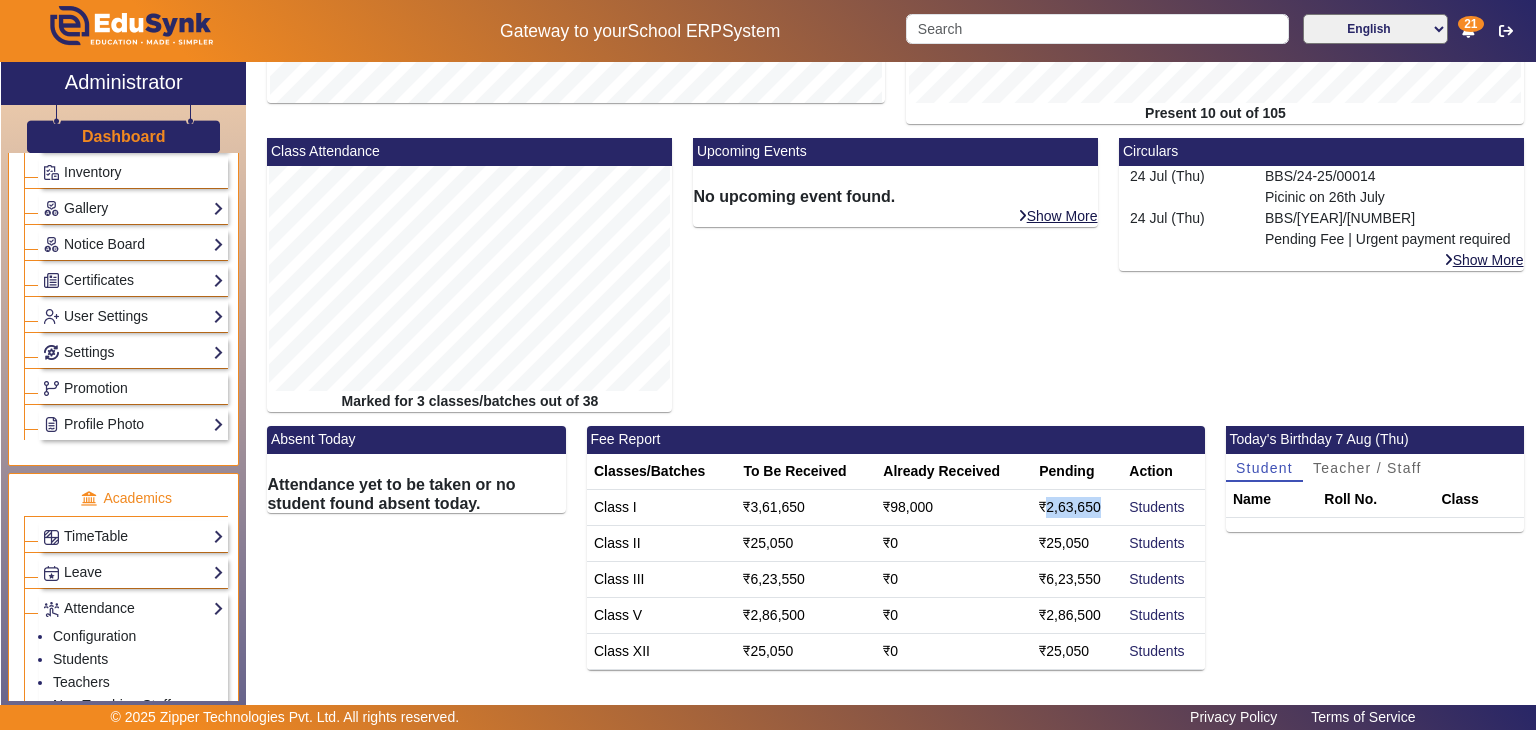 click on "₹2,63,650" 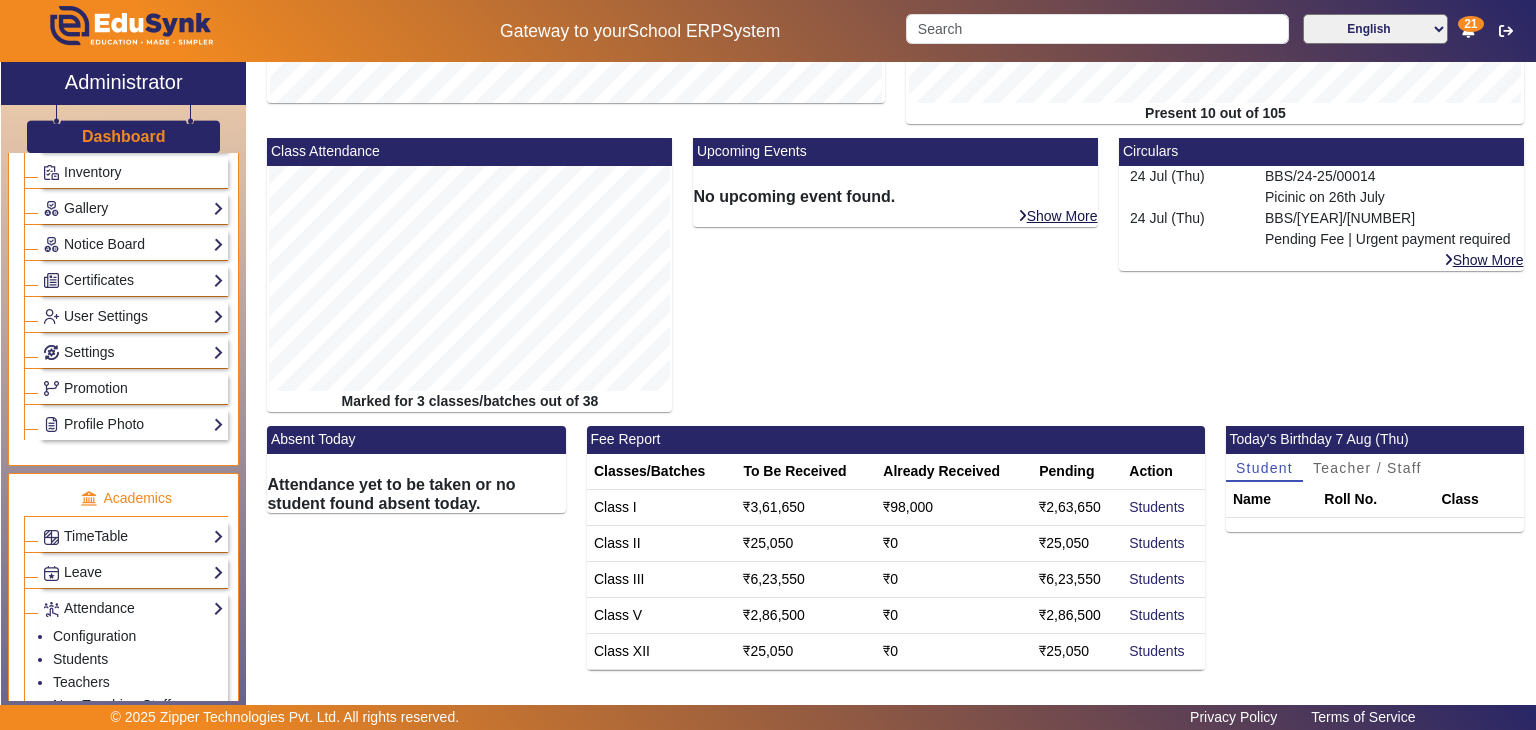 click on "Class I" 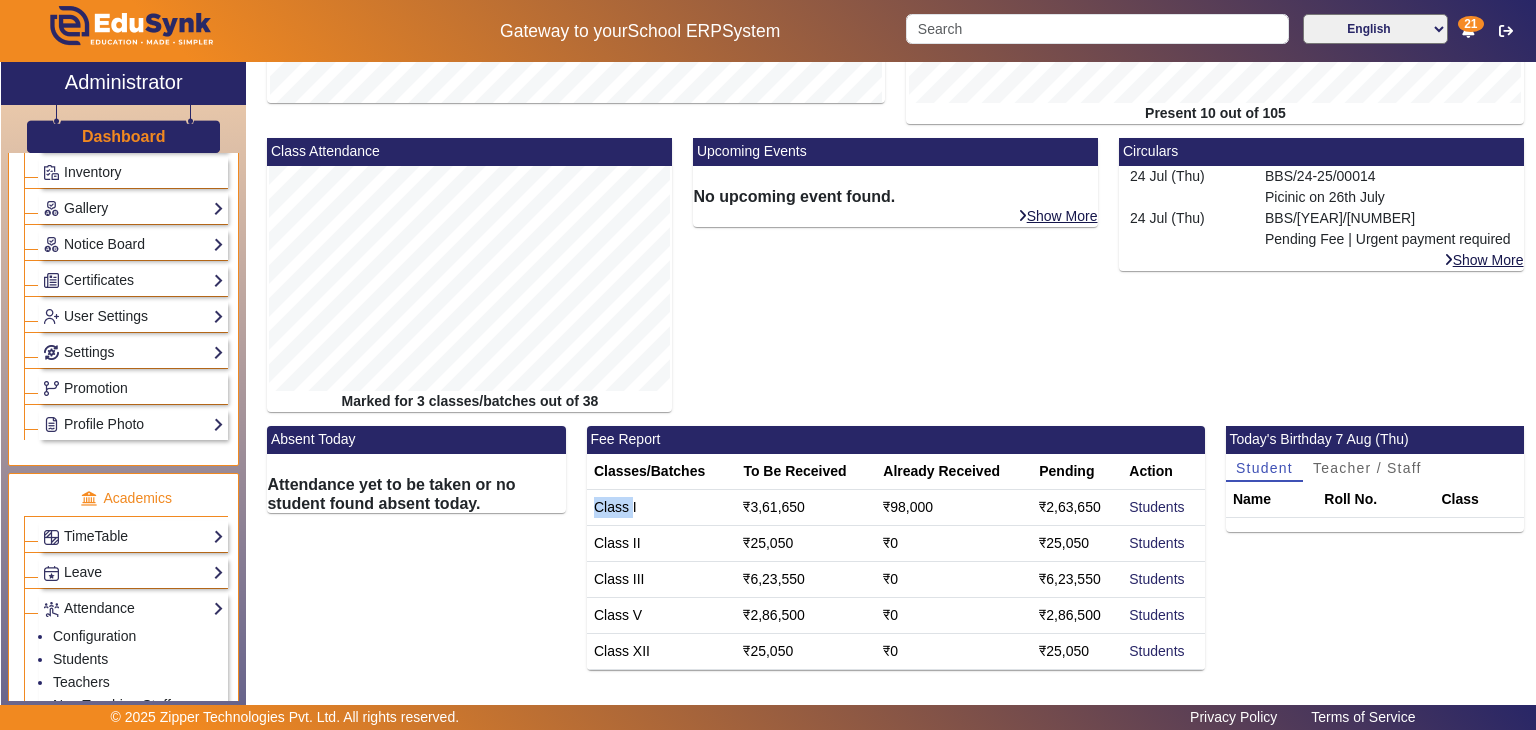 click on "Class I" 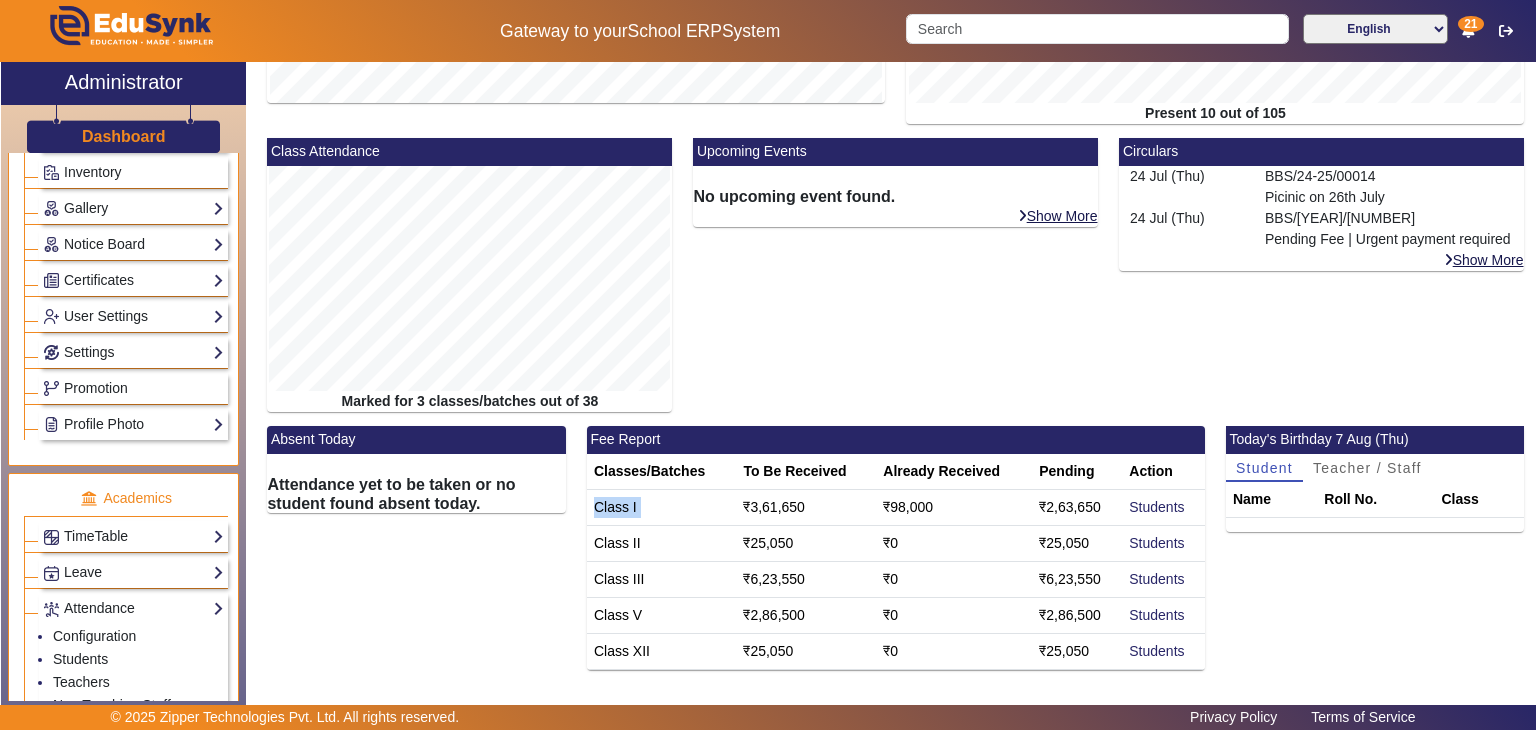 click on "Class I" 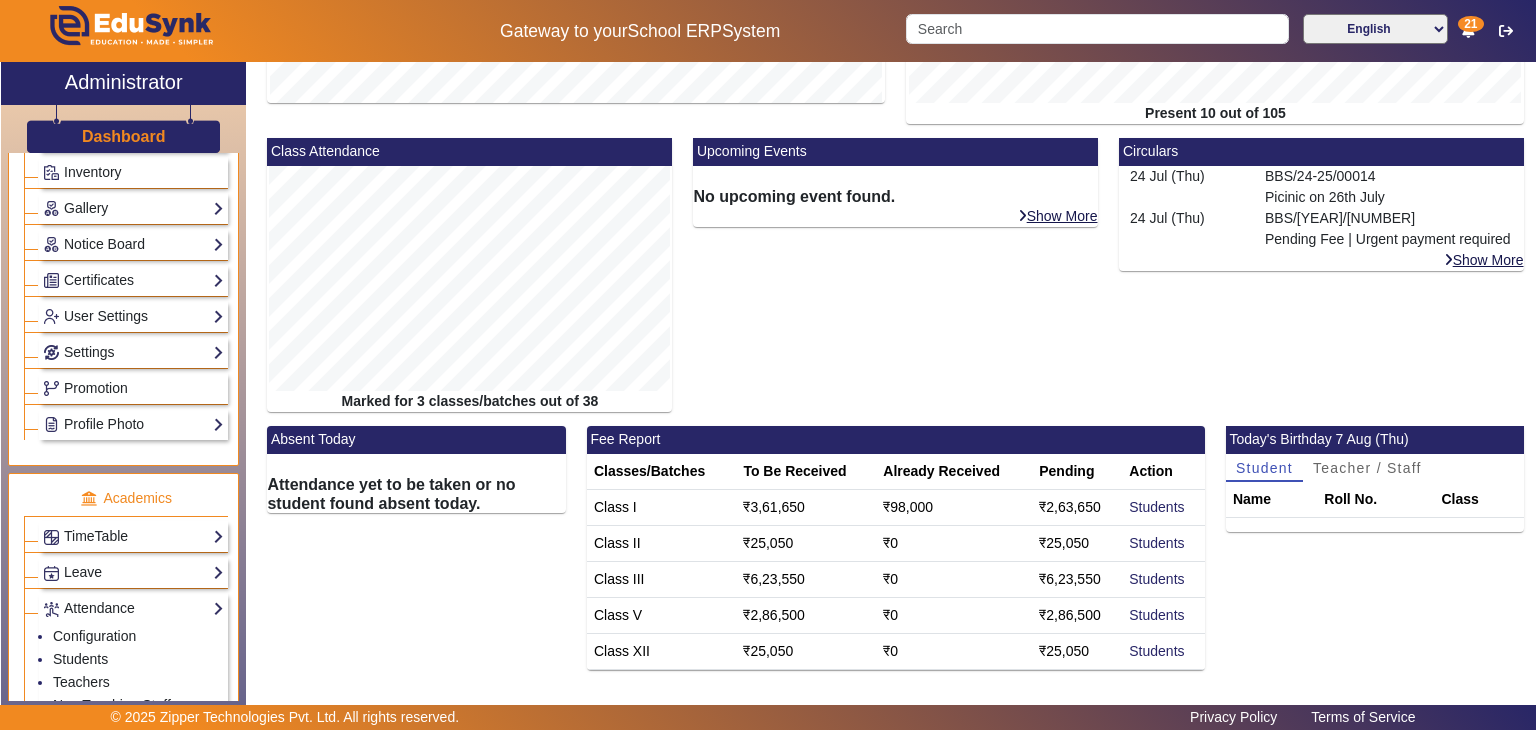 click on "₹3,61,650" 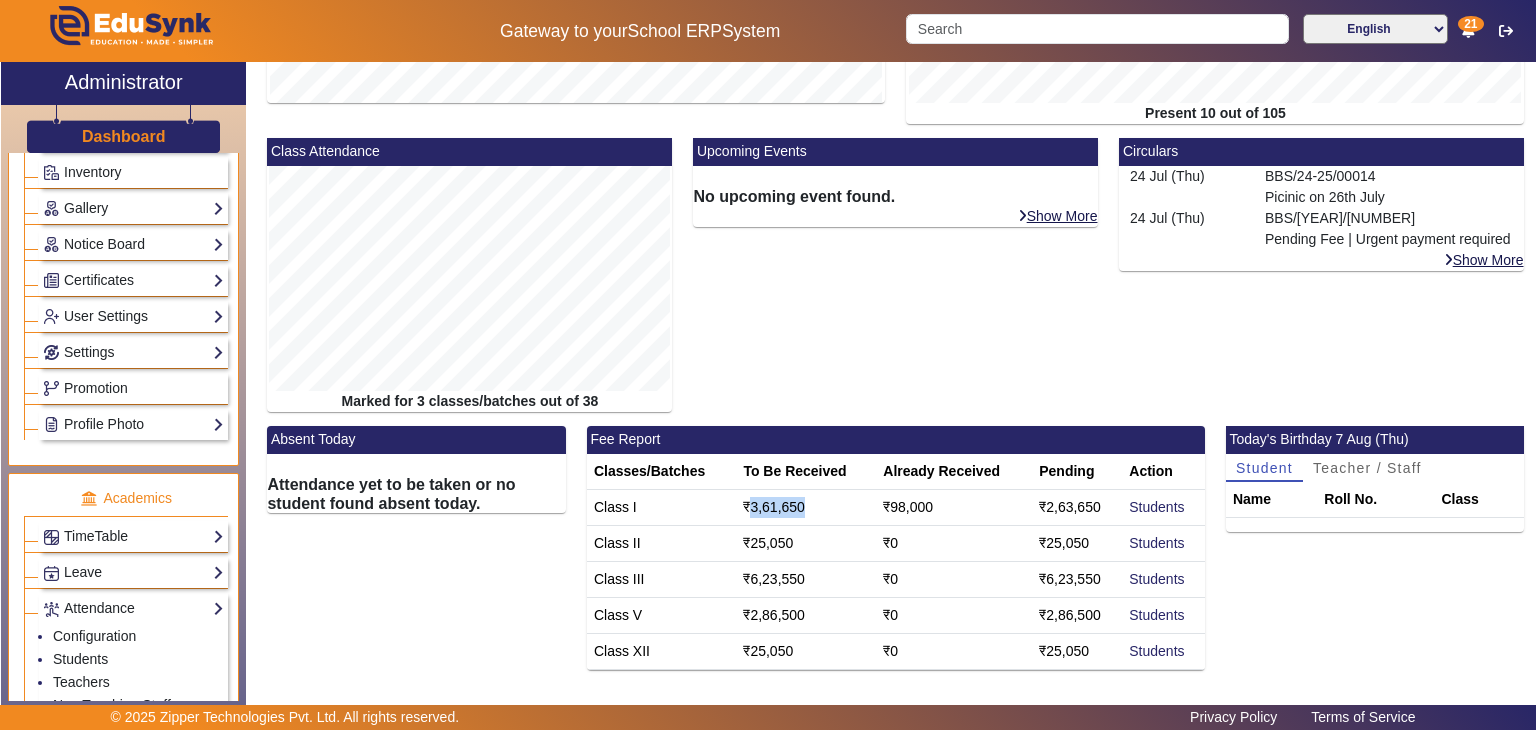 click on "₹3,61,650" 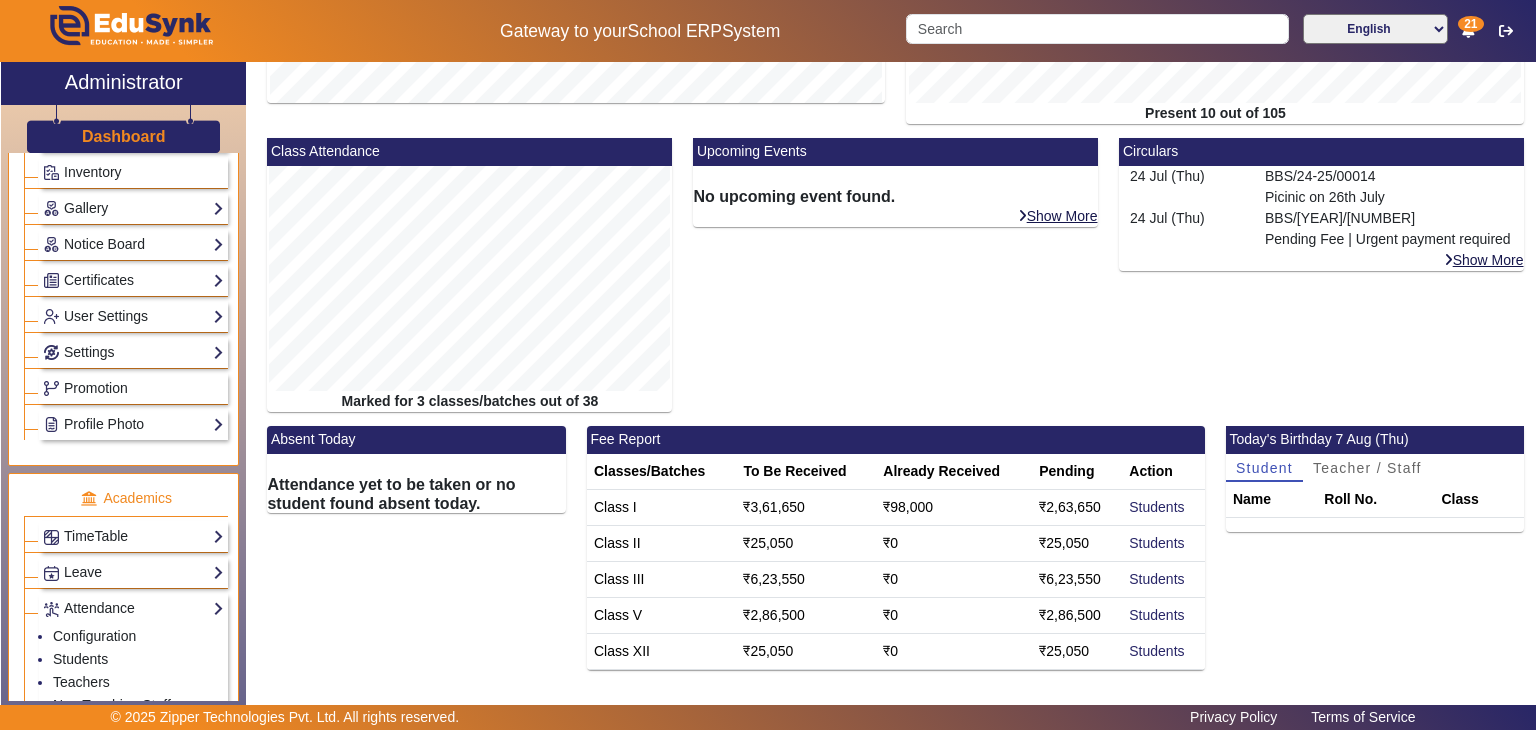click on "₹98,000" 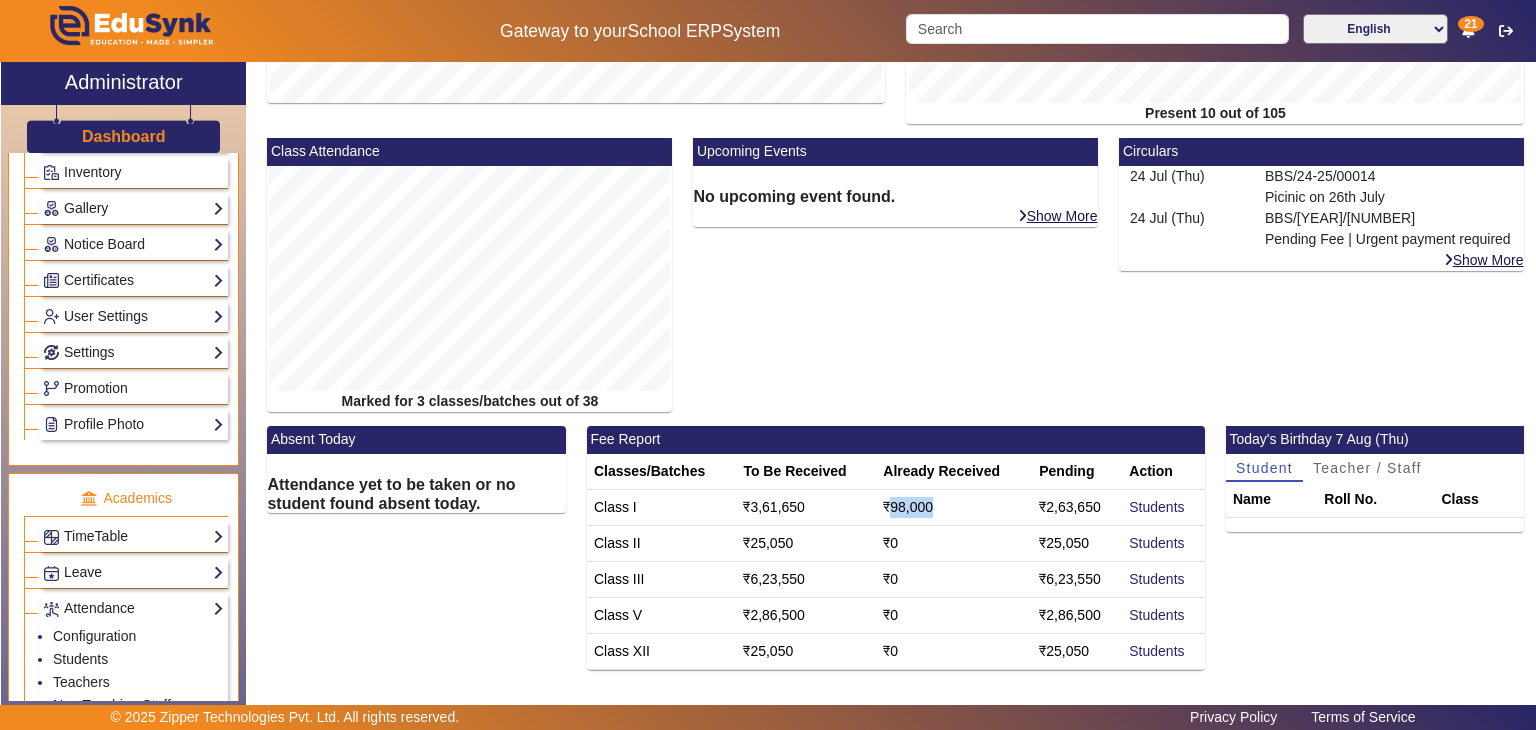 click on "₹98,000" 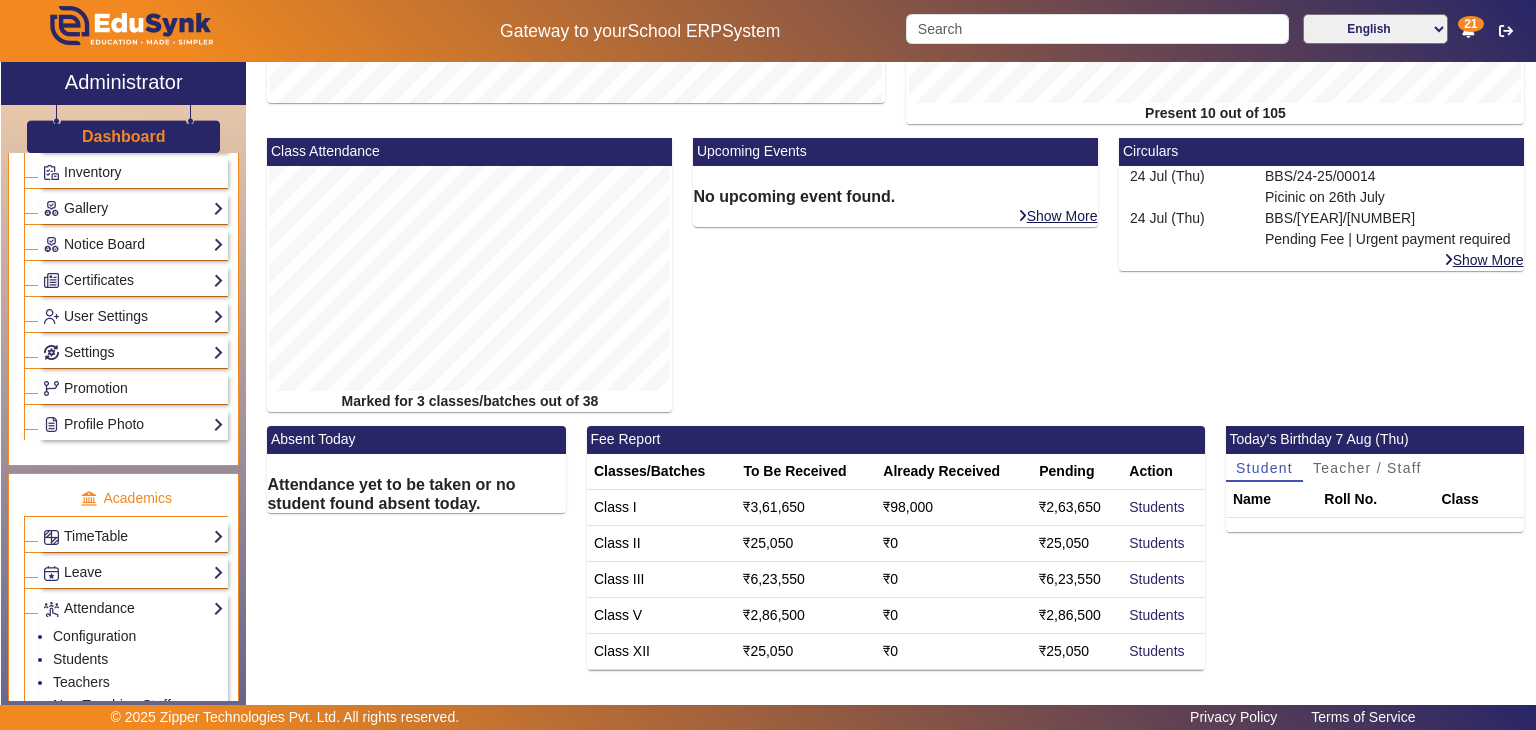 click on "₹2,63,650" 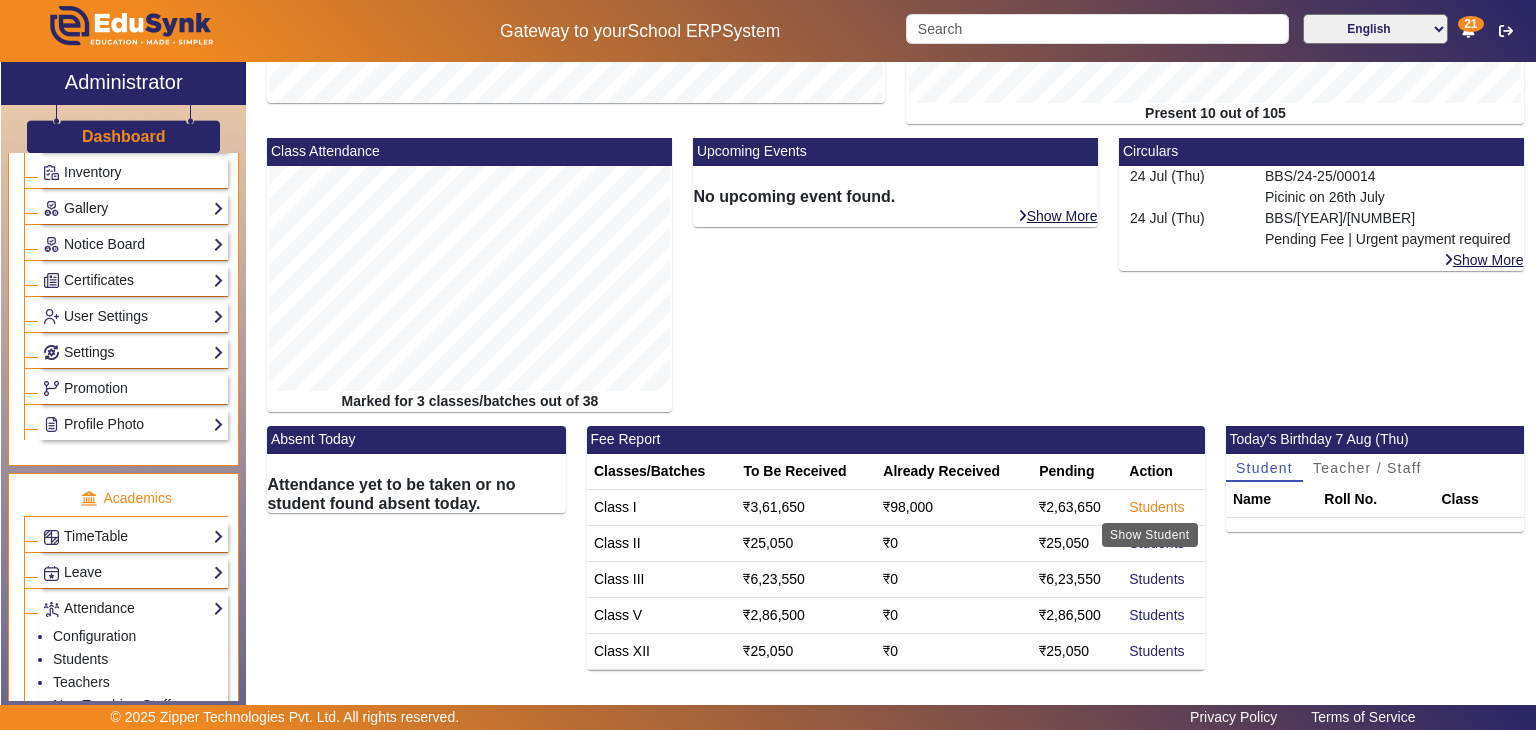 click on "Students" 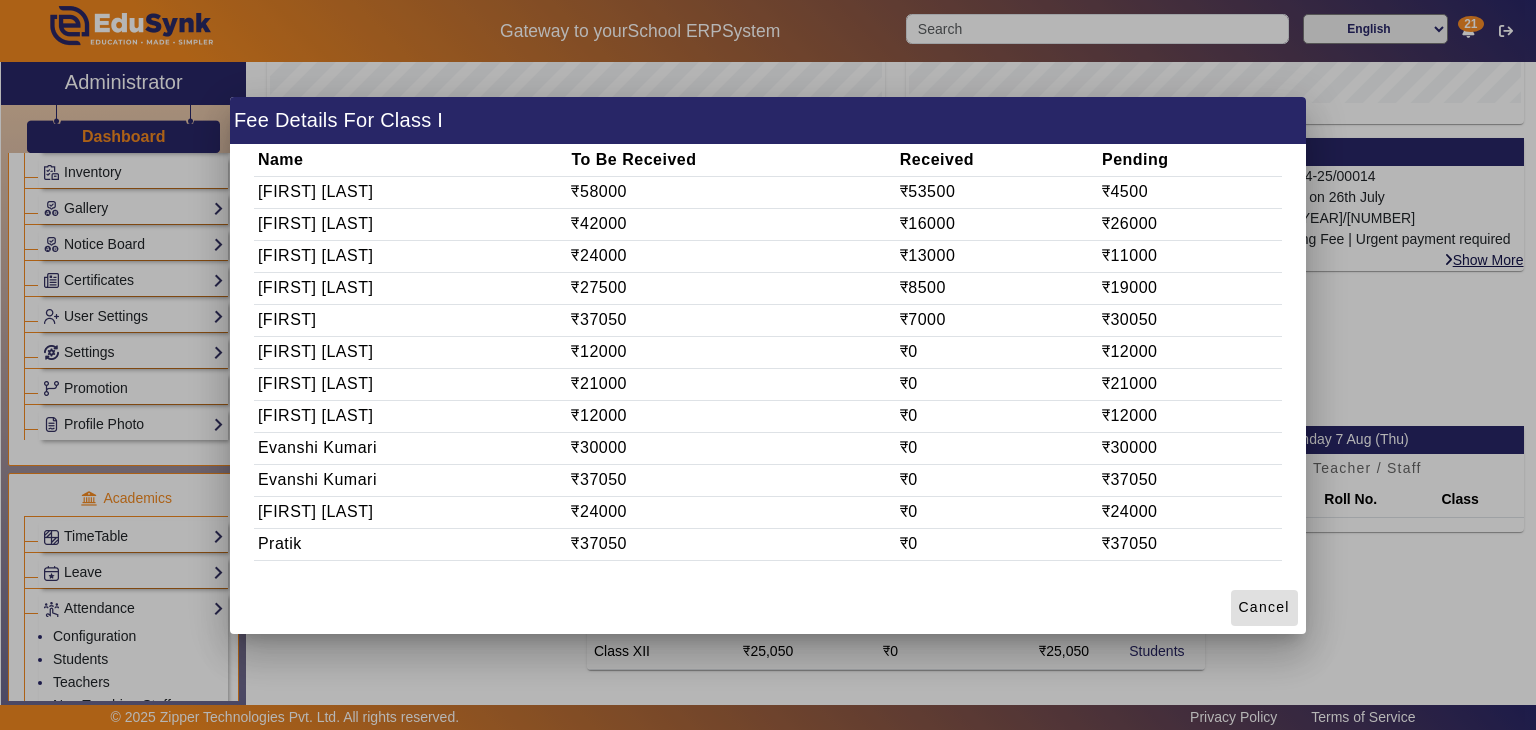click on "[FIRST] [LAST]" at bounding box center (411, 192) 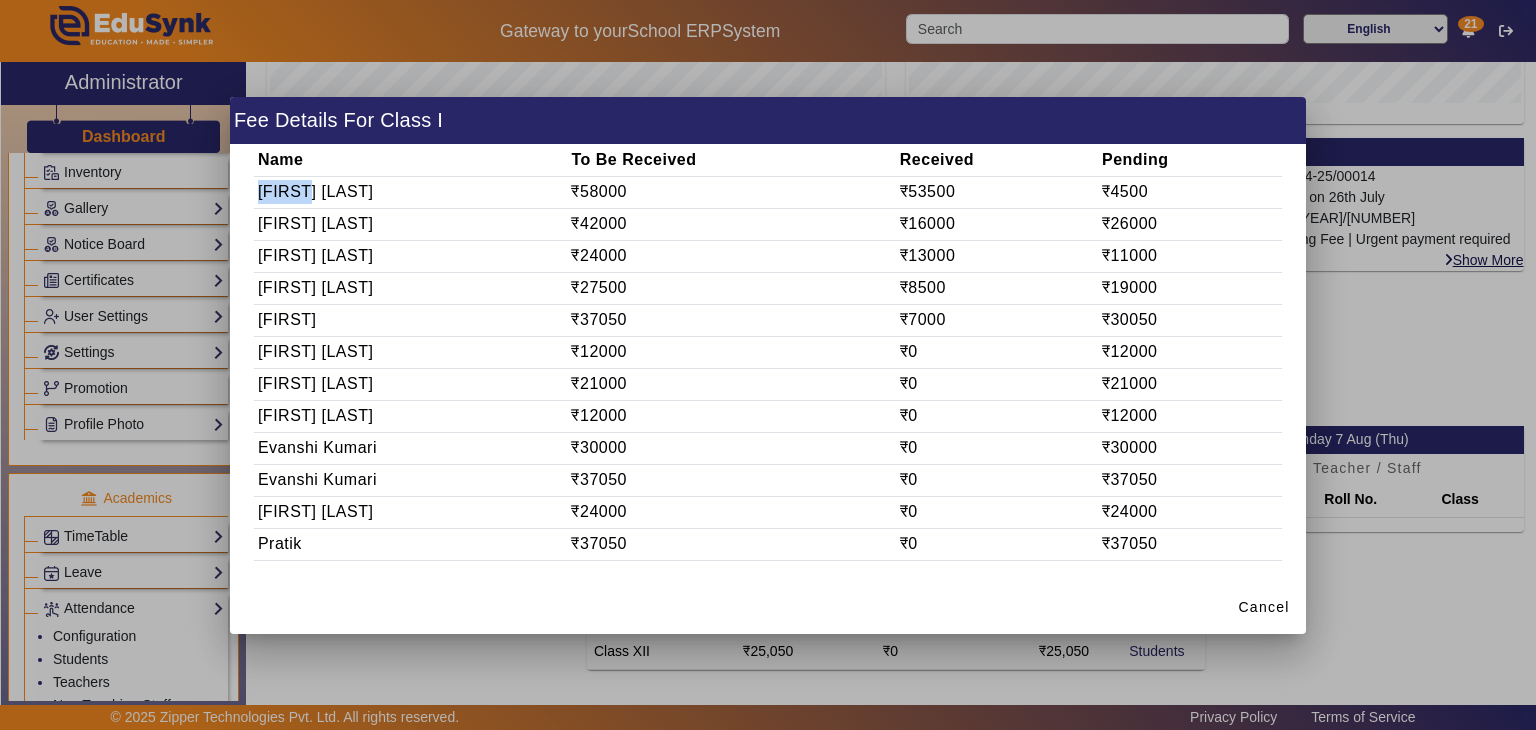 click on "[FIRST] [LAST]" at bounding box center (411, 192) 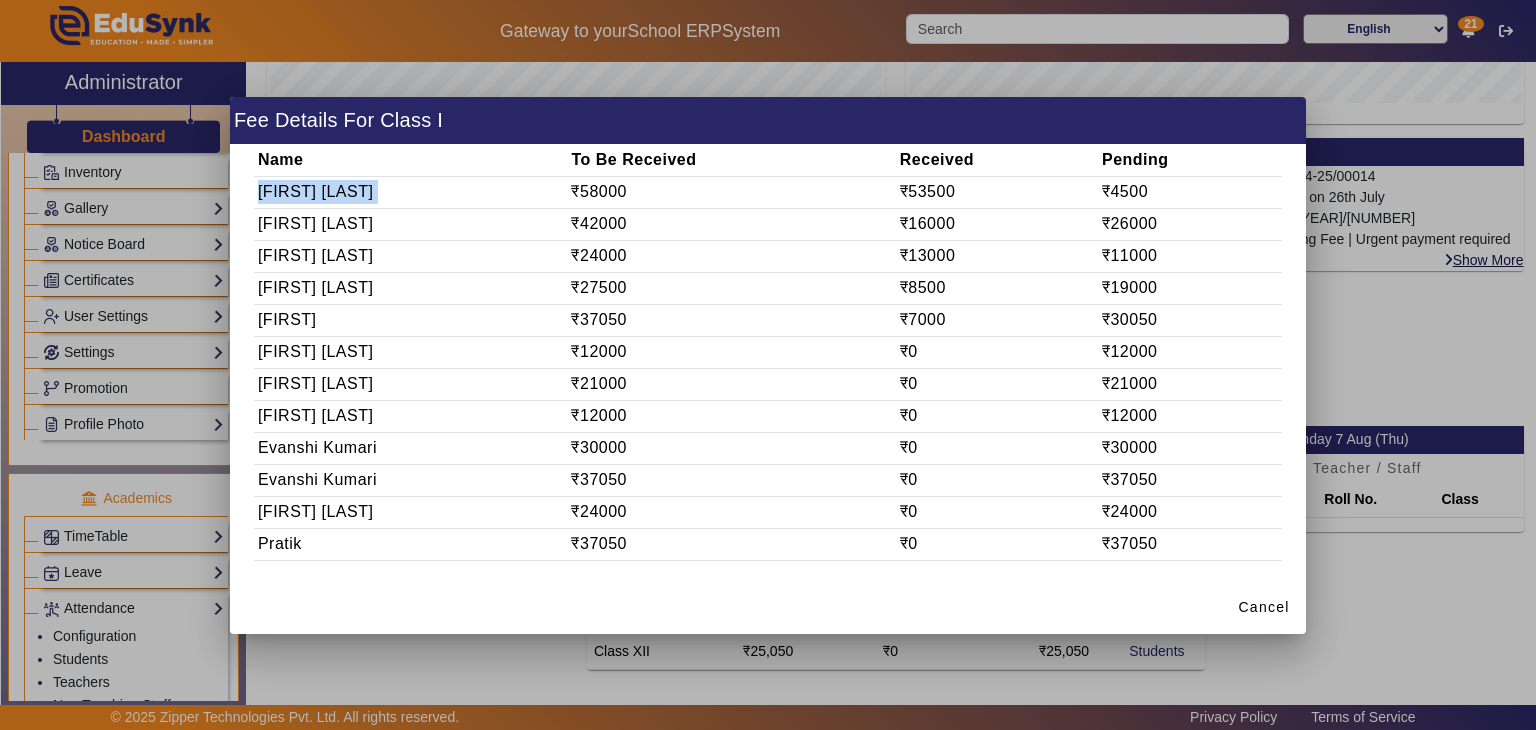 click on "[FIRST] [LAST]" at bounding box center [411, 192] 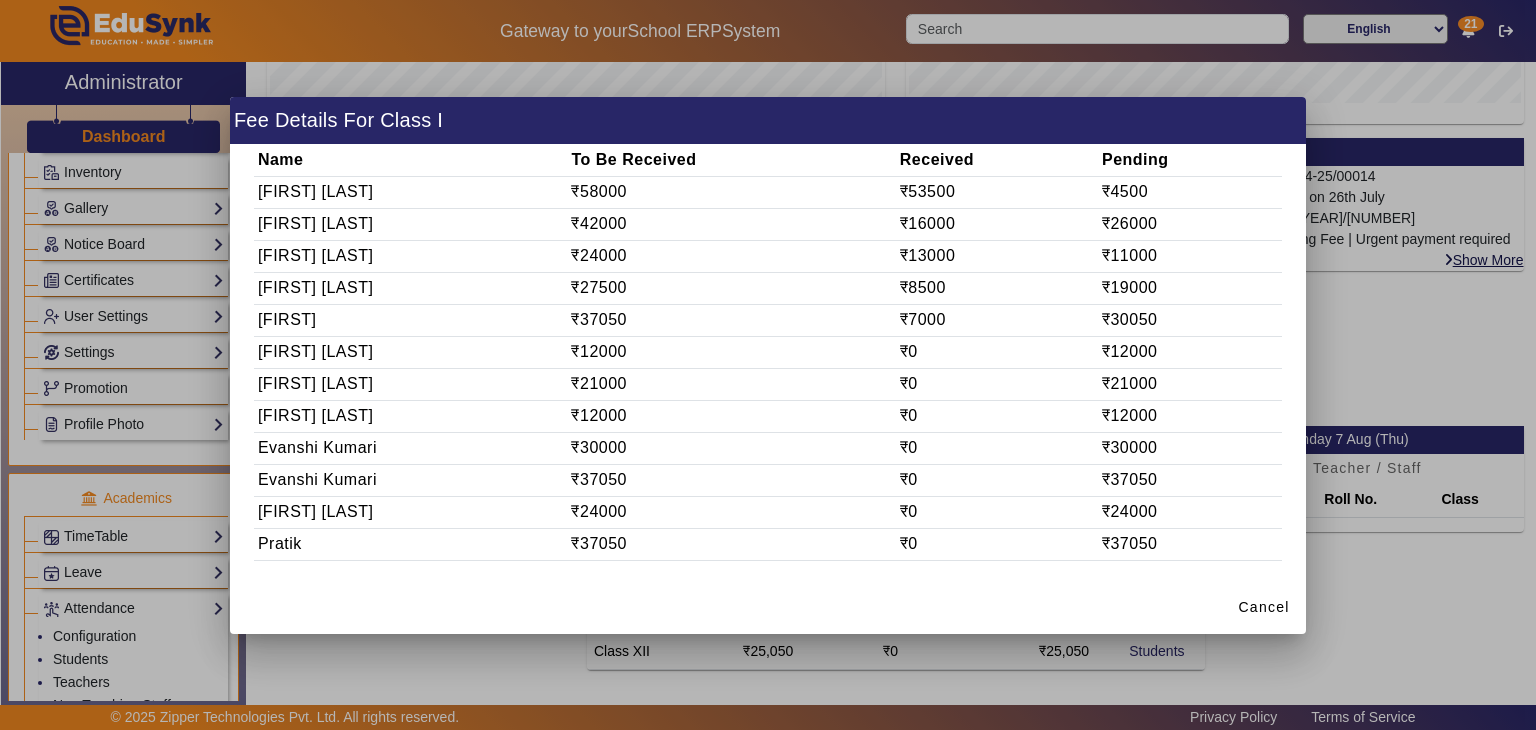 click on "₹58000" at bounding box center [732, 192] 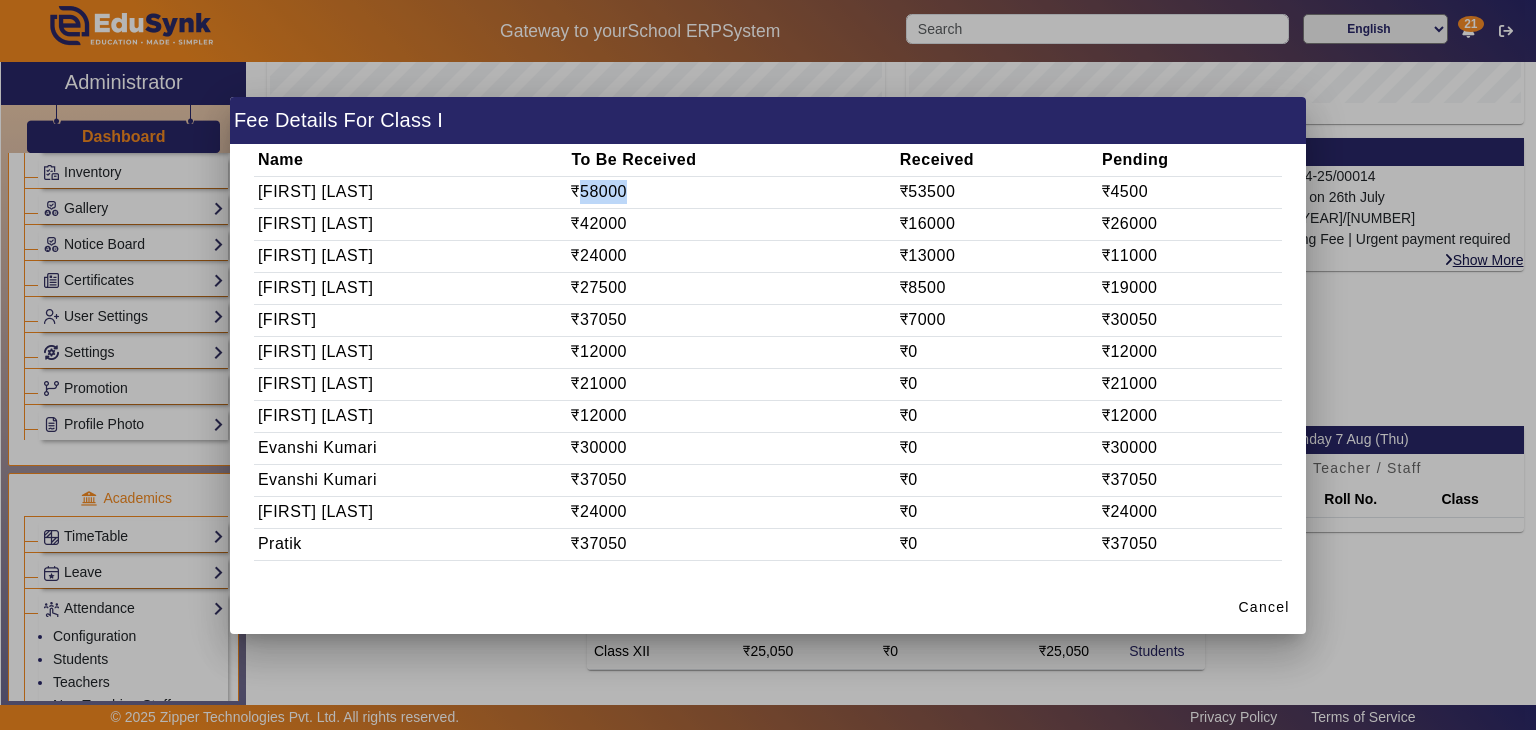 click on "₹58000" at bounding box center [732, 192] 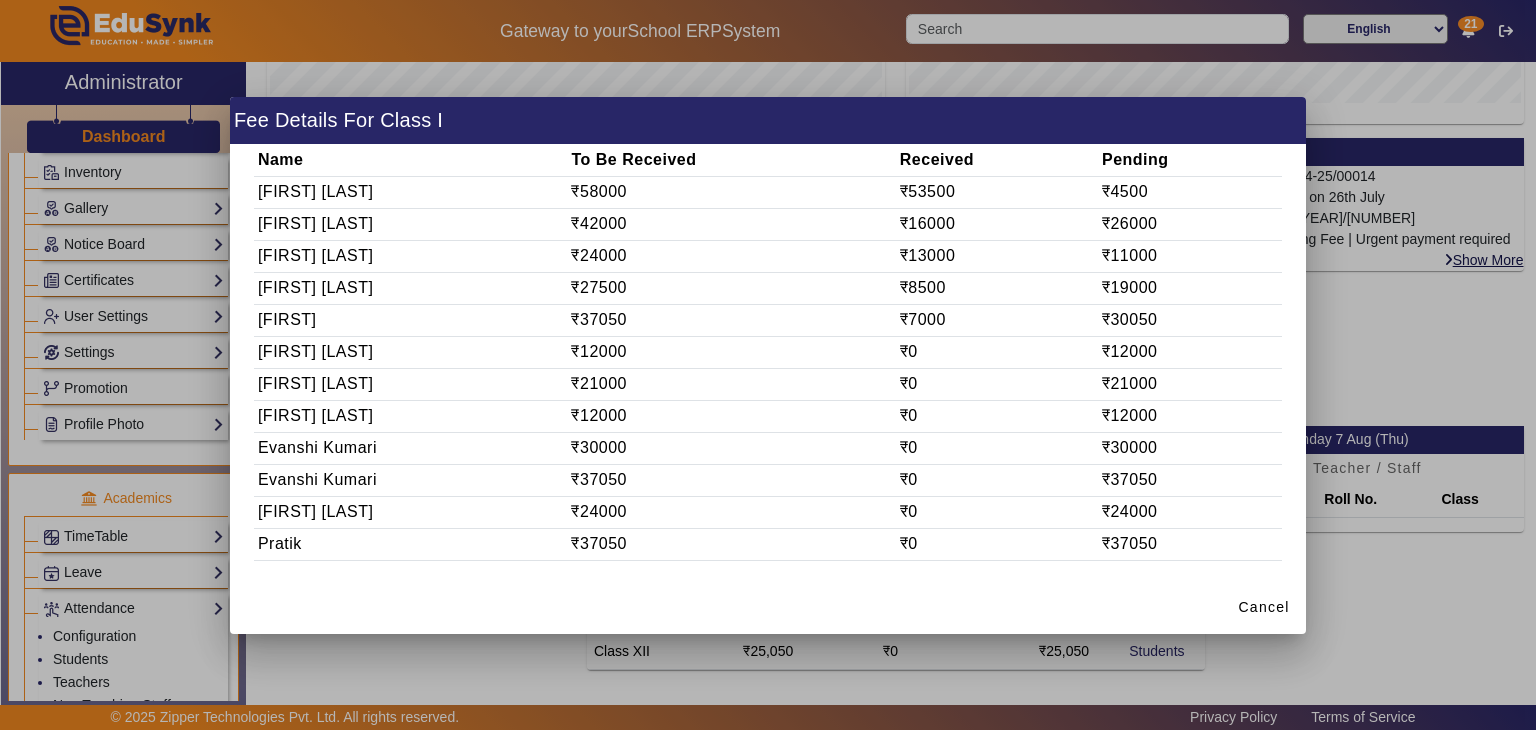 click on "₹53500" at bounding box center (997, 192) 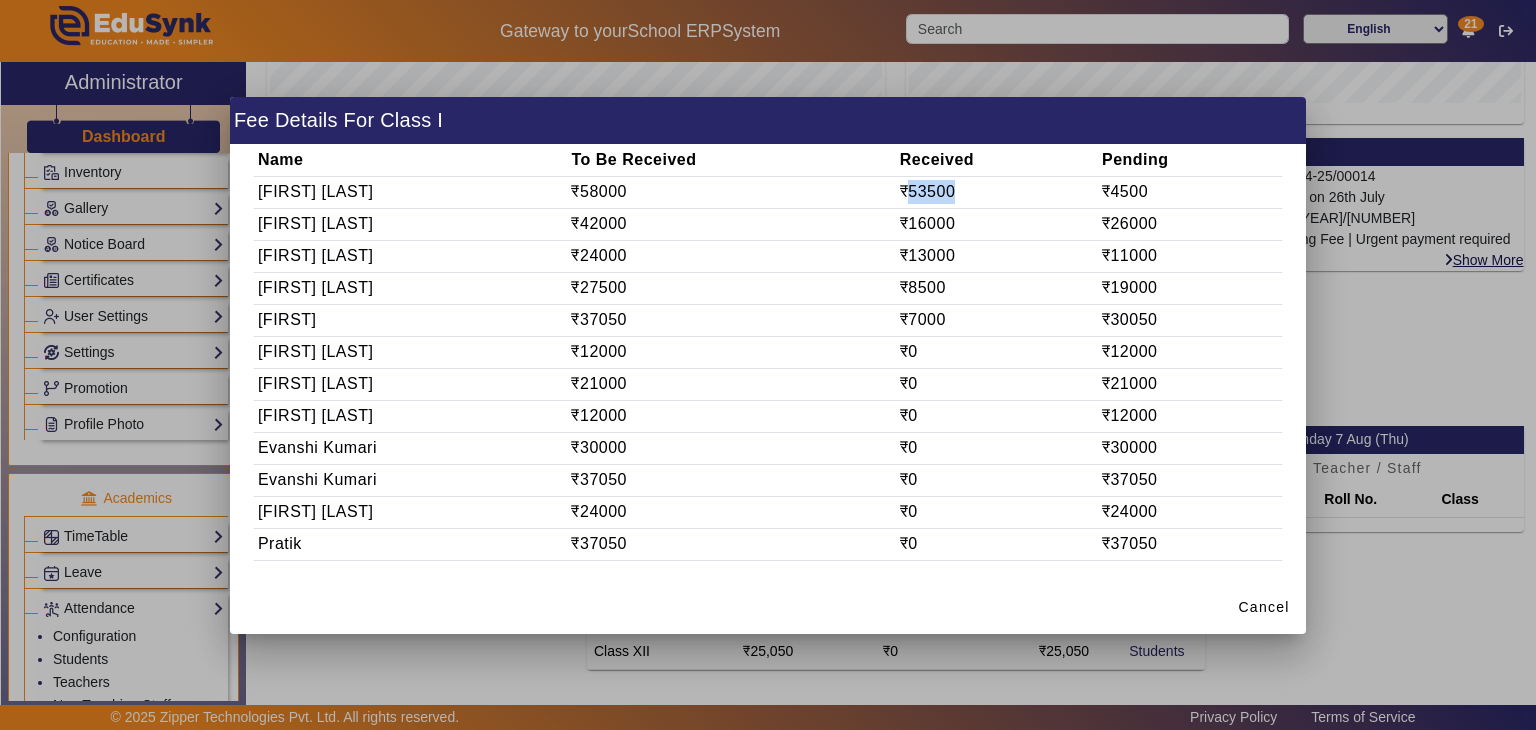 click on "₹53500" at bounding box center [997, 192] 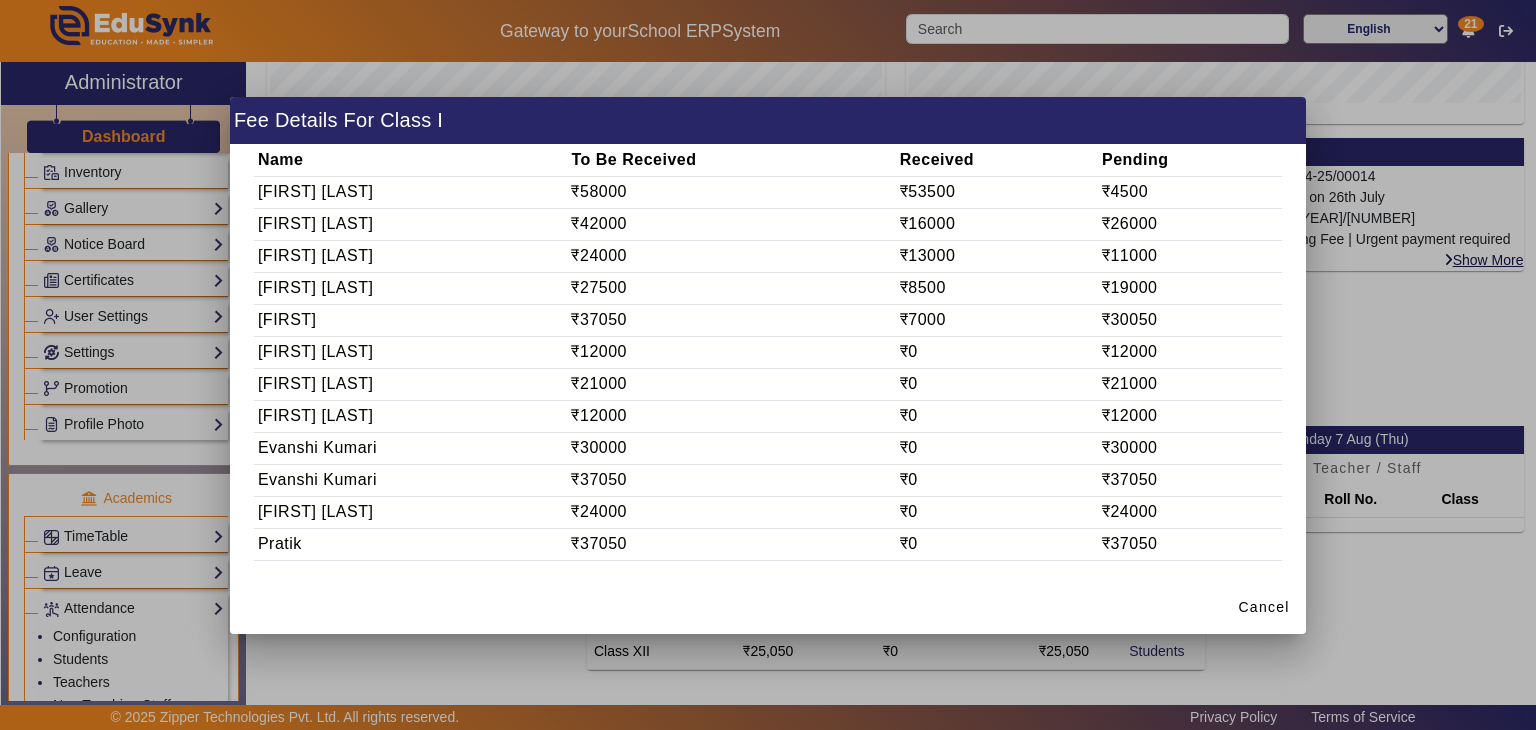 click on "₹4500" at bounding box center (1189, 192) 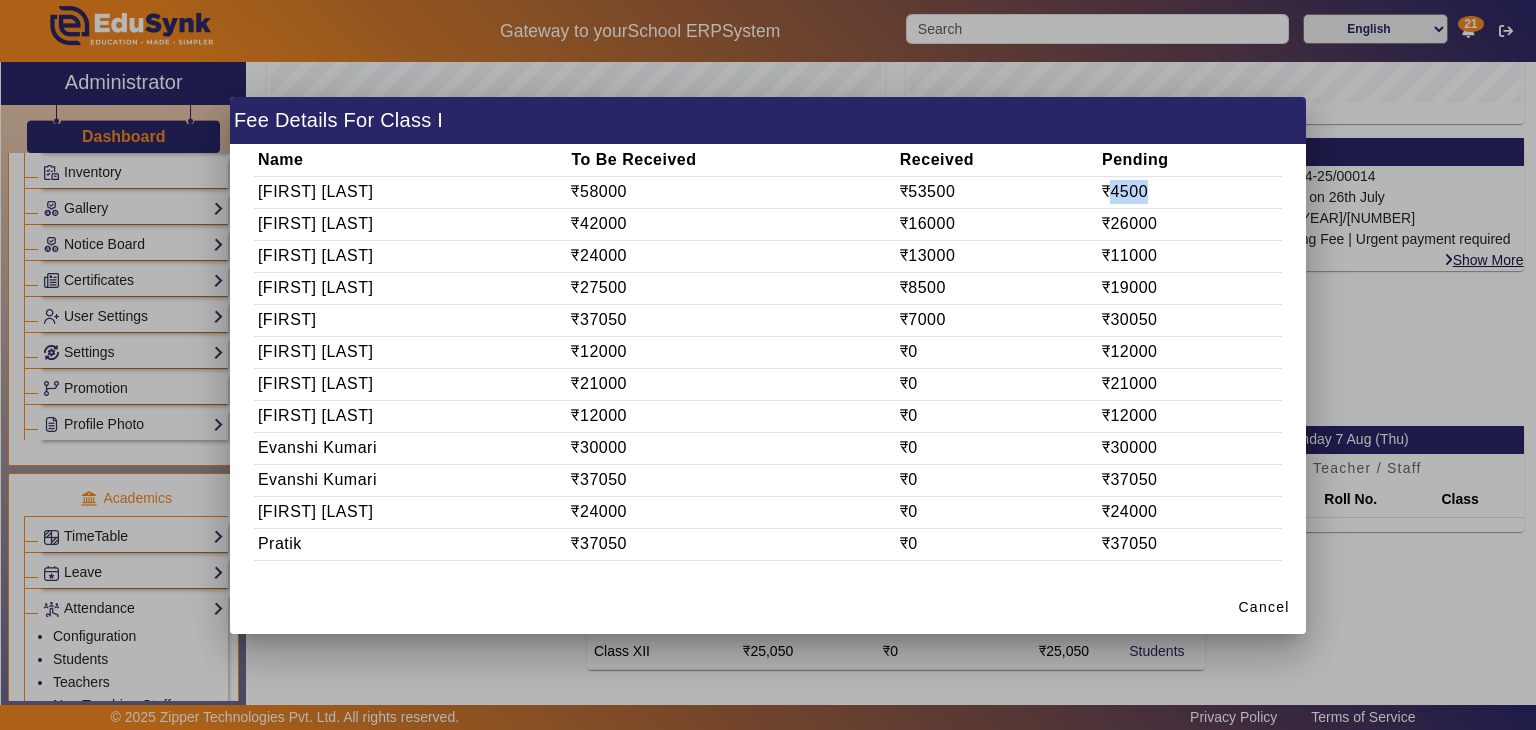 click on "₹4500" at bounding box center (1189, 192) 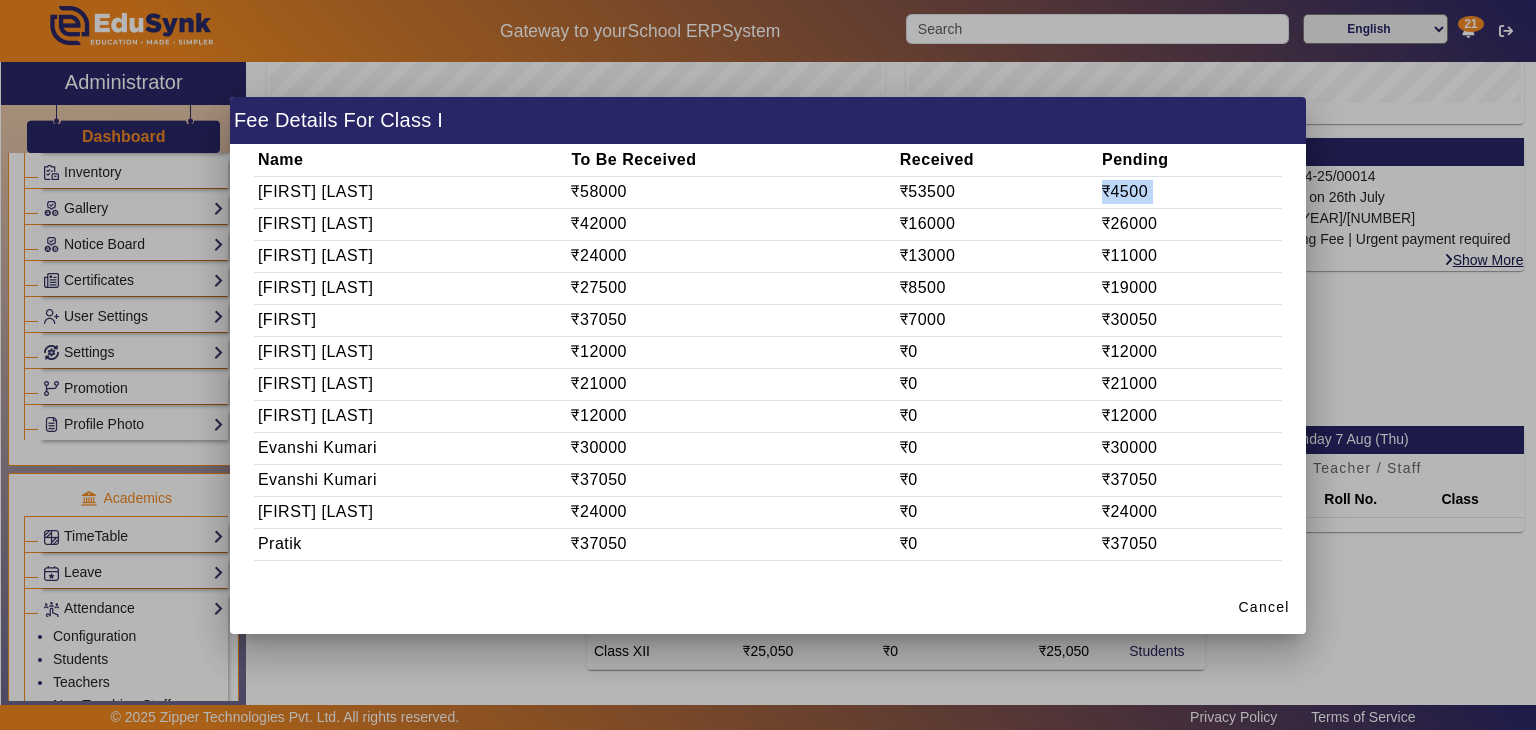 click on "₹4500" at bounding box center (1189, 192) 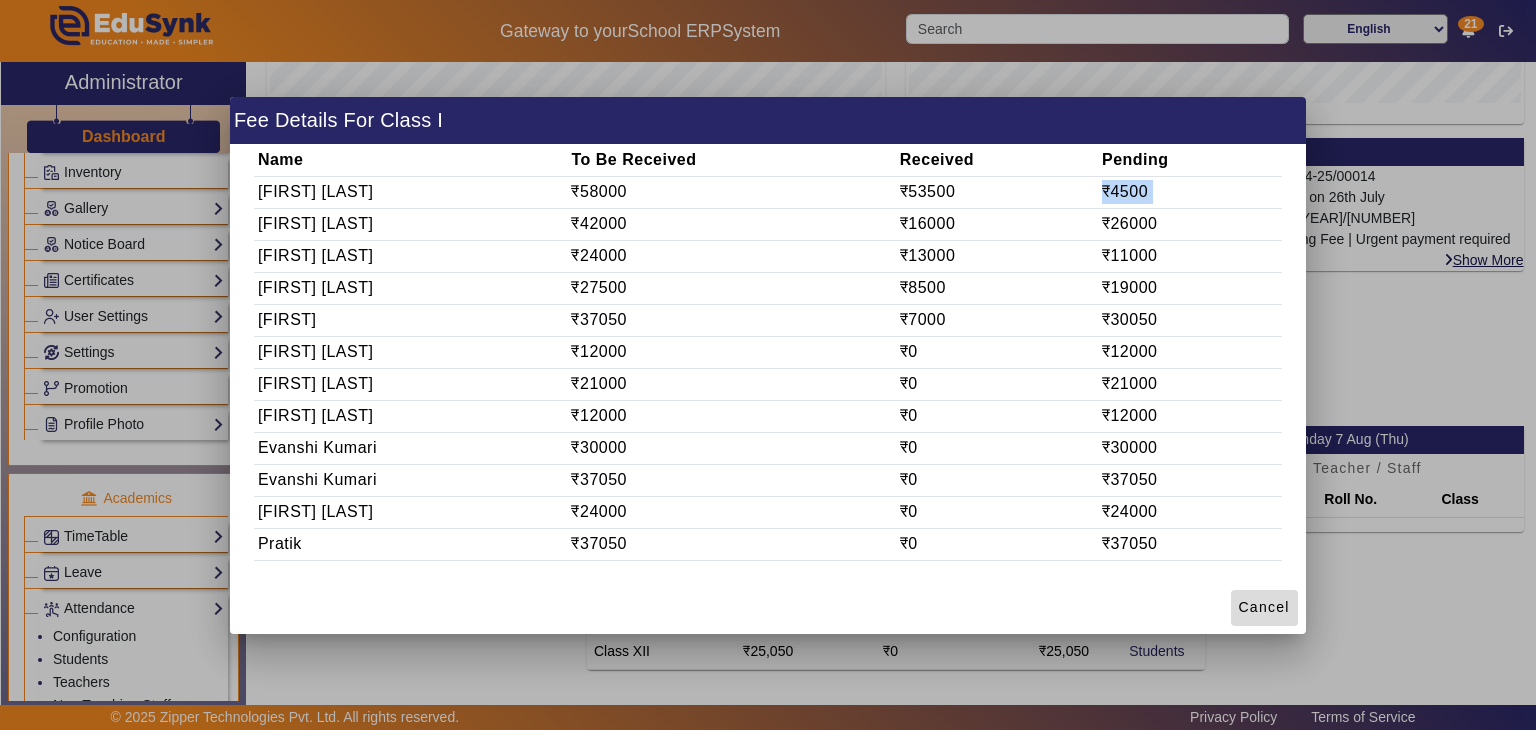 click on "Cancel" at bounding box center (1264, 607) 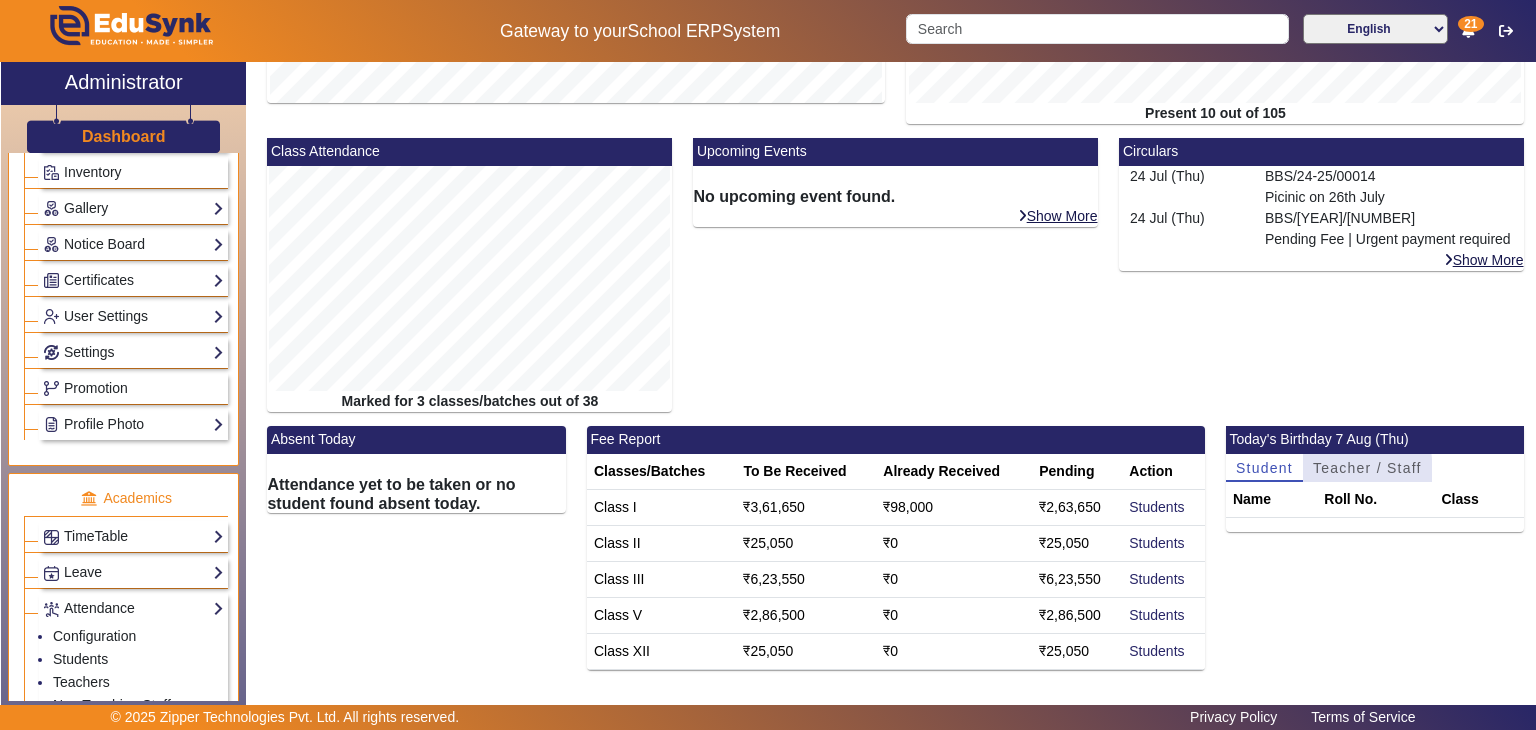 click on "Teacher / Staff" at bounding box center [1367, 468] 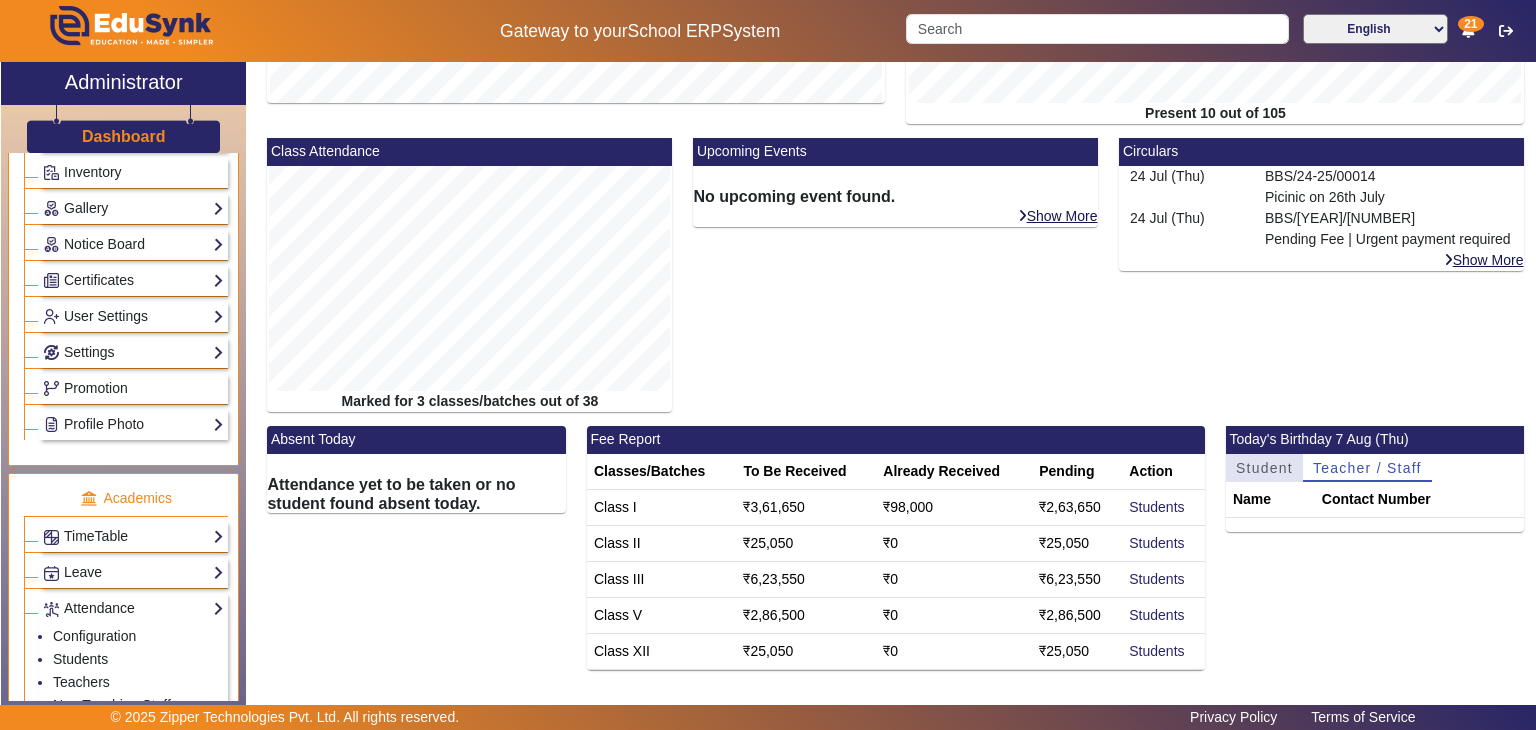 click on "Student" at bounding box center (1264, 468) 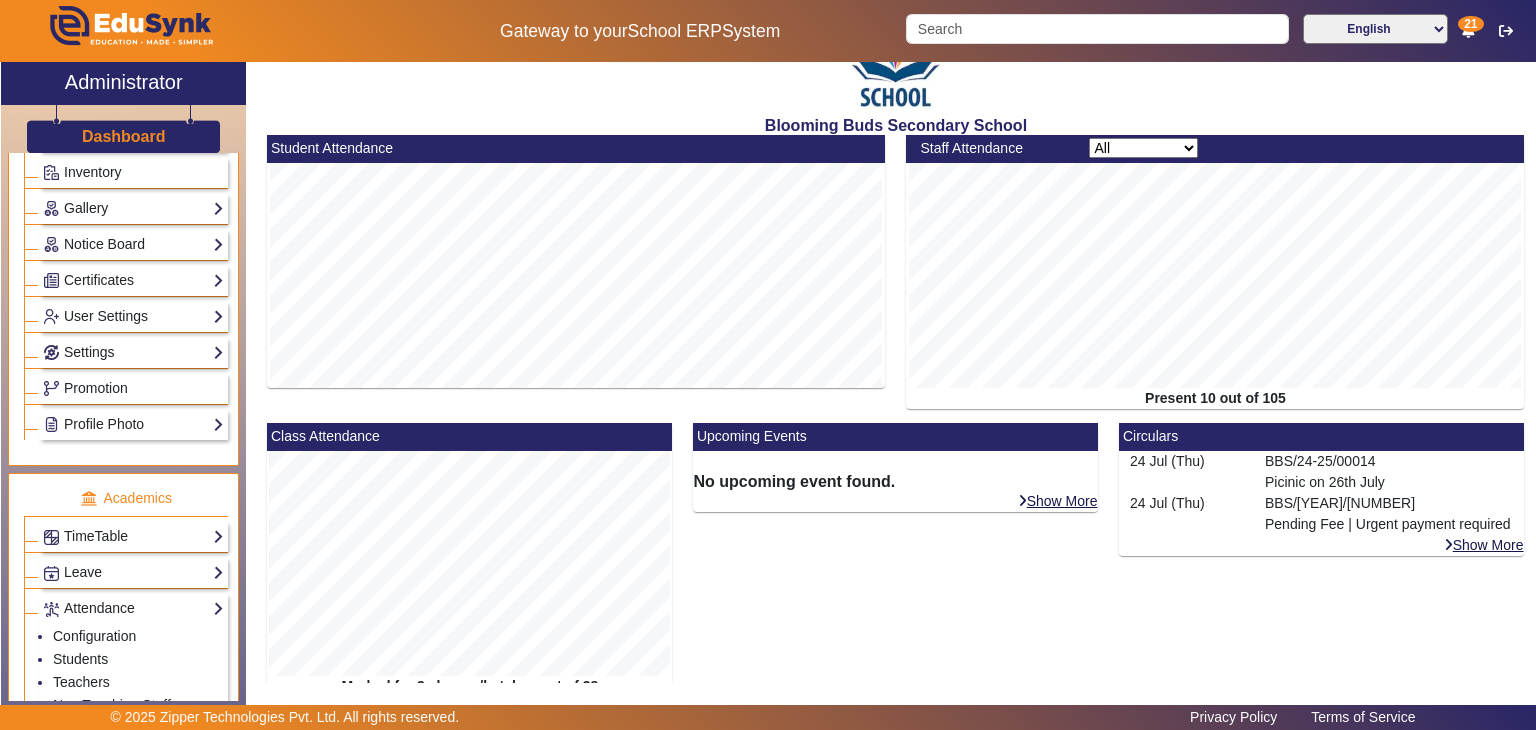 scroll, scrollTop: 36, scrollLeft: 0, axis: vertical 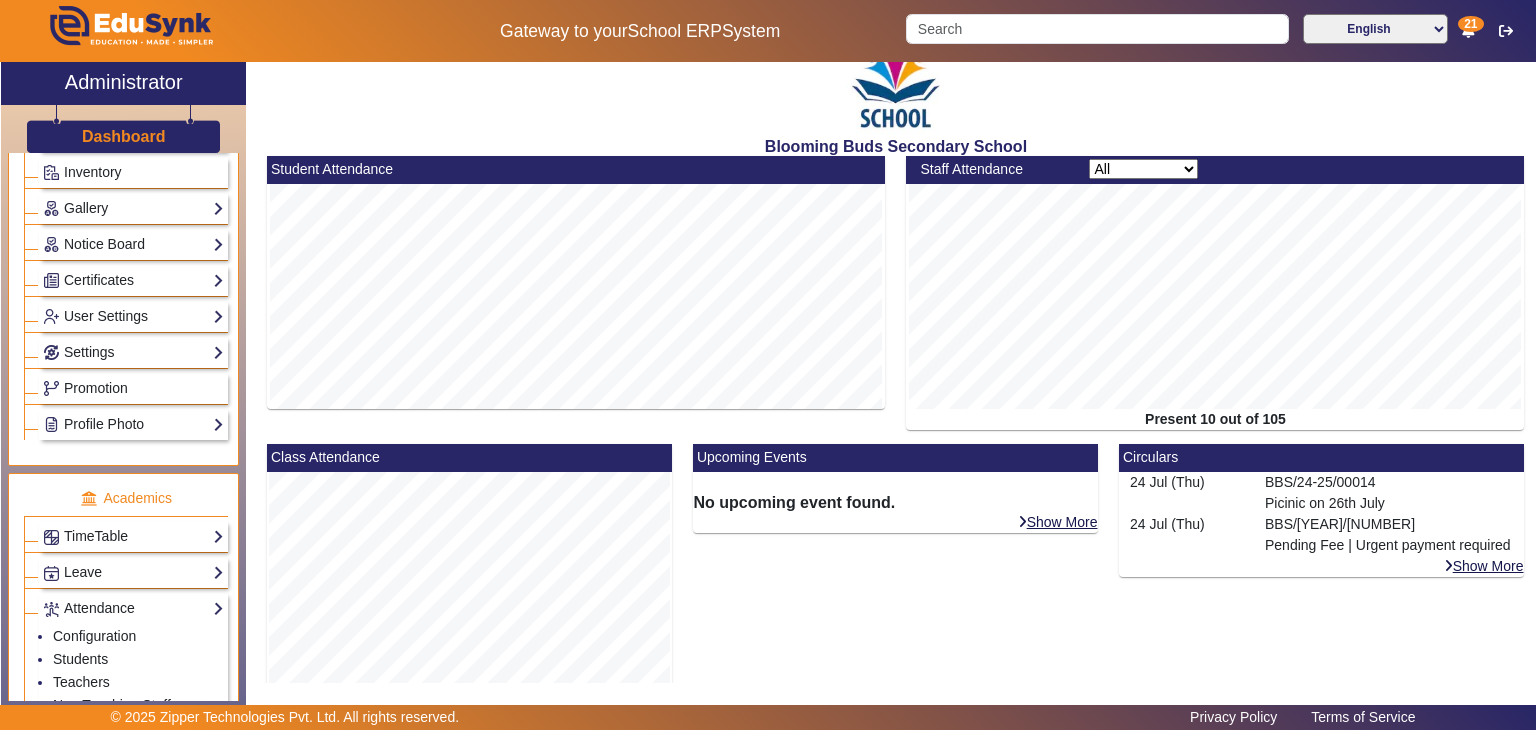 click on "Upcoming Events" 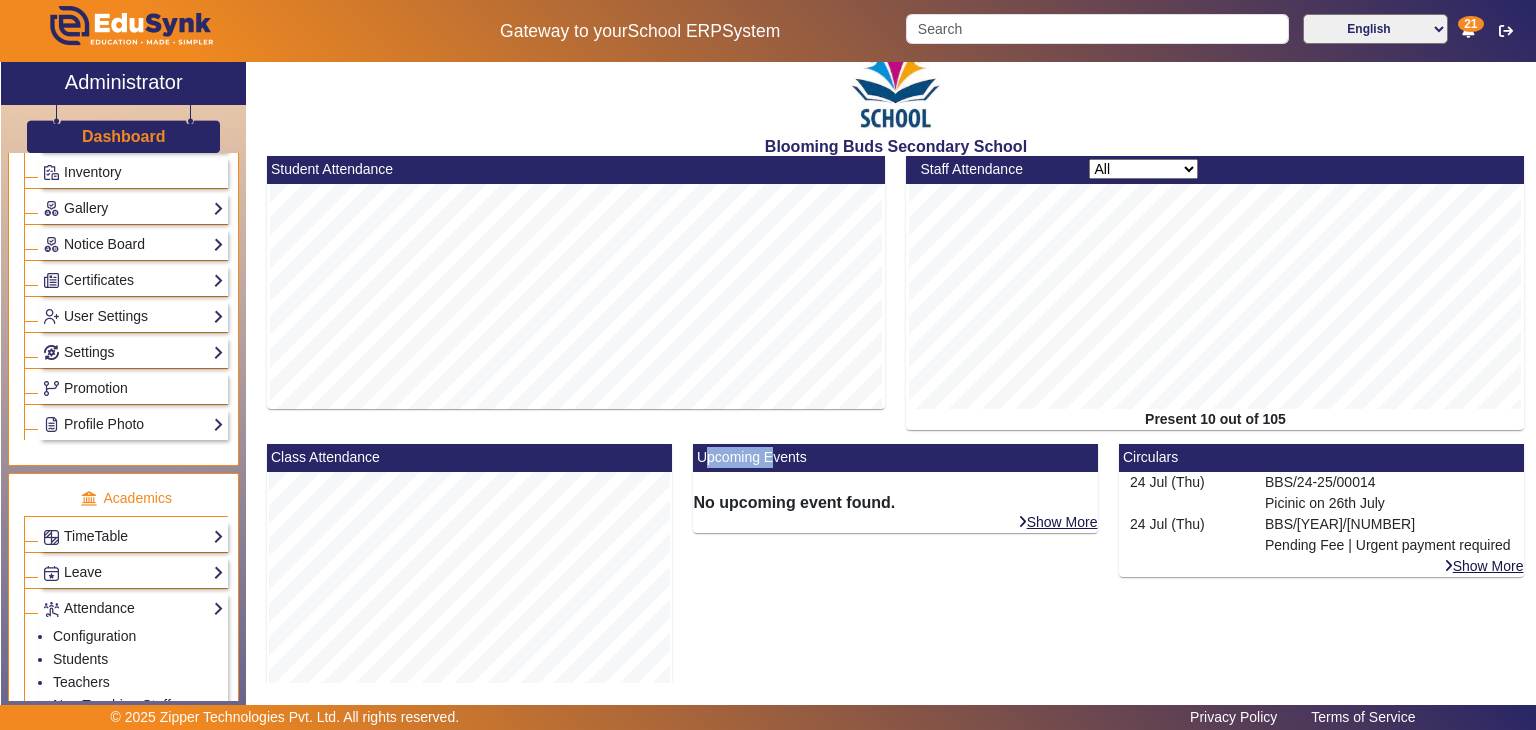 click on "Upcoming Events" 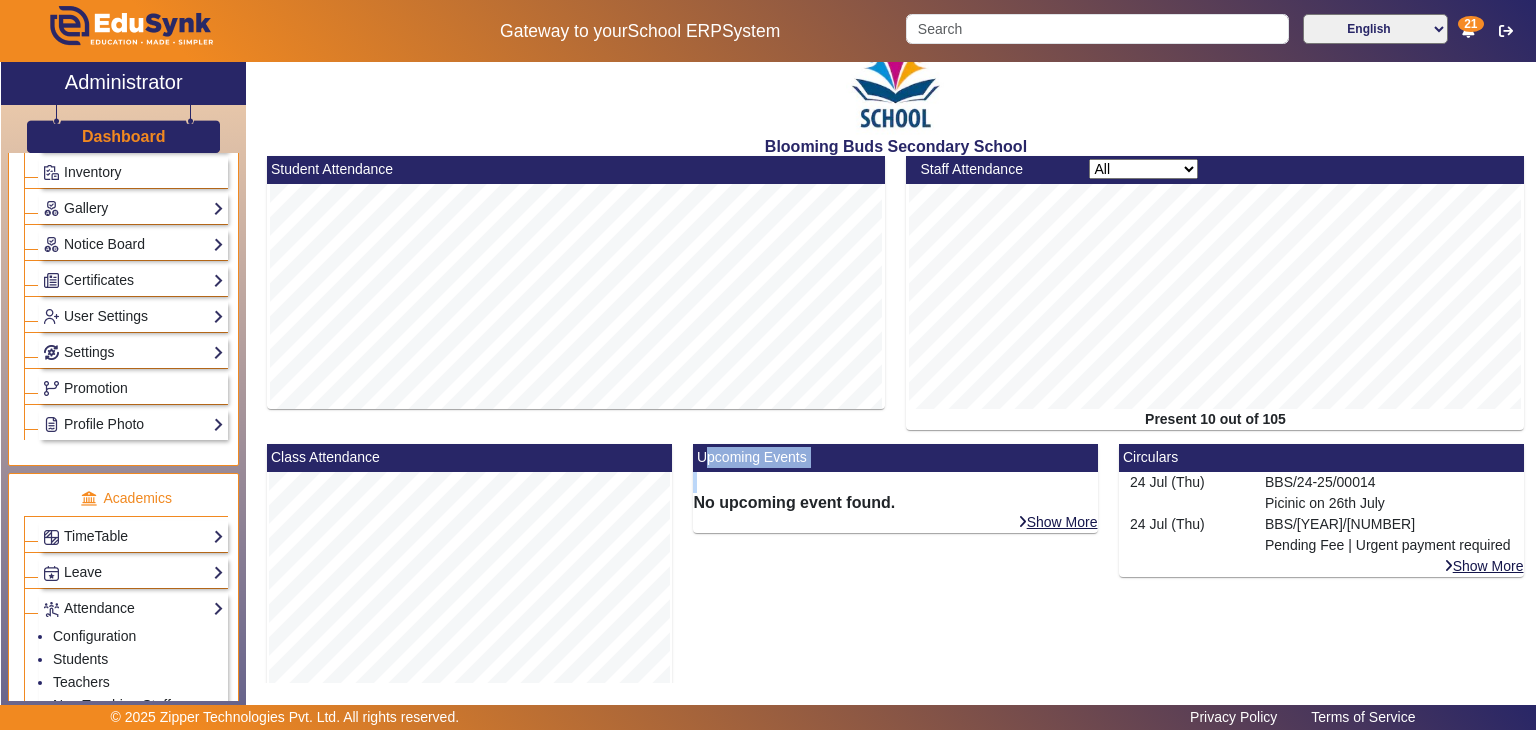 click on "Upcoming Events" 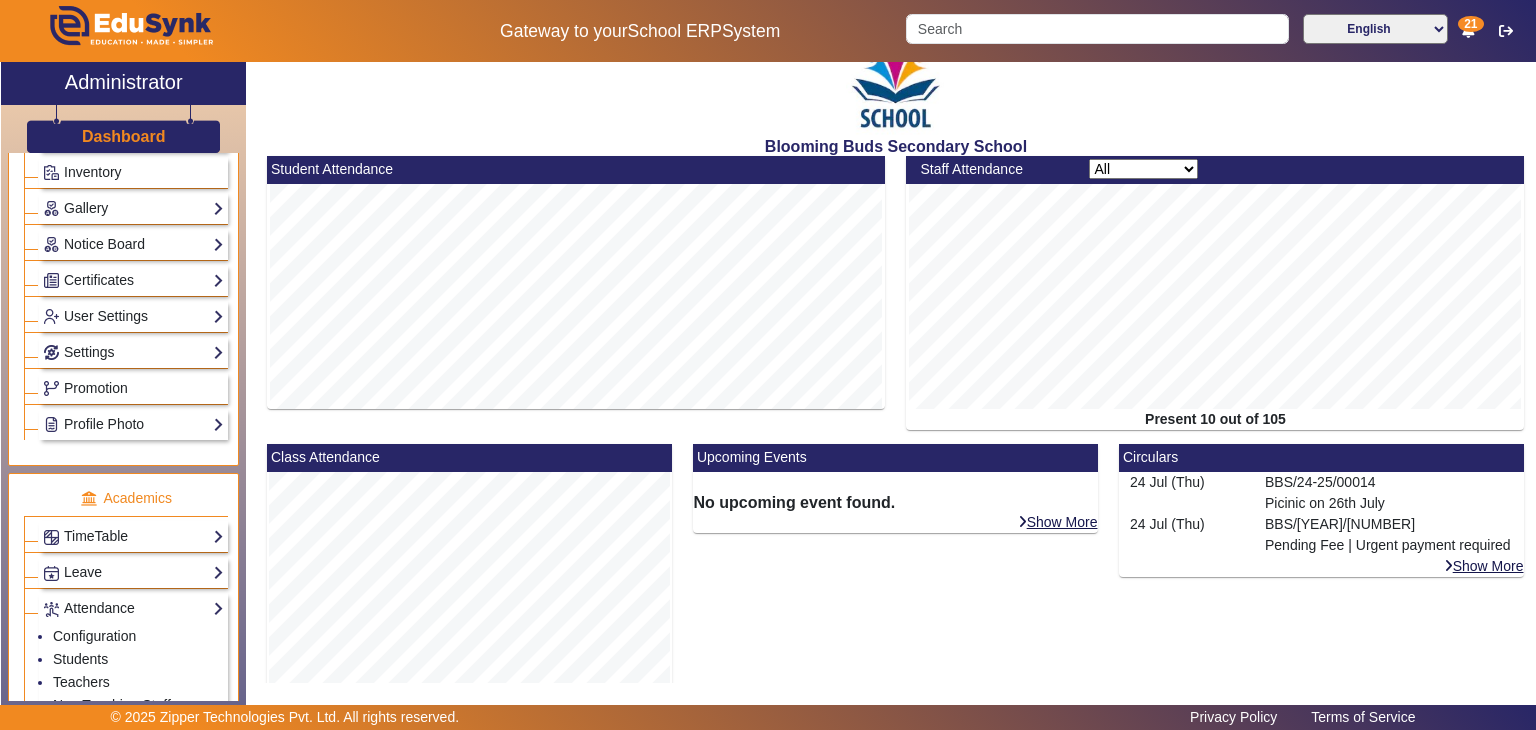 click on "Upcoming Events  No upcoming event found.  Show More" 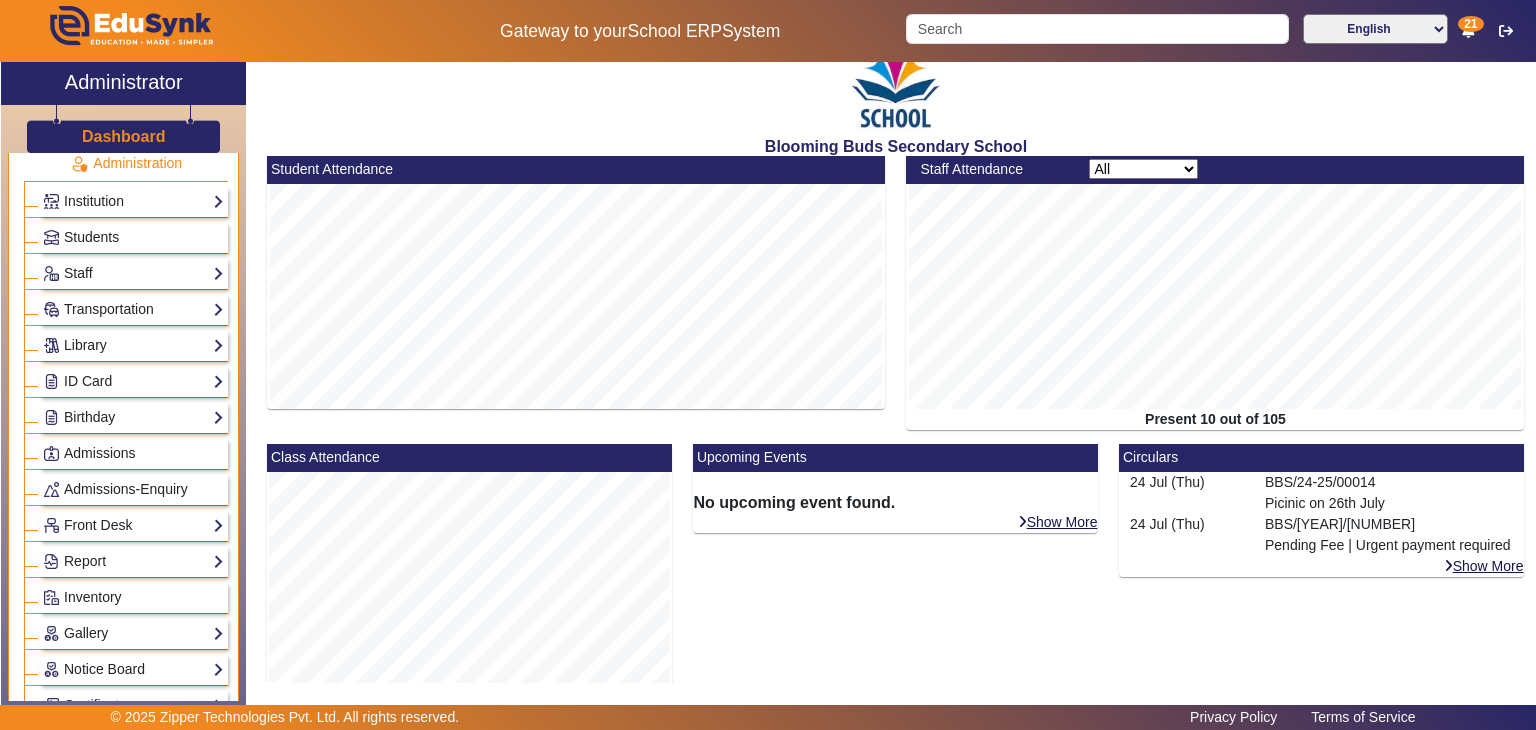 scroll, scrollTop: 0, scrollLeft: 0, axis: both 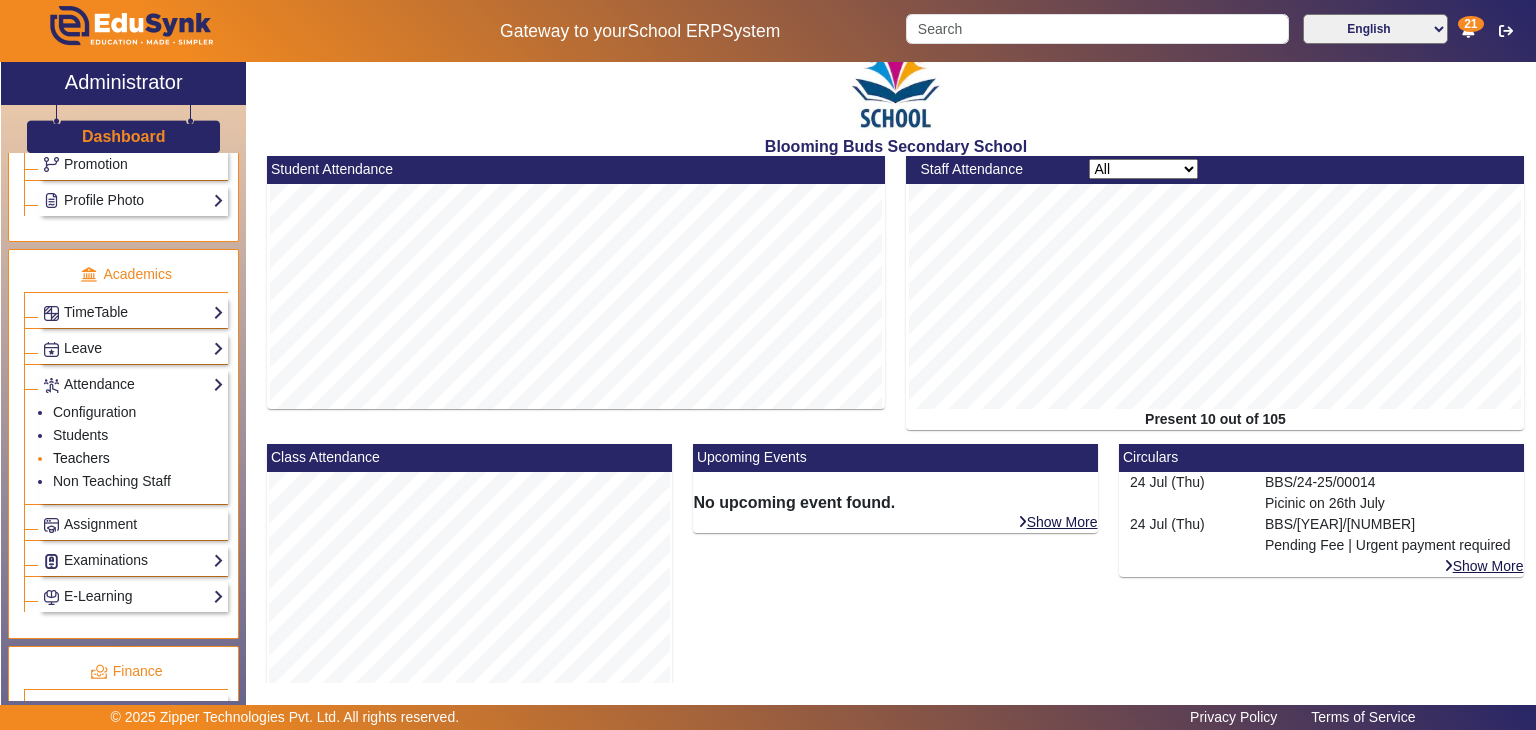 click on "Teachers" 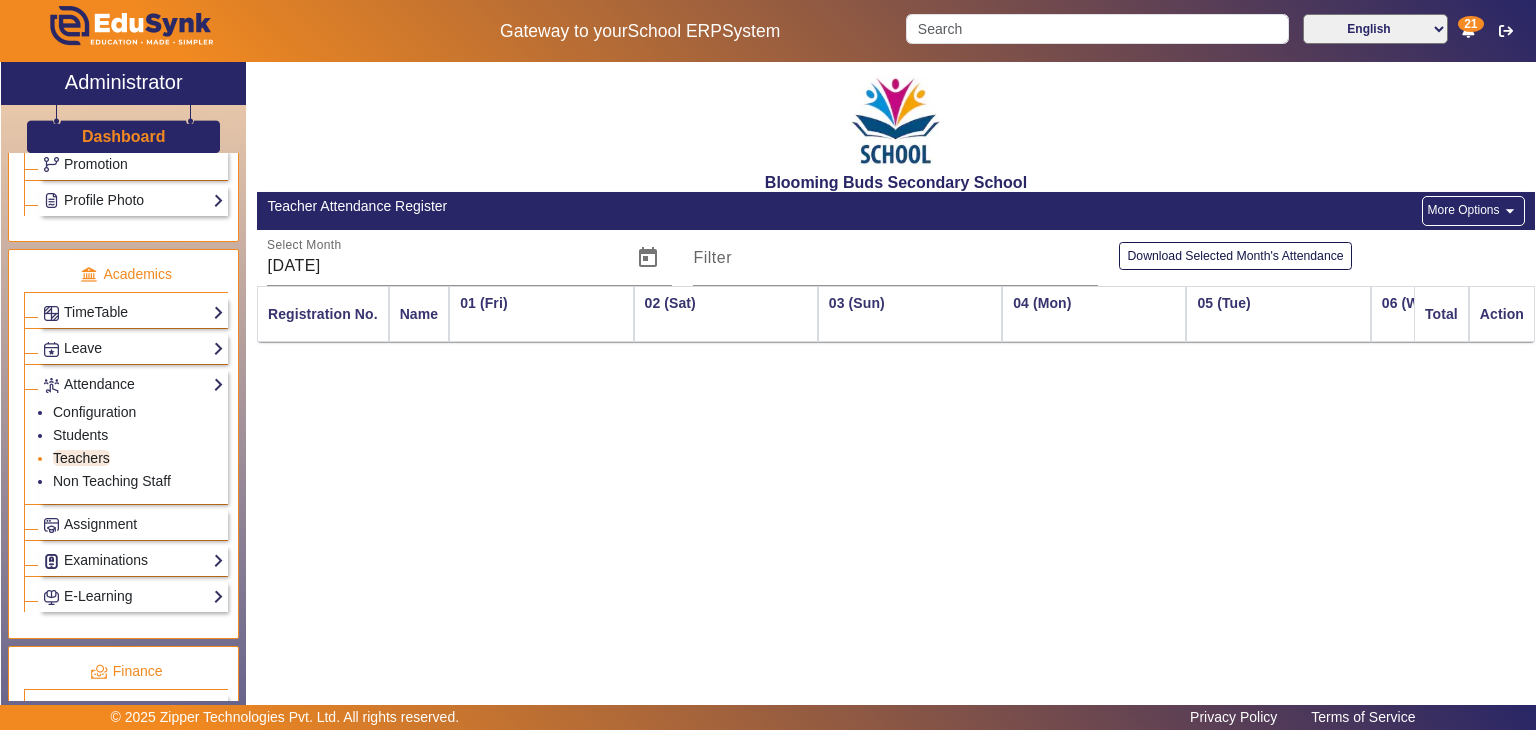 scroll, scrollTop: 0, scrollLeft: 0, axis: both 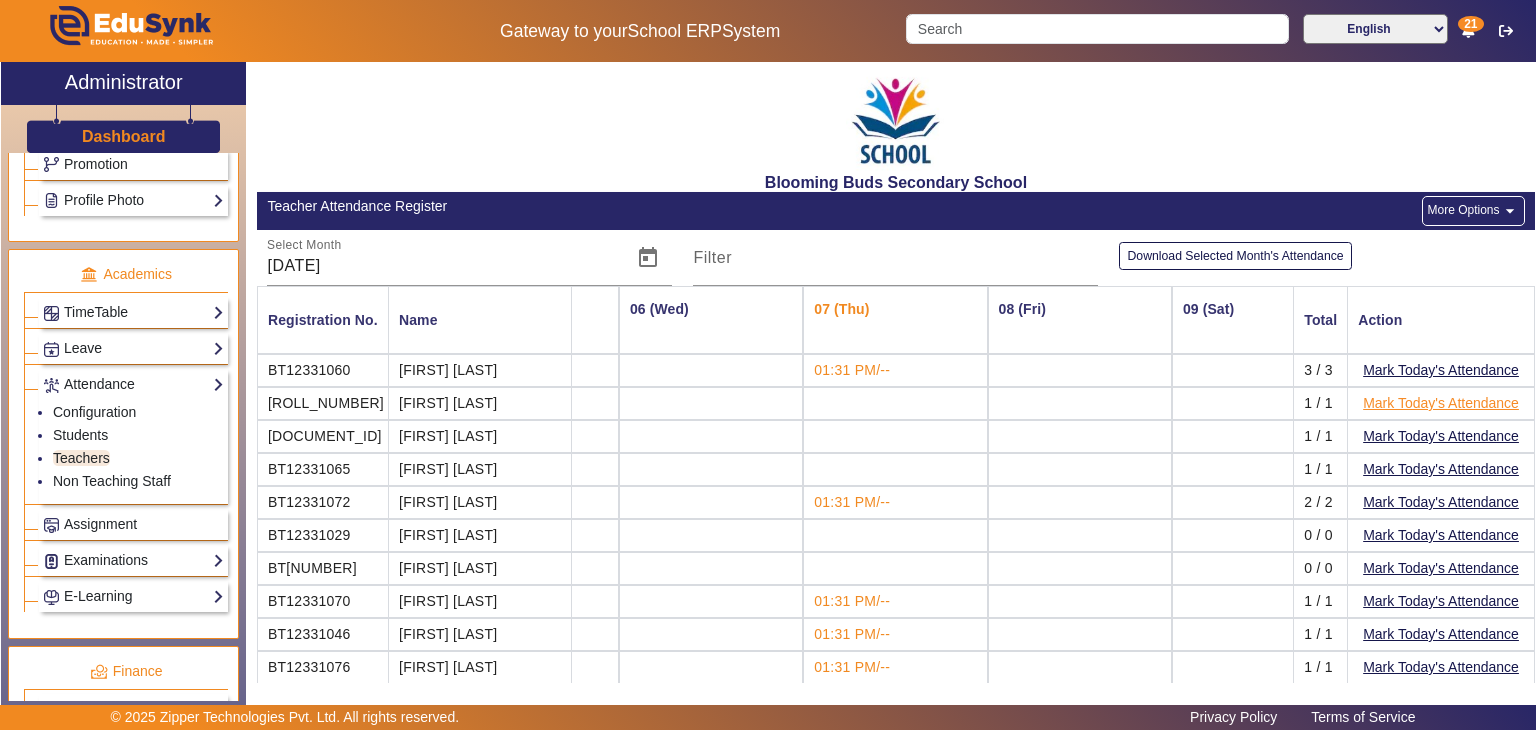 click on "Mark Today's Attendance" at bounding box center [1441, 403] 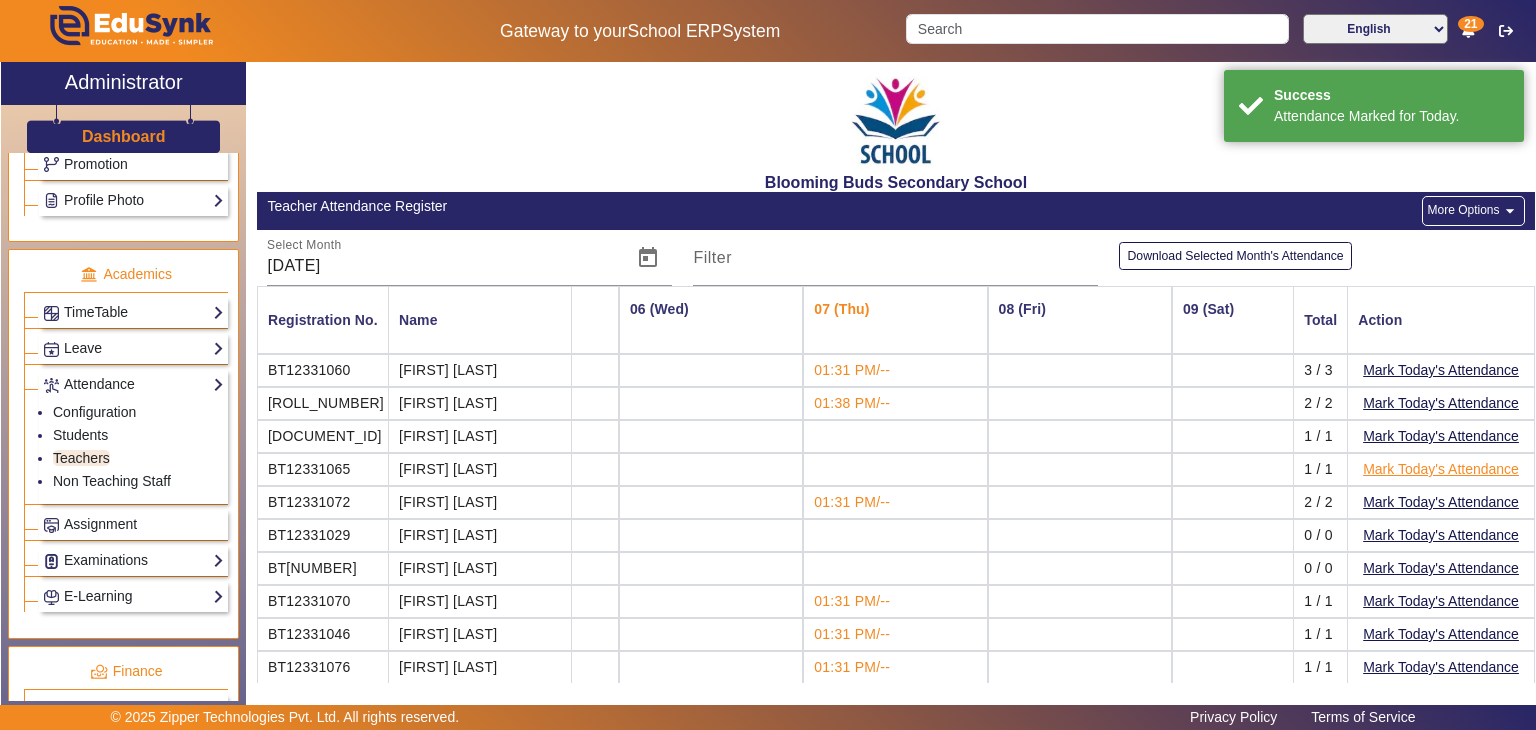 click on "Mark Today's Attendance" at bounding box center (1441, 469) 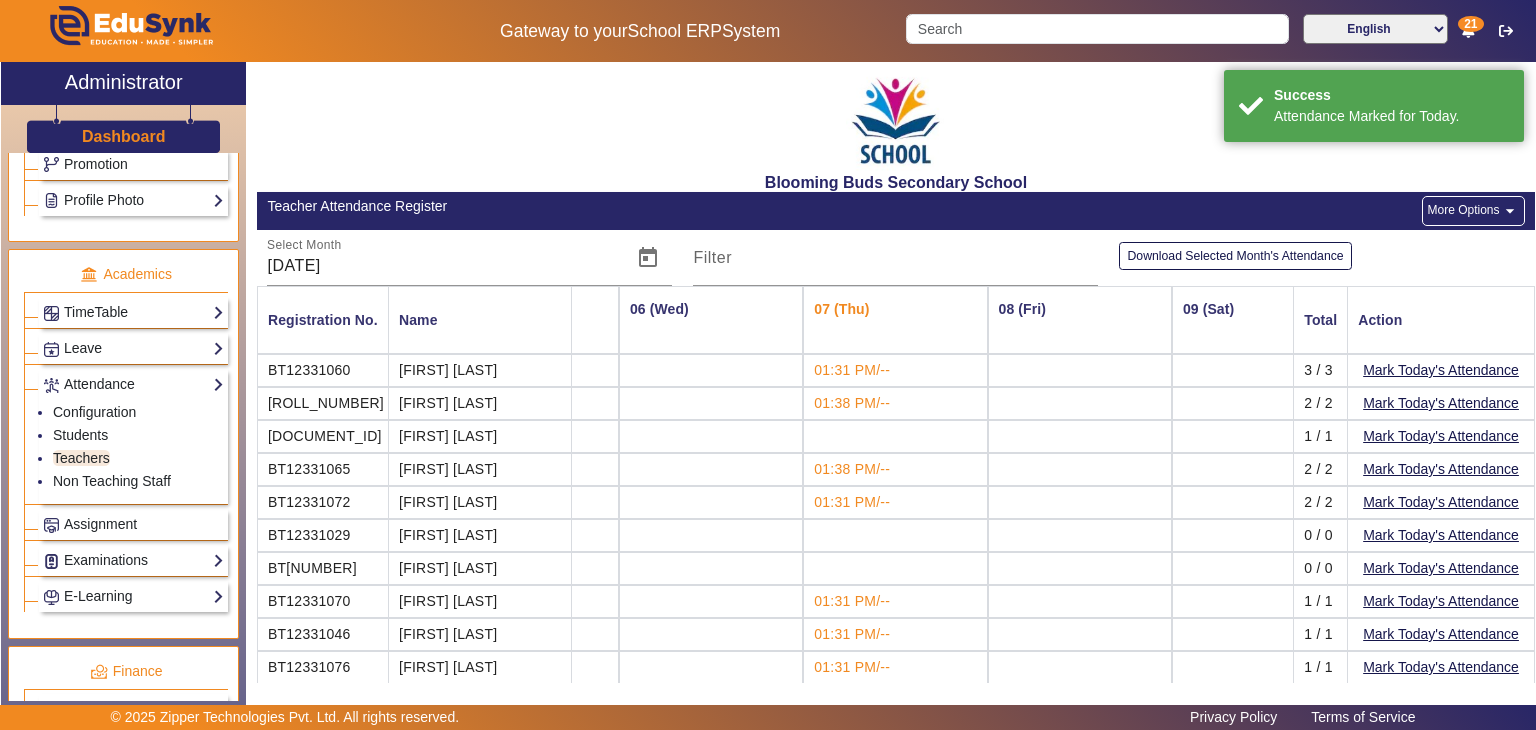 click on "01:38 PM/--" at bounding box center (852, 403) 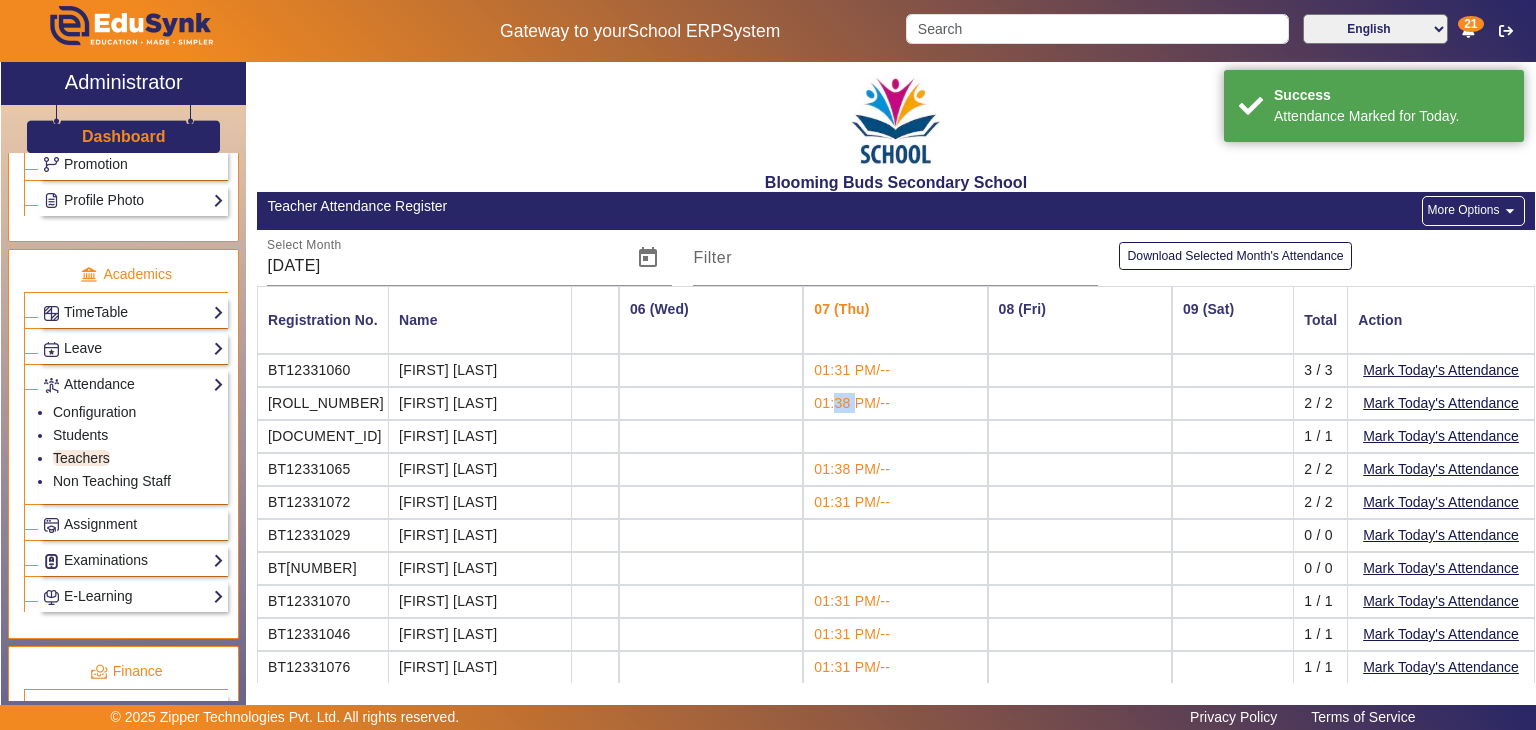 click on "01:38 PM/--" at bounding box center [852, 403] 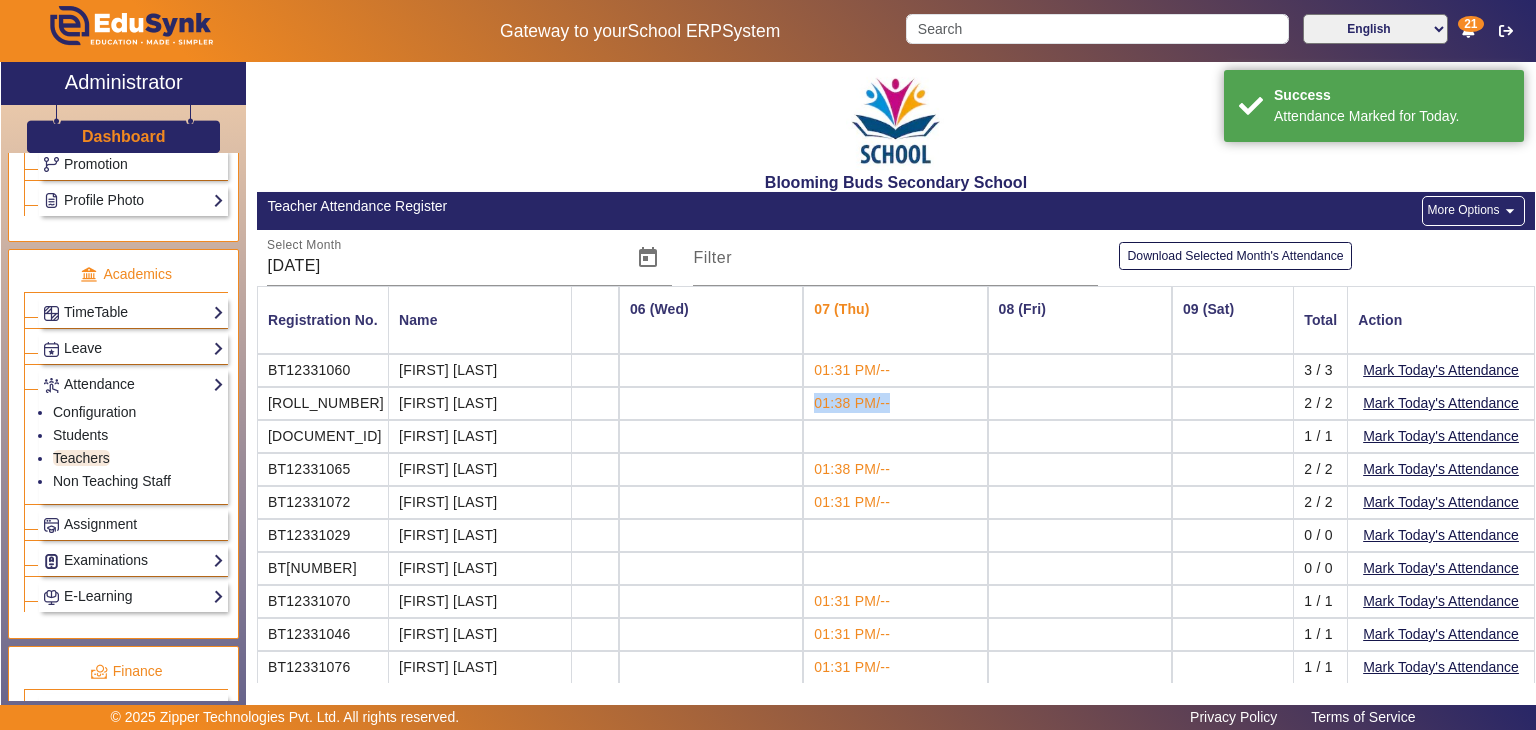 click on "01:38 PM/--" at bounding box center [852, 403] 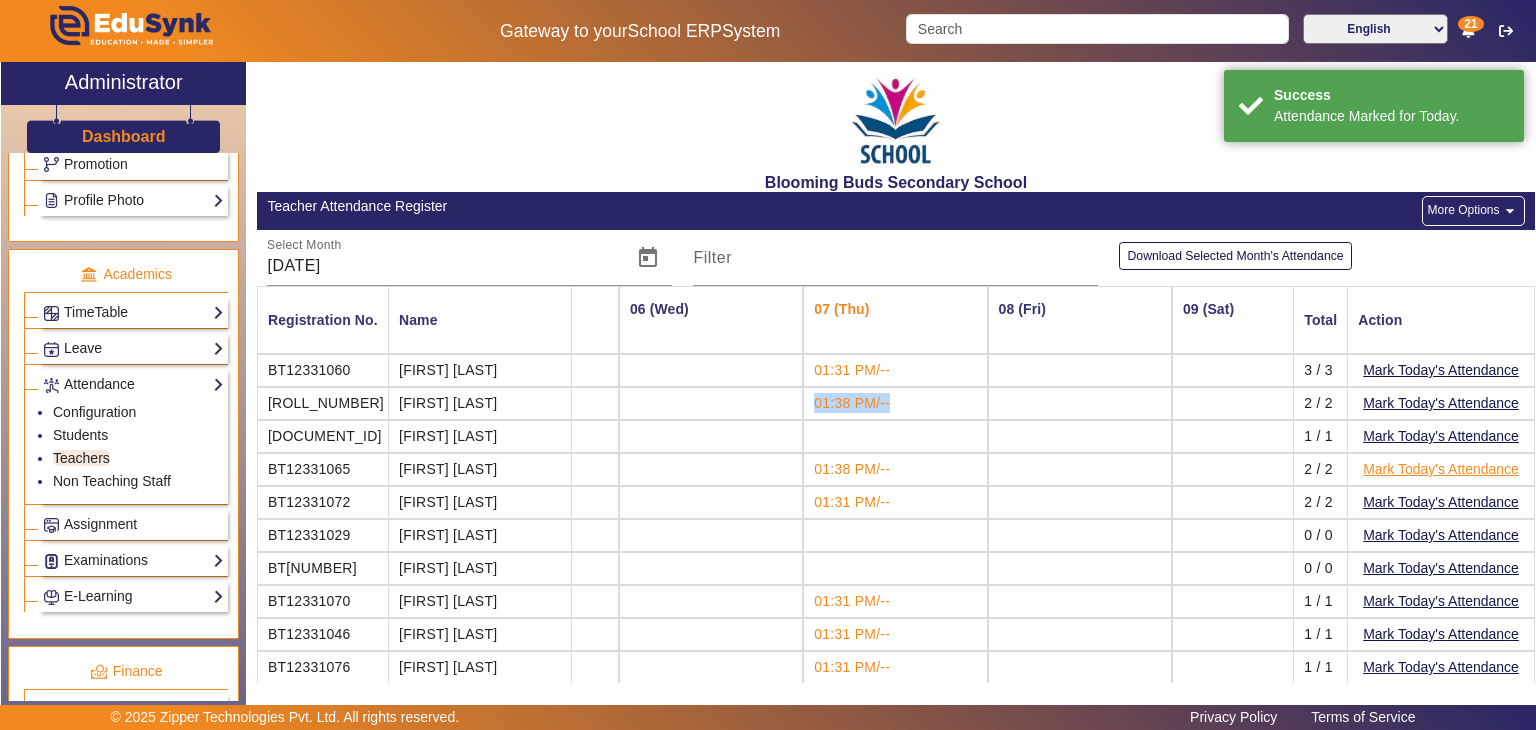 click on "Mark Today's Attendance" at bounding box center (1441, 469) 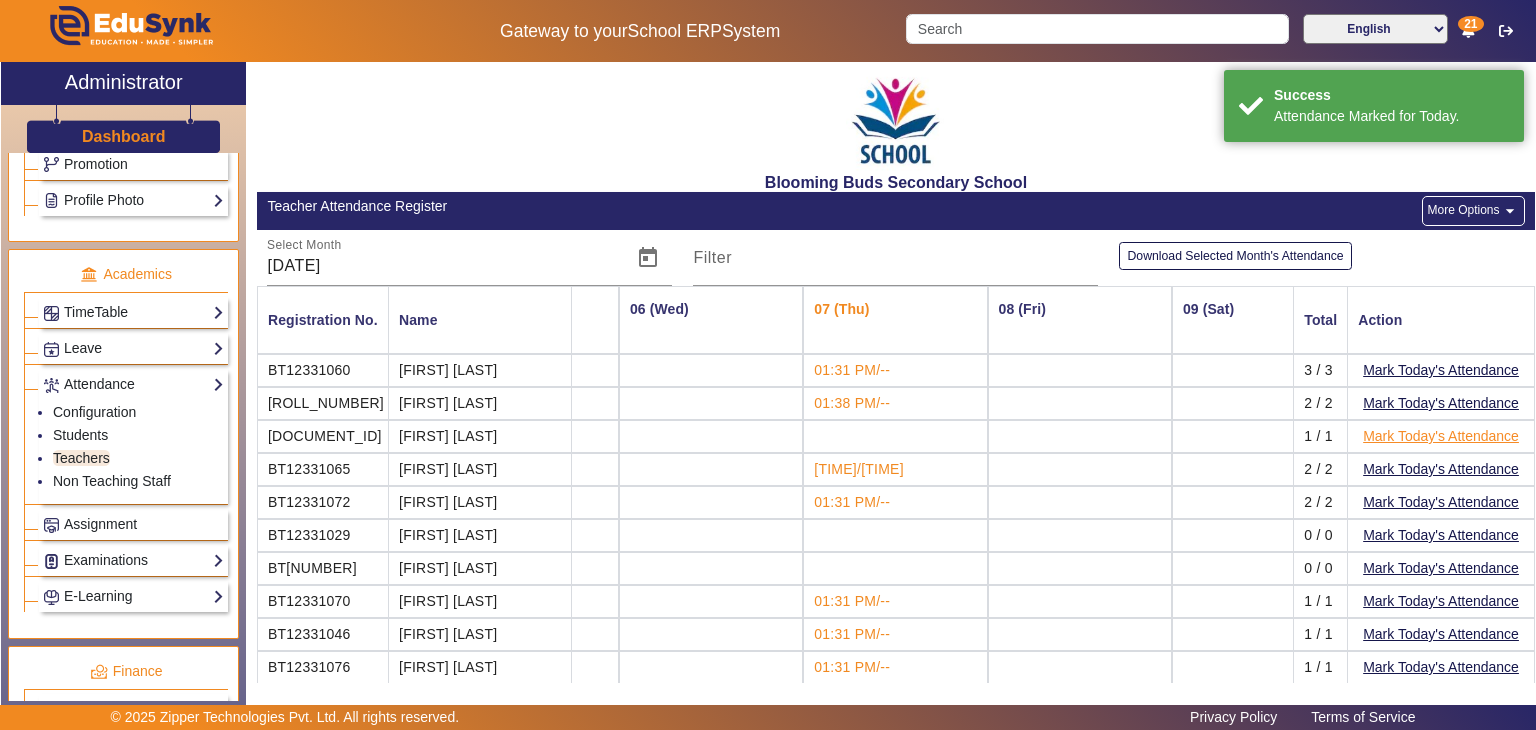 click on "Mark Today's Attendance" at bounding box center (1441, 436) 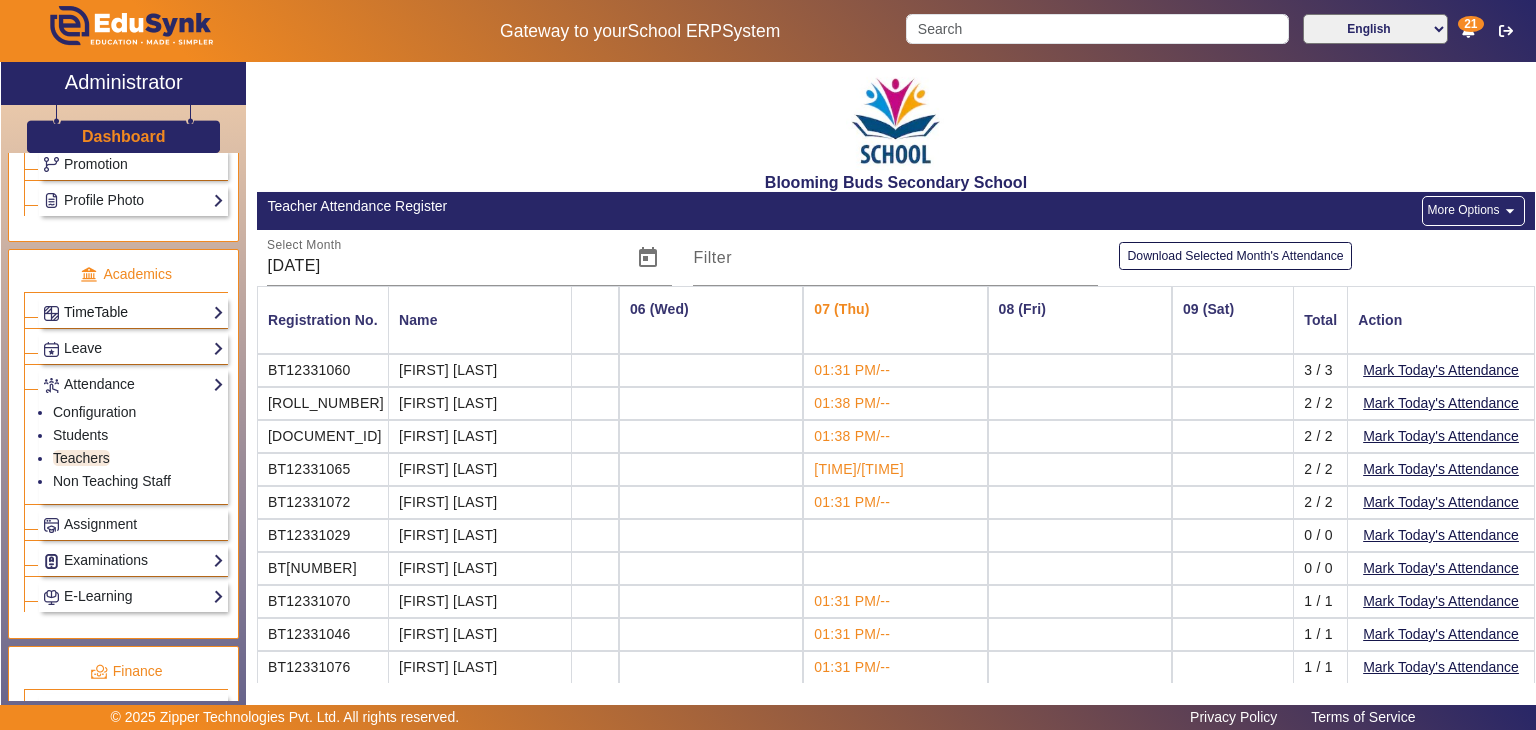 click on "TimeTable" 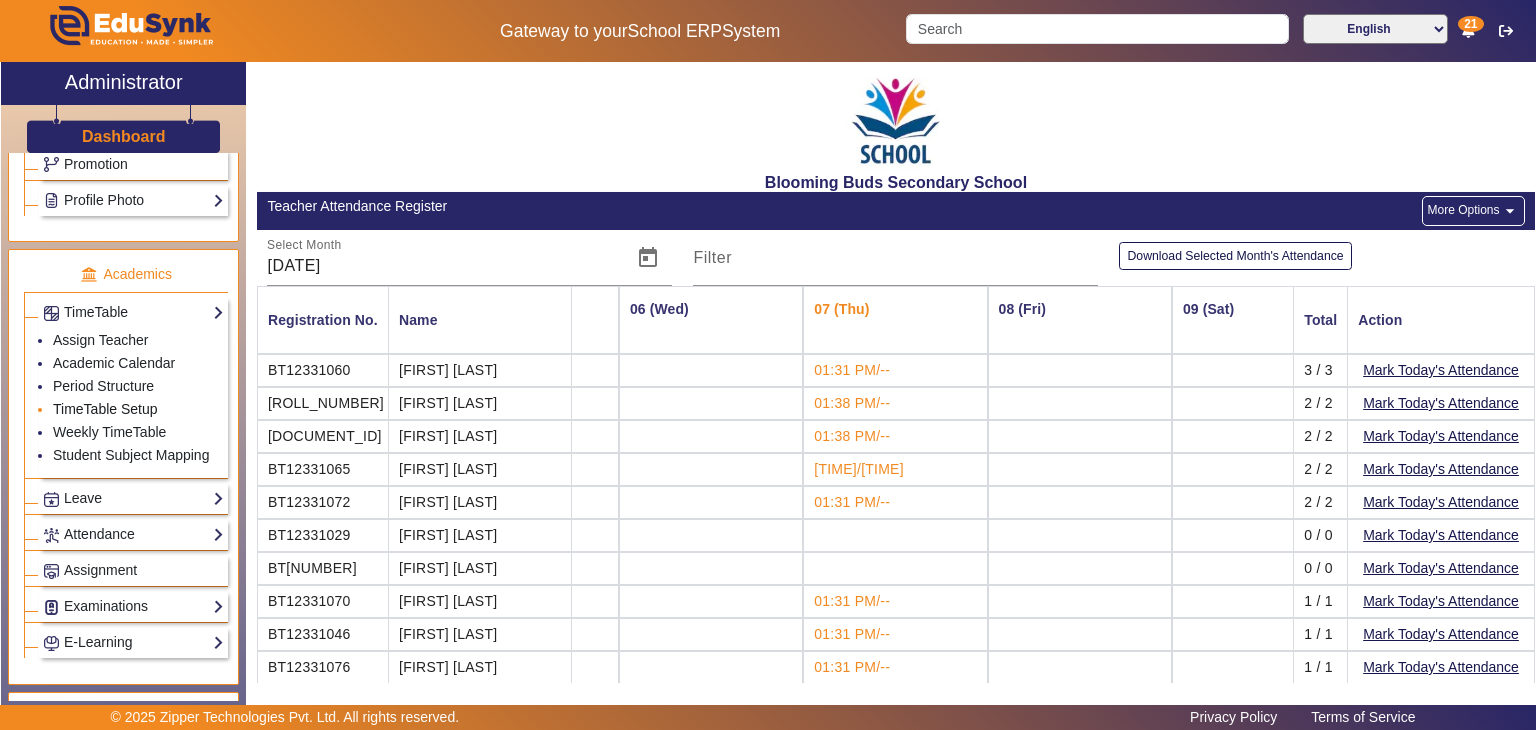 click on "TimeTable Setup" 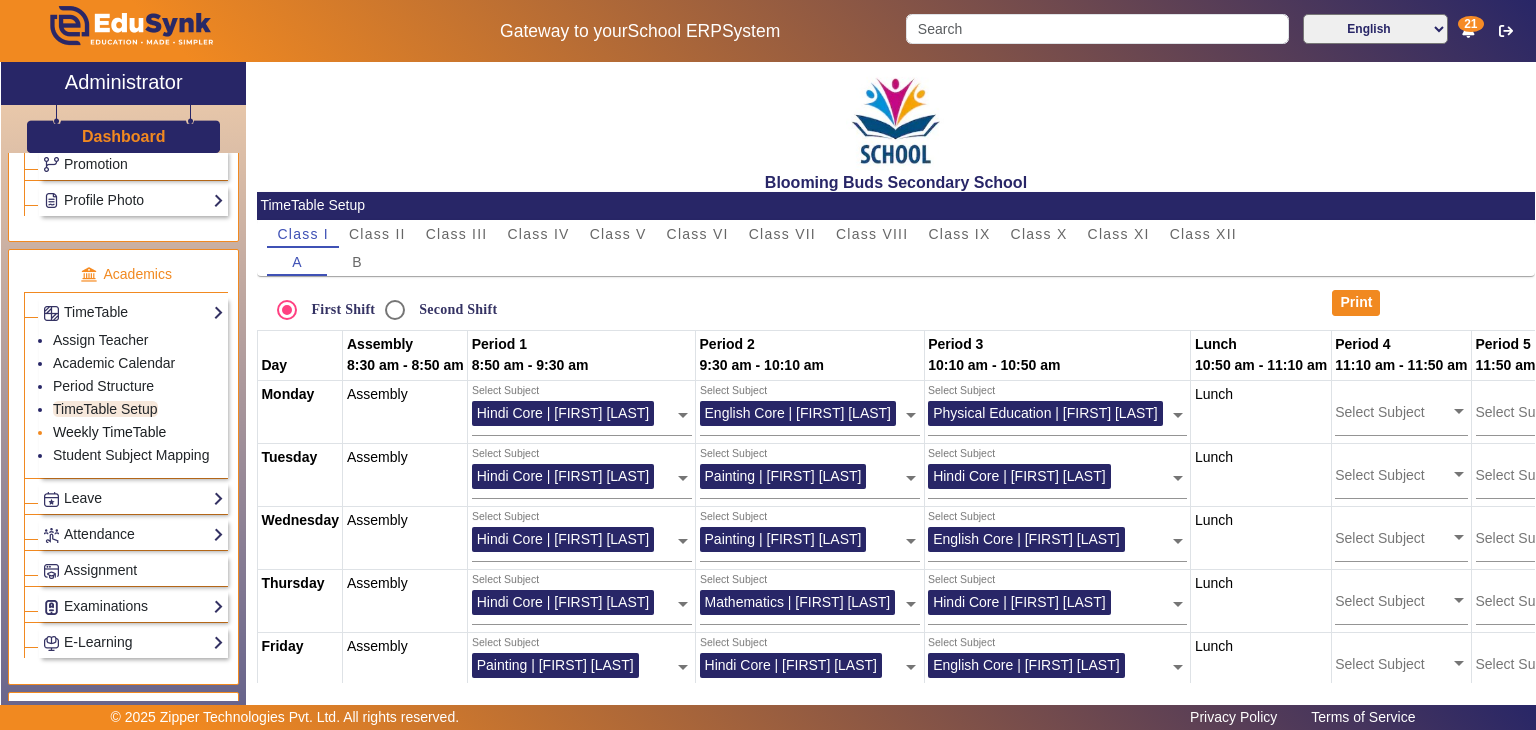 click on "Weekly TimeTable" 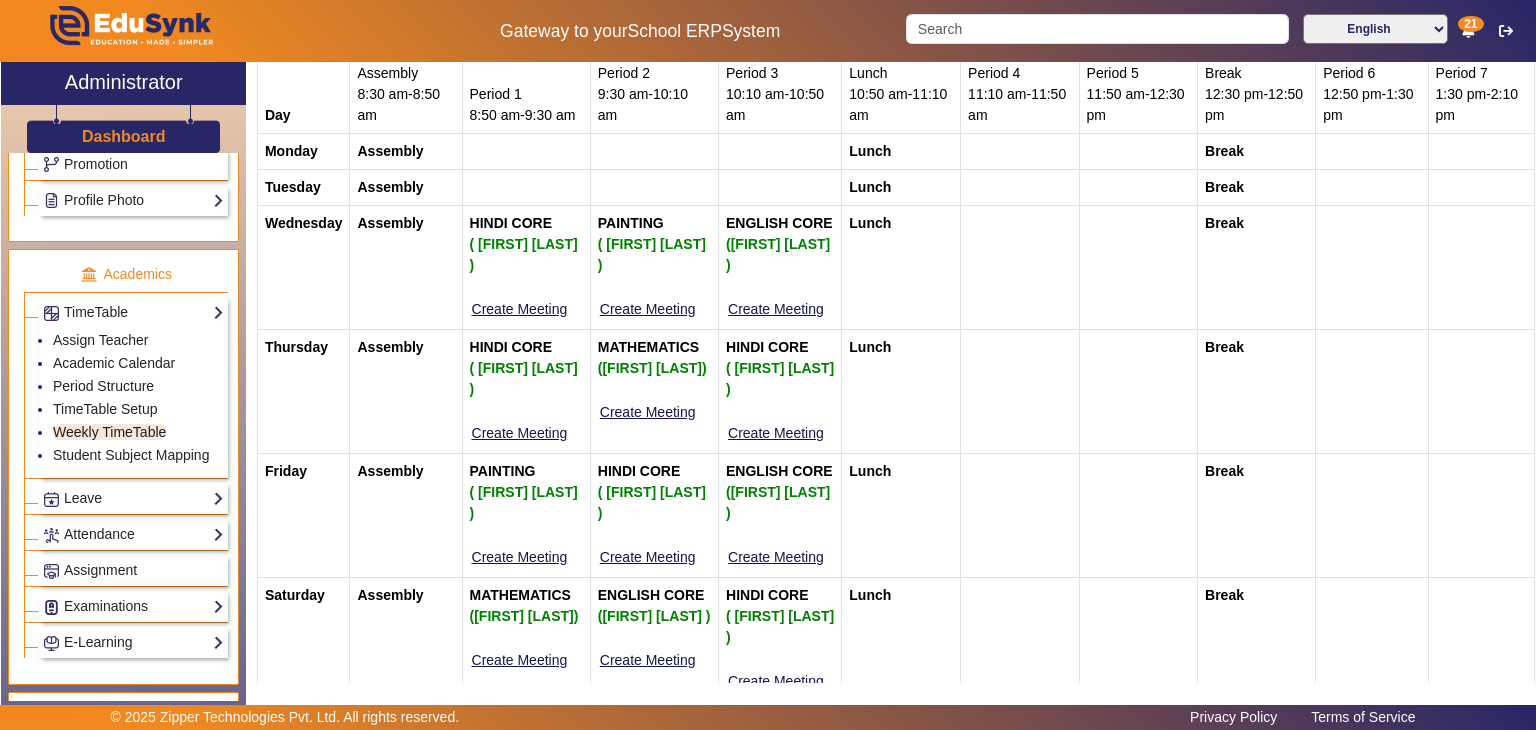 scroll, scrollTop: 271, scrollLeft: 0, axis: vertical 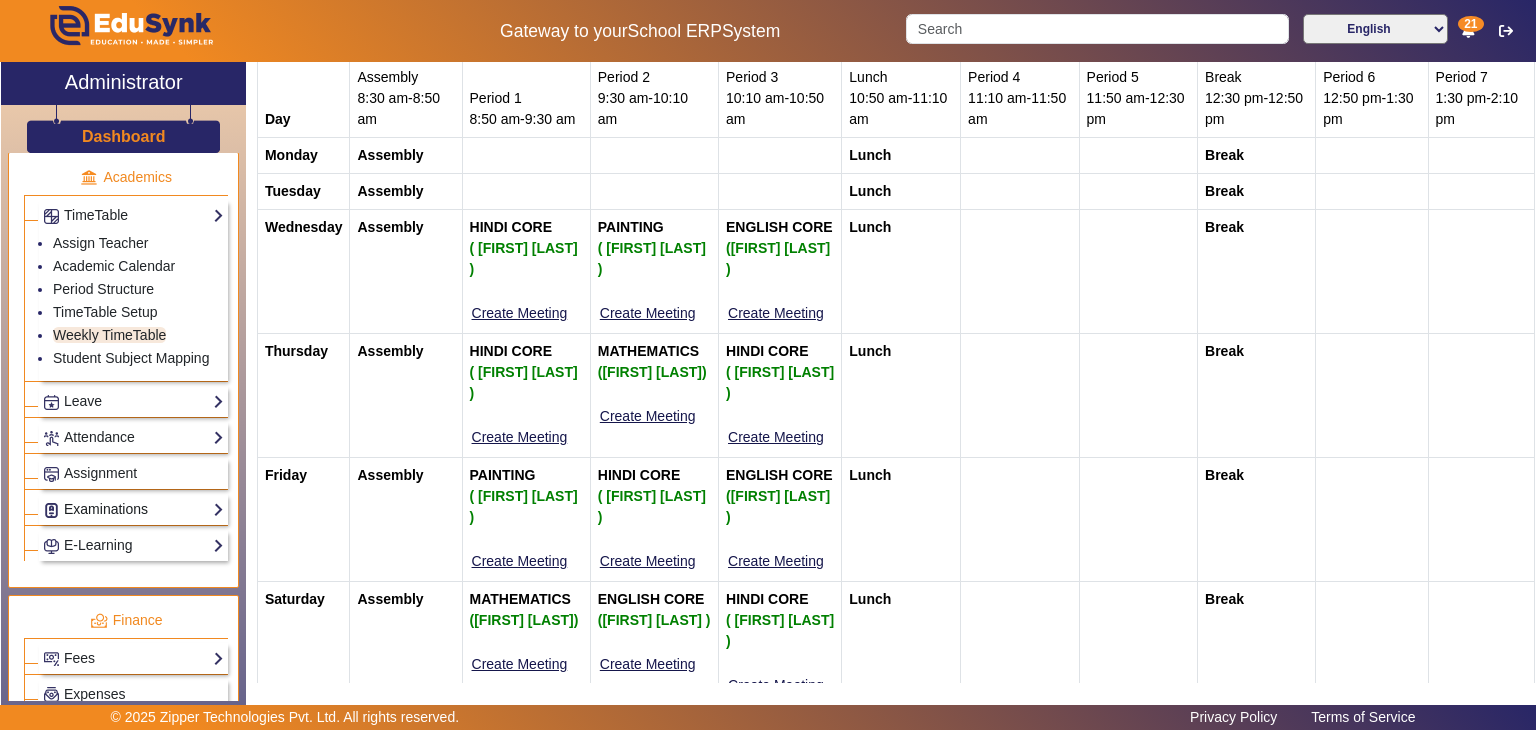 click on "Examinations" 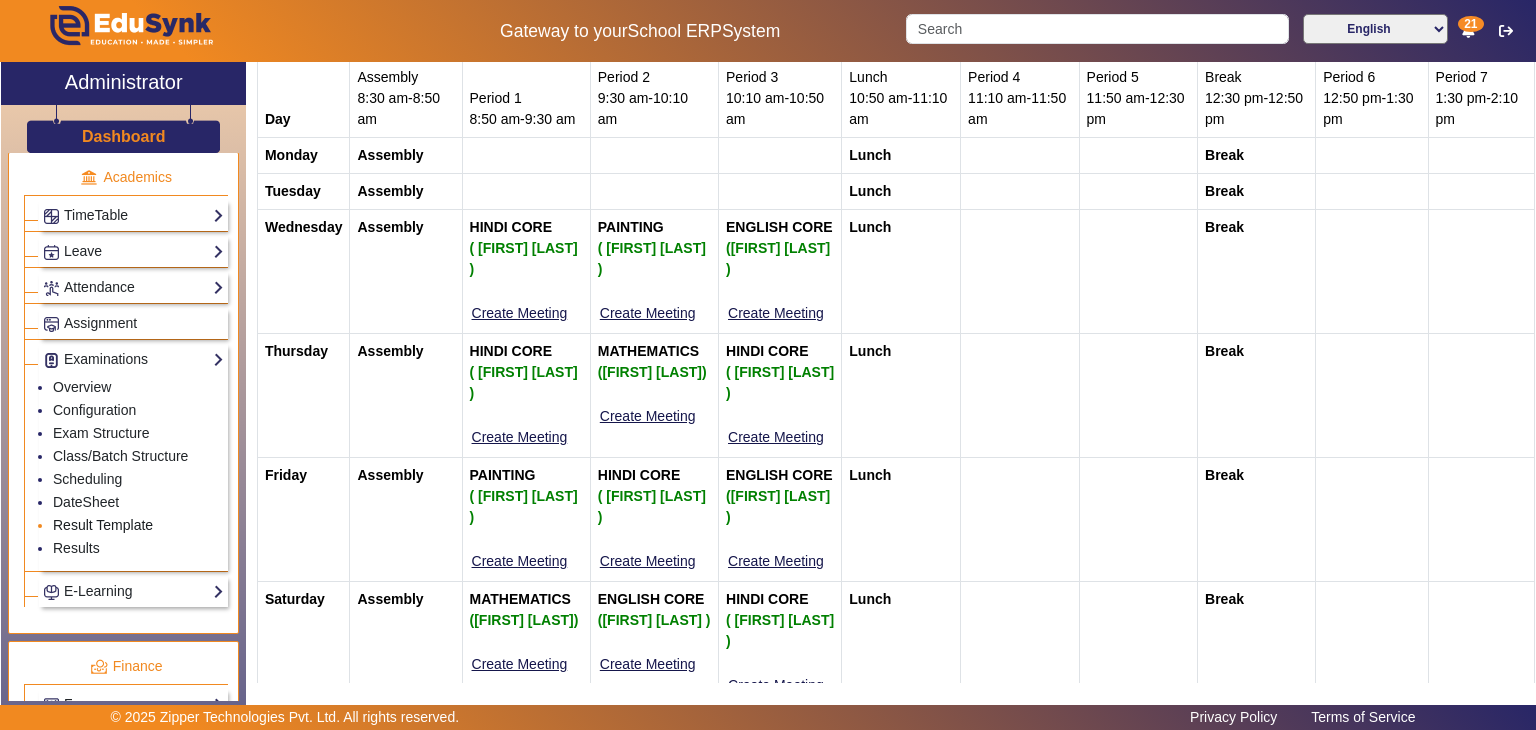 click on "Result Template" 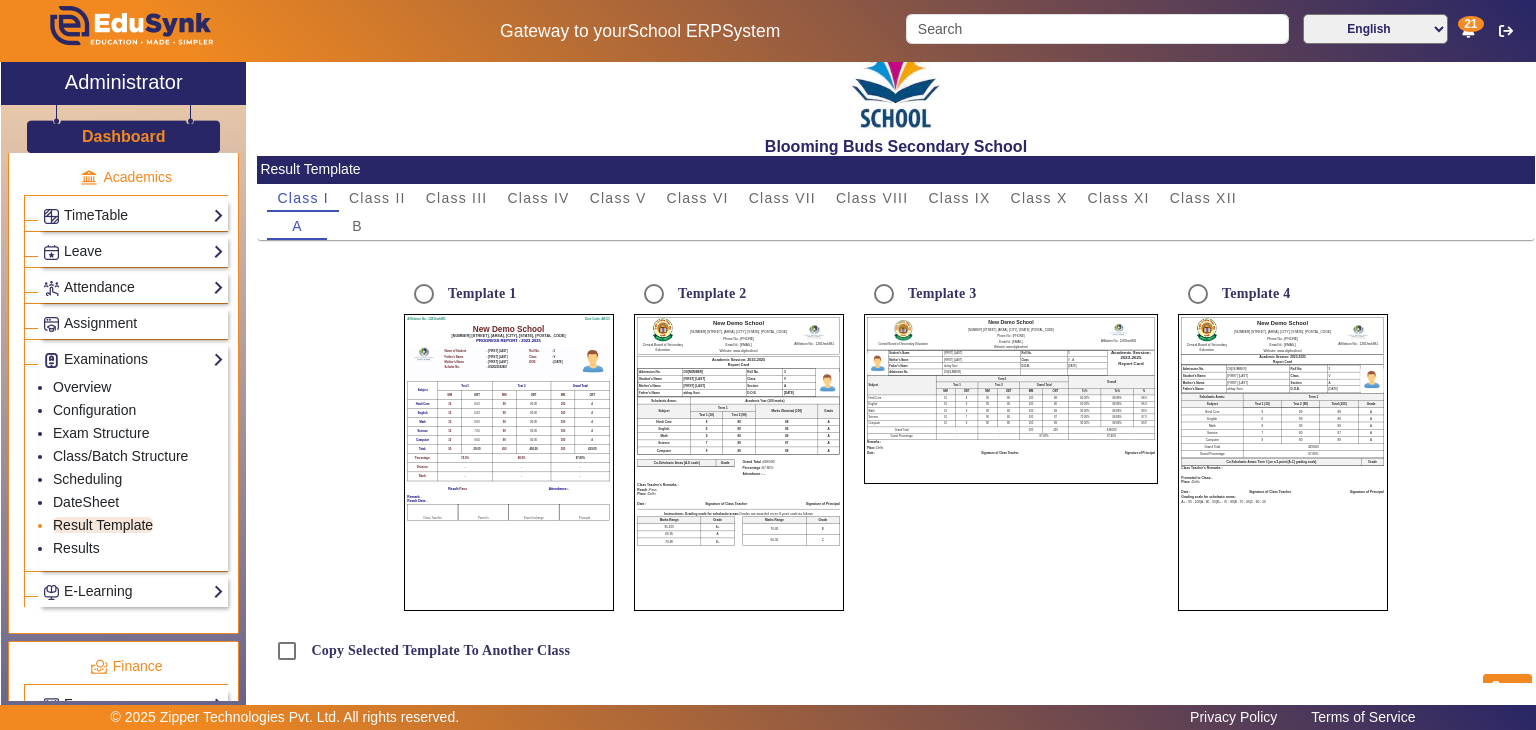 scroll, scrollTop: 70, scrollLeft: 0, axis: vertical 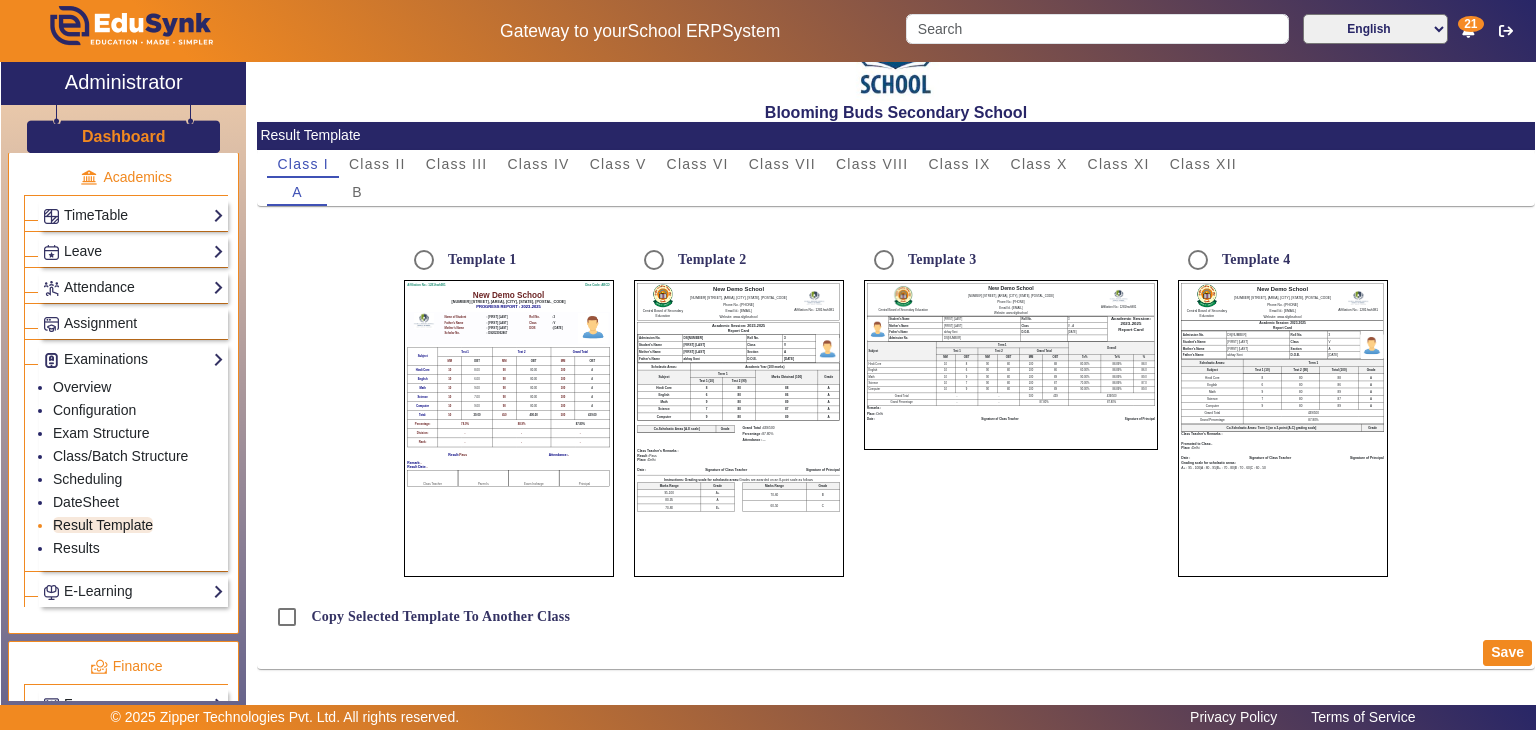 radio on "true" 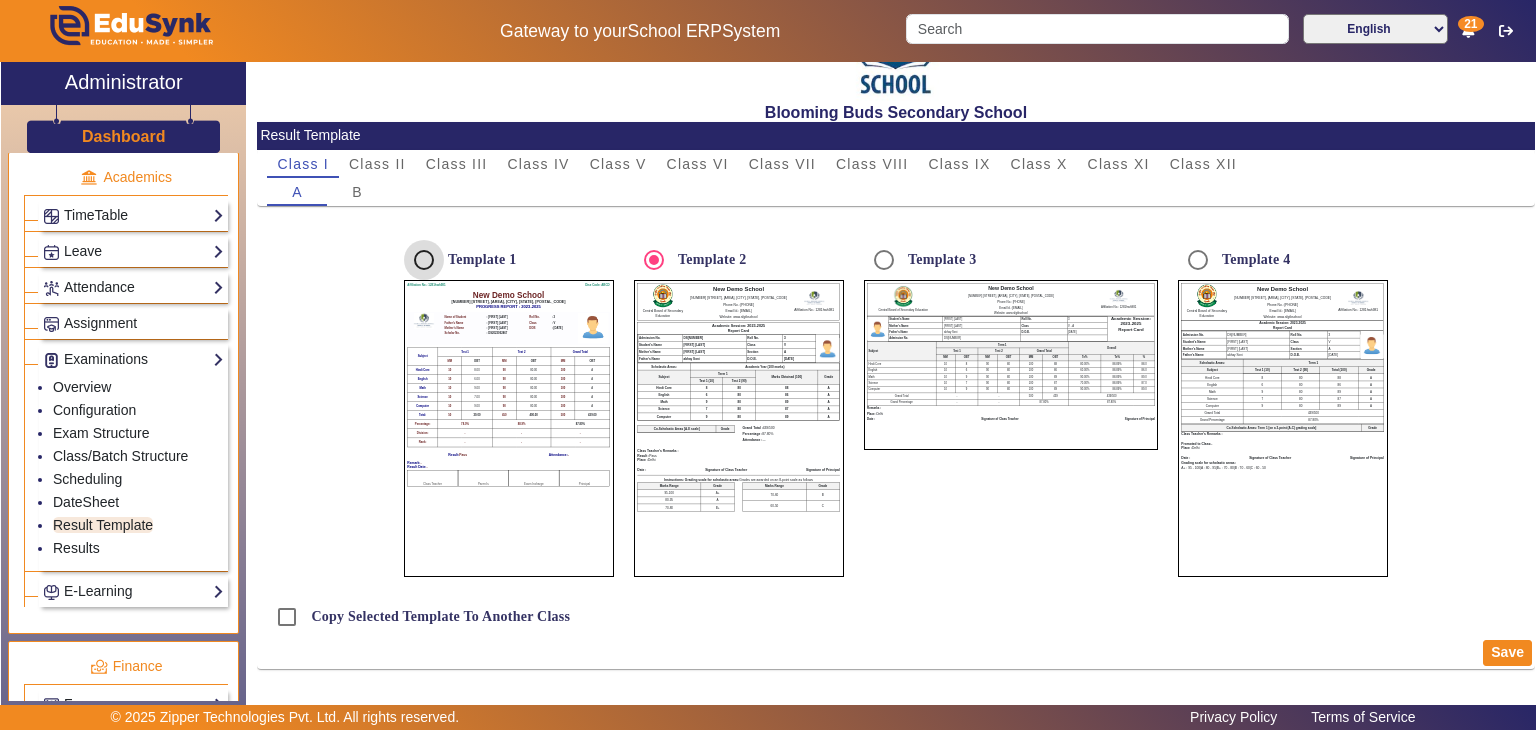 click on "Template 1" at bounding box center (424, 260) 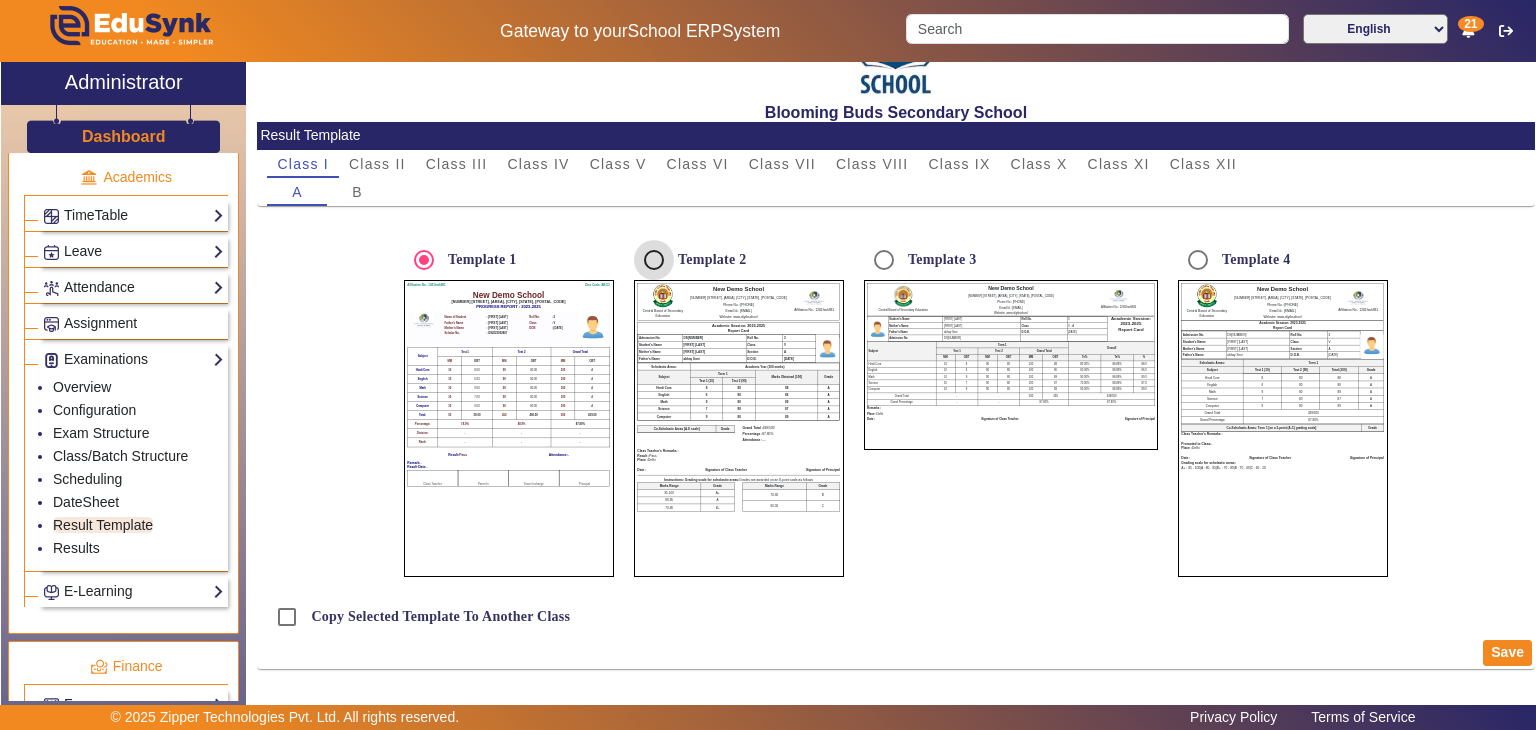 click on "Template 2" at bounding box center [654, 260] 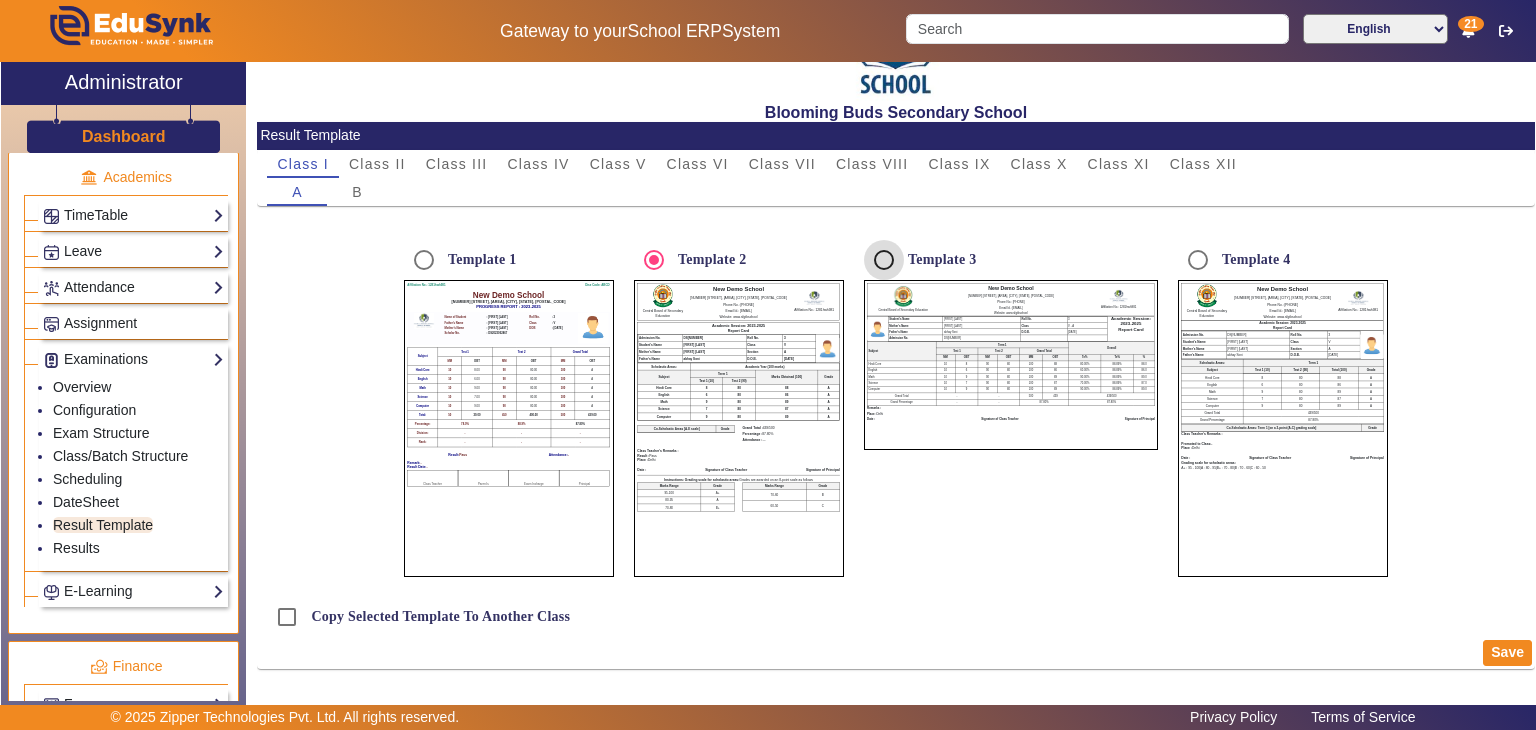 click on "Template 3" at bounding box center [884, 260] 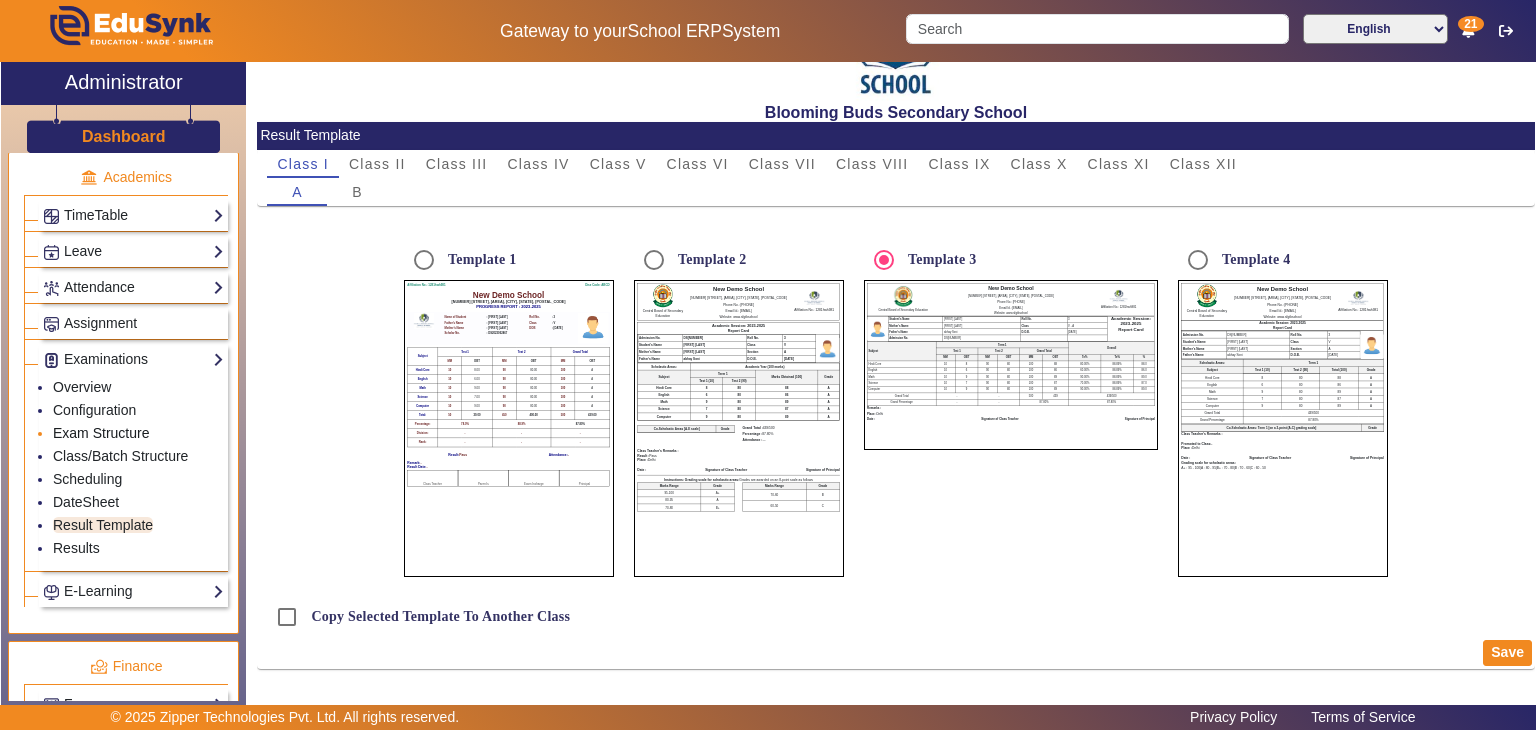 click on "Exam Structure" 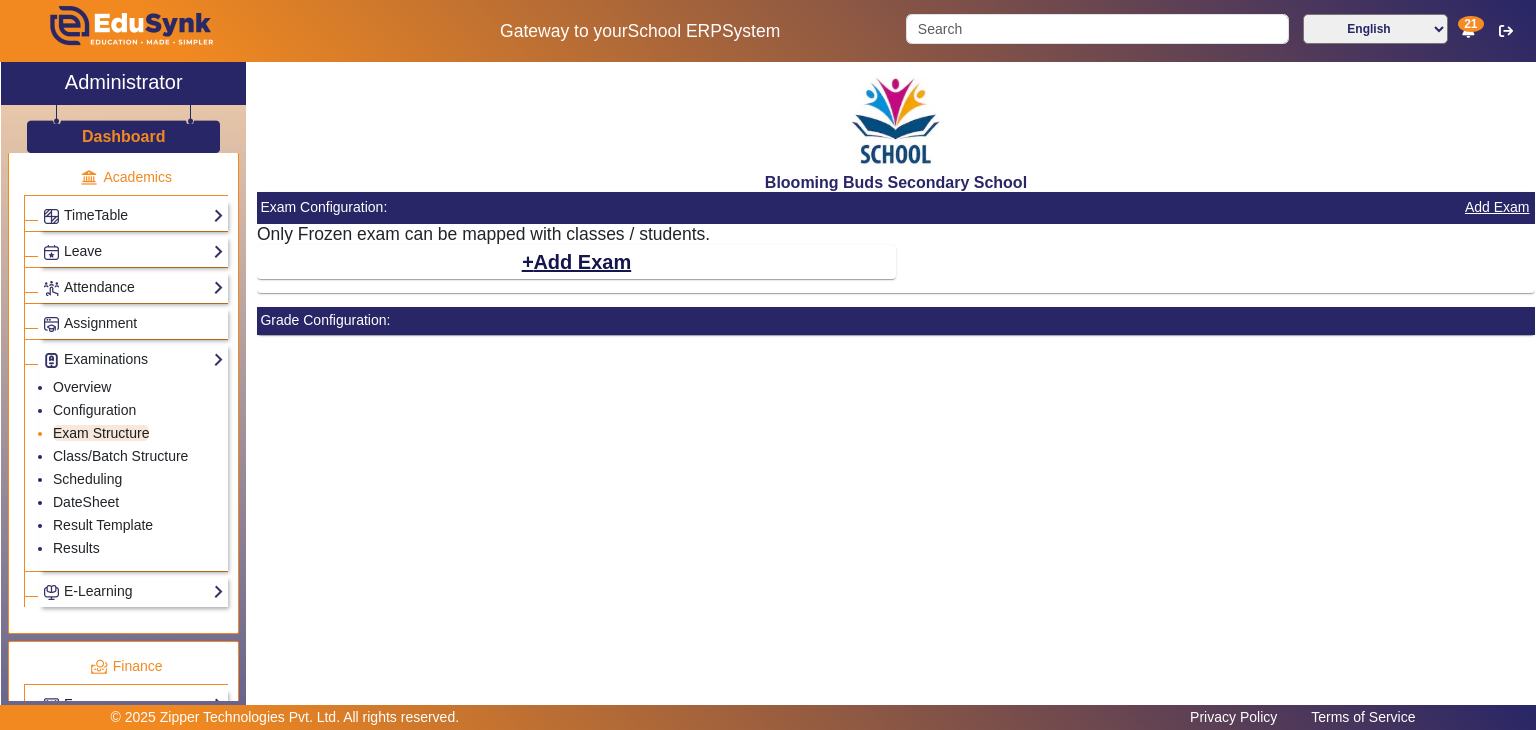 scroll, scrollTop: 0, scrollLeft: 0, axis: both 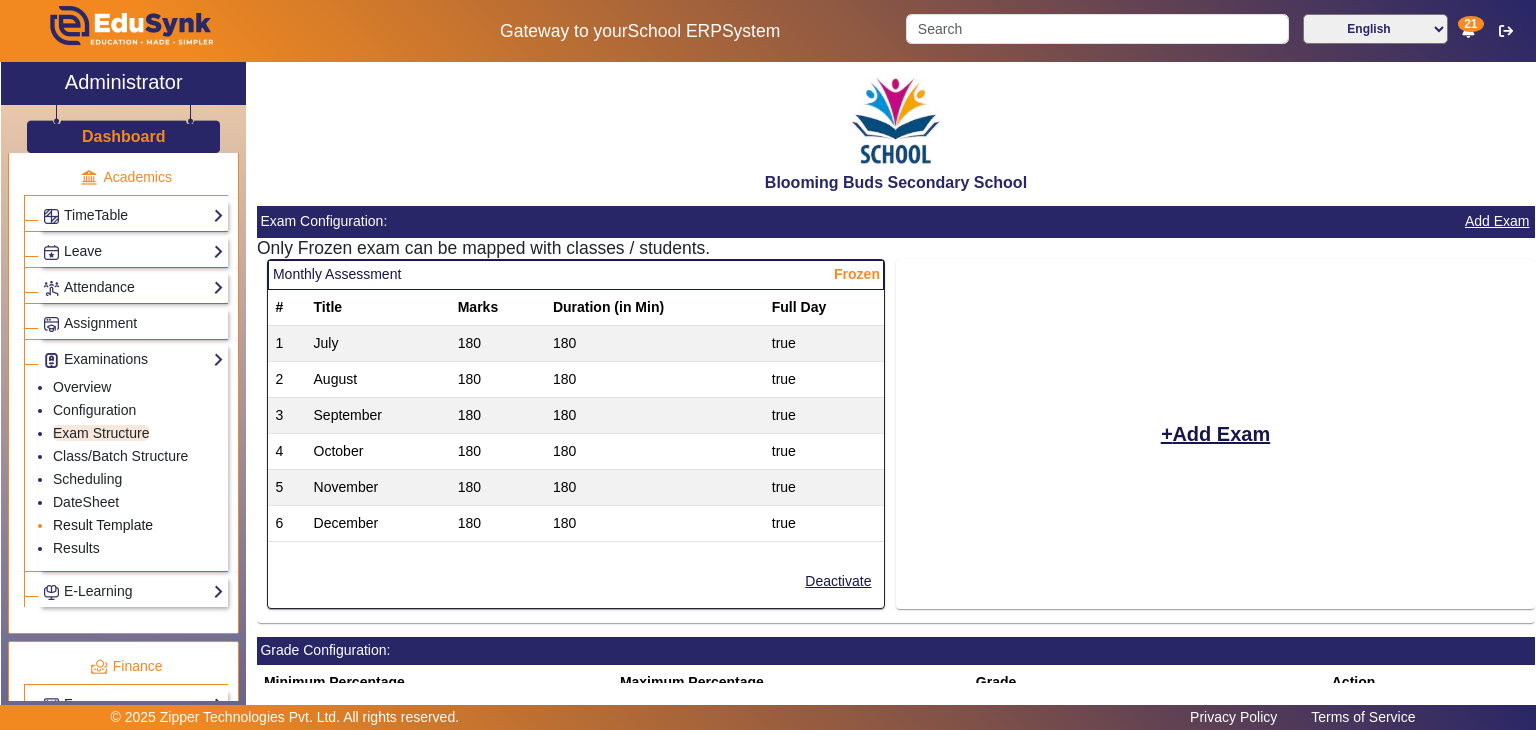 click on "Result Template" 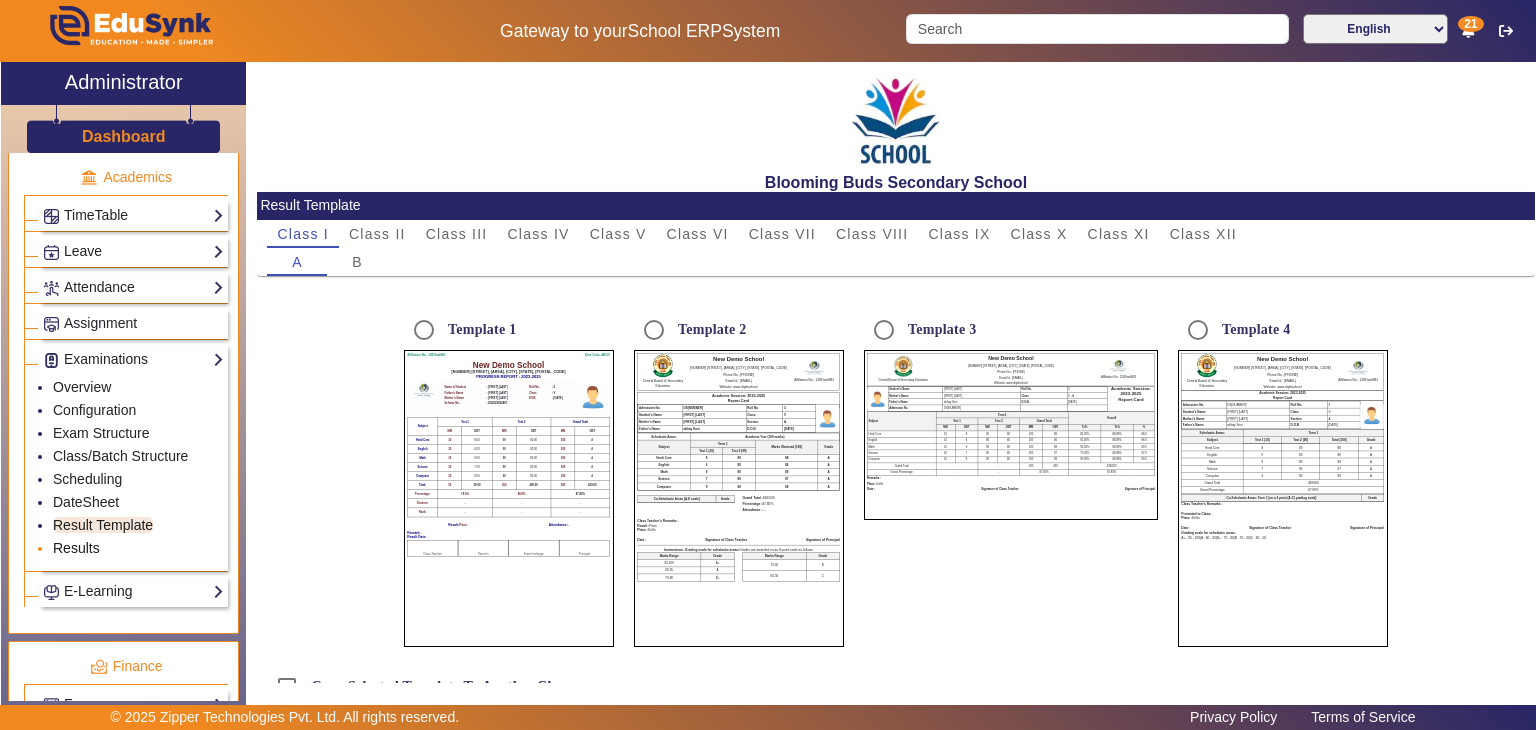 radio on "true" 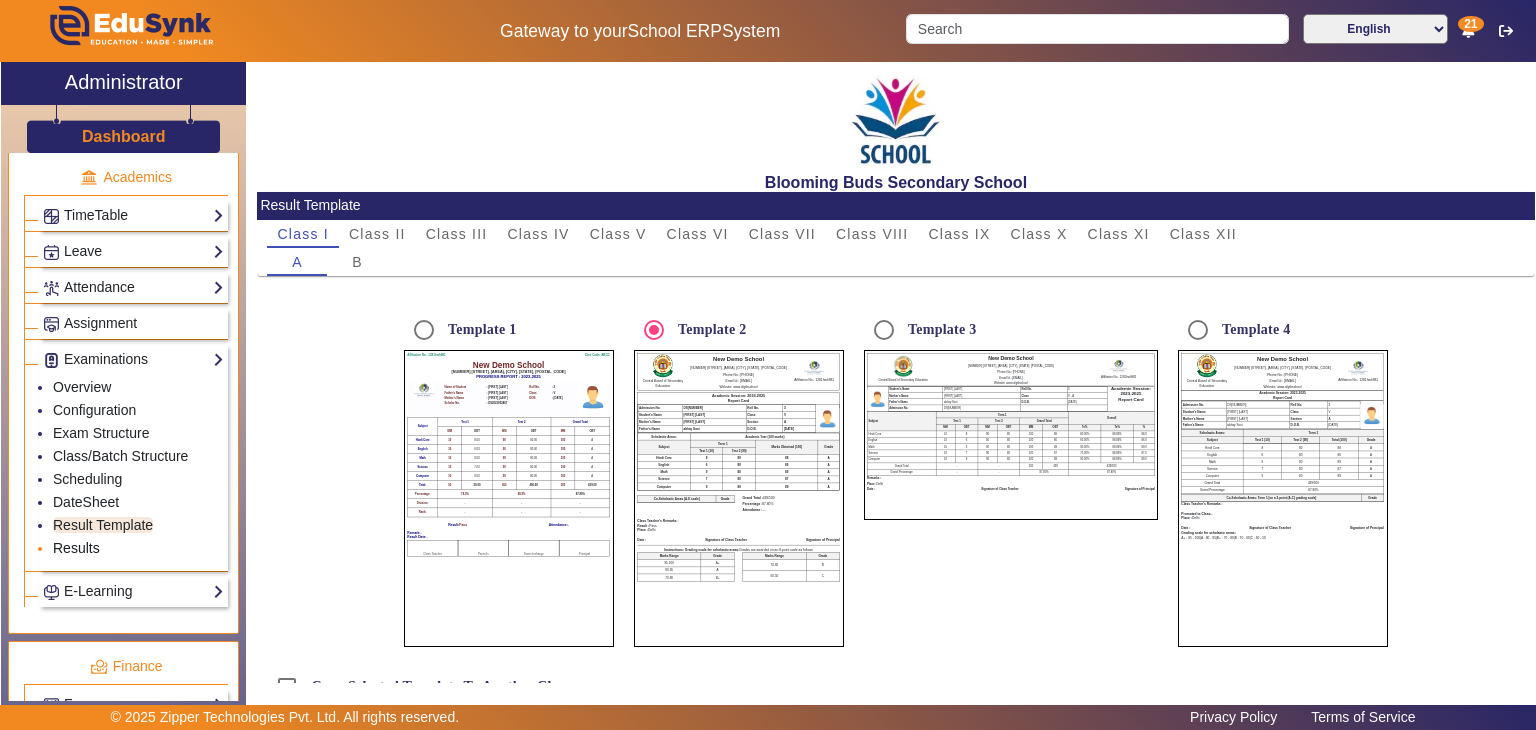 click on "Results" 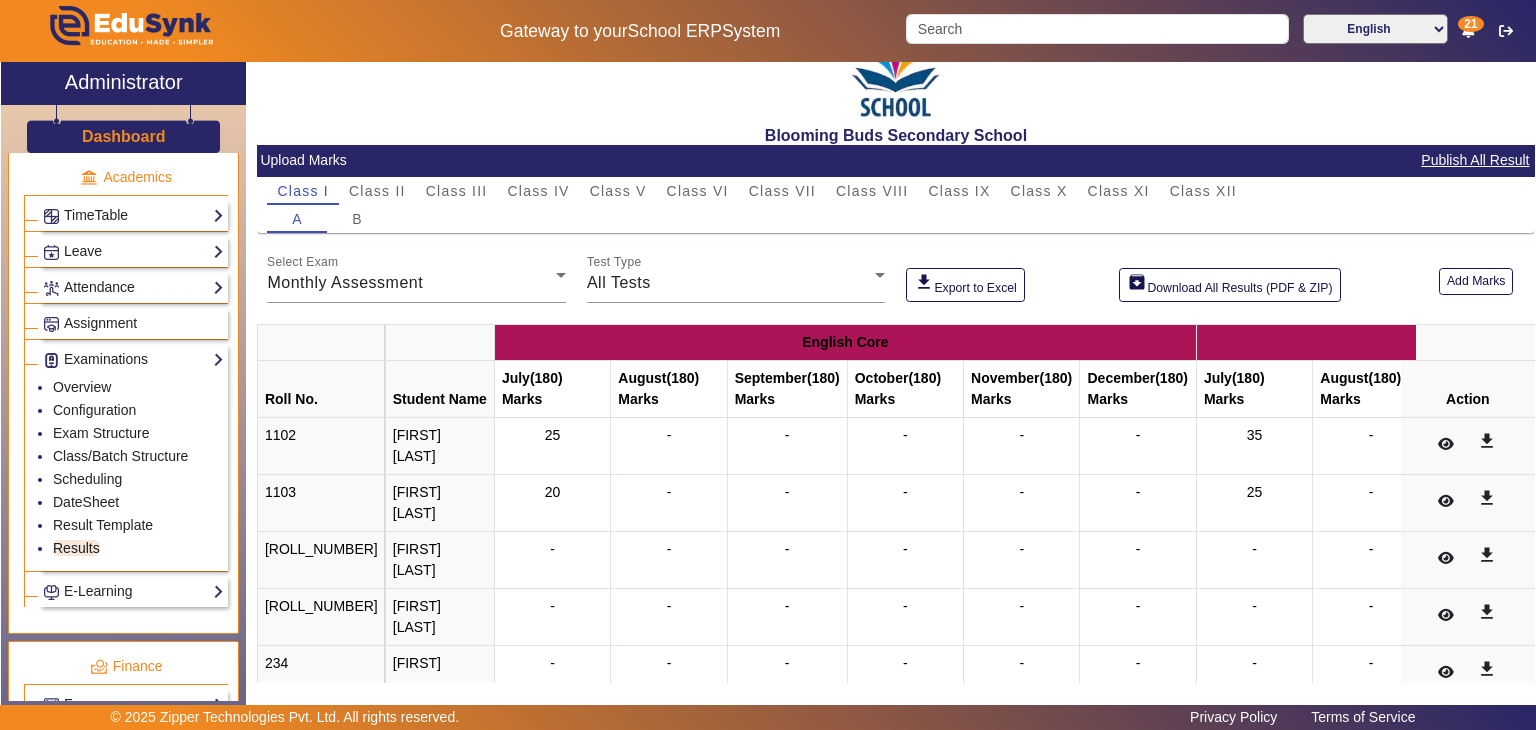 scroll, scrollTop: 0, scrollLeft: 0, axis: both 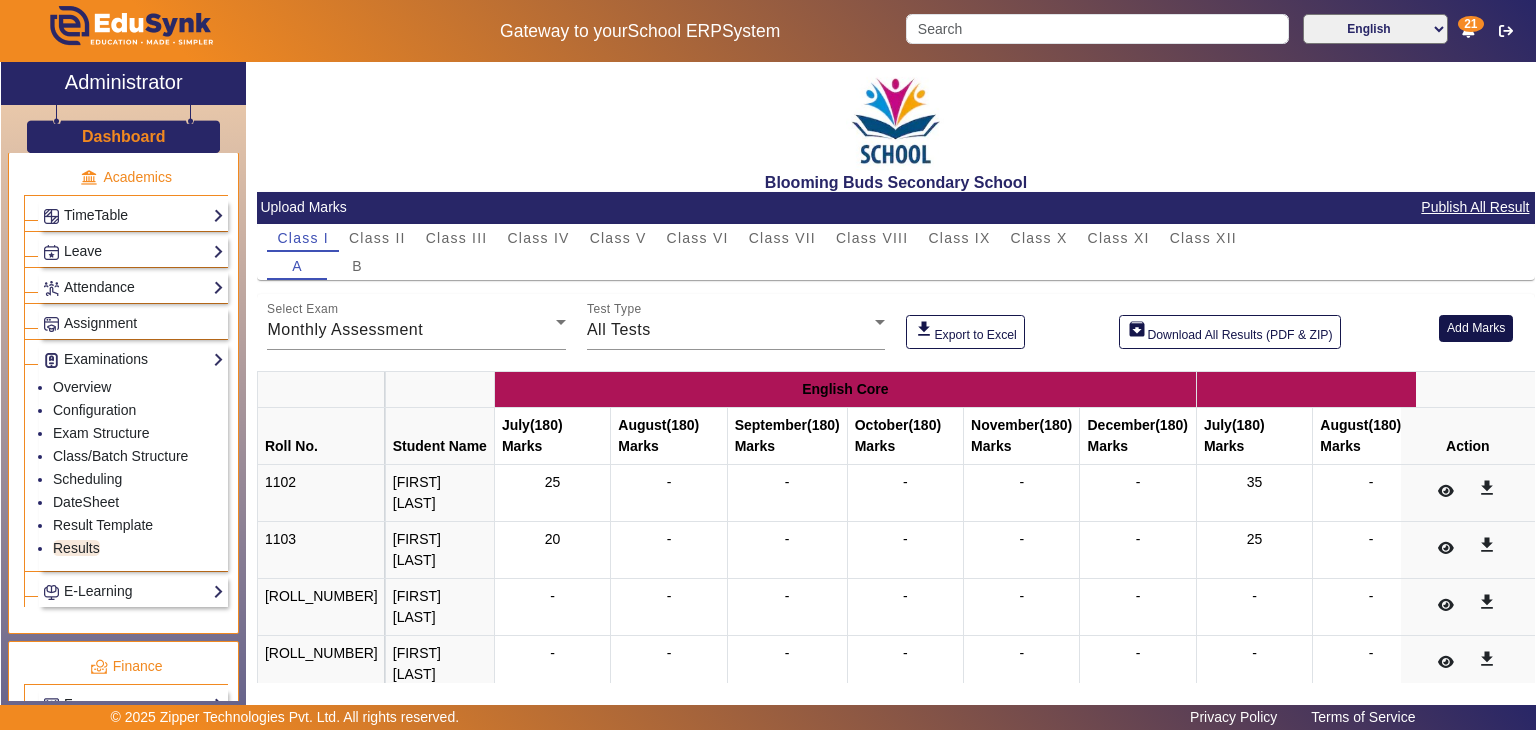 click on "Add Marks" 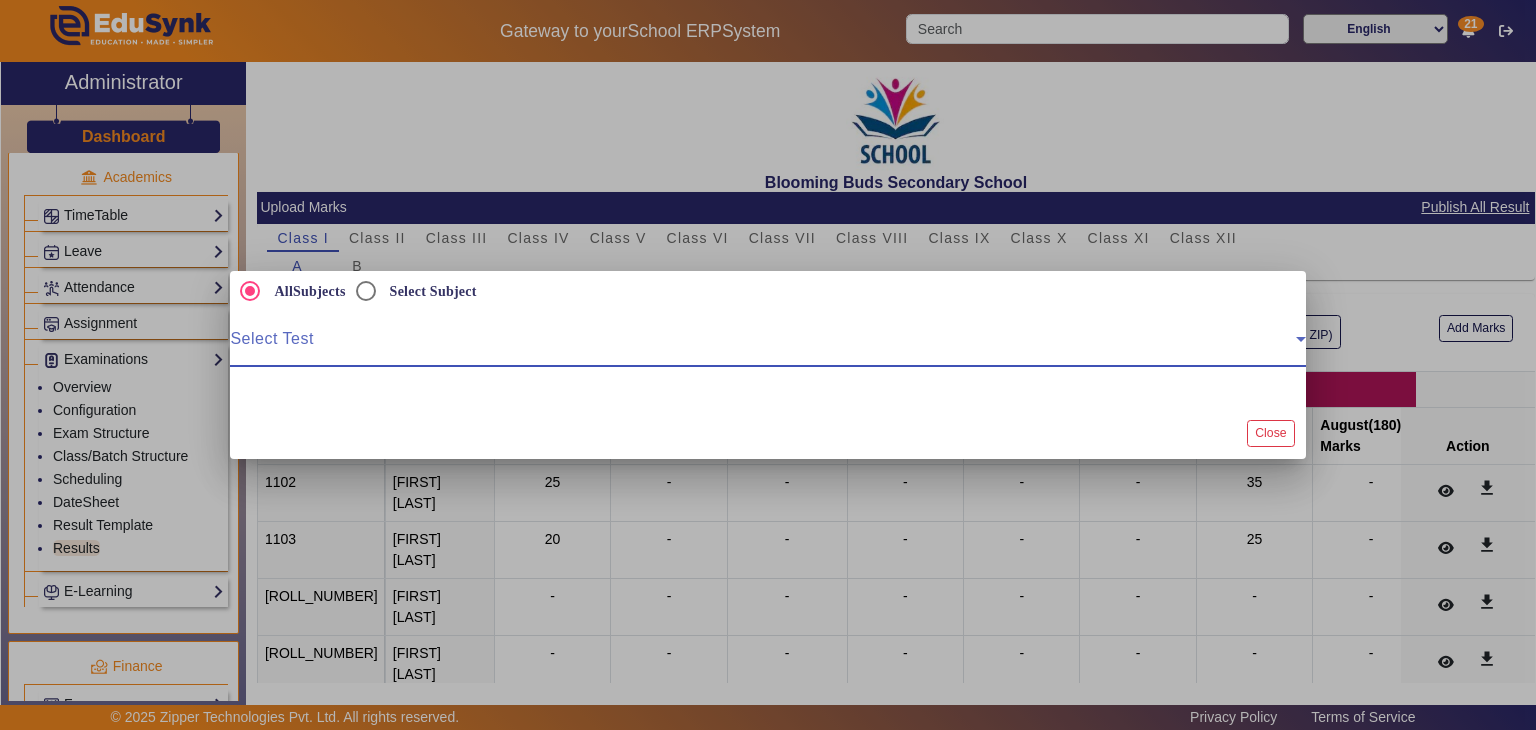 click at bounding box center [762, 347] 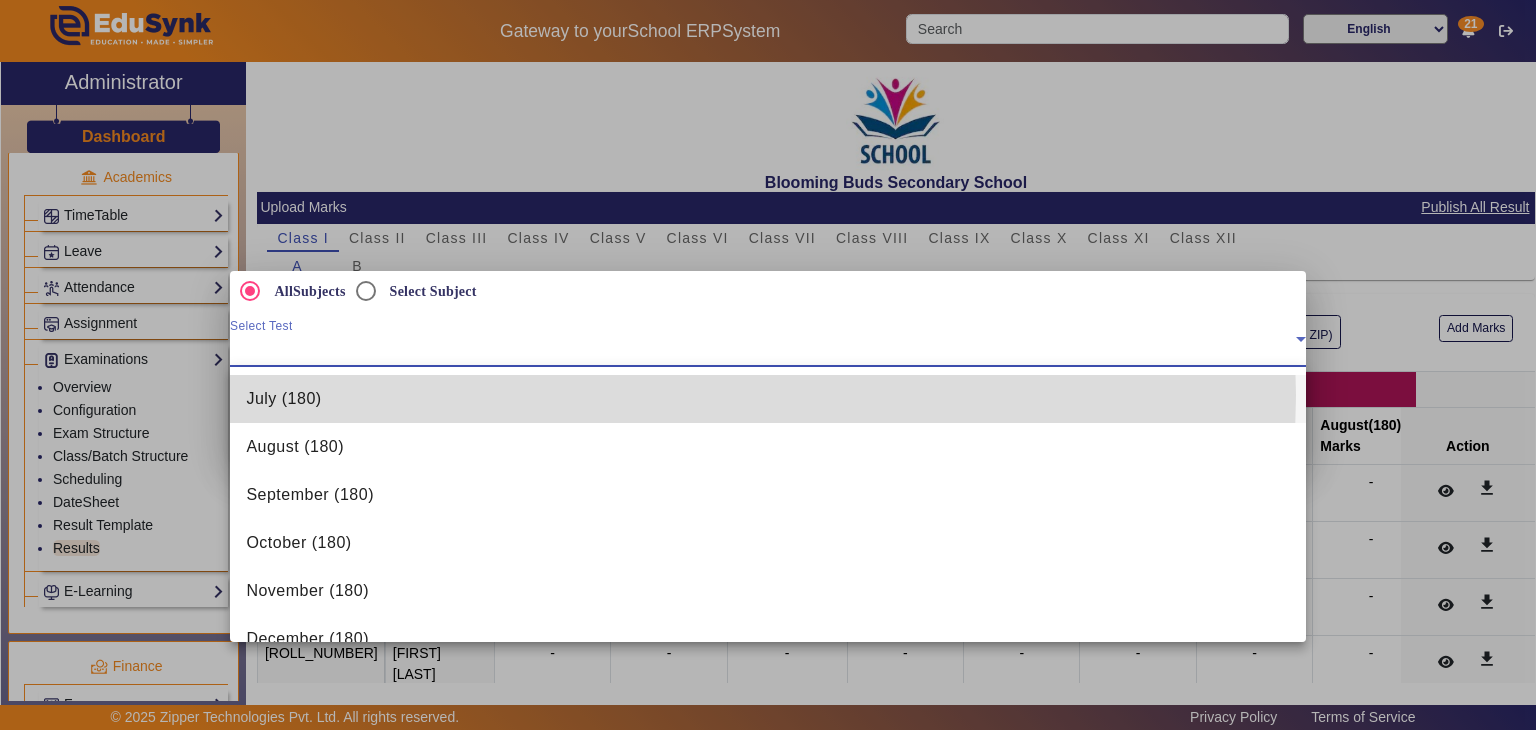 click on "July (180)" at bounding box center (767, 399) 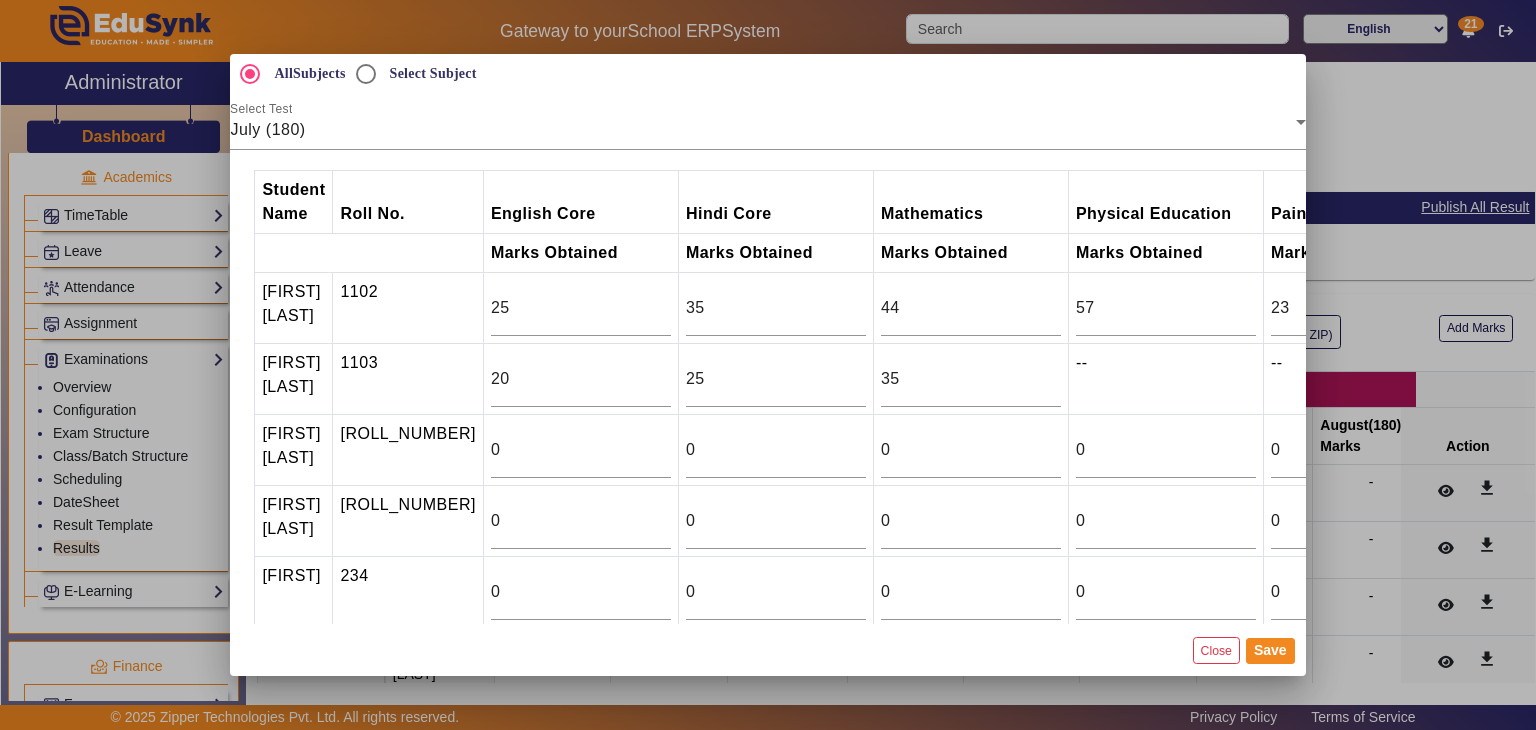 click on "0" at bounding box center (971, 592) 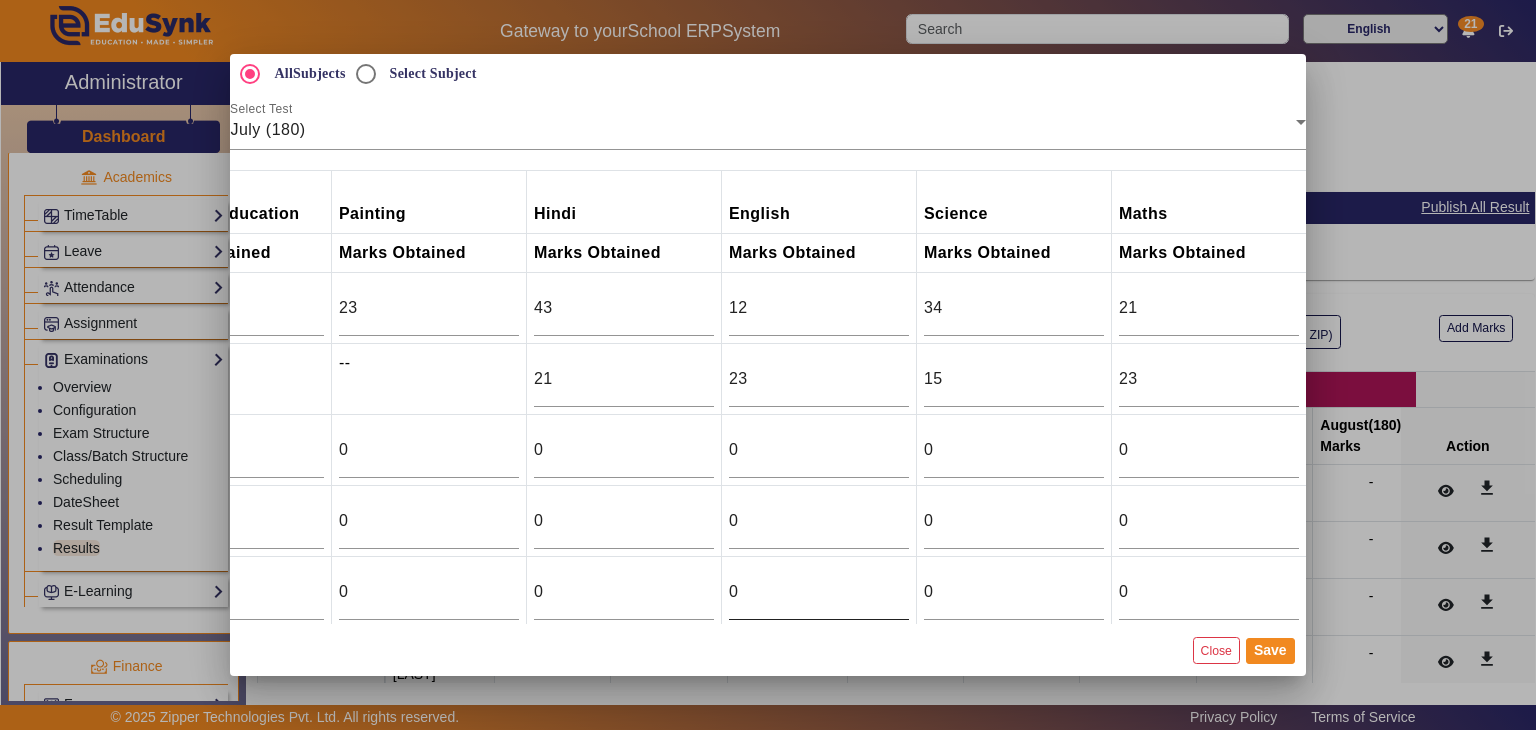 click on "0" at bounding box center (819, 592) 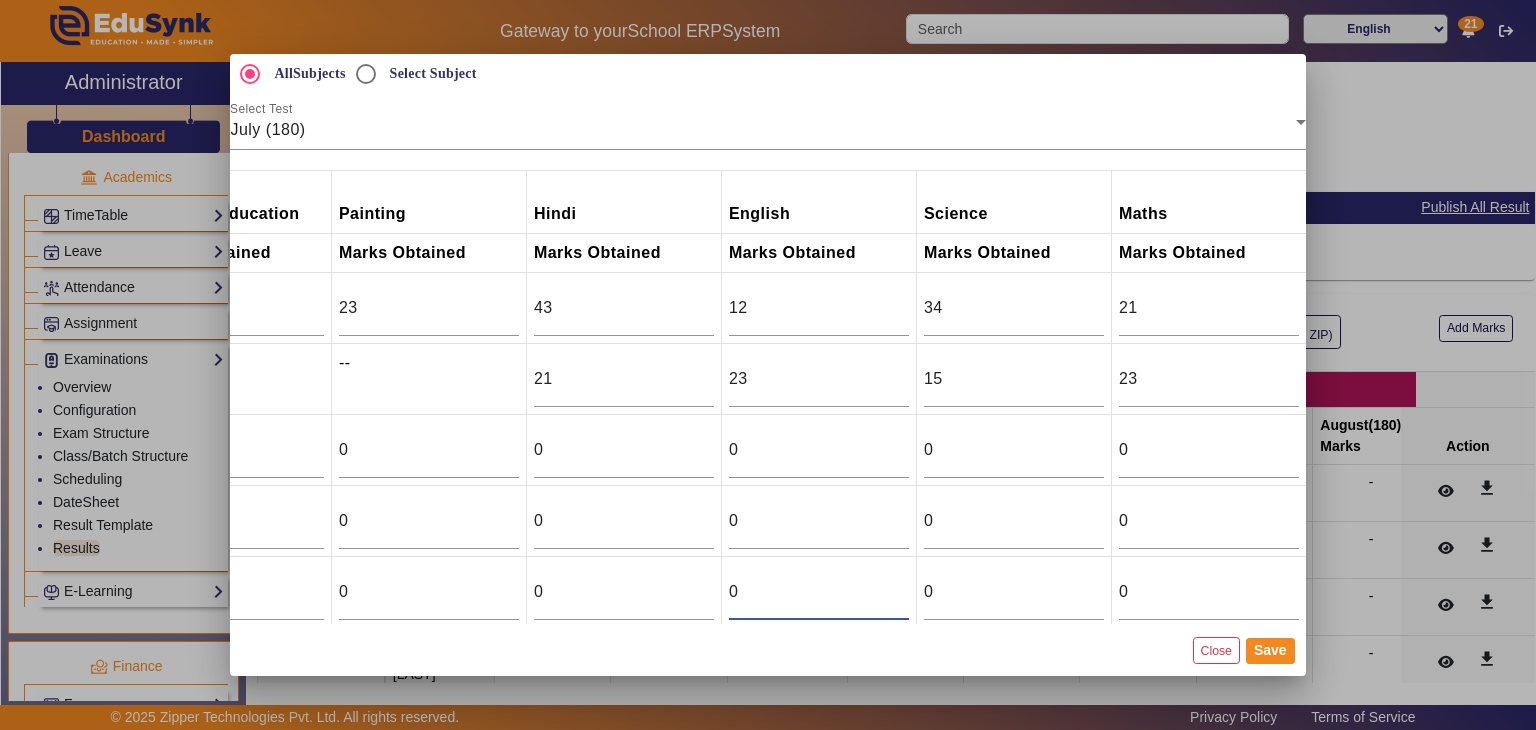 scroll, scrollTop: 0, scrollLeft: 0, axis: both 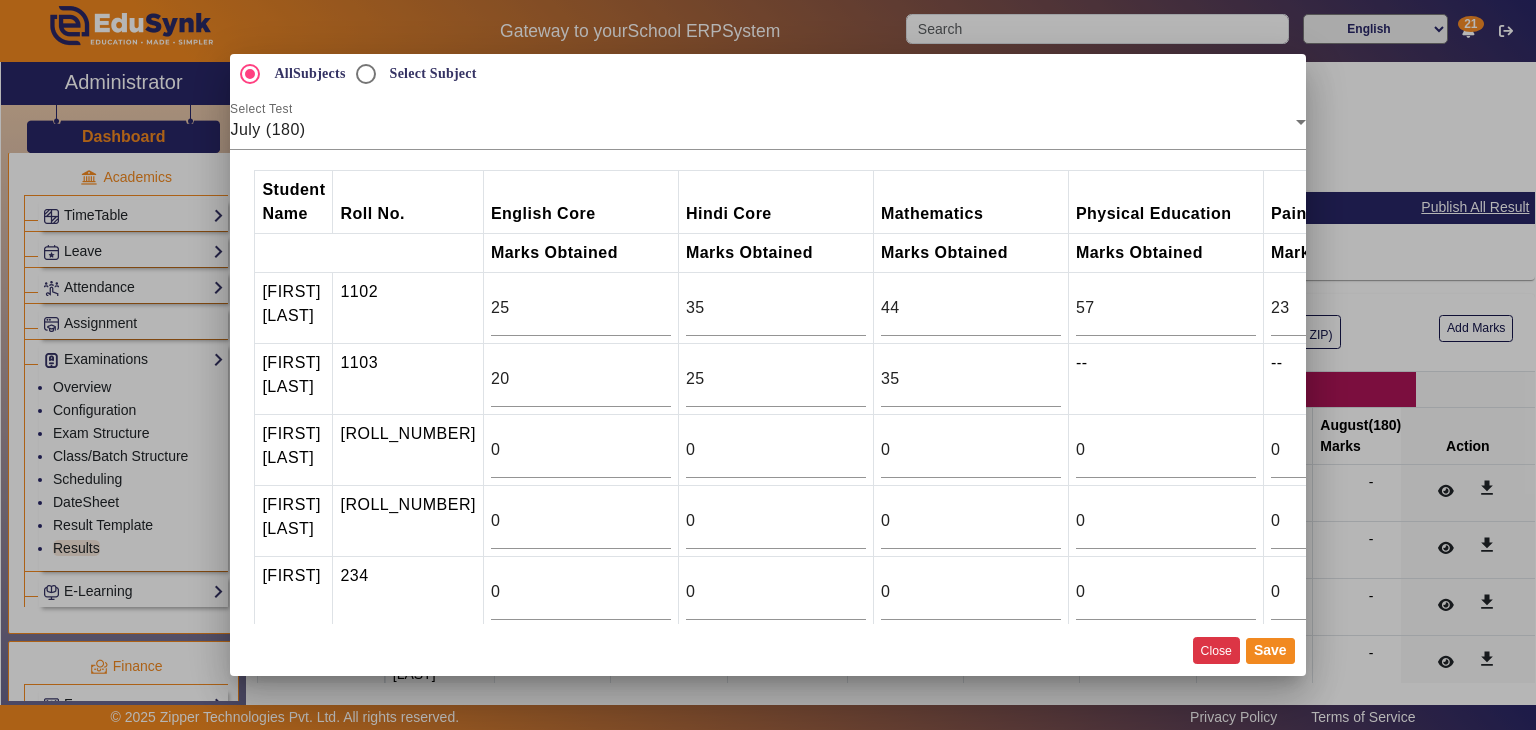 click on "Close" at bounding box center (1216, 650) 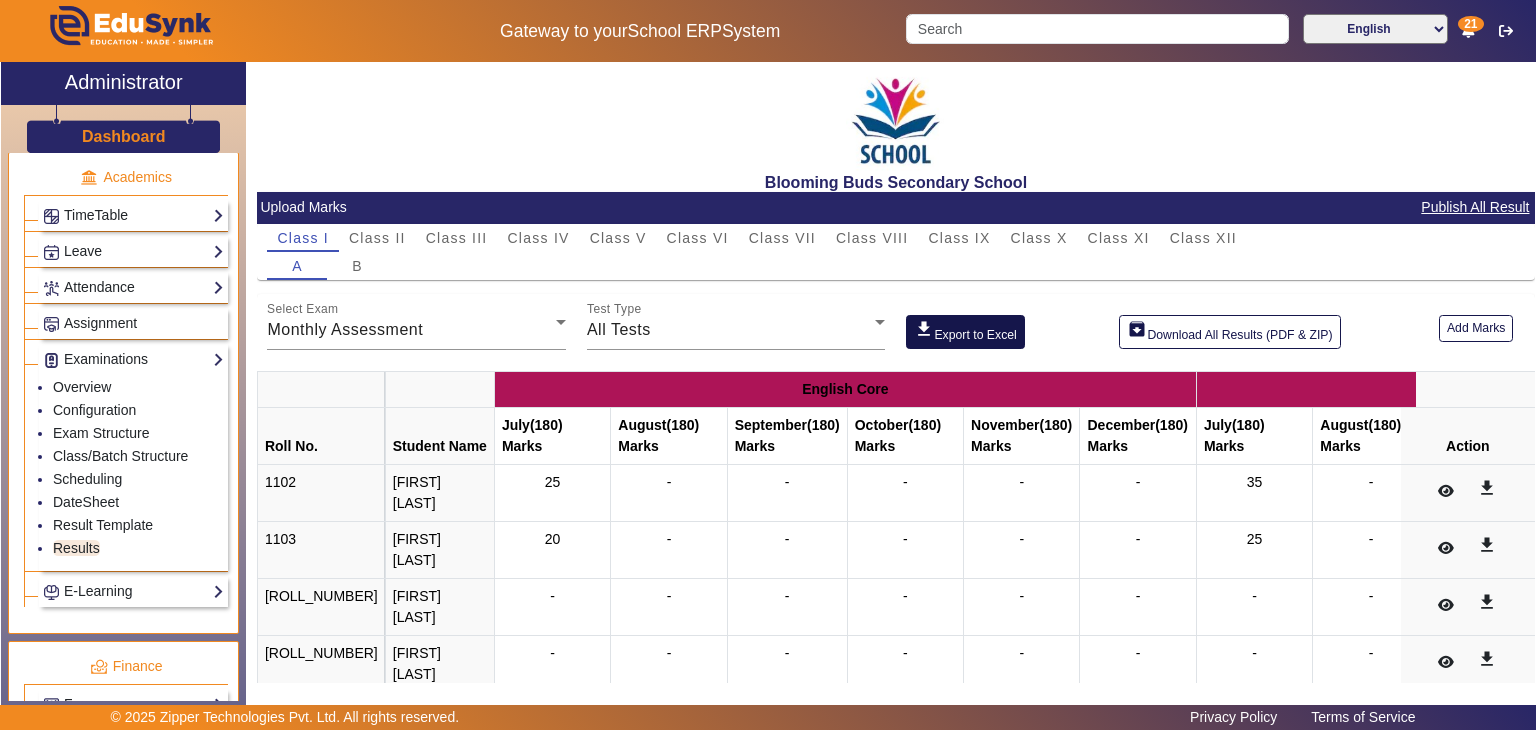 click on "download  Export to Excel" 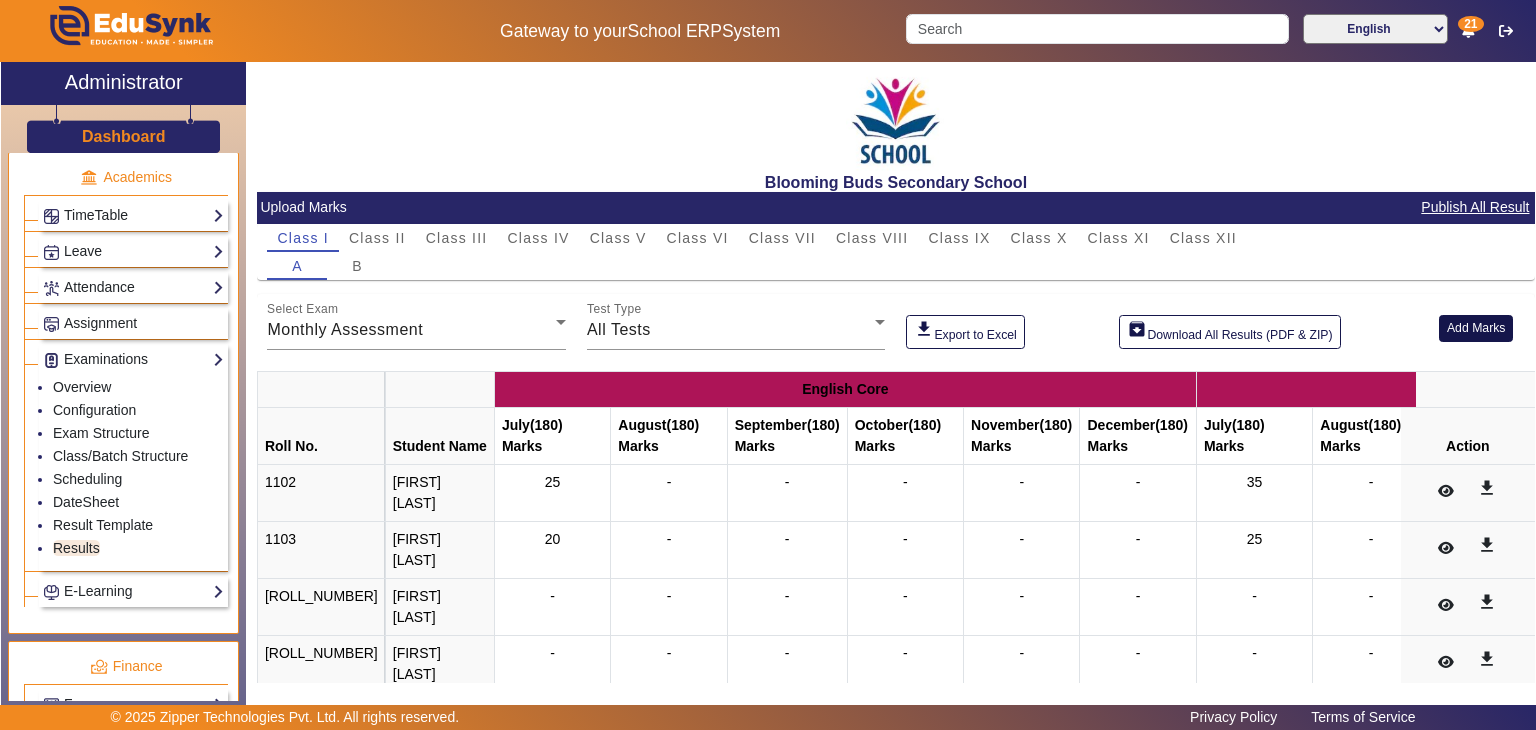 click on "Add Marks" 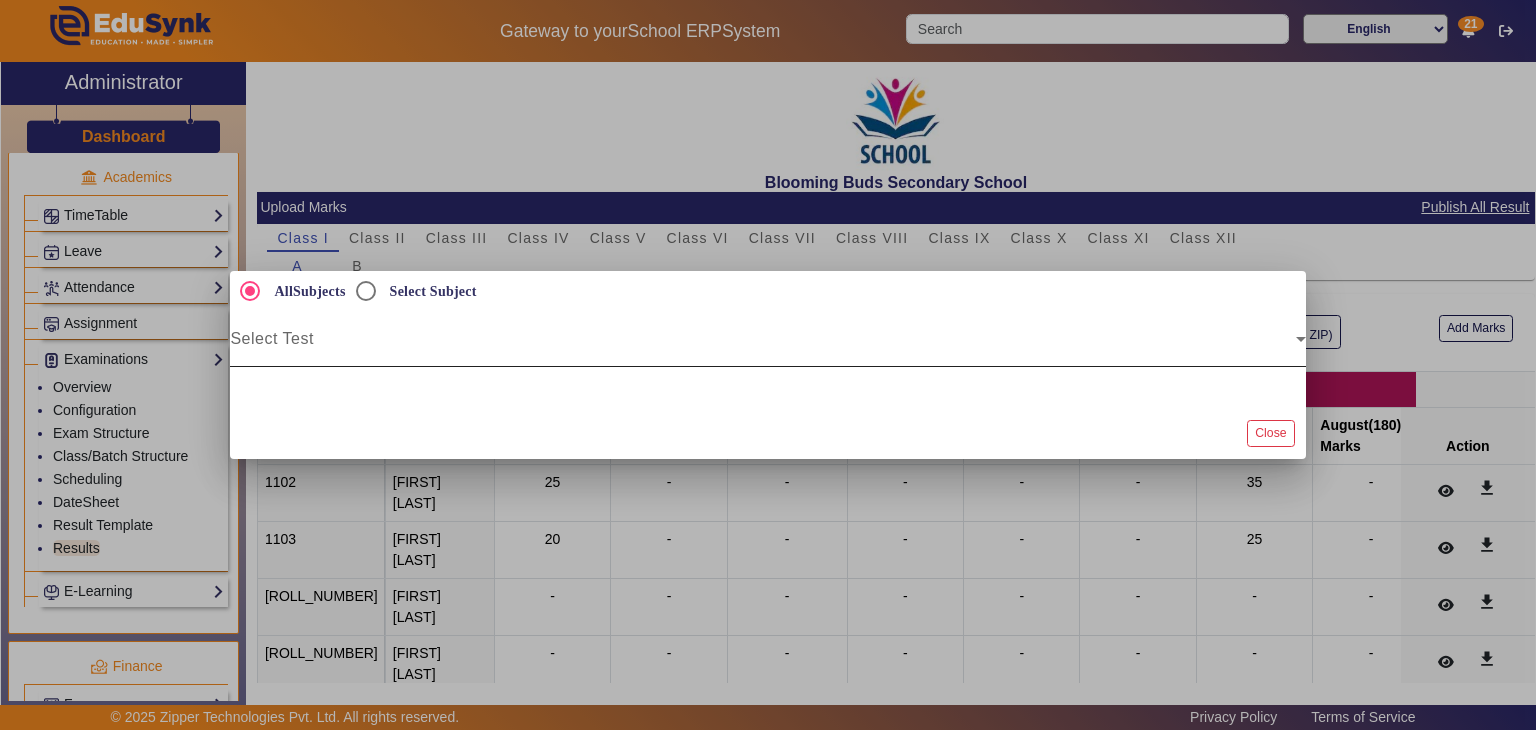 click at bounding box center (762, 347) 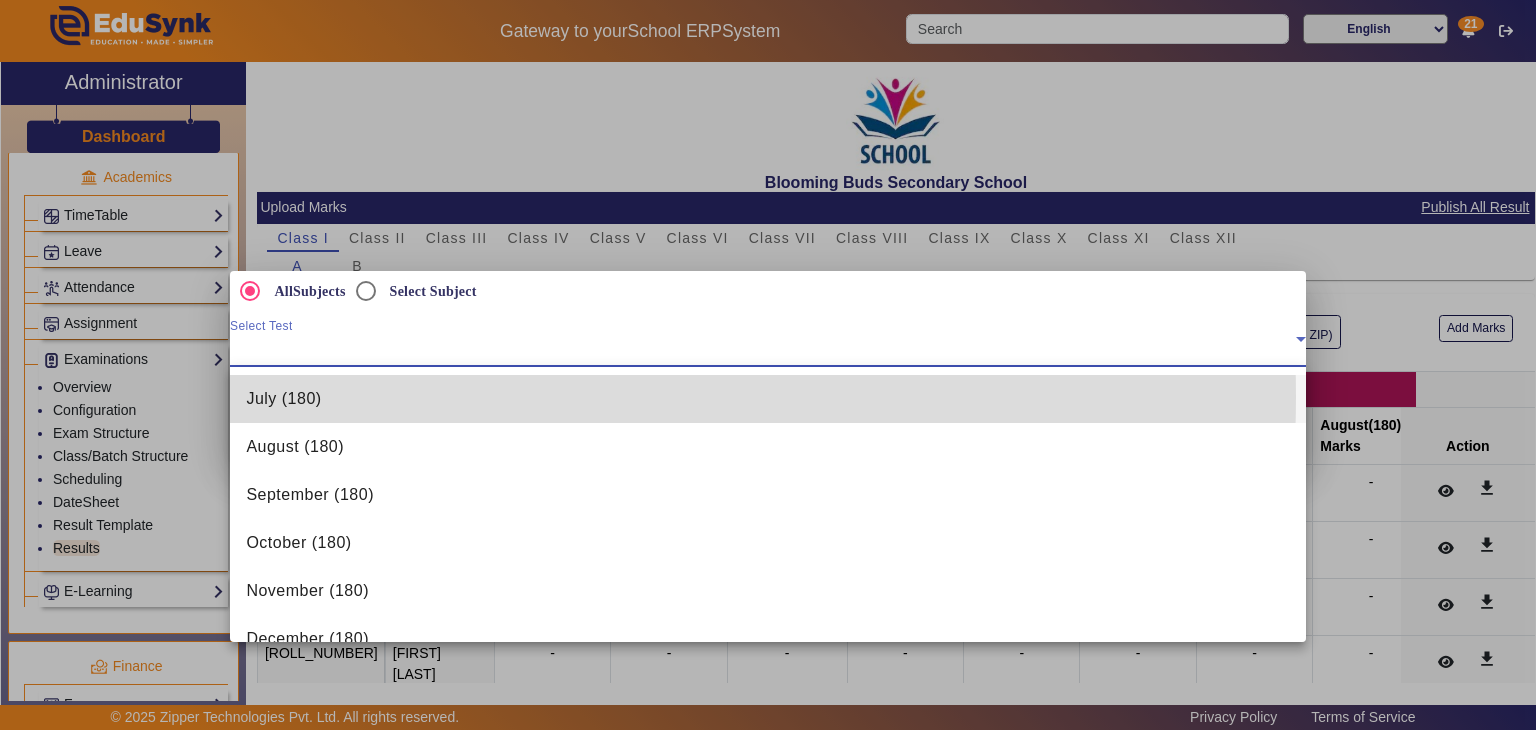 click on "July (180)" at bounding box center (767, 399) 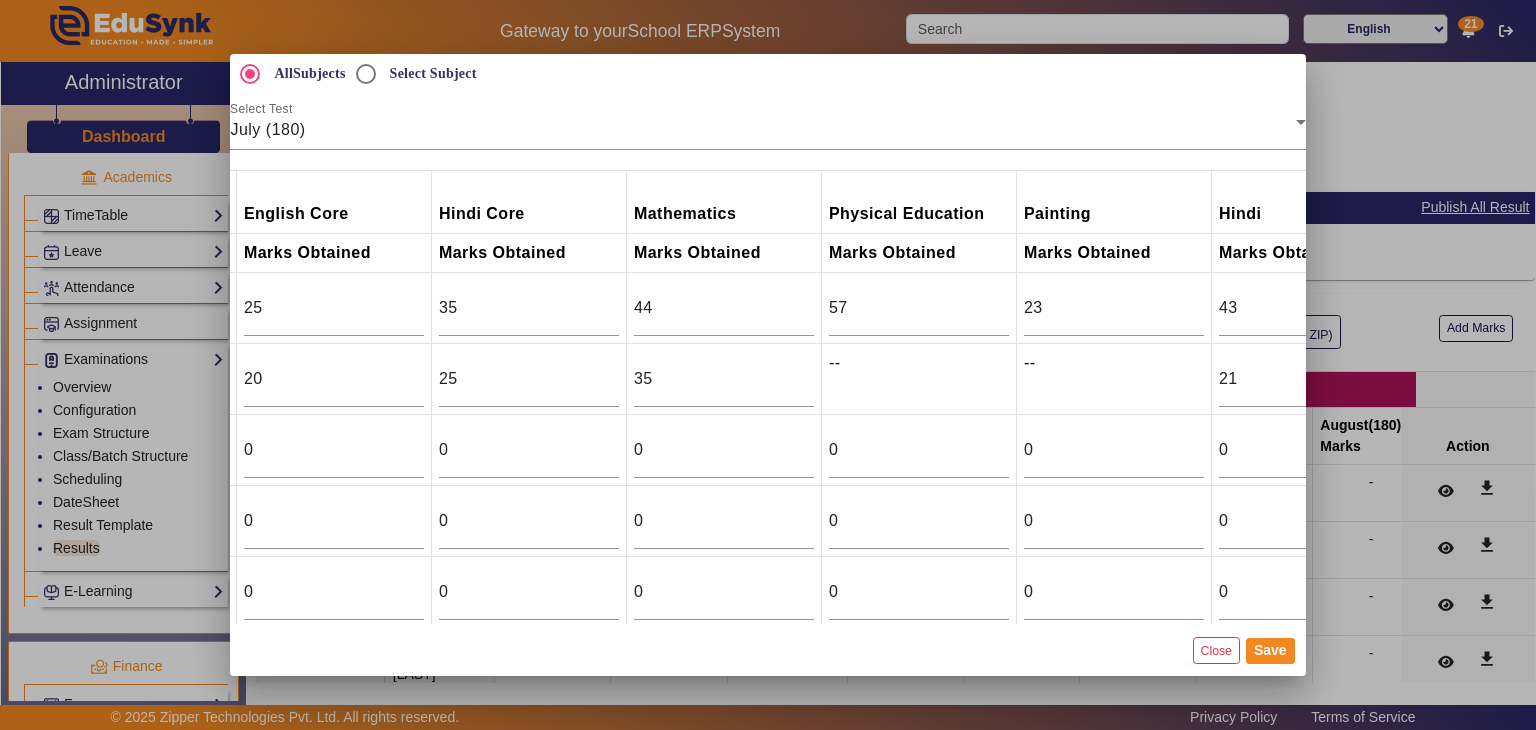 scroll, scrollTop: 0, scrollLeft: 0, axis: both 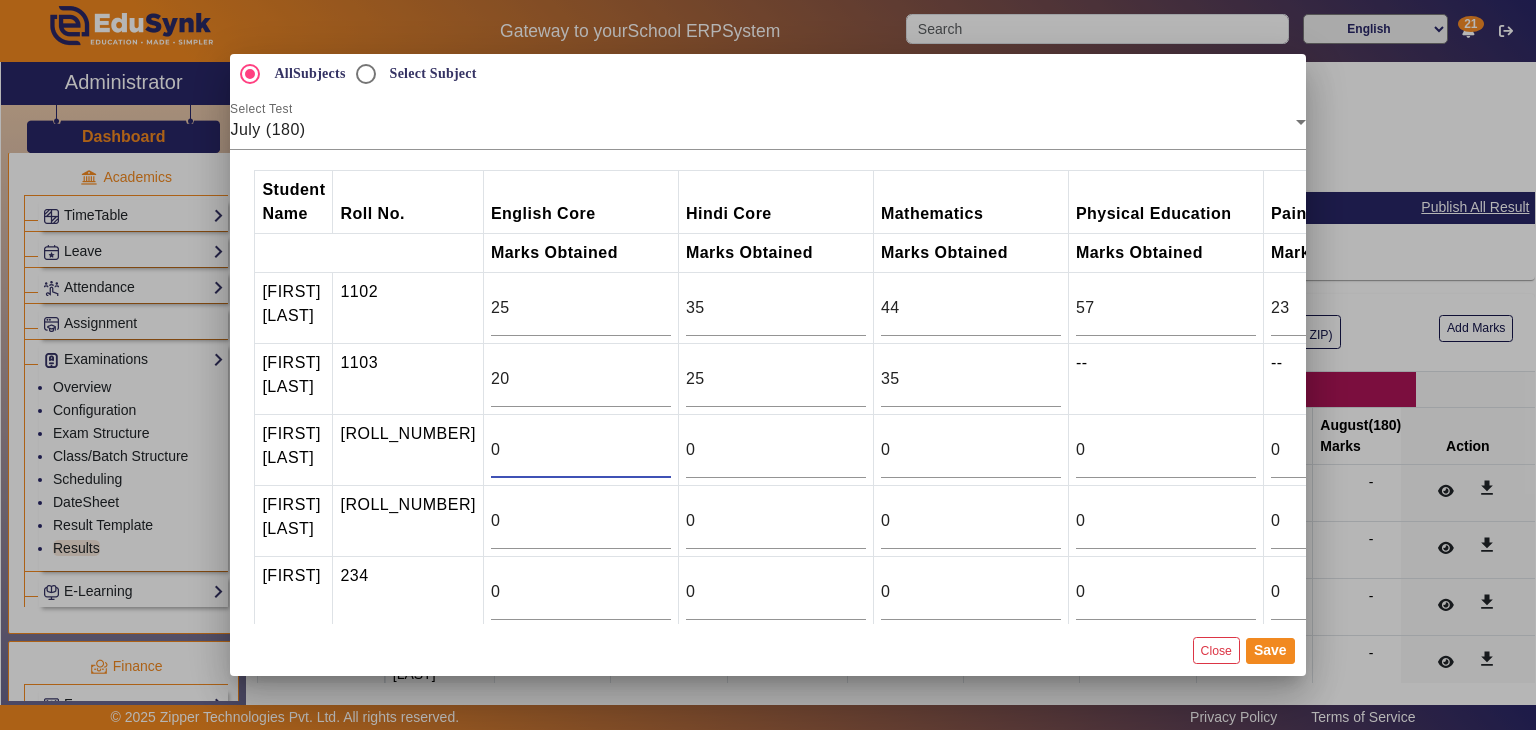 click on "0" at bounding box center [581, 450] 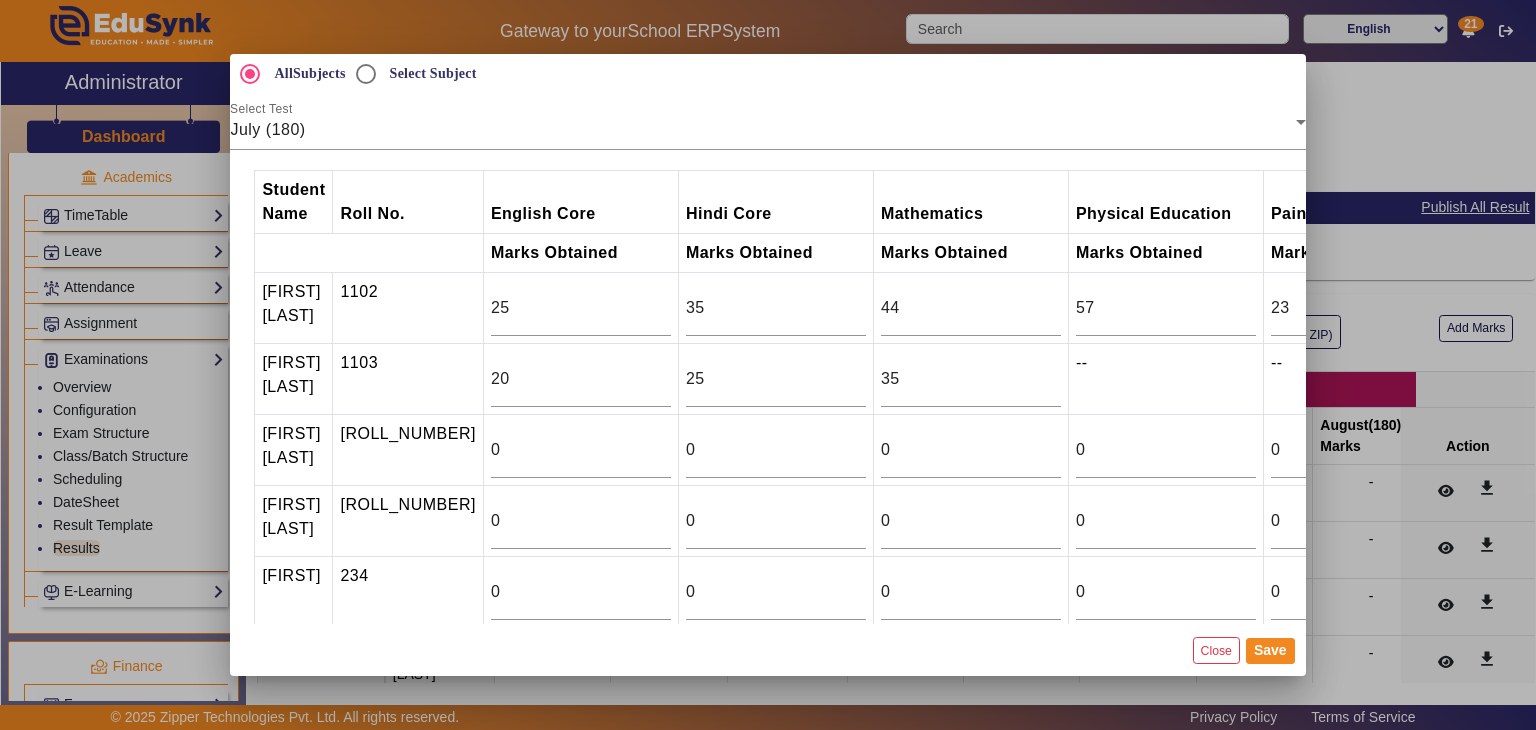 scroll, scrollTop: 0, scrollLeft: 932, axis: horizontal 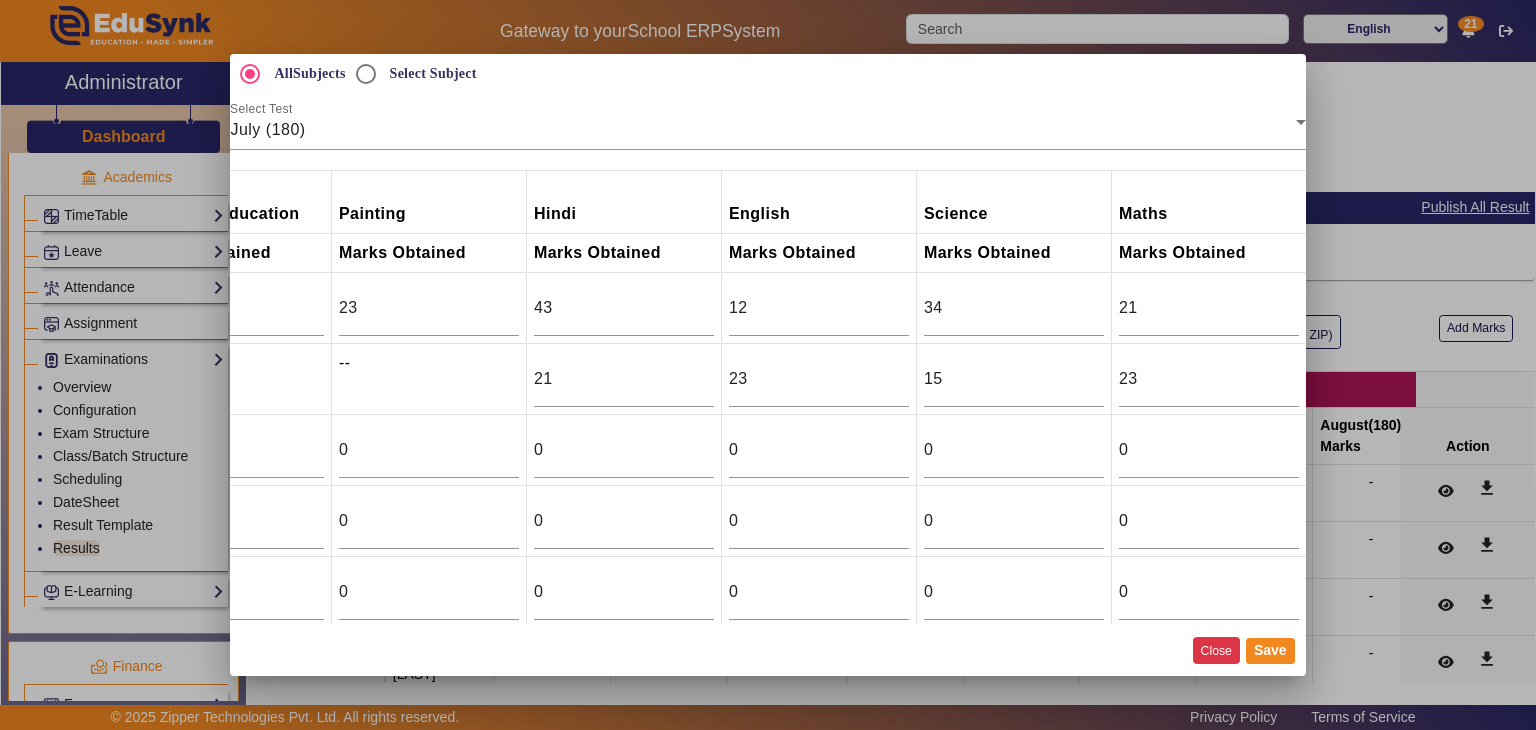 click on "Close" at bounding box center (1216, 650) 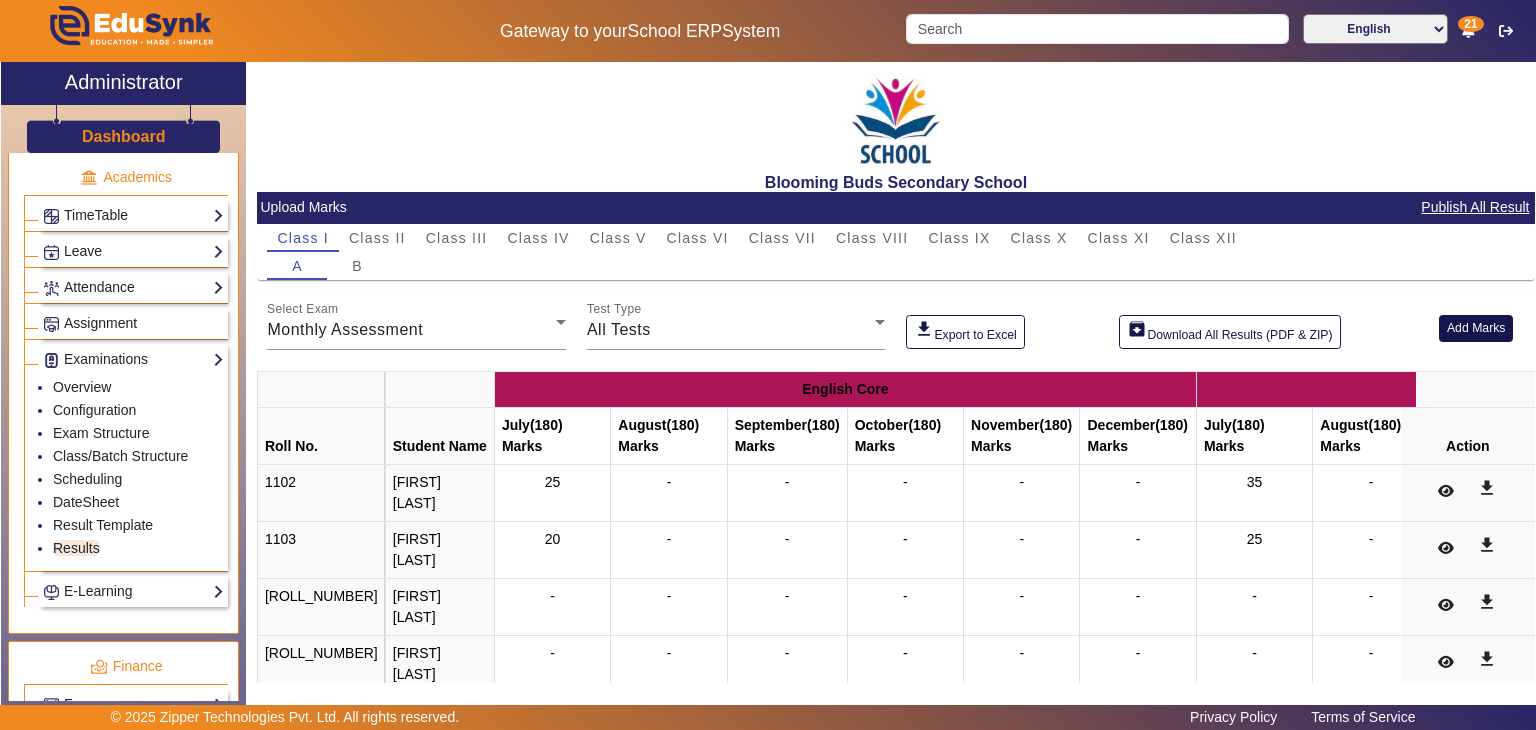 click on "Add Marks" 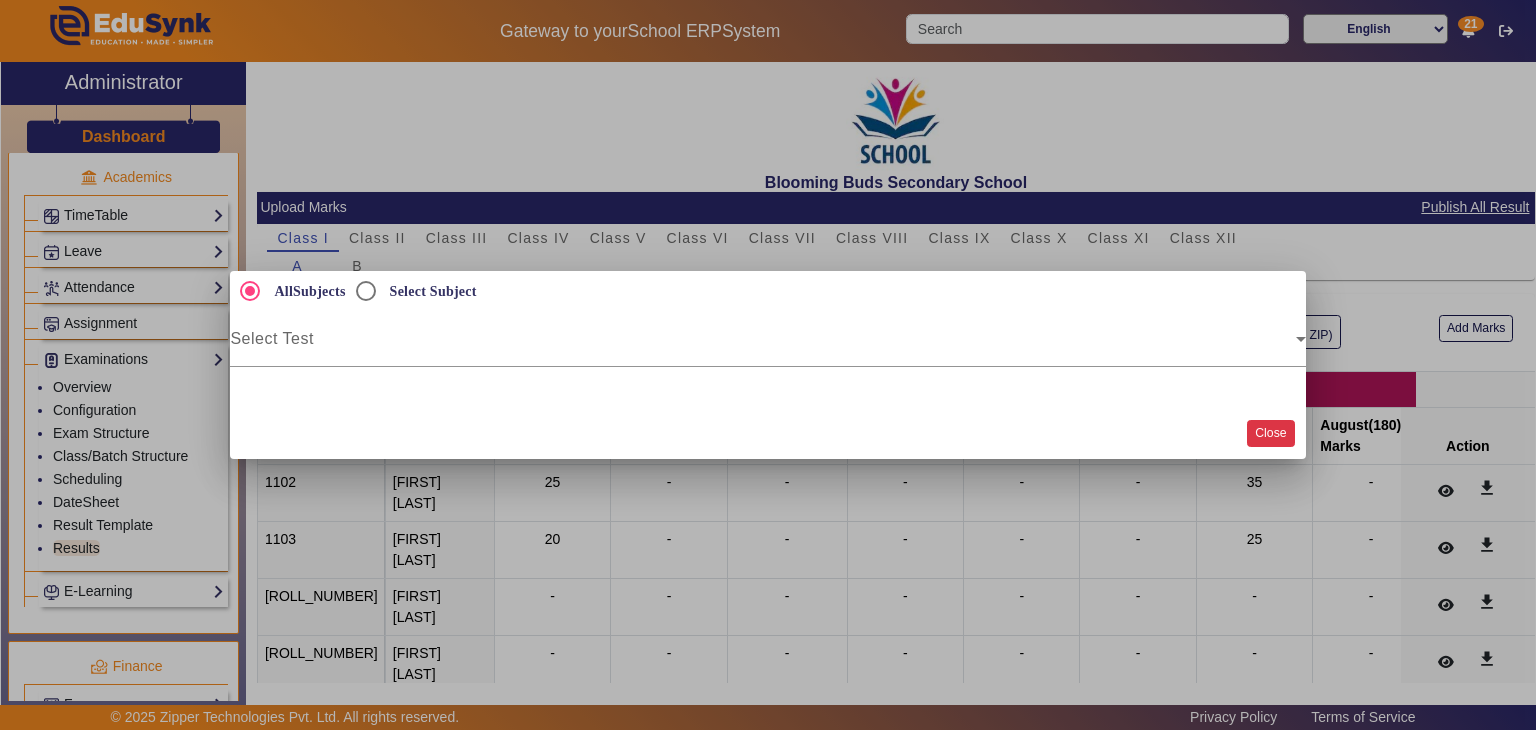 click on "Close" at bounding box center [1270, 433] 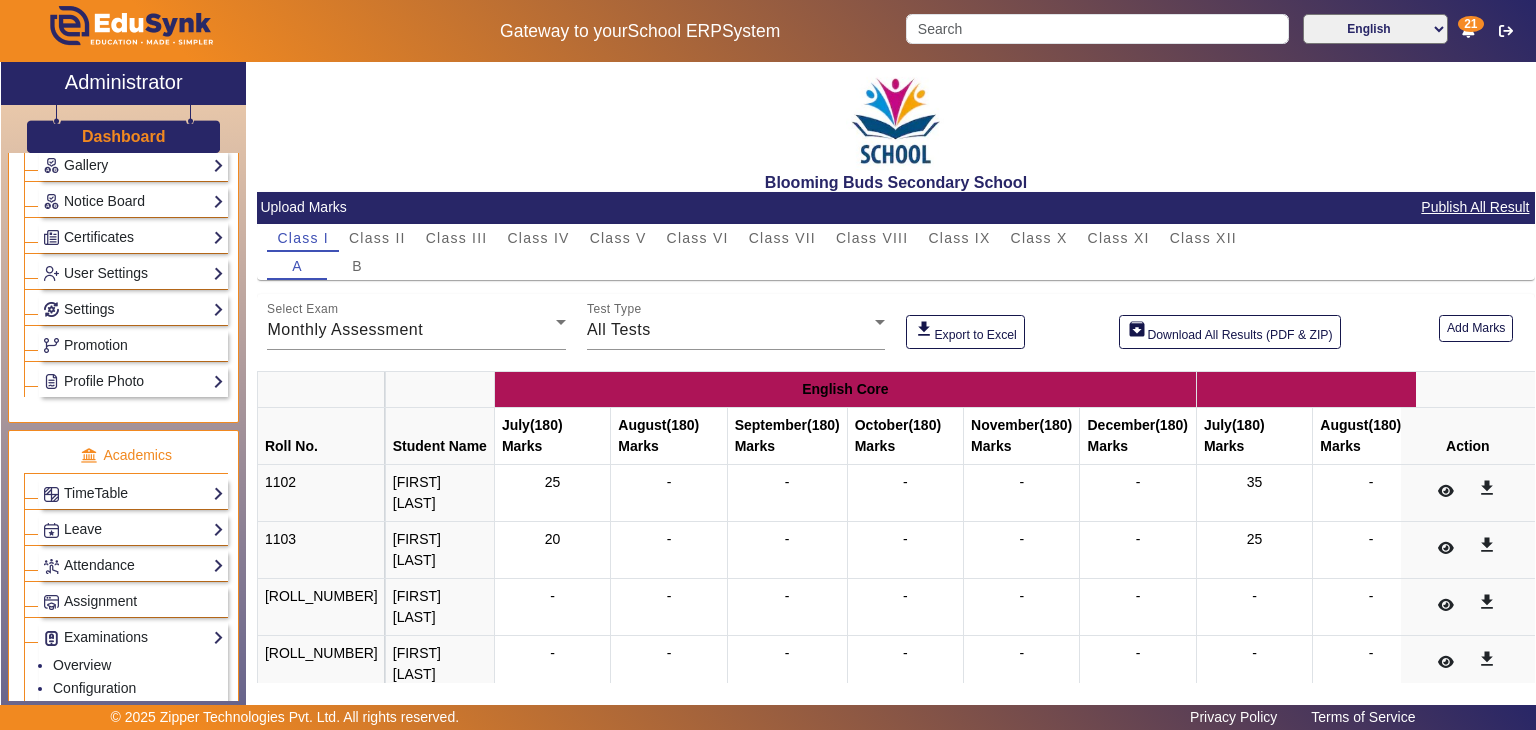 scroll, scrollTop: 519, scrollLeft: 0, axis: vertical 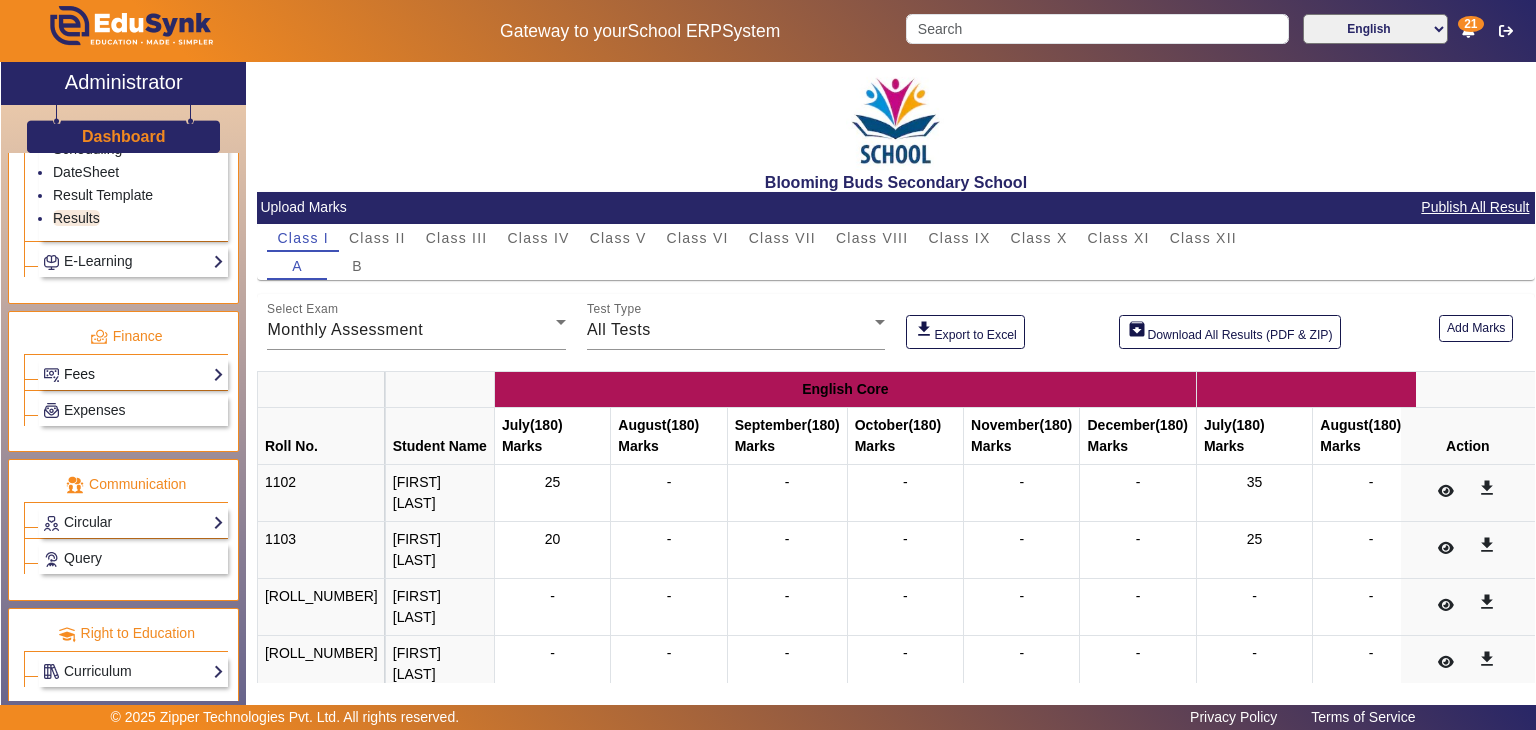 click on "Fees" 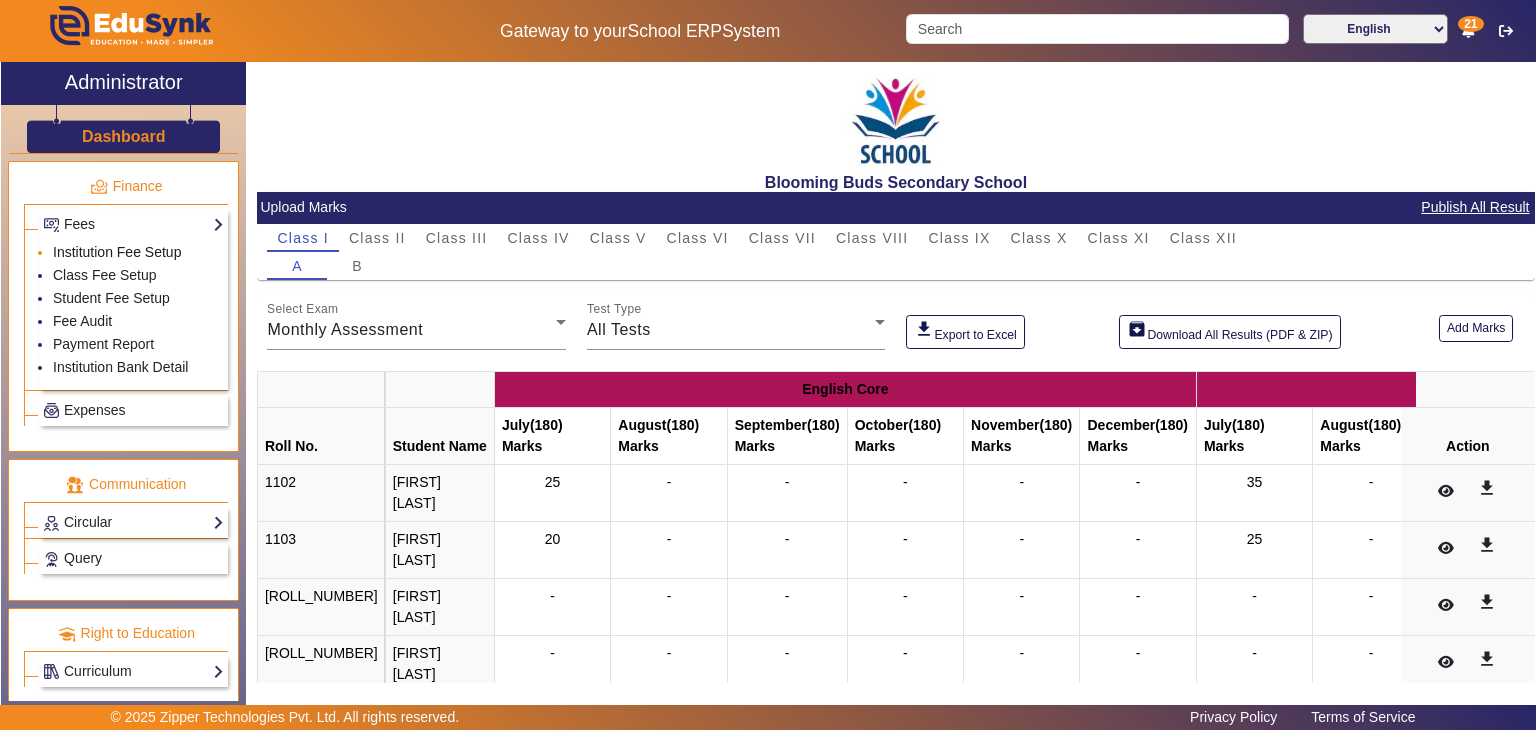 click on "Institution Fee Setup" 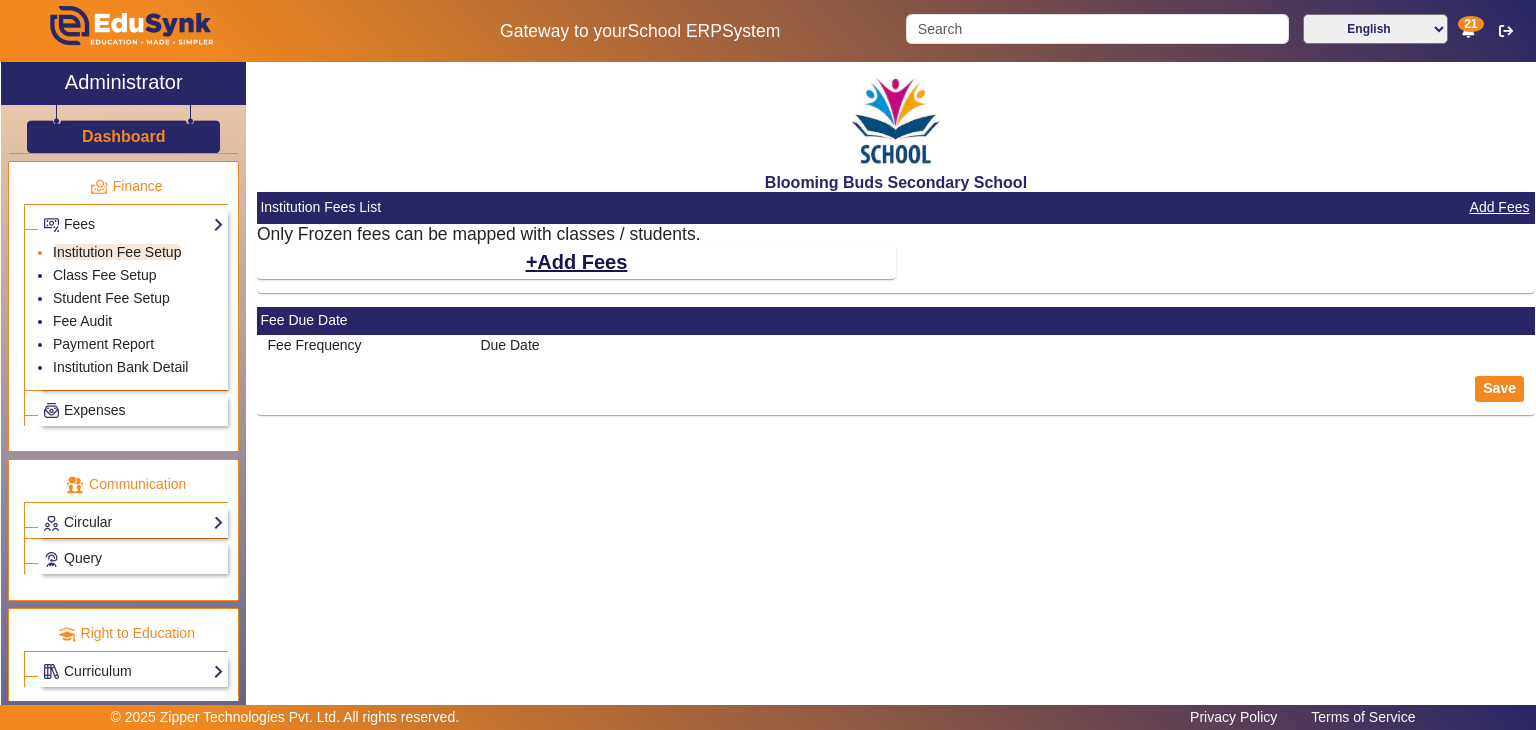 select on "10" 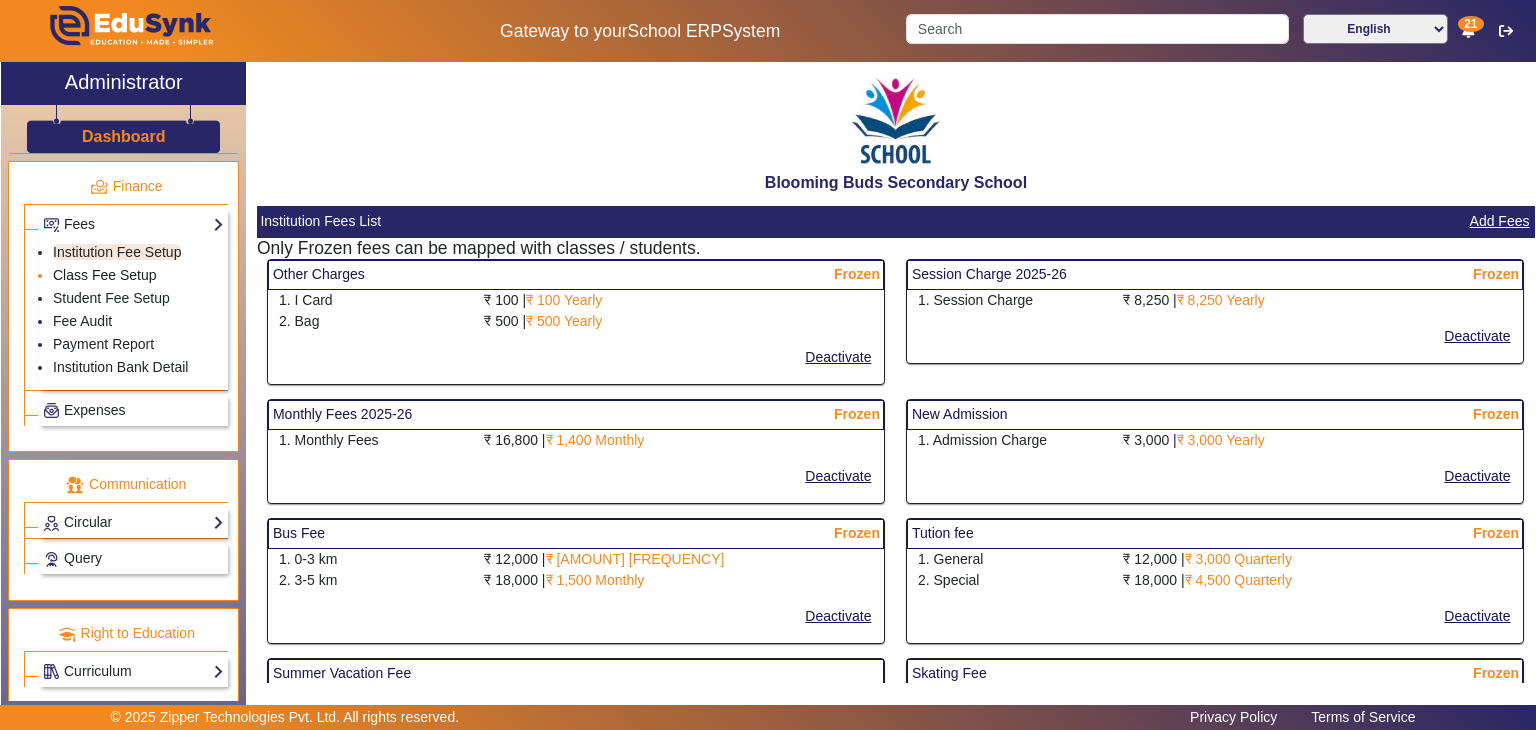 click on "Class Fee Setup" 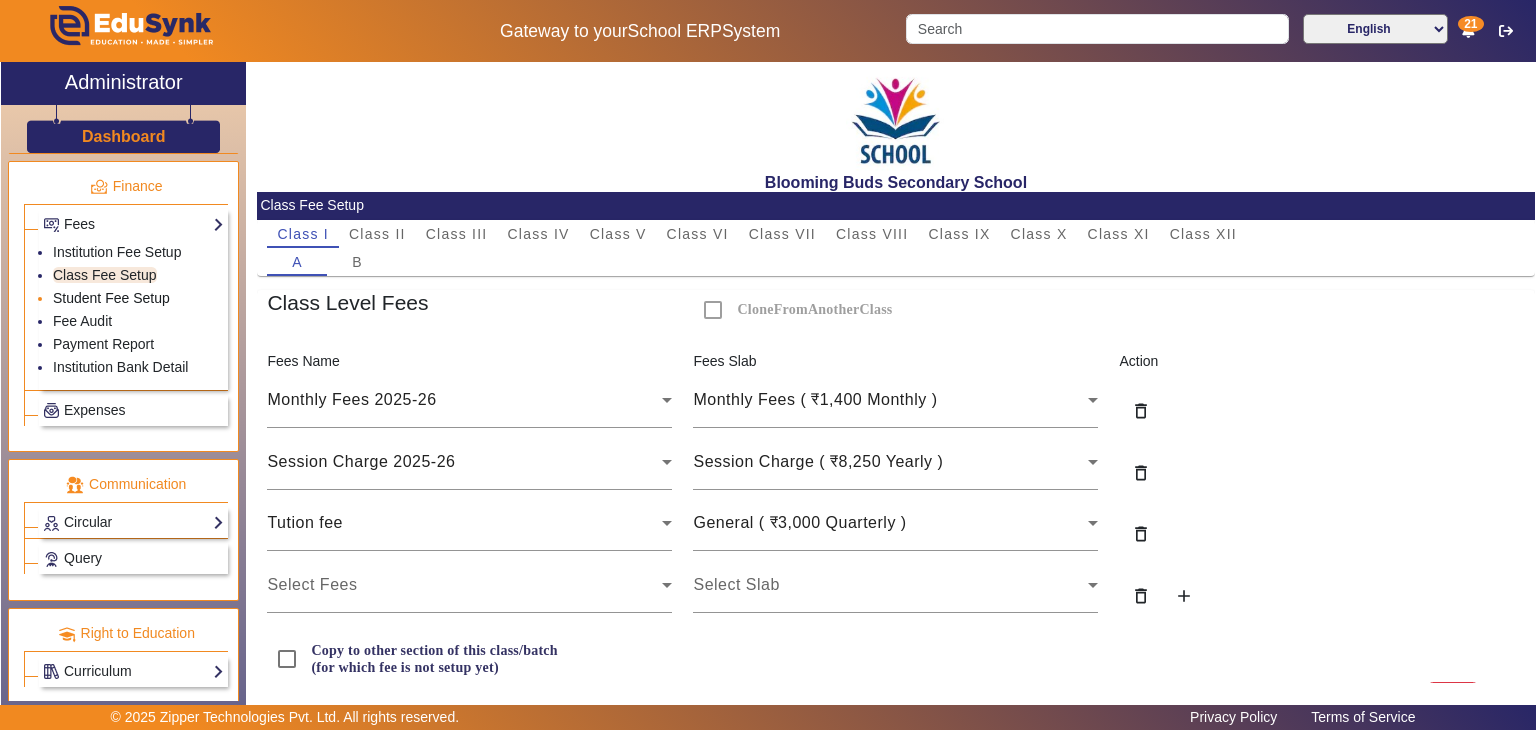 click on "Student Fee Setup" 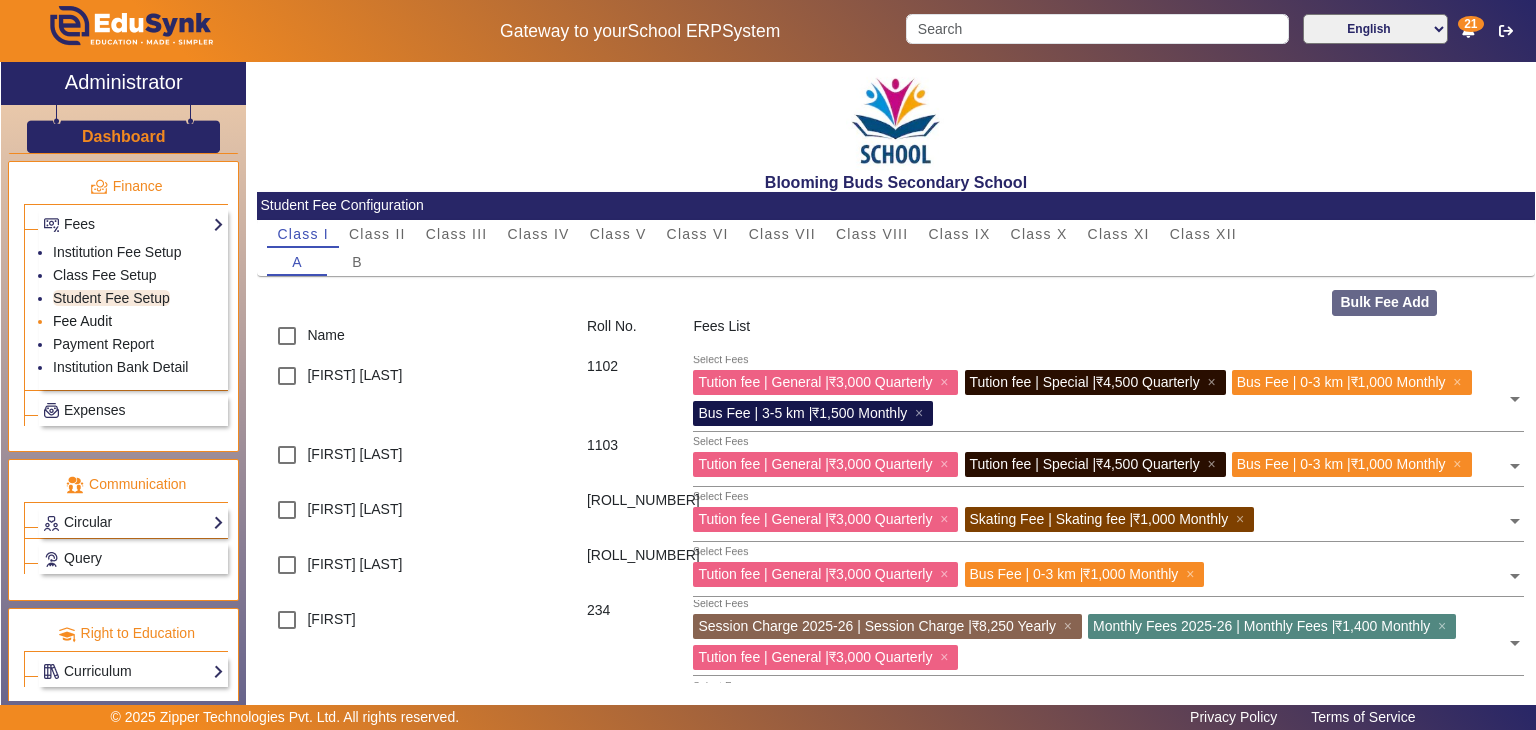 click on "Fee Audit" 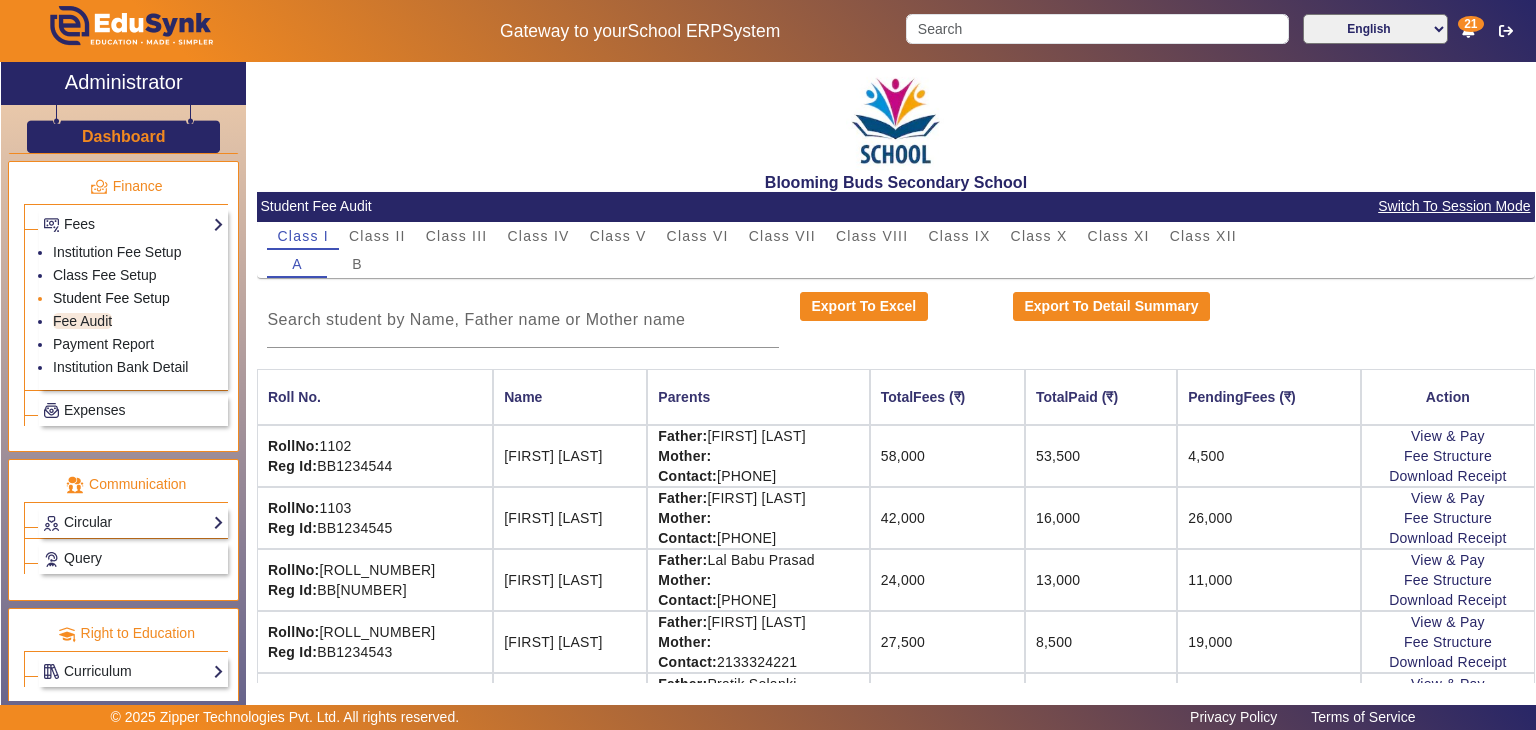 click on "Student Fee Setup" 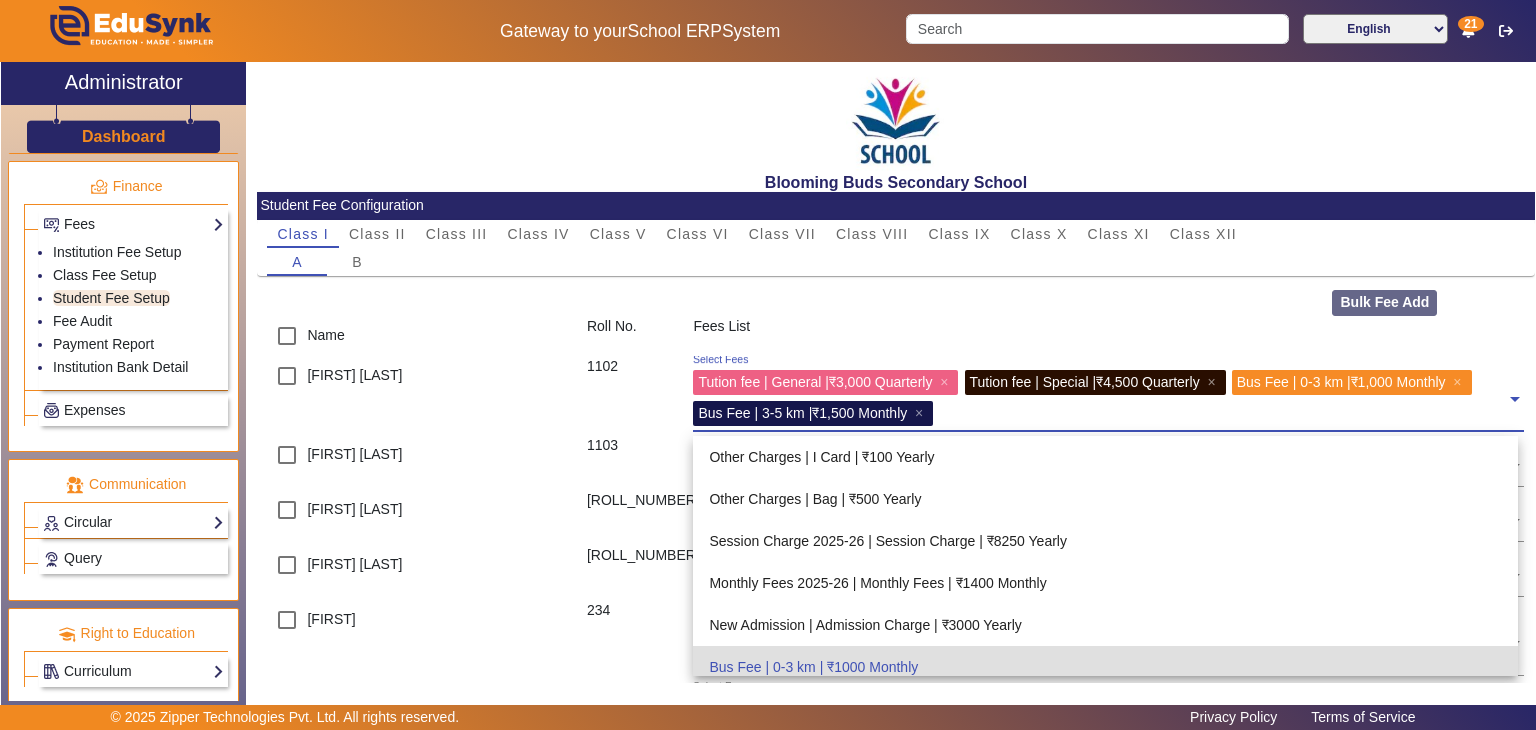 click 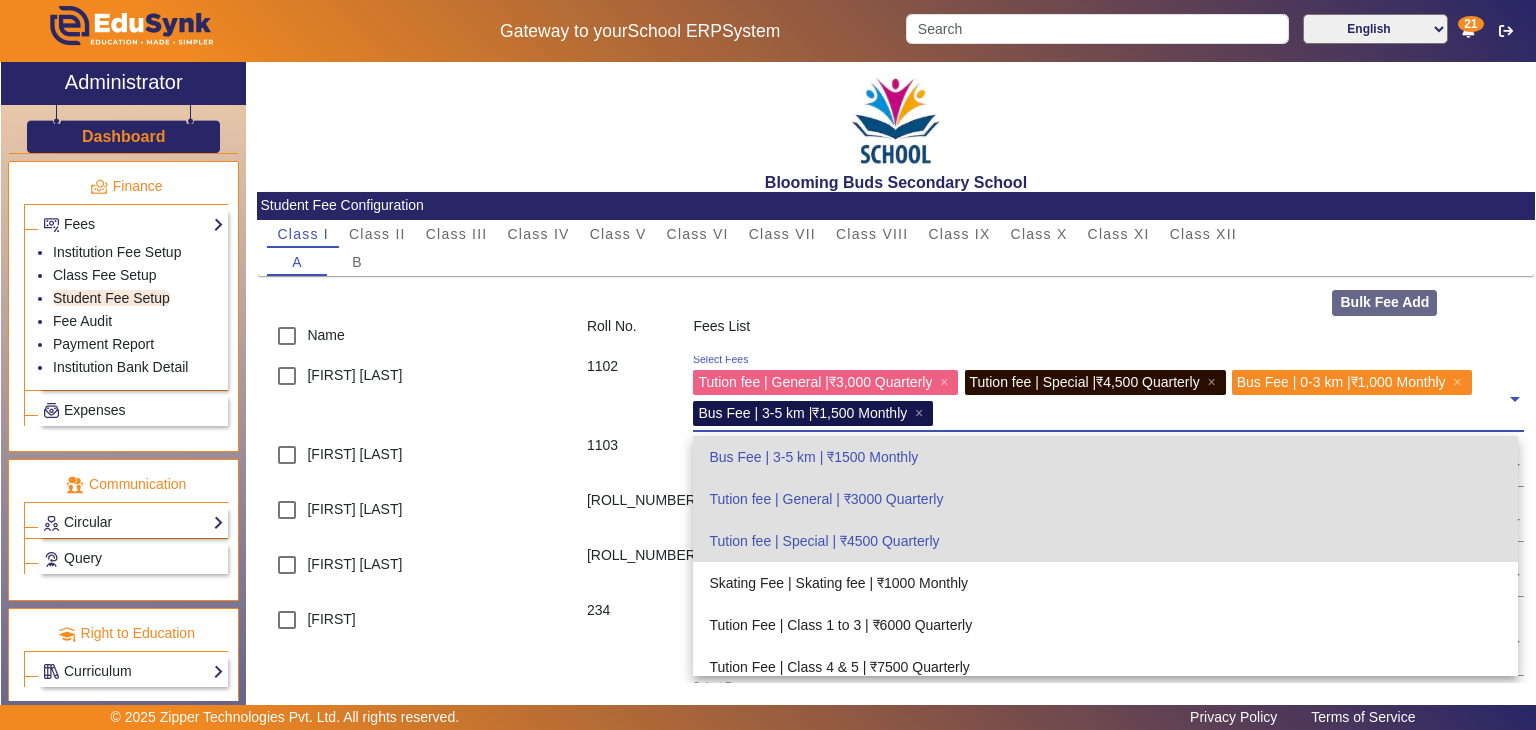 click 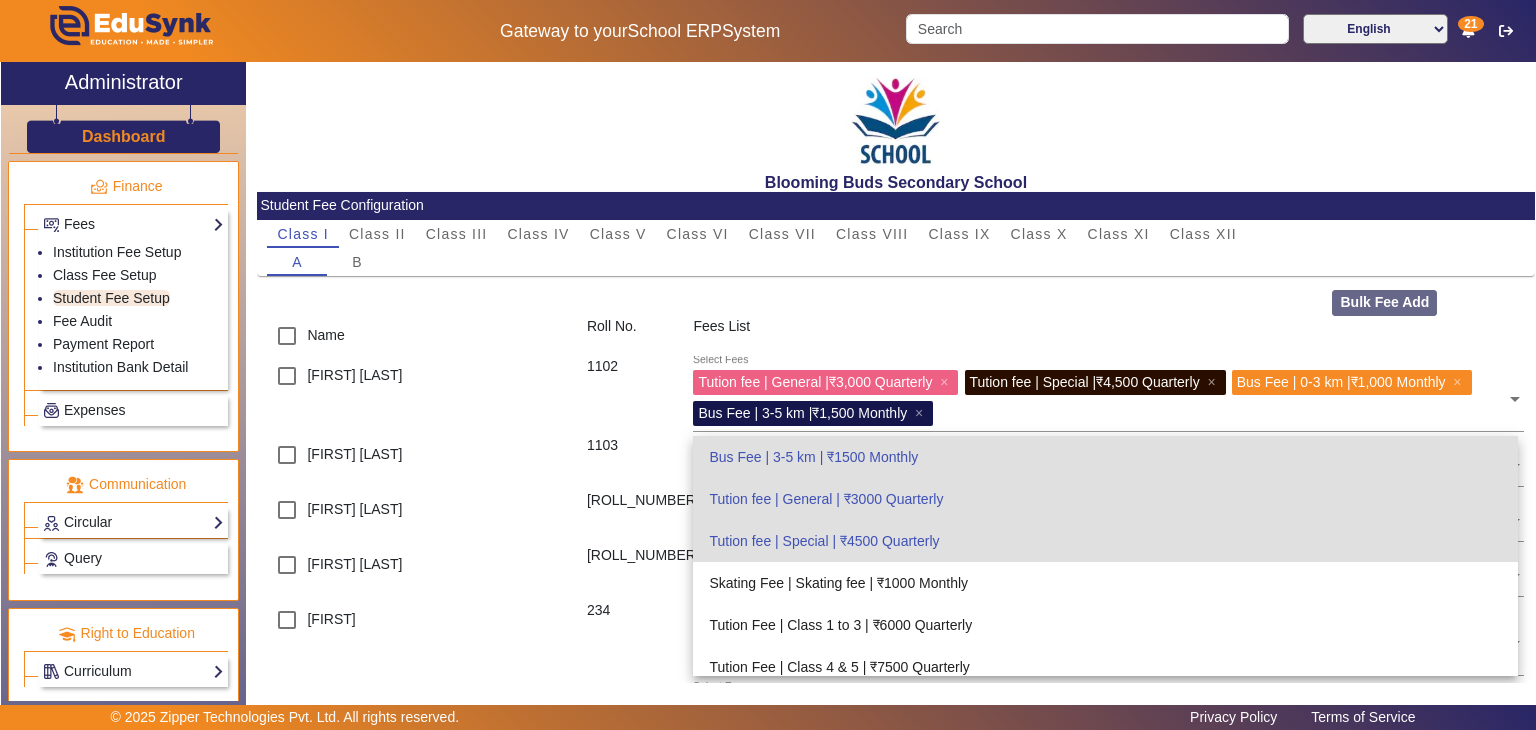 click on "Bulk Fee Add" 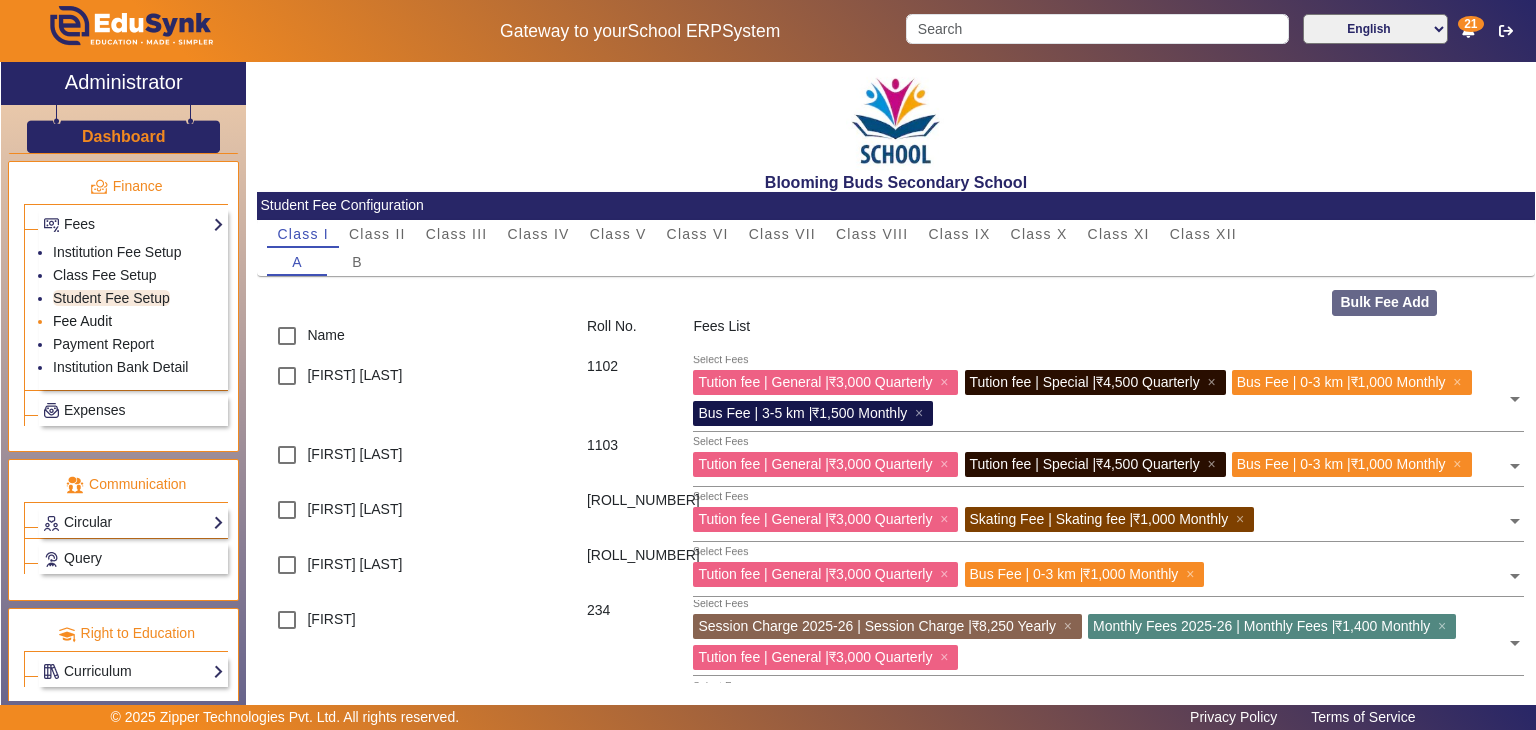 click on "Fee Audit" 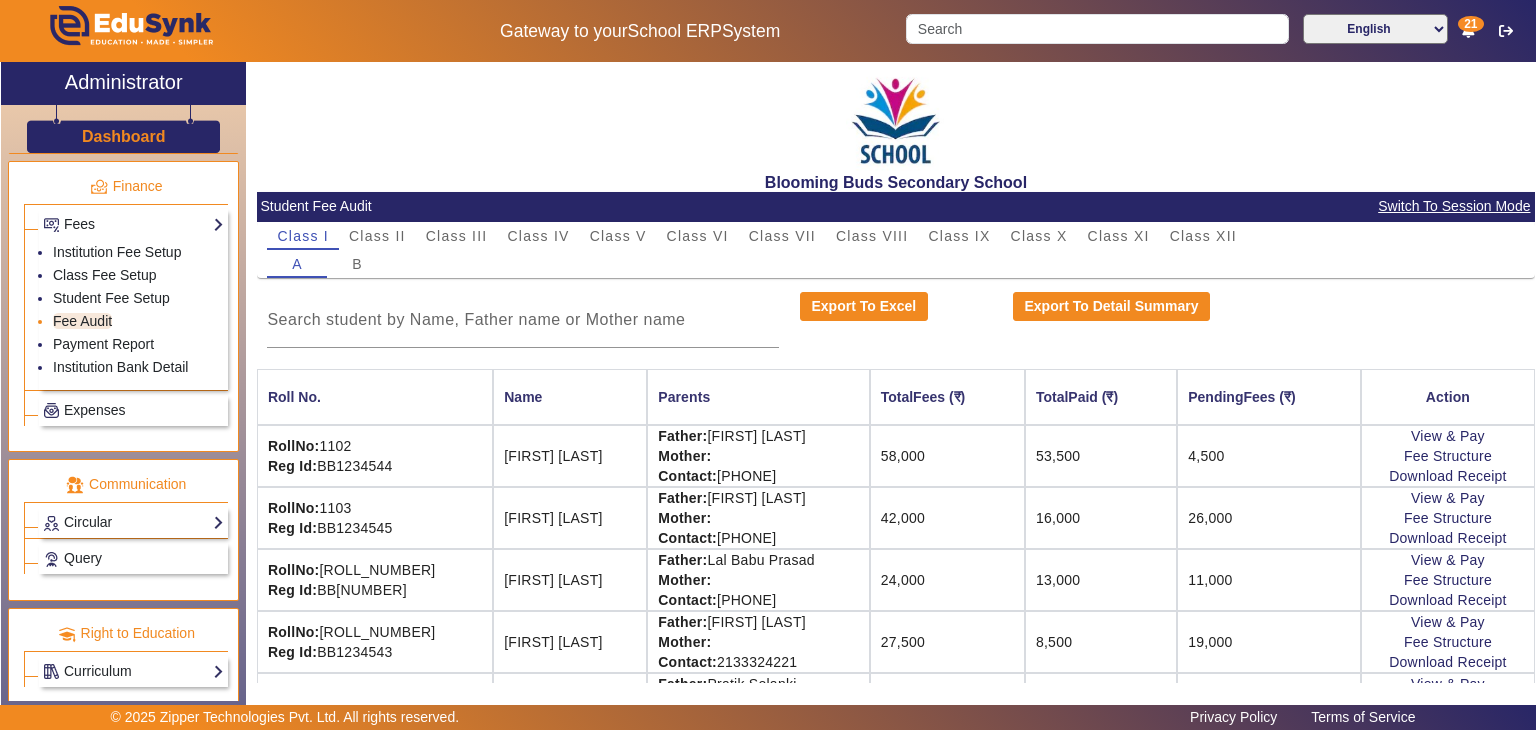 click on "Fee Audit" 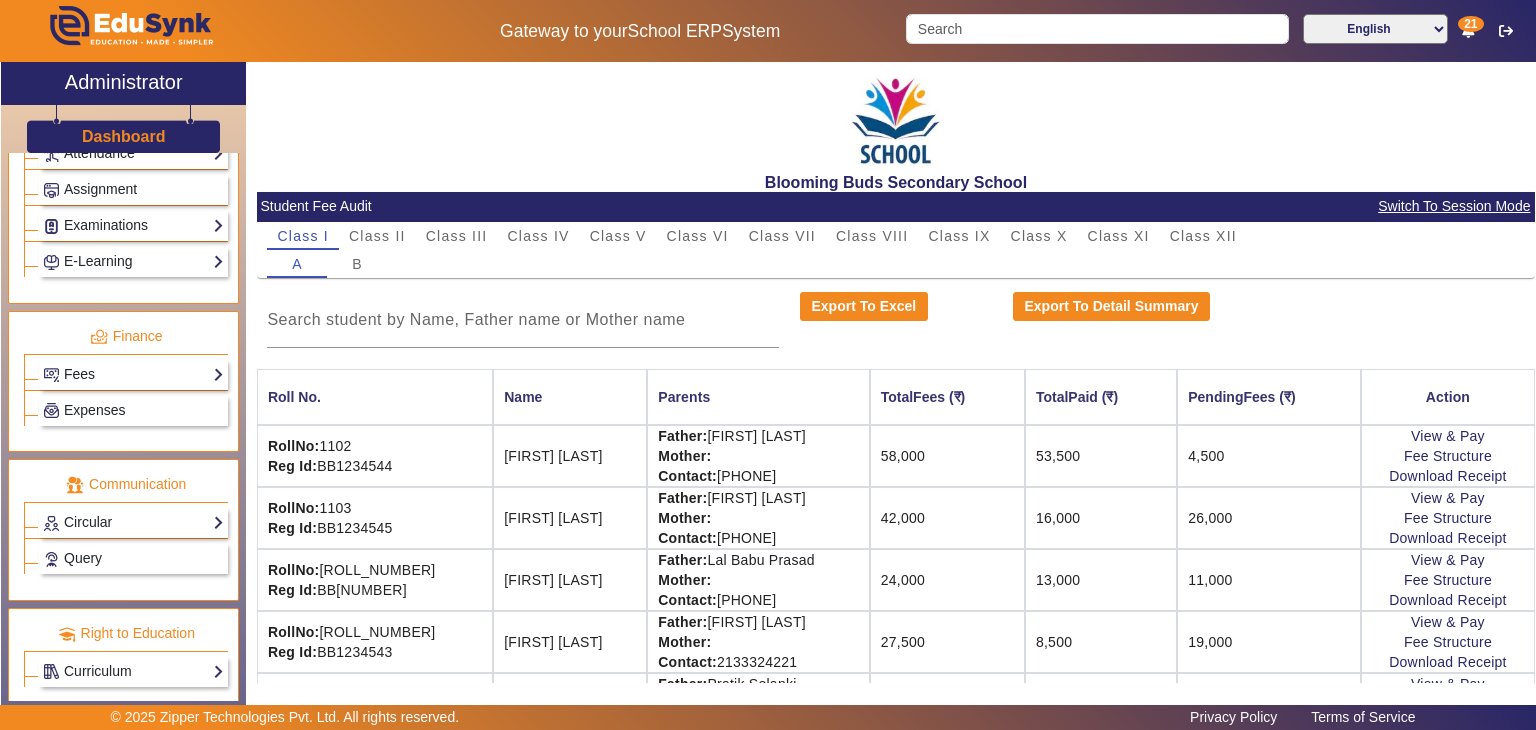 click on "Father: [FIRST] [LAST] Mother:   Contact: [PHONE]" 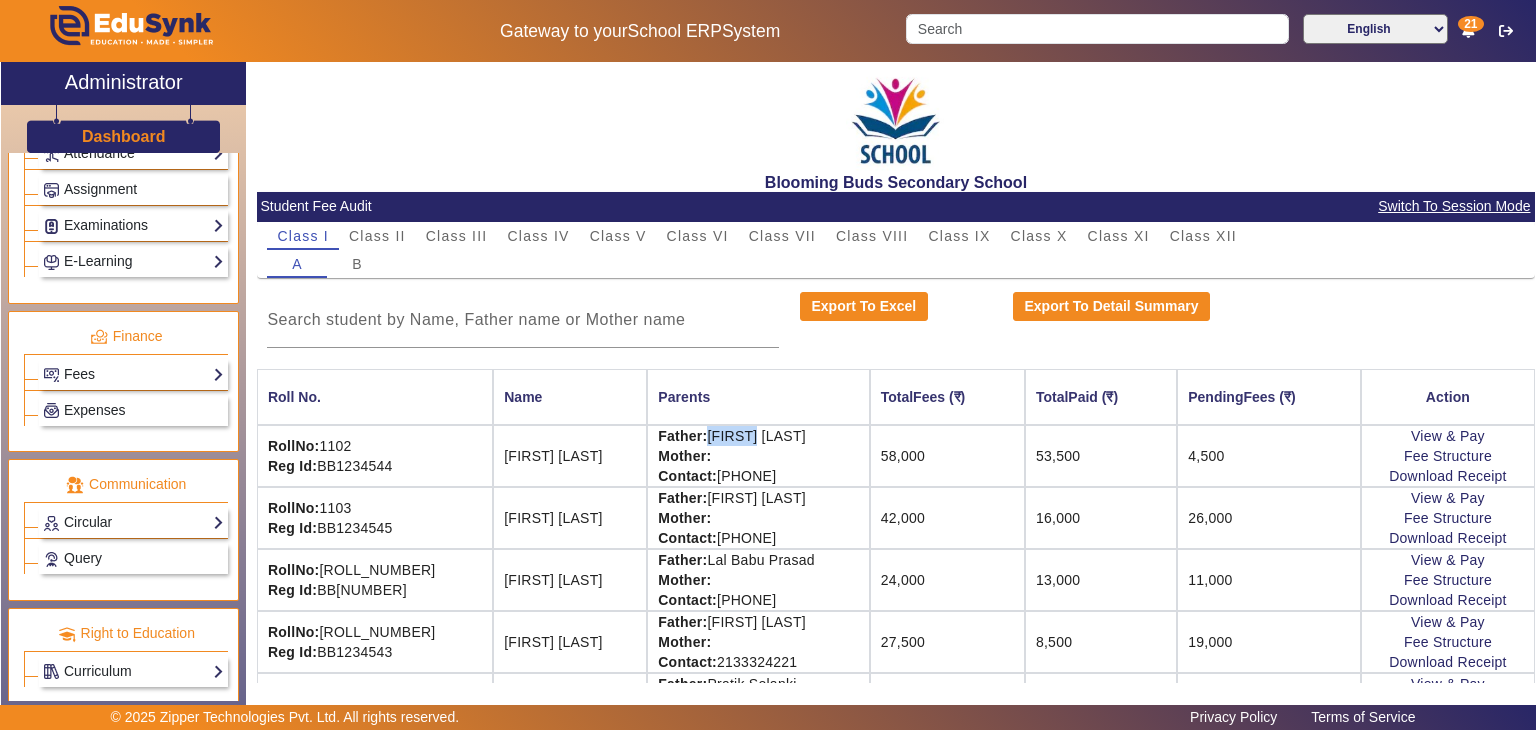 click on "Father: [FIRST] [LAST] Mother:   Contact: [PHONE]" 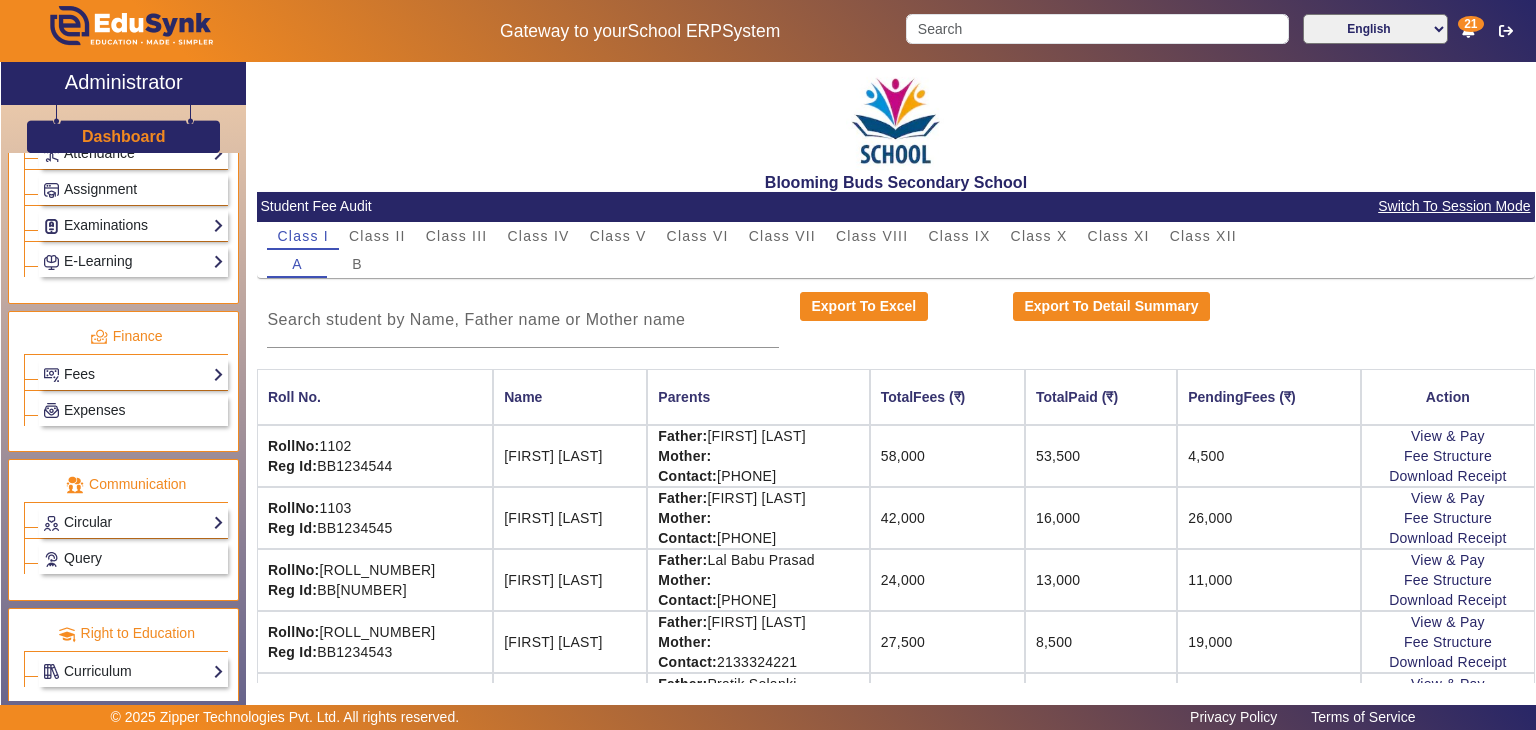click on "[FIRST] [LAST]" 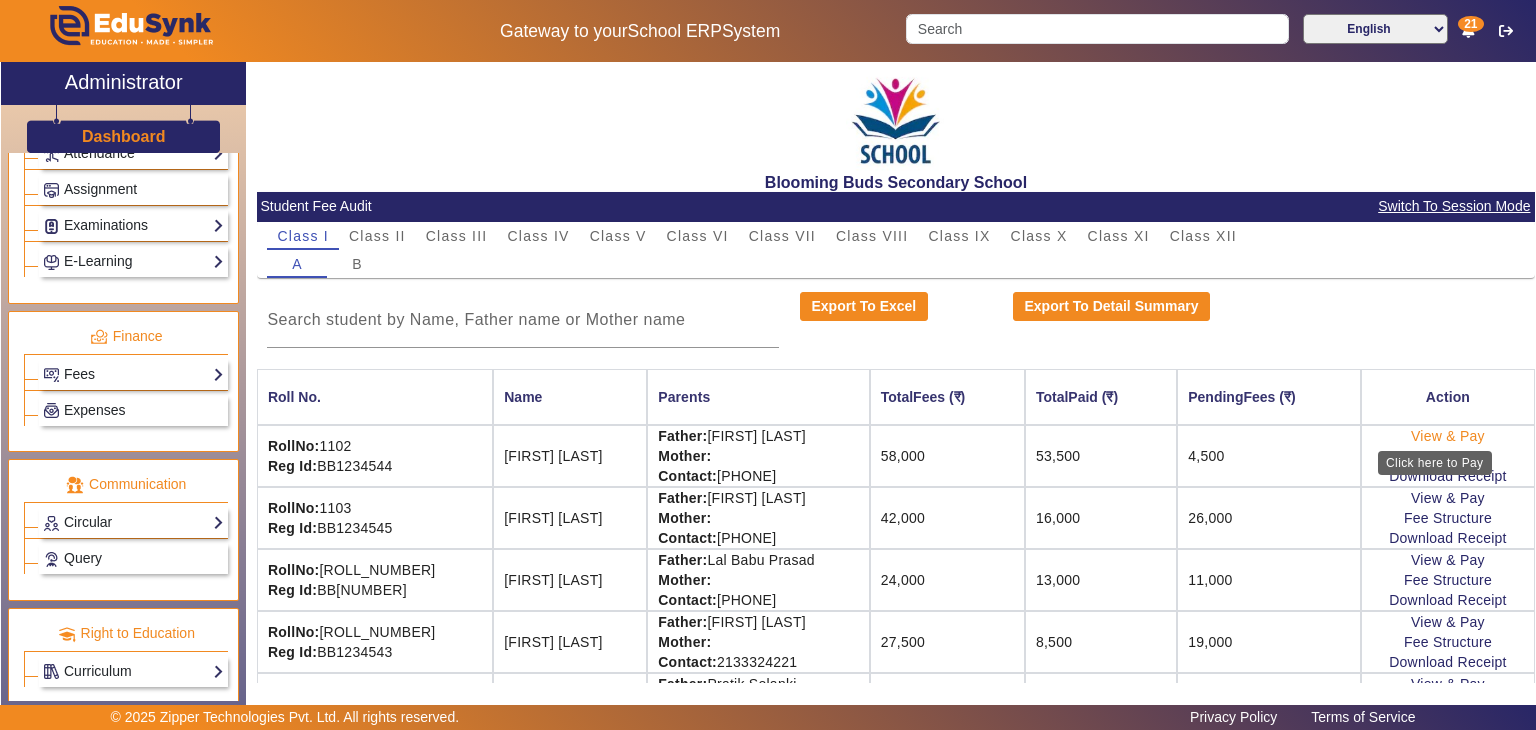 click on "View & Pay" 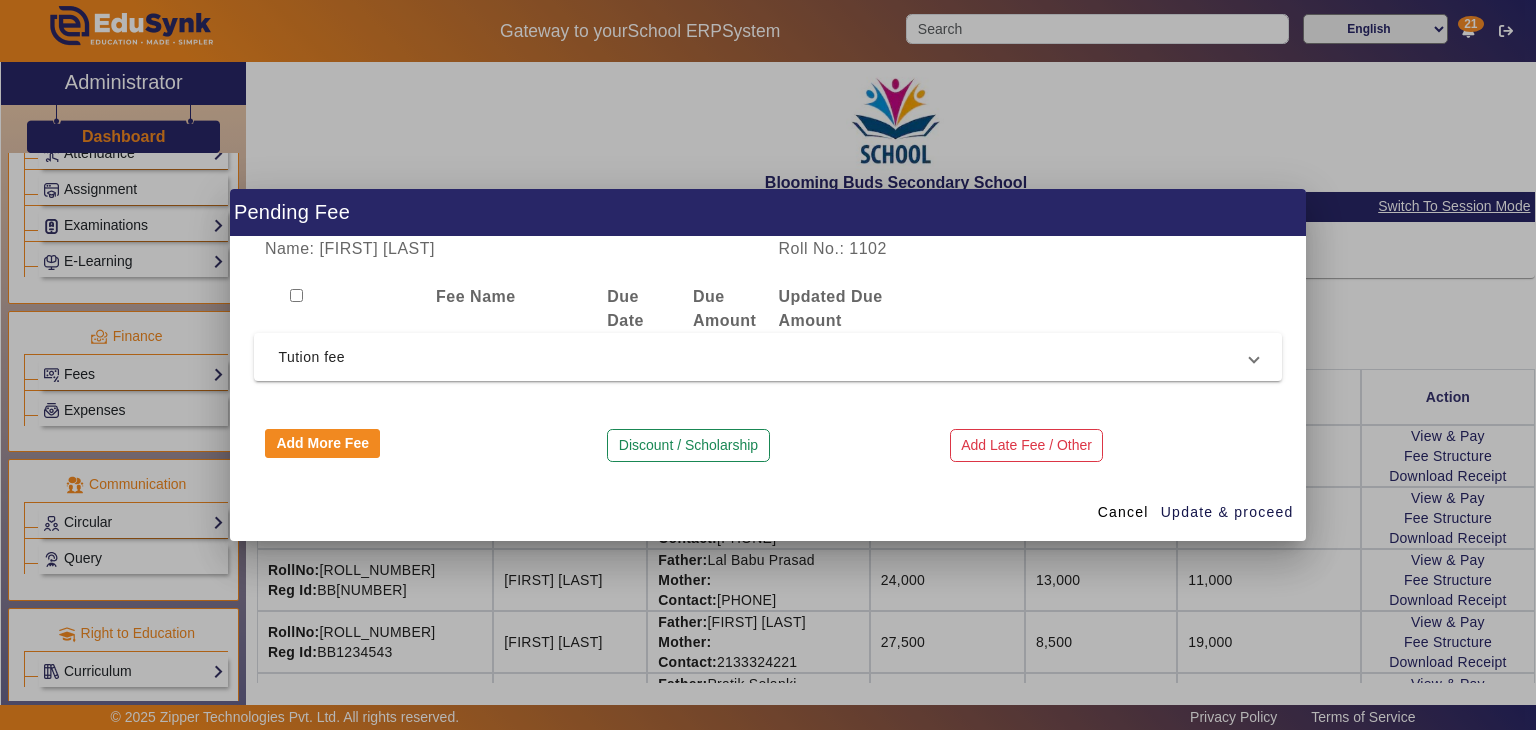 click at bounding box center (339, 309) 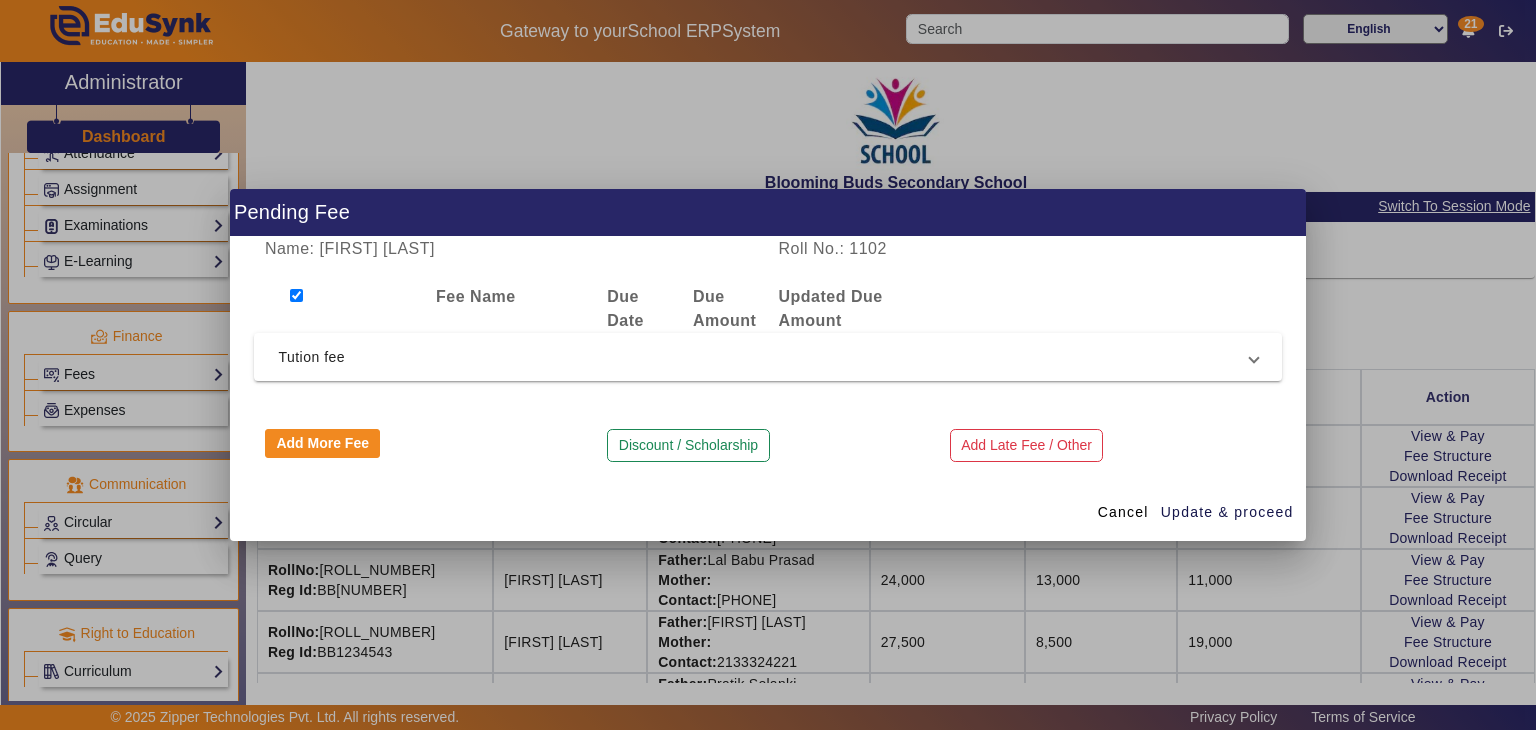 checkbox on "true" 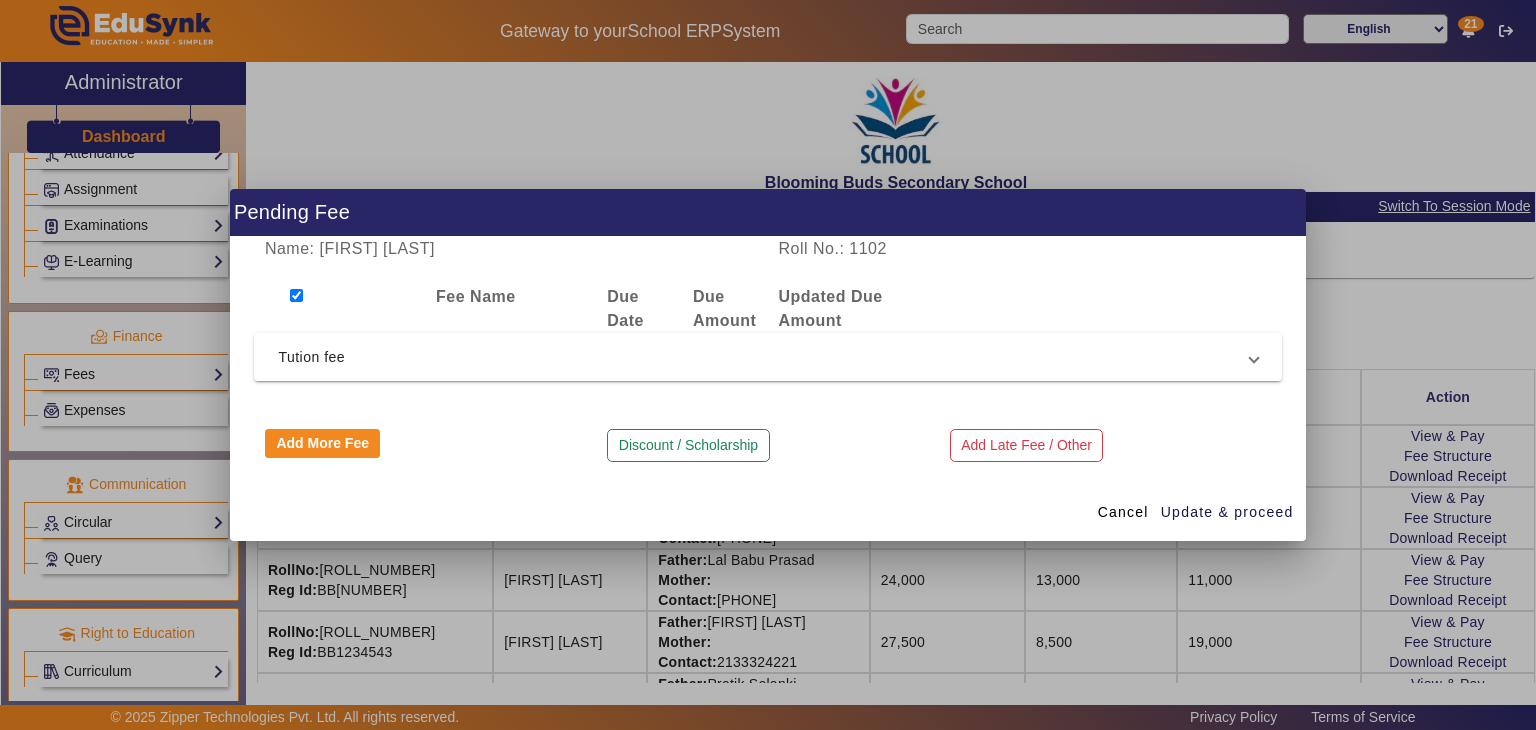 click on "Tution fee" at bounding box center (763, 357) 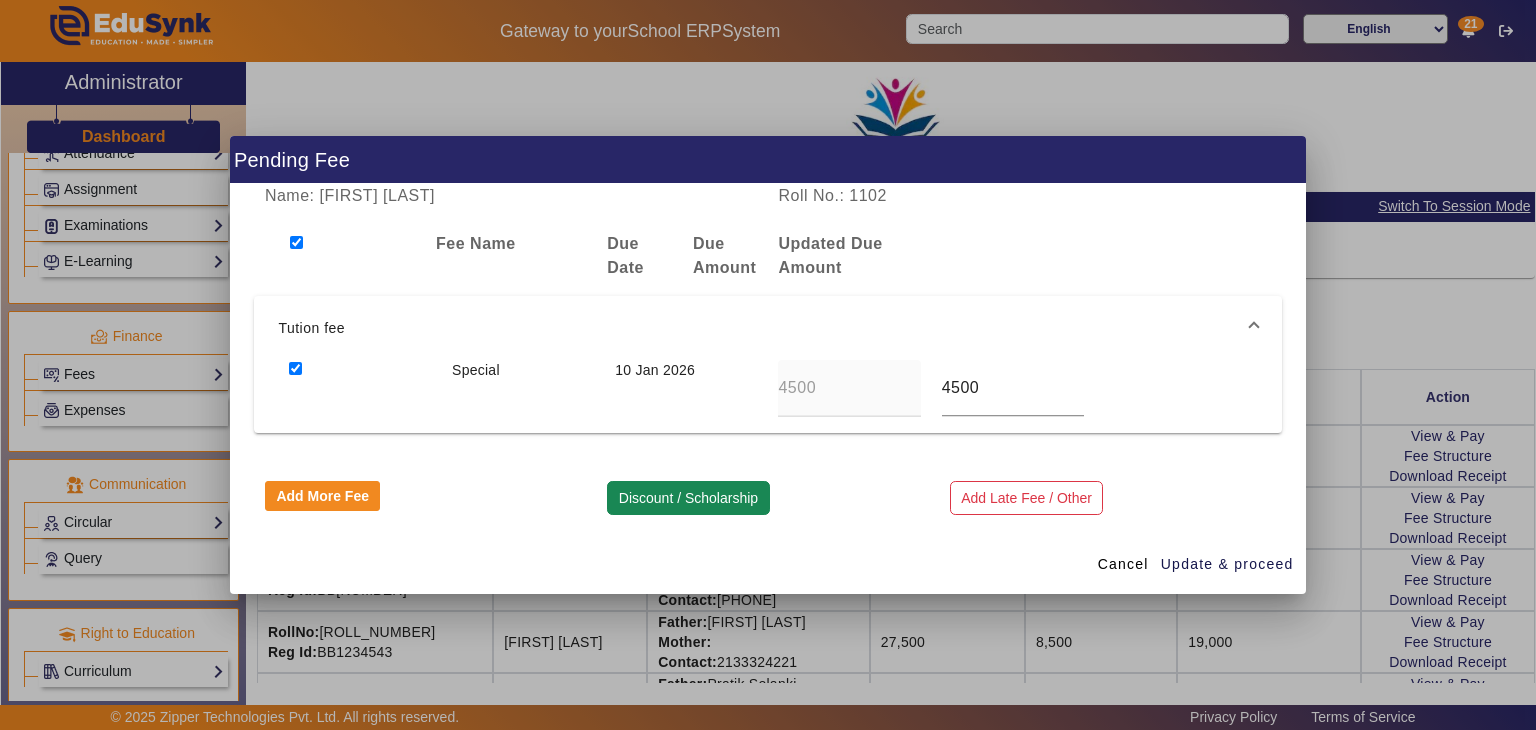 click on "Discount / Scholarship" at bounding box center [688, 498] 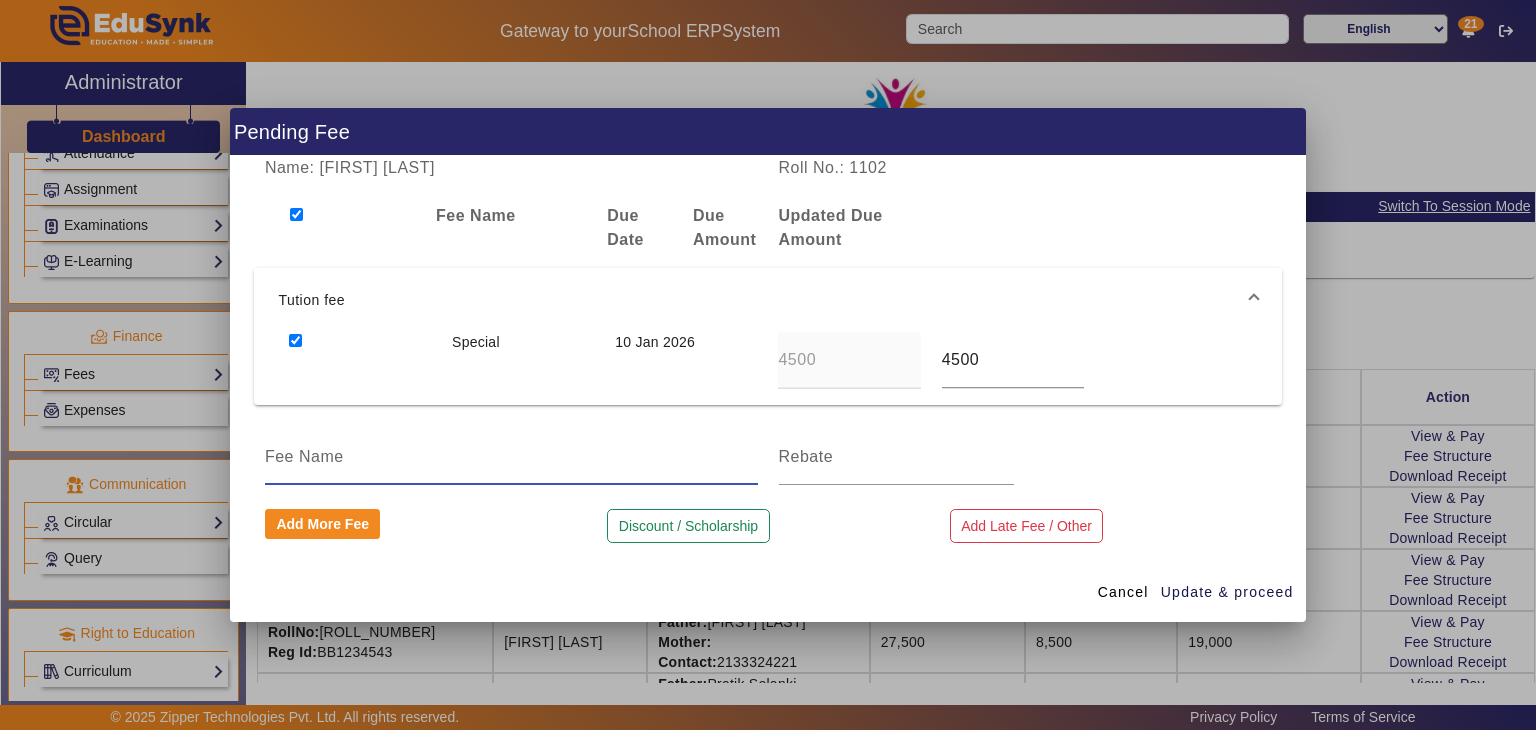 click at bounding box center [511, 457] 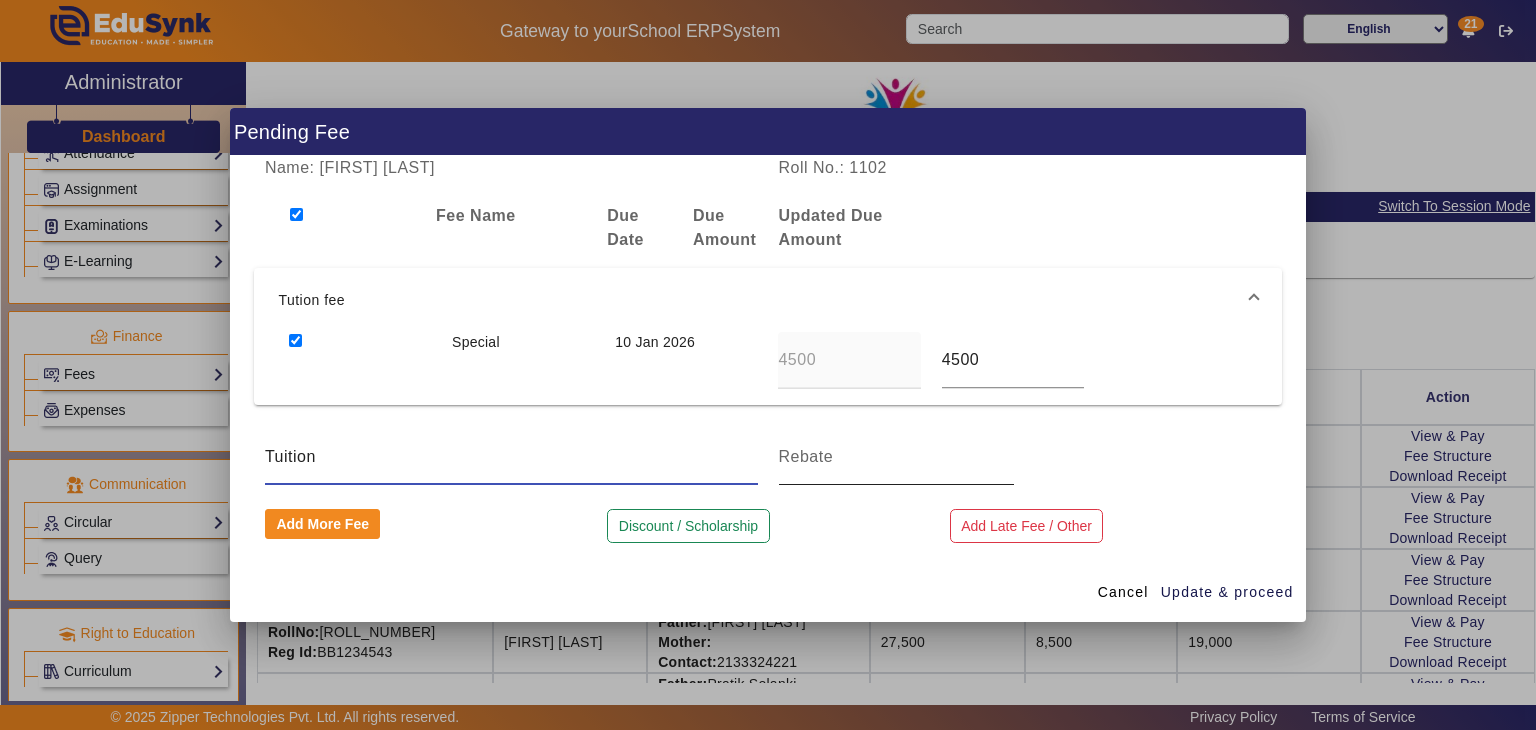 type on "Tuition" 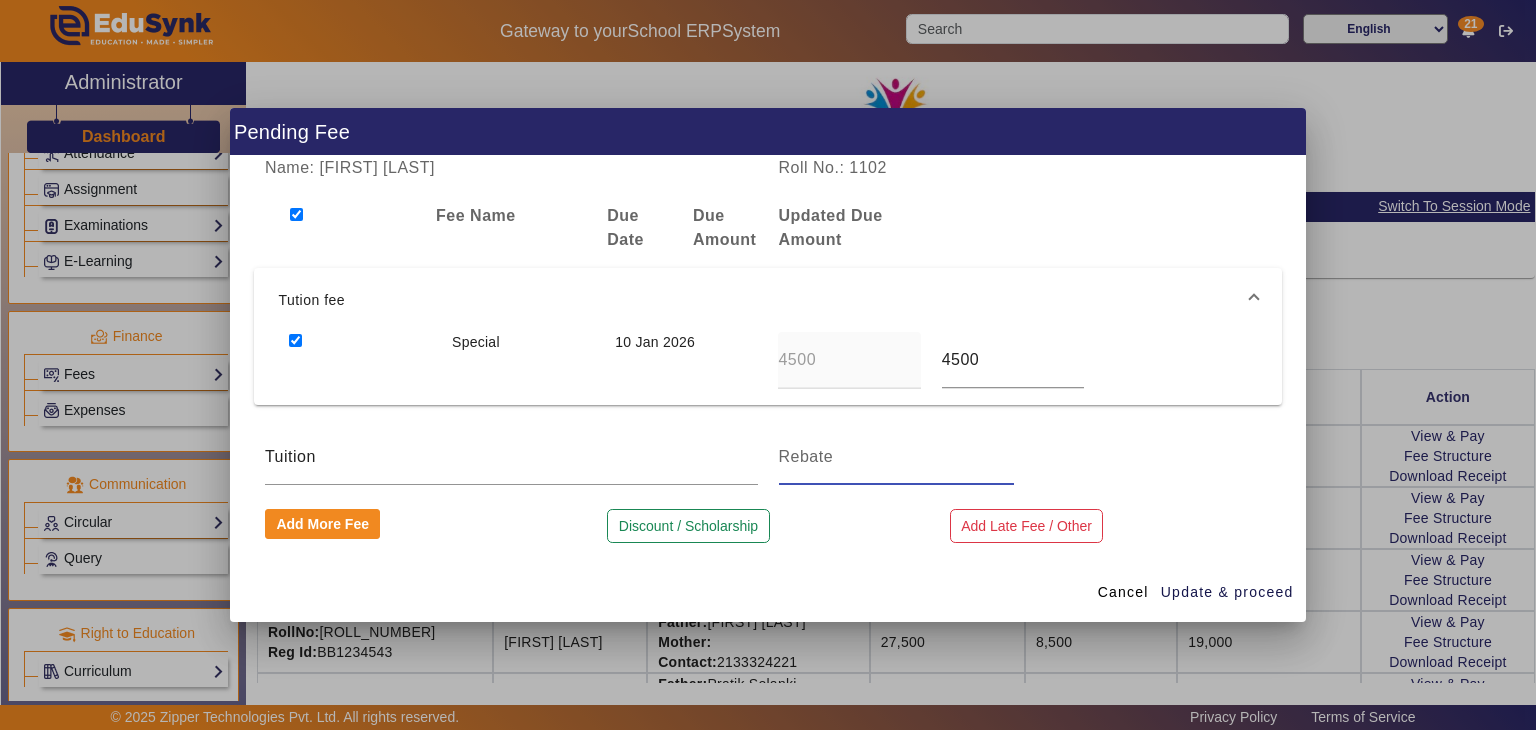 click at bounding box center (897, 457) 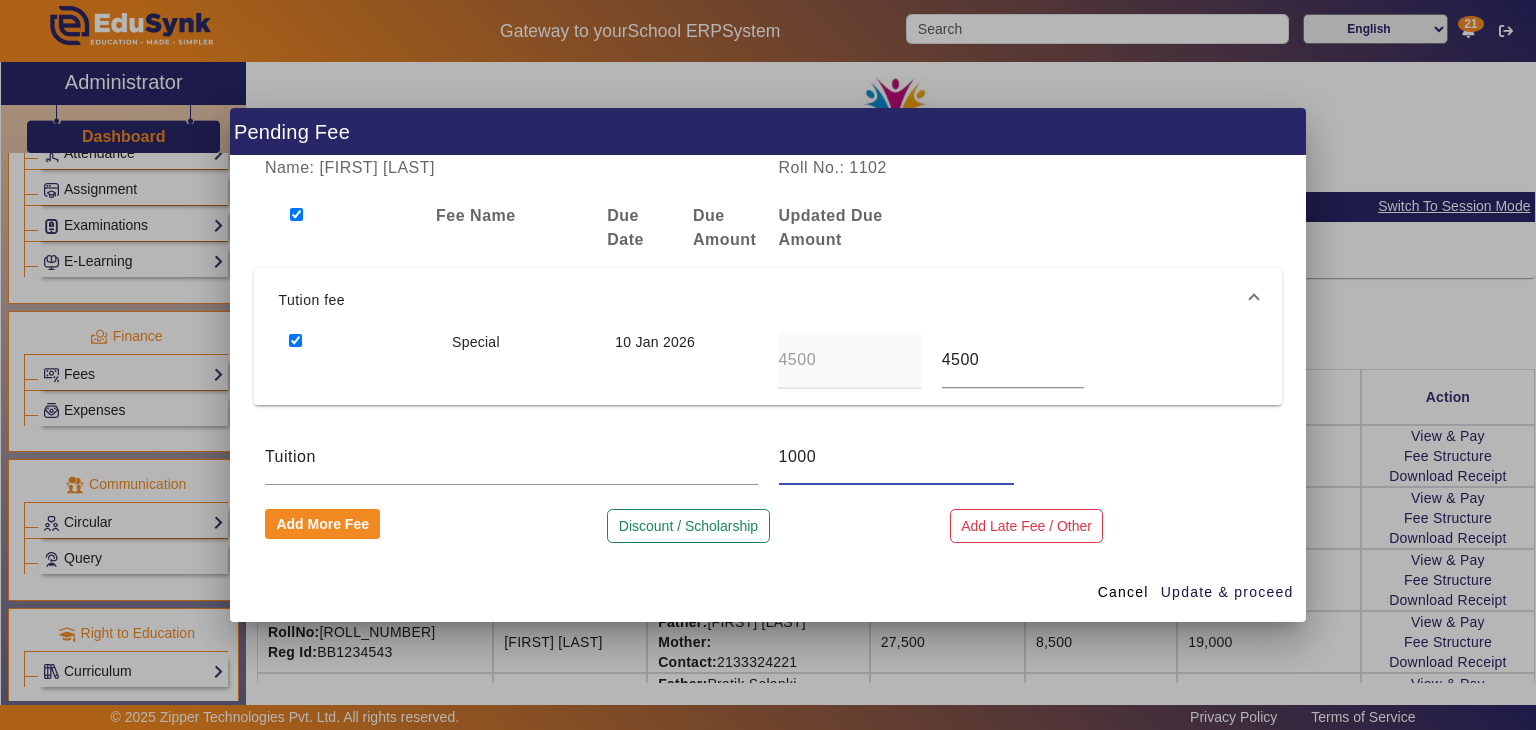 click on "1000" at bounding box center (897, 457) 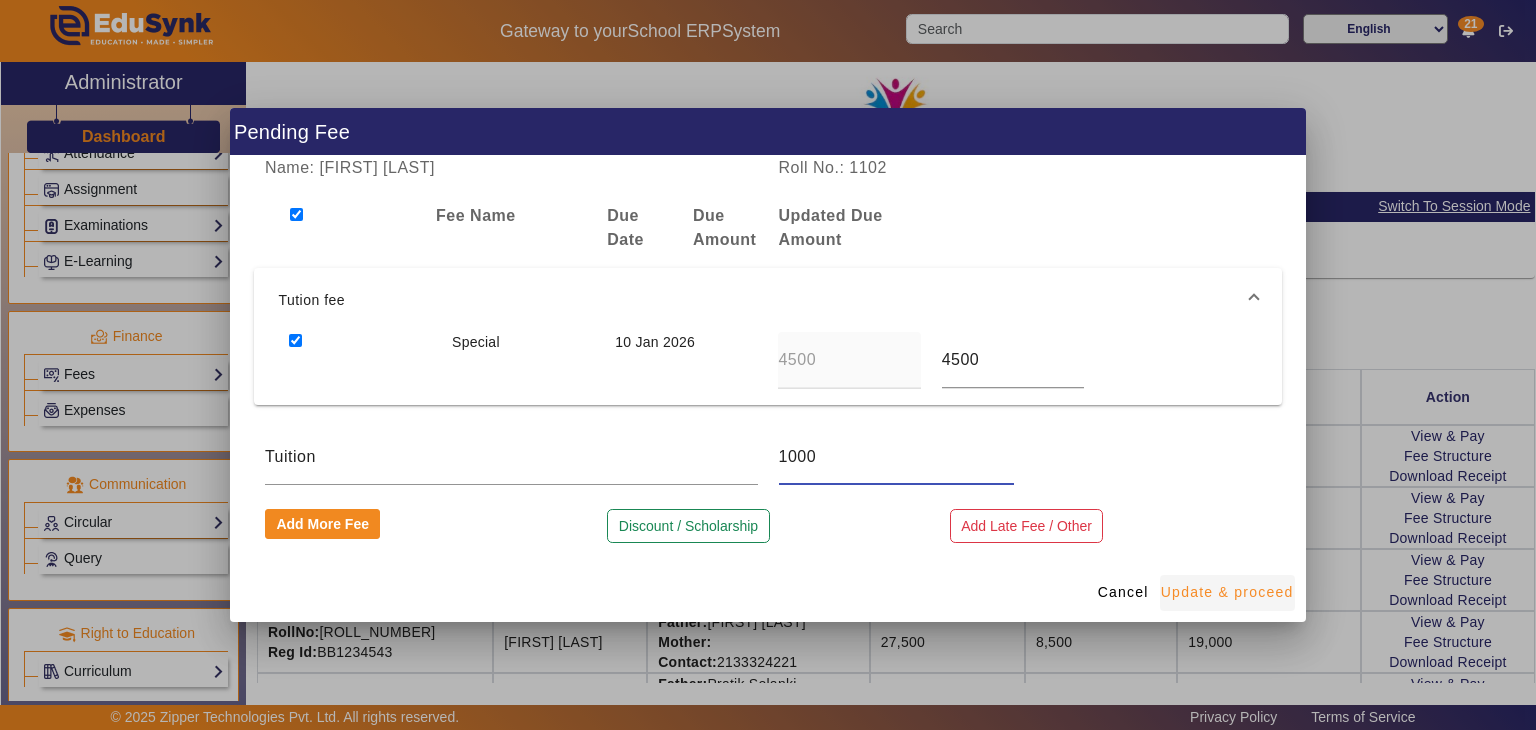 type on "1000" 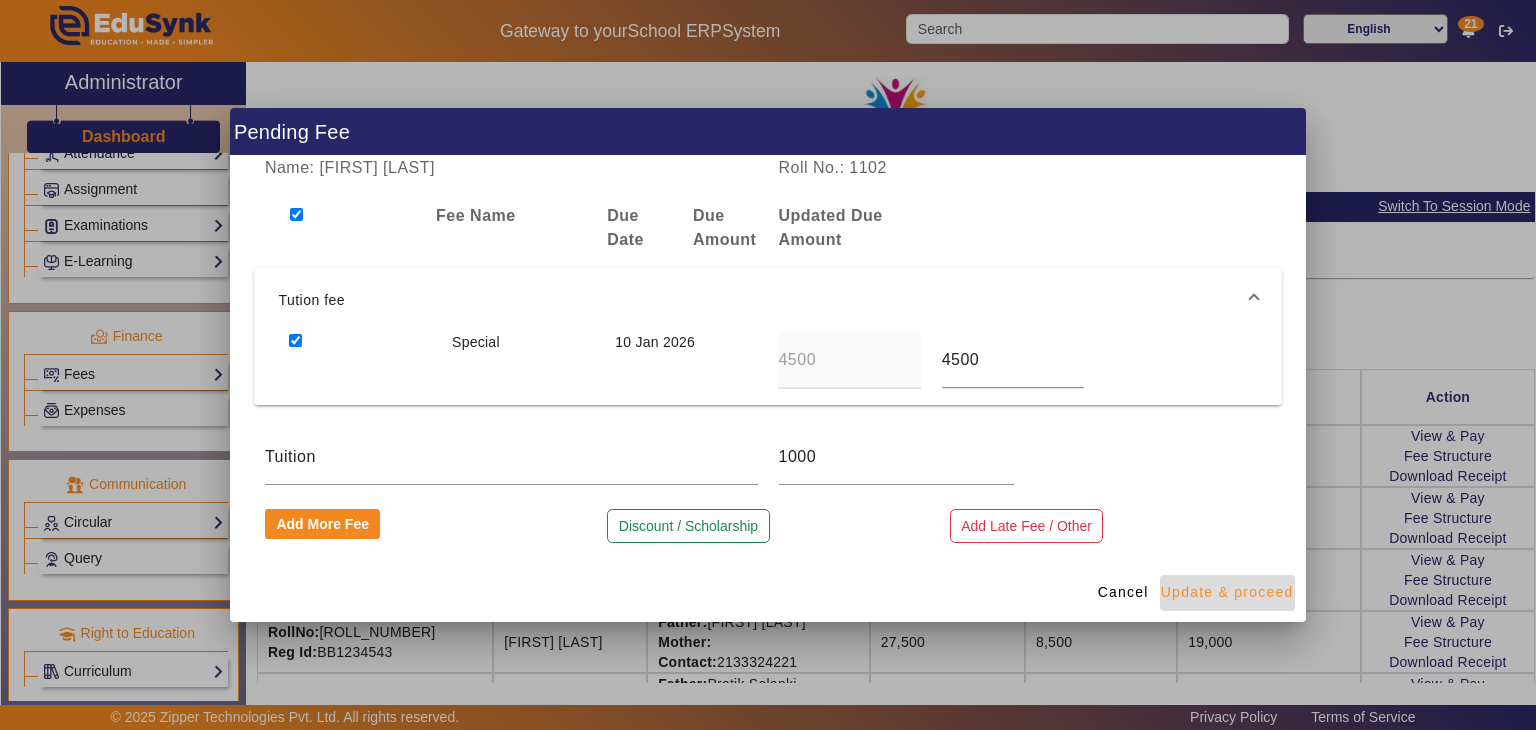 click on "Update & proceed" at bounding box center [1227, 592] 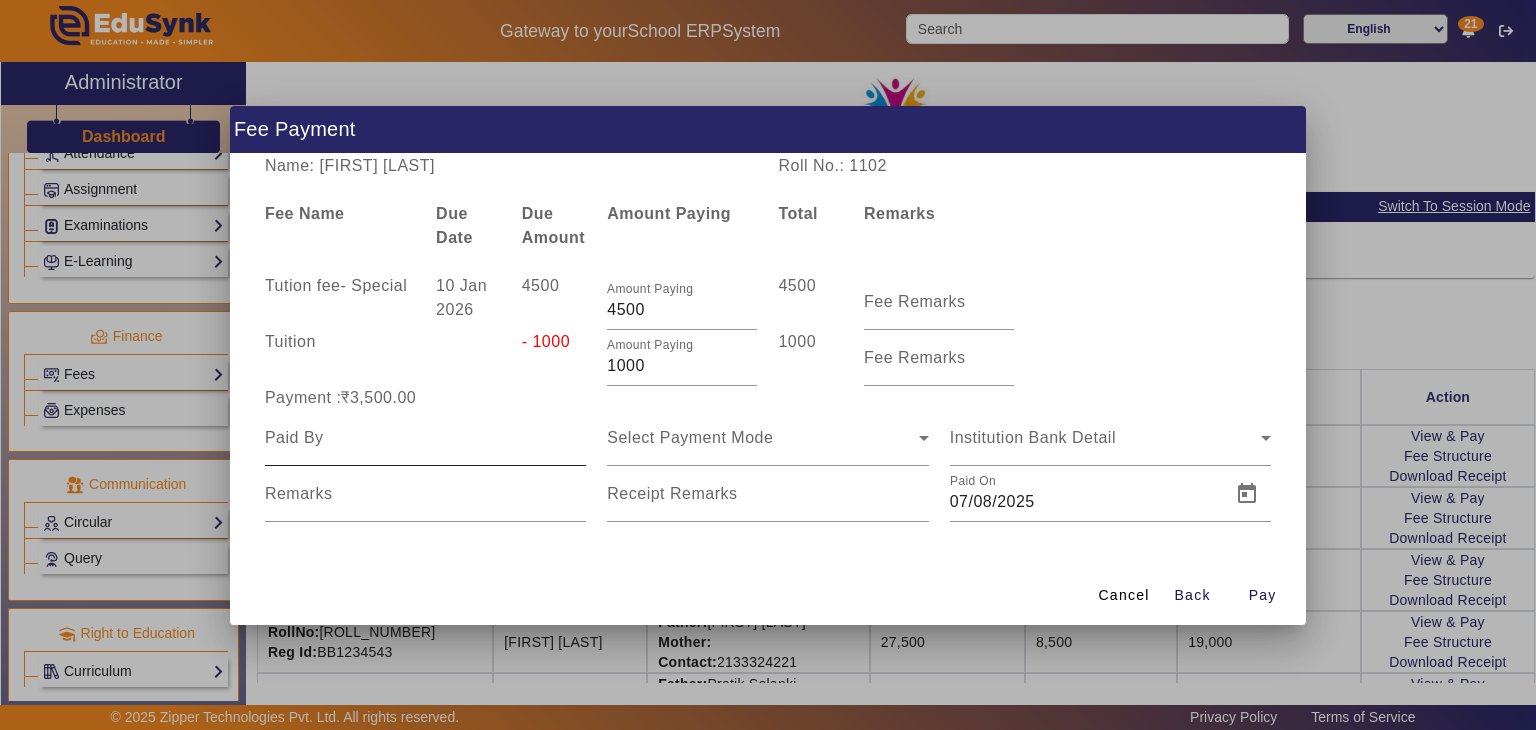 click at bounding box center (425, 438) 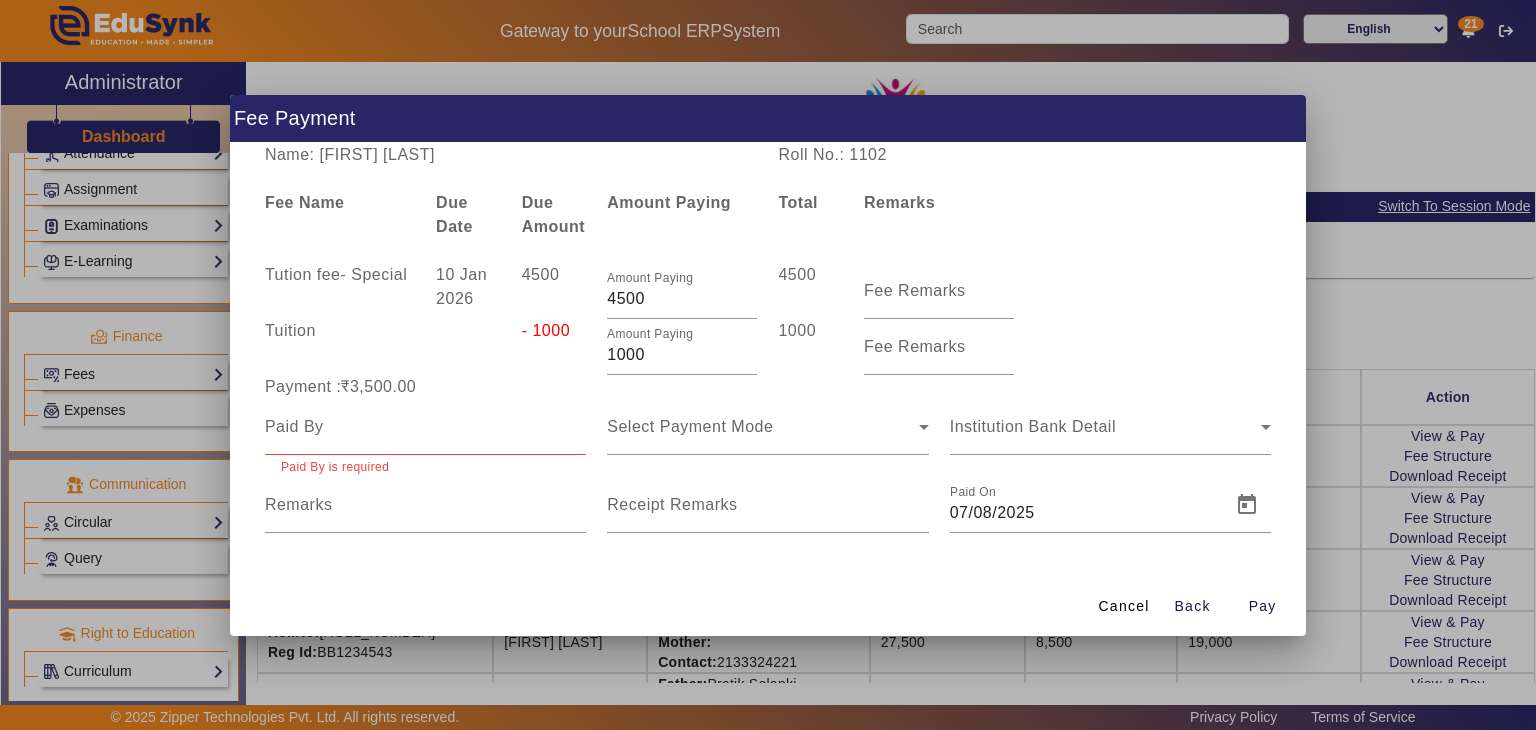 click on "Paid By is required" at bounding box center (425, 438) 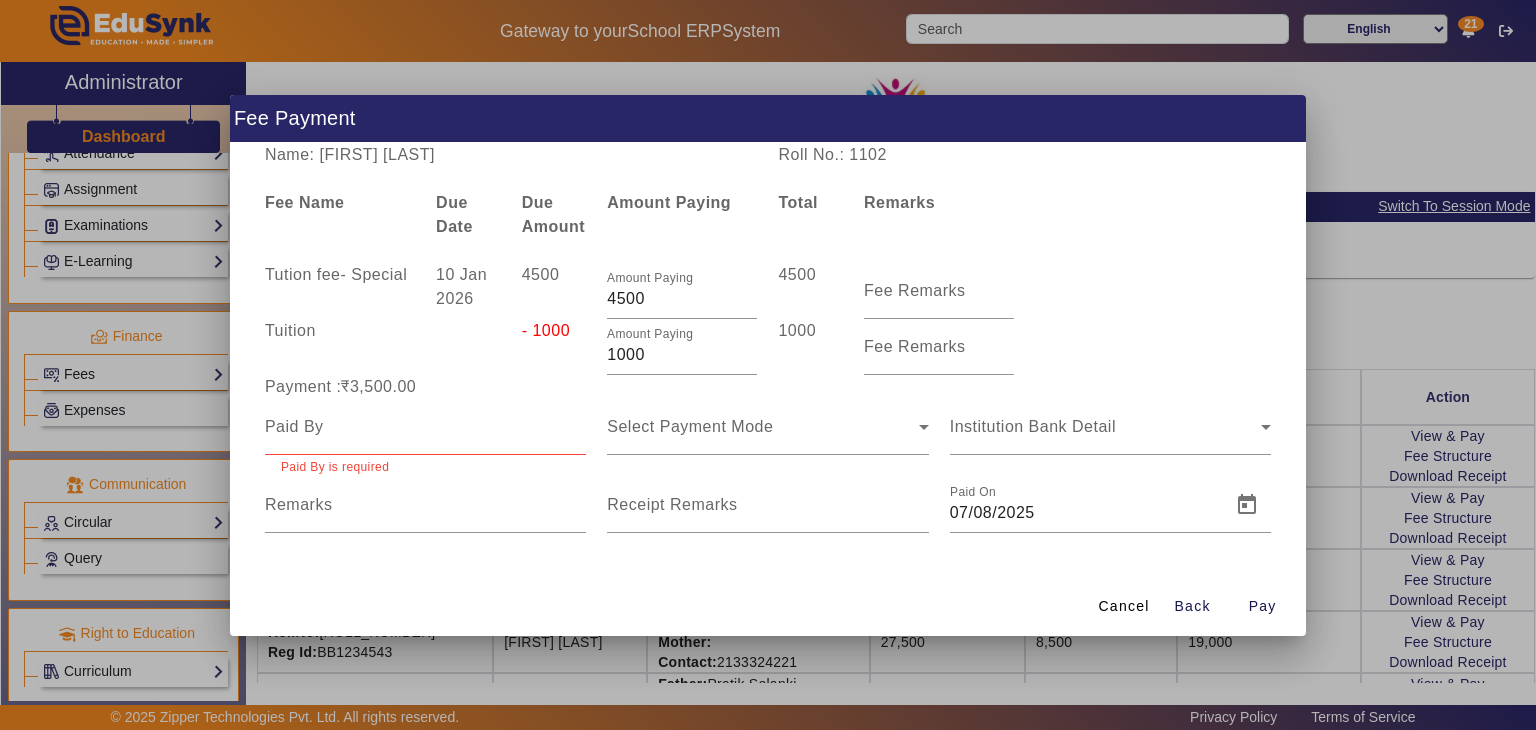 click at bounding box center (425, 427) 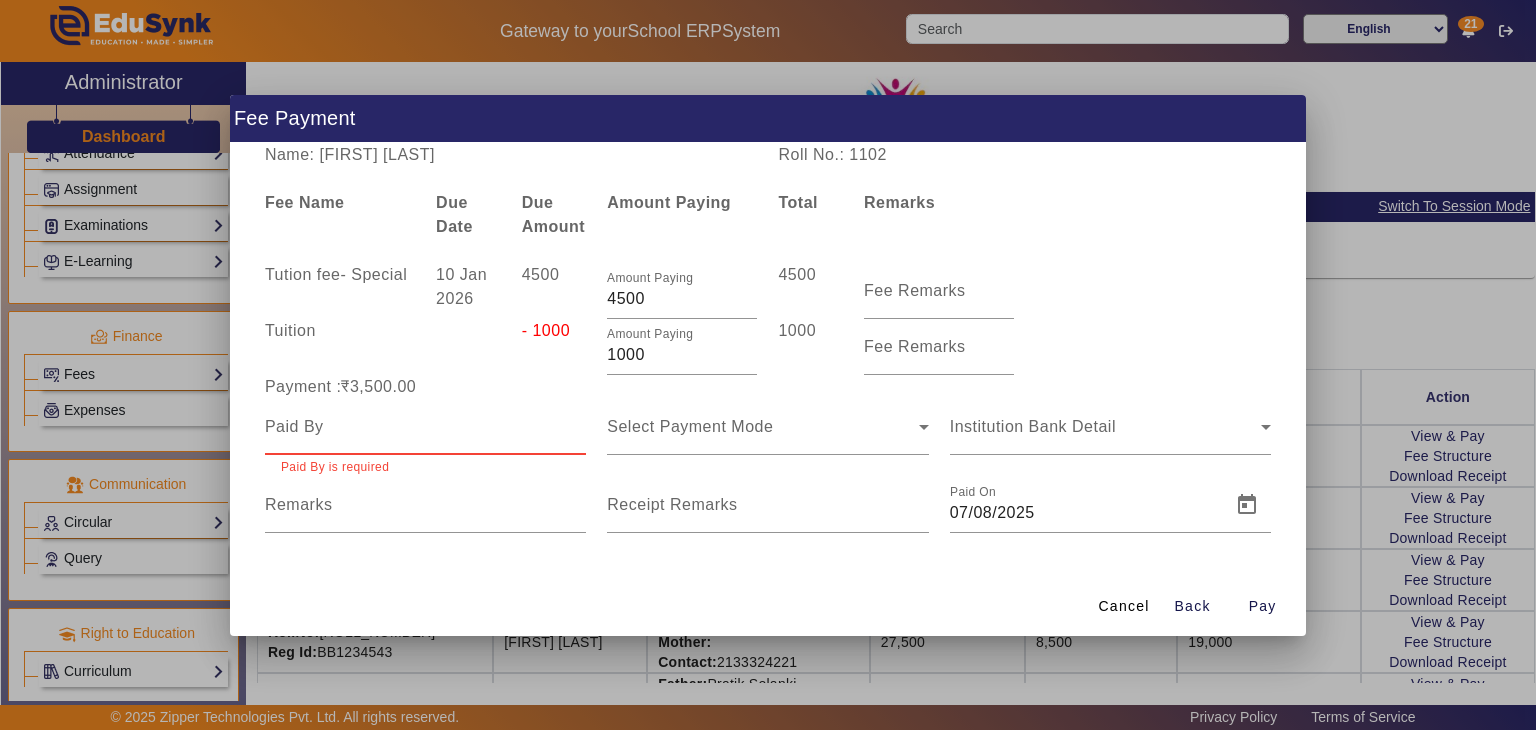 type on "xyz" 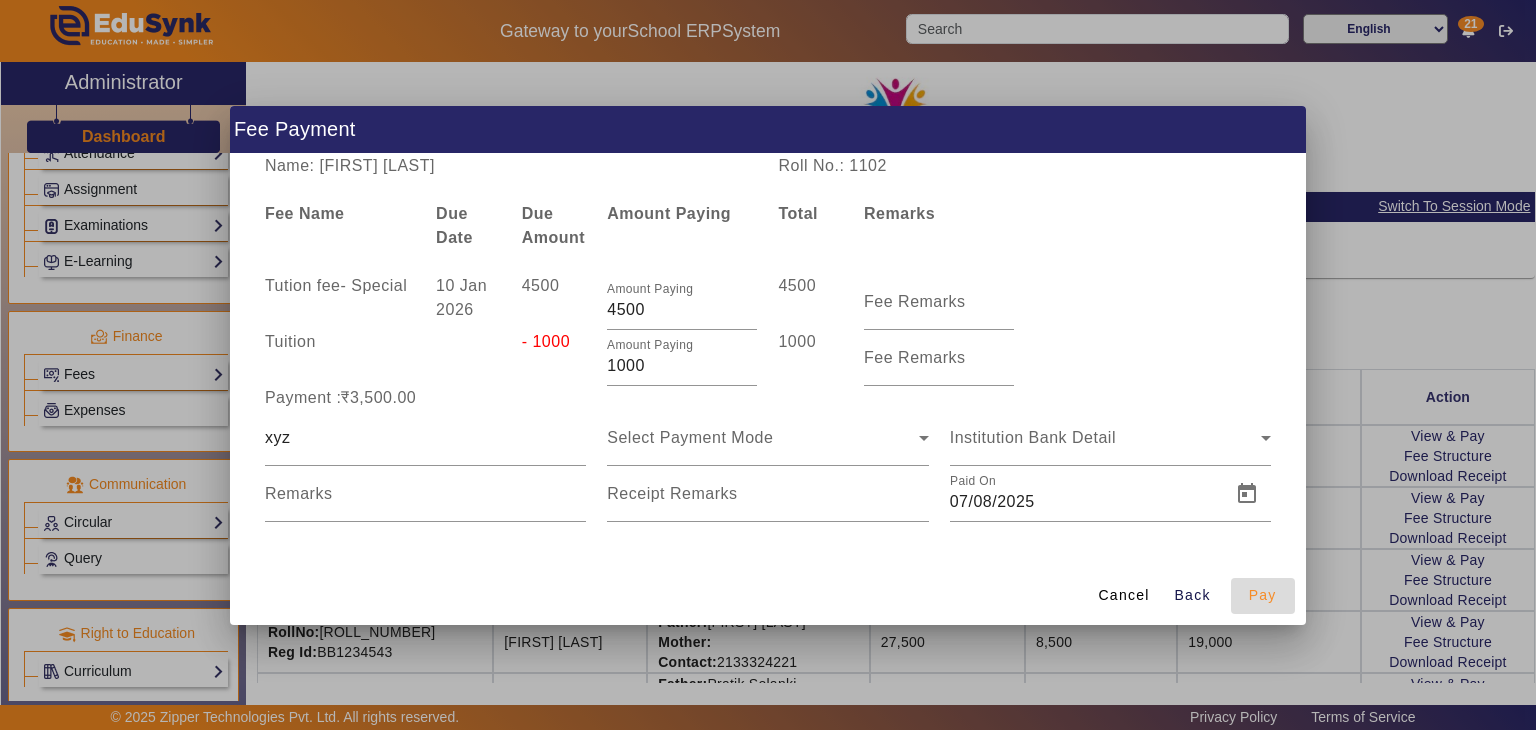 click on "Pay" at bounding box center (1263, 595) 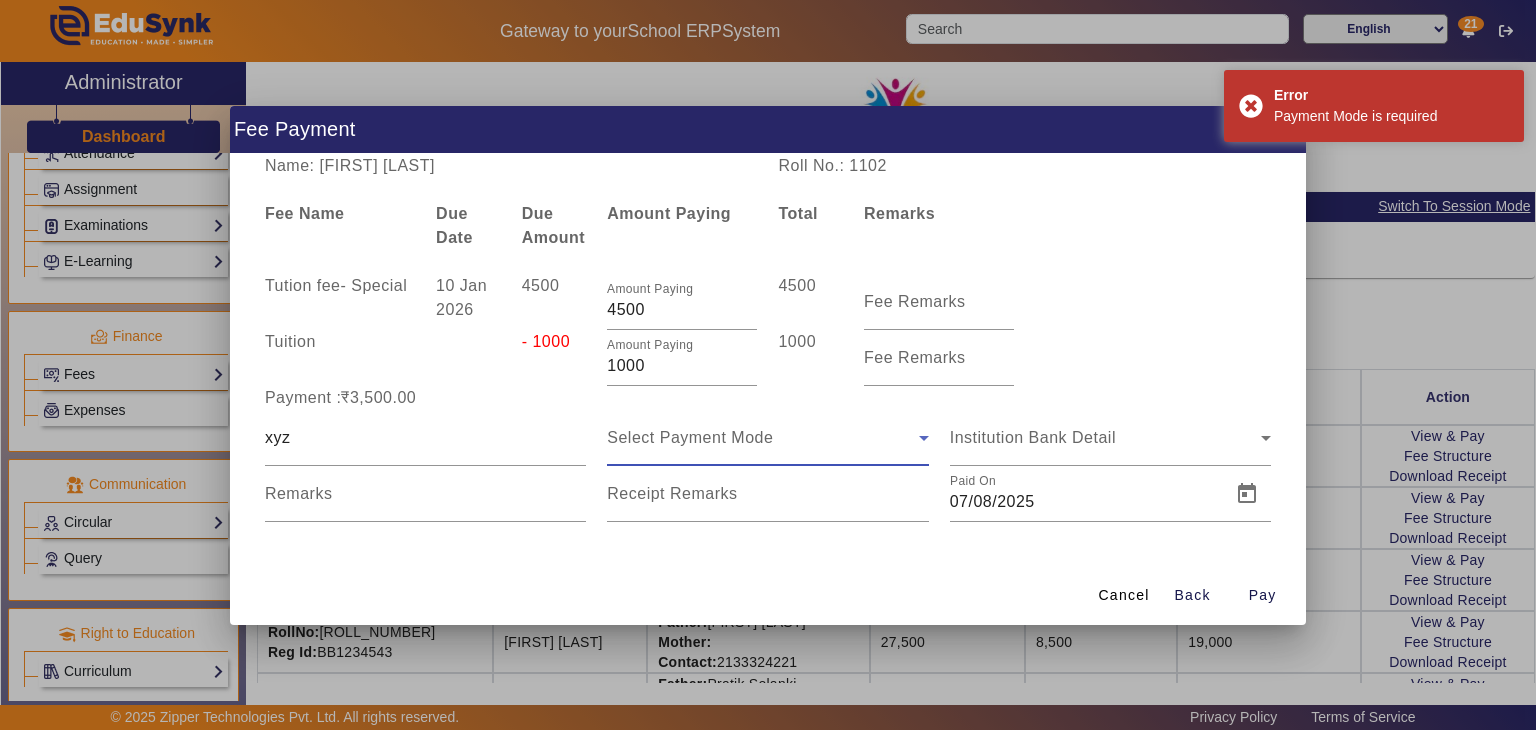 click on "Select Payment Mode" at bounding box center [762, 438] 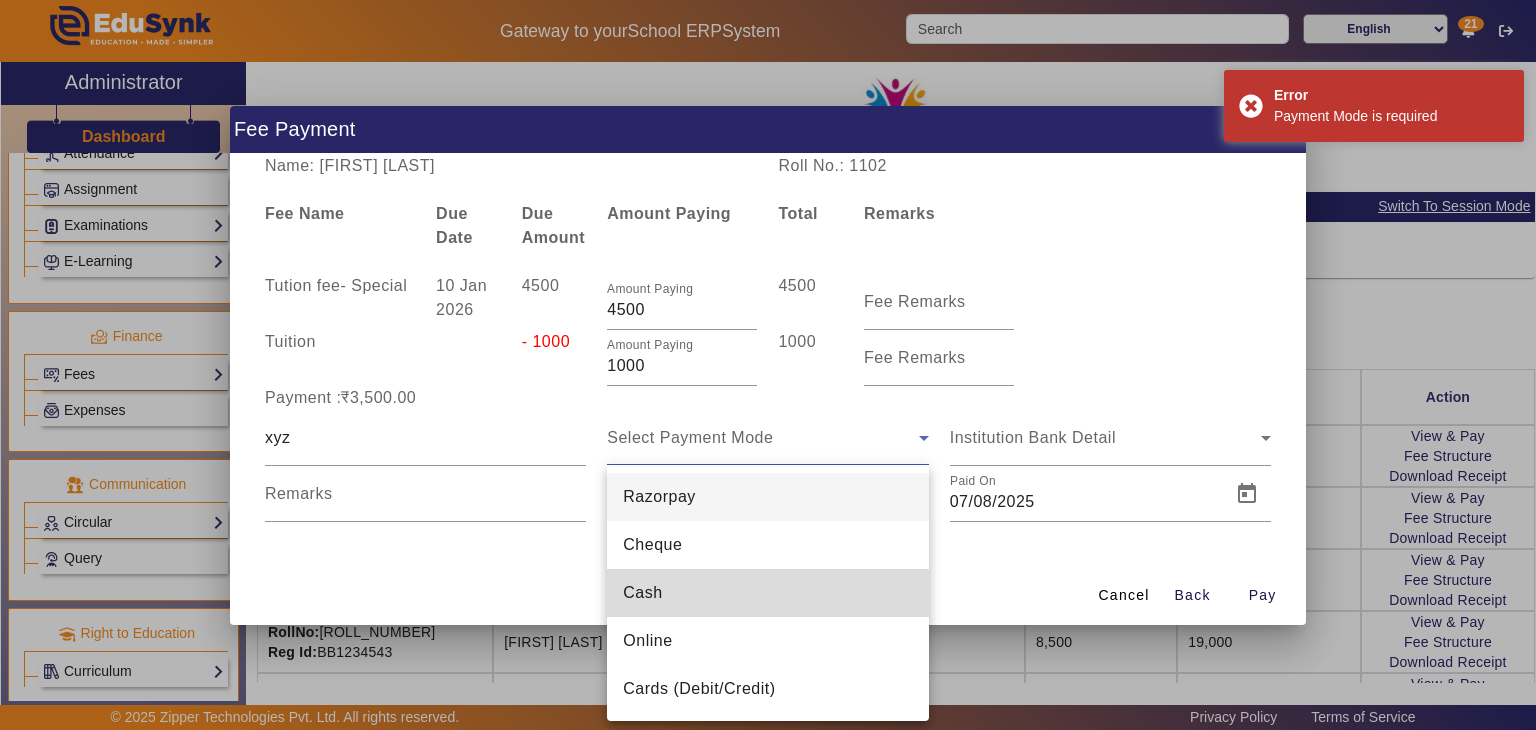 click on "Cash" at bounding box center [767, 593] 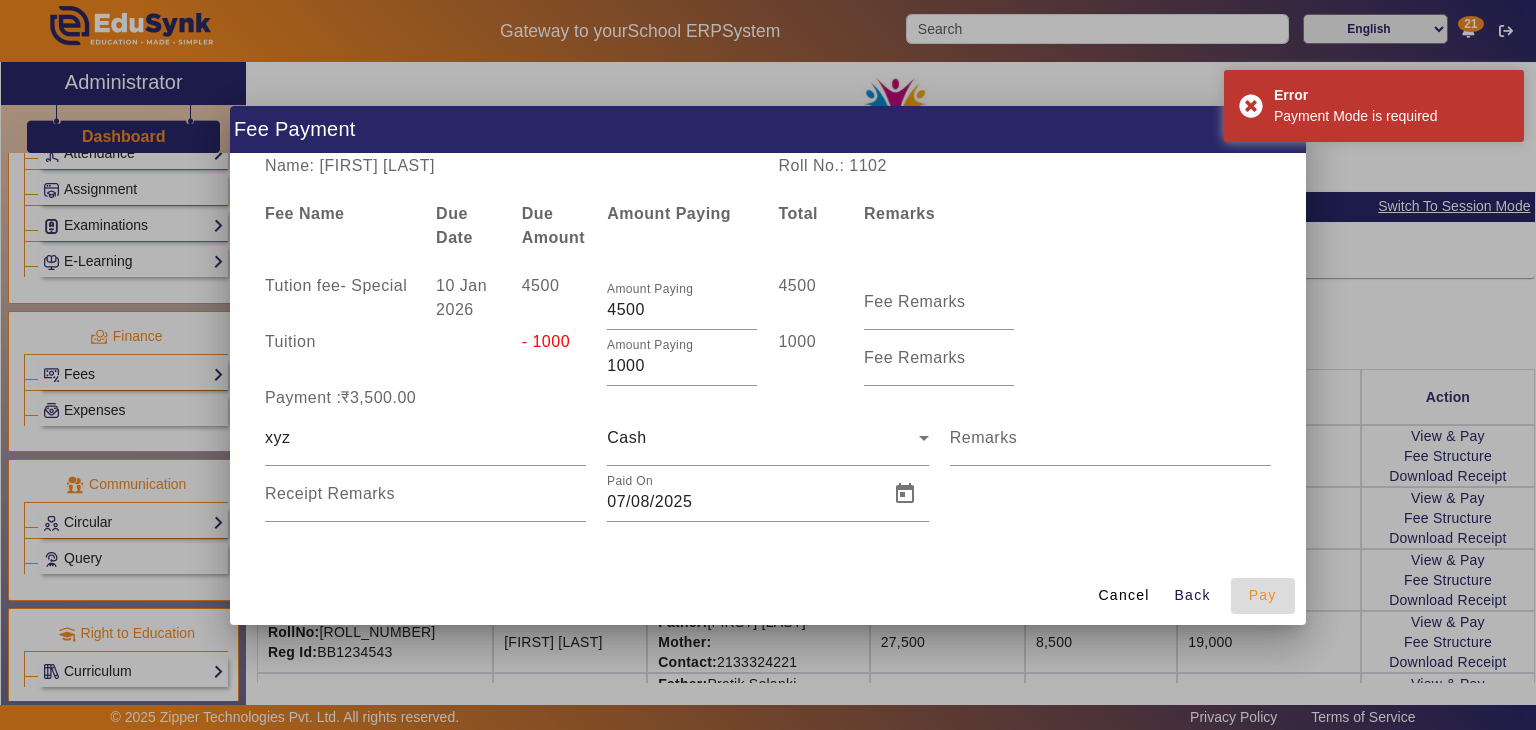 click at bounding box center (1263, 596) 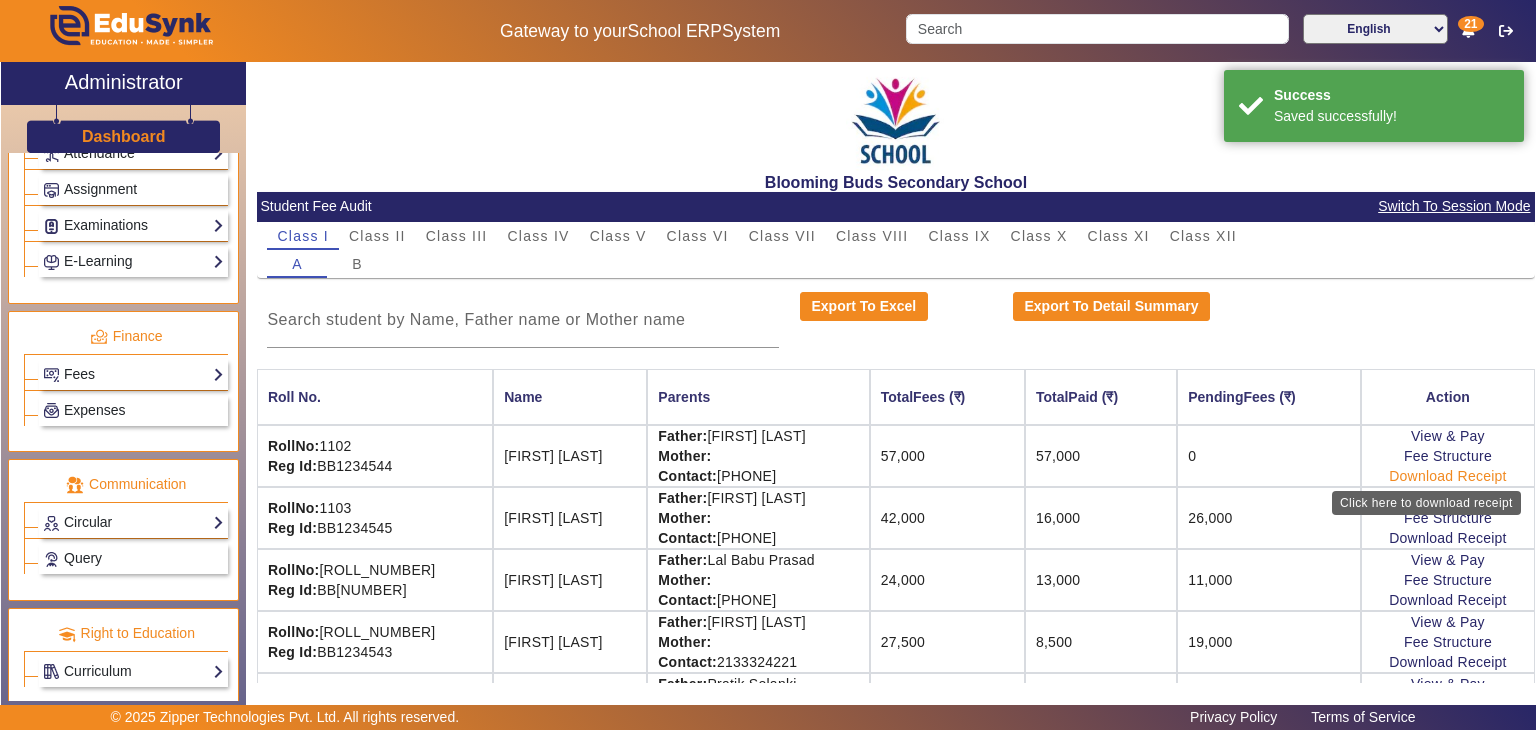 click on "Download Receipt" 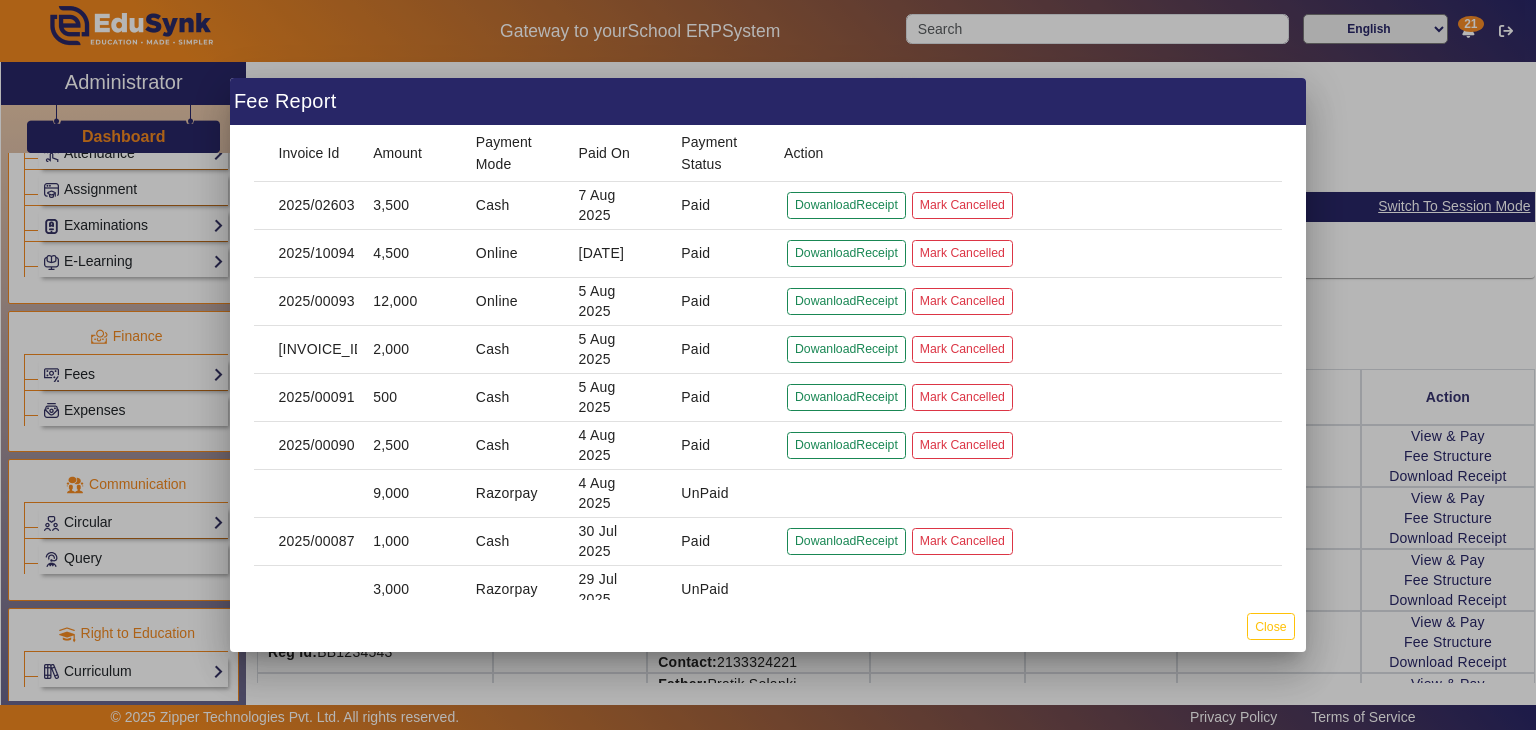 click at bounding box center (768, 365) 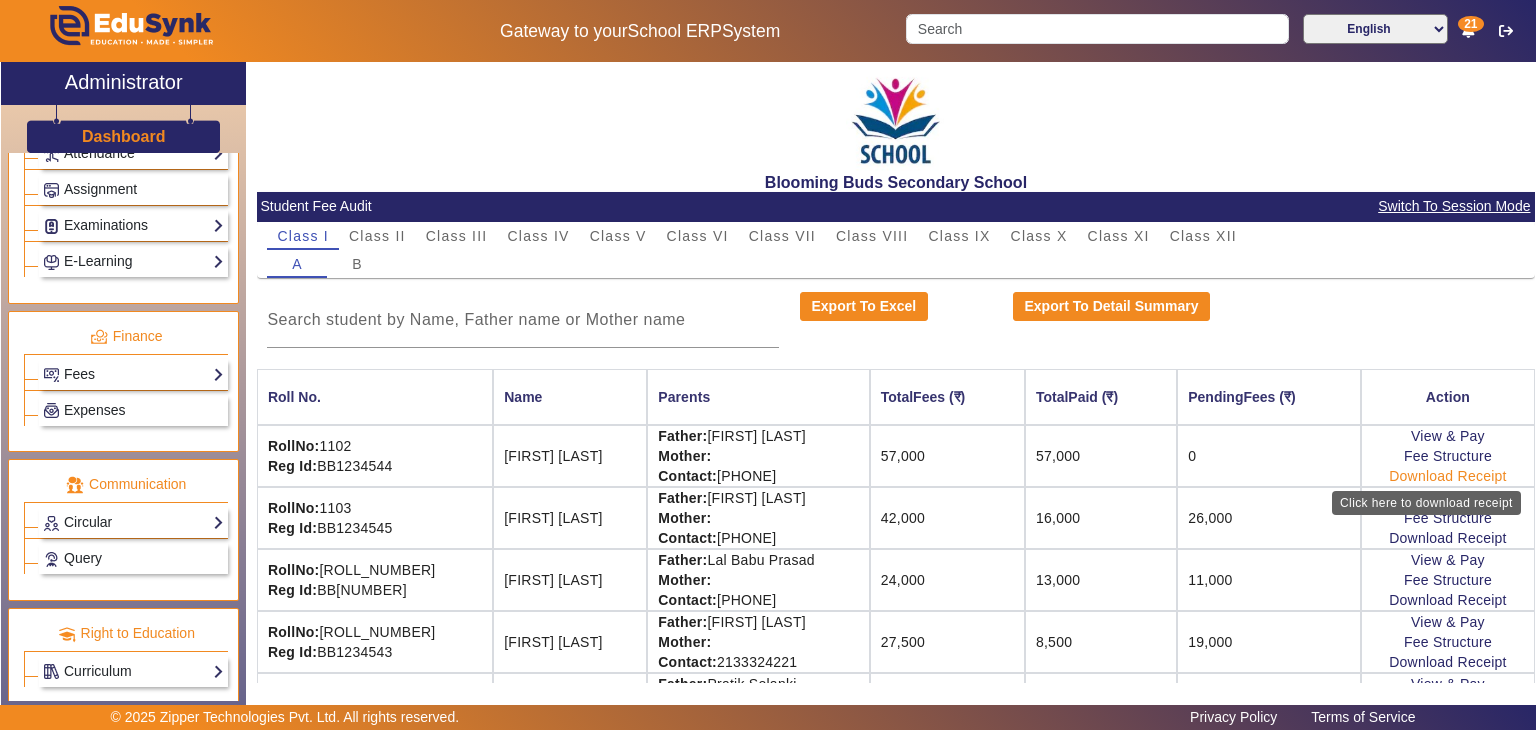 click on "Download Receipt" 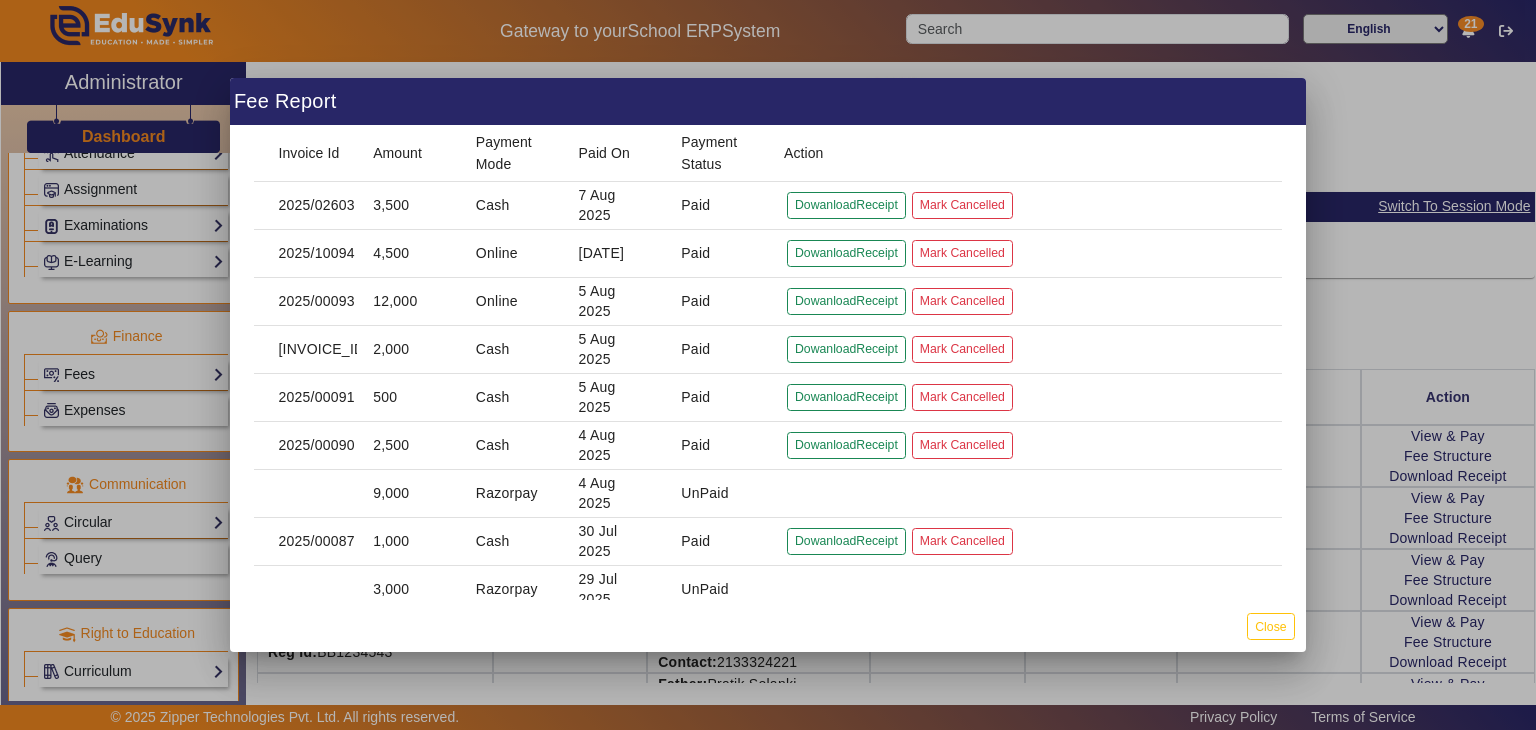 click at bounding box center (768, 365) 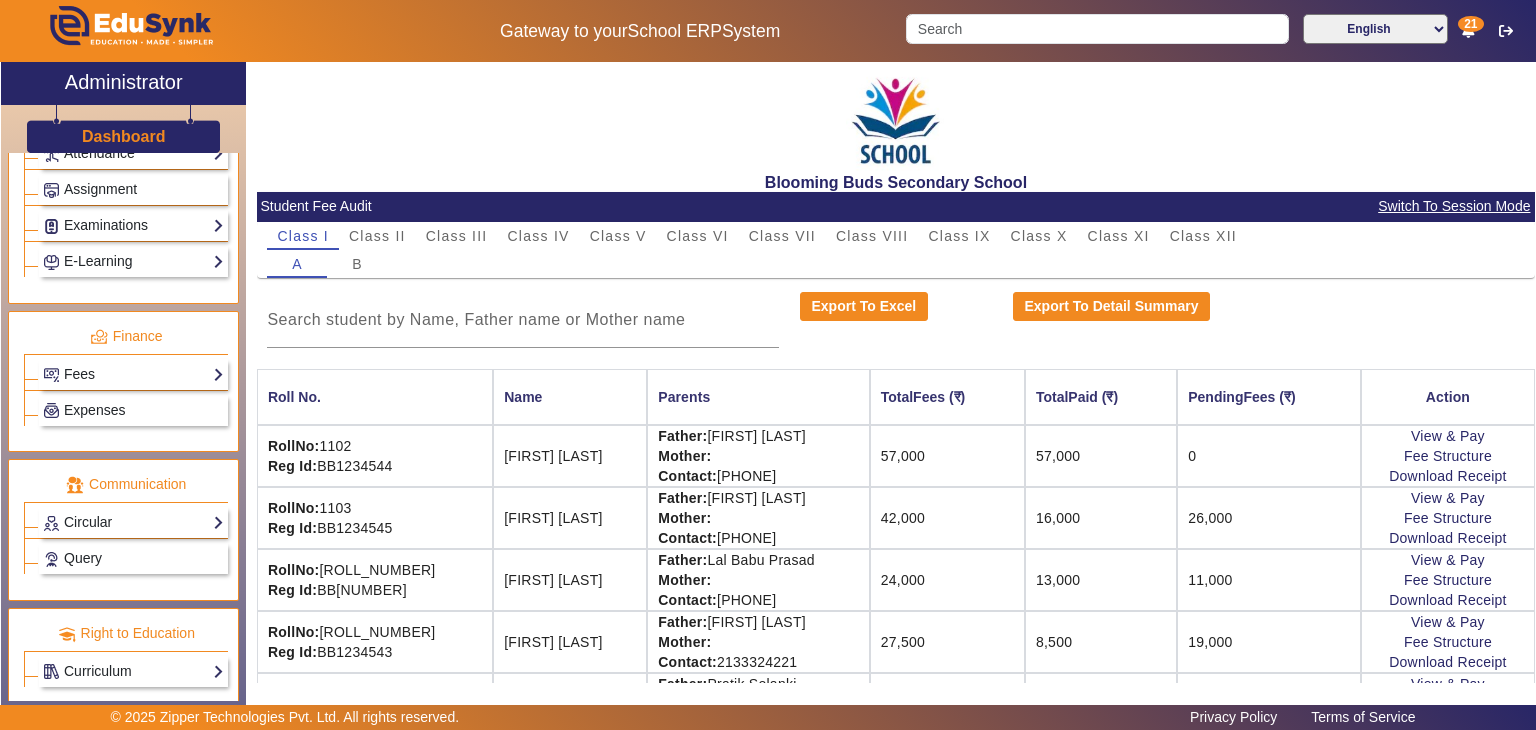 scroll, scrollTop: 455, scrollLeft: 0, axis: vertical 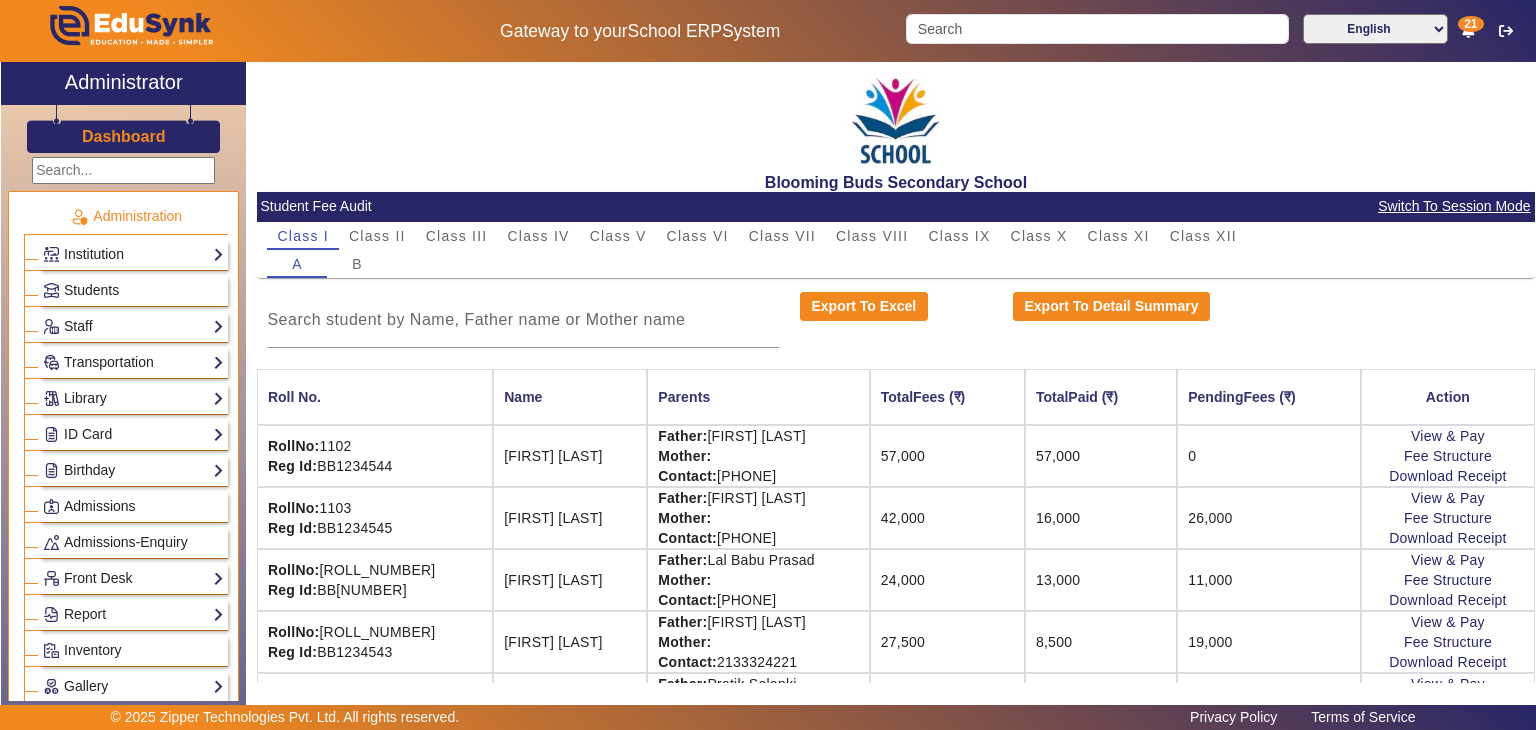 click on "Dashboard" 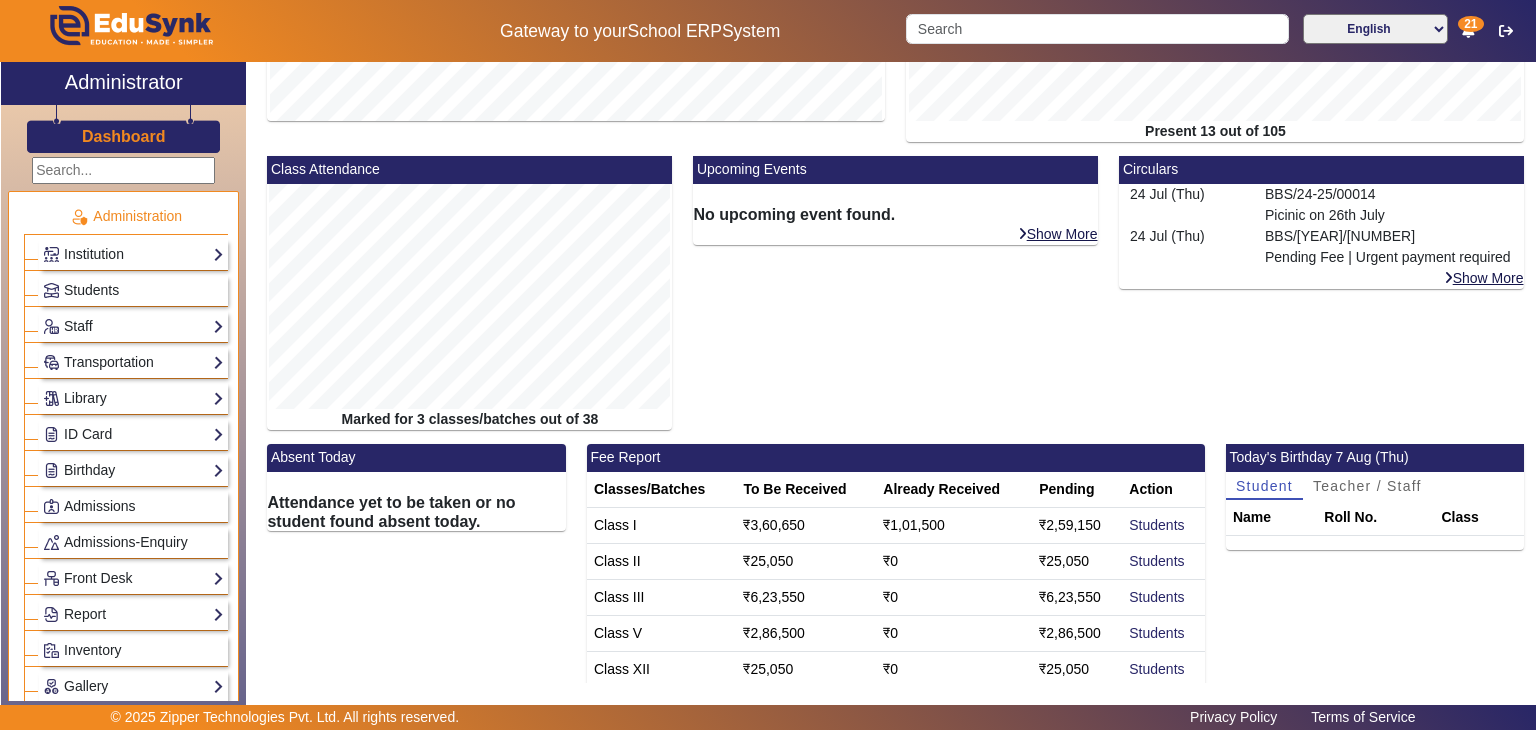 scroll, scrollTop: 342, scrollLeft: 0, axis: vertical 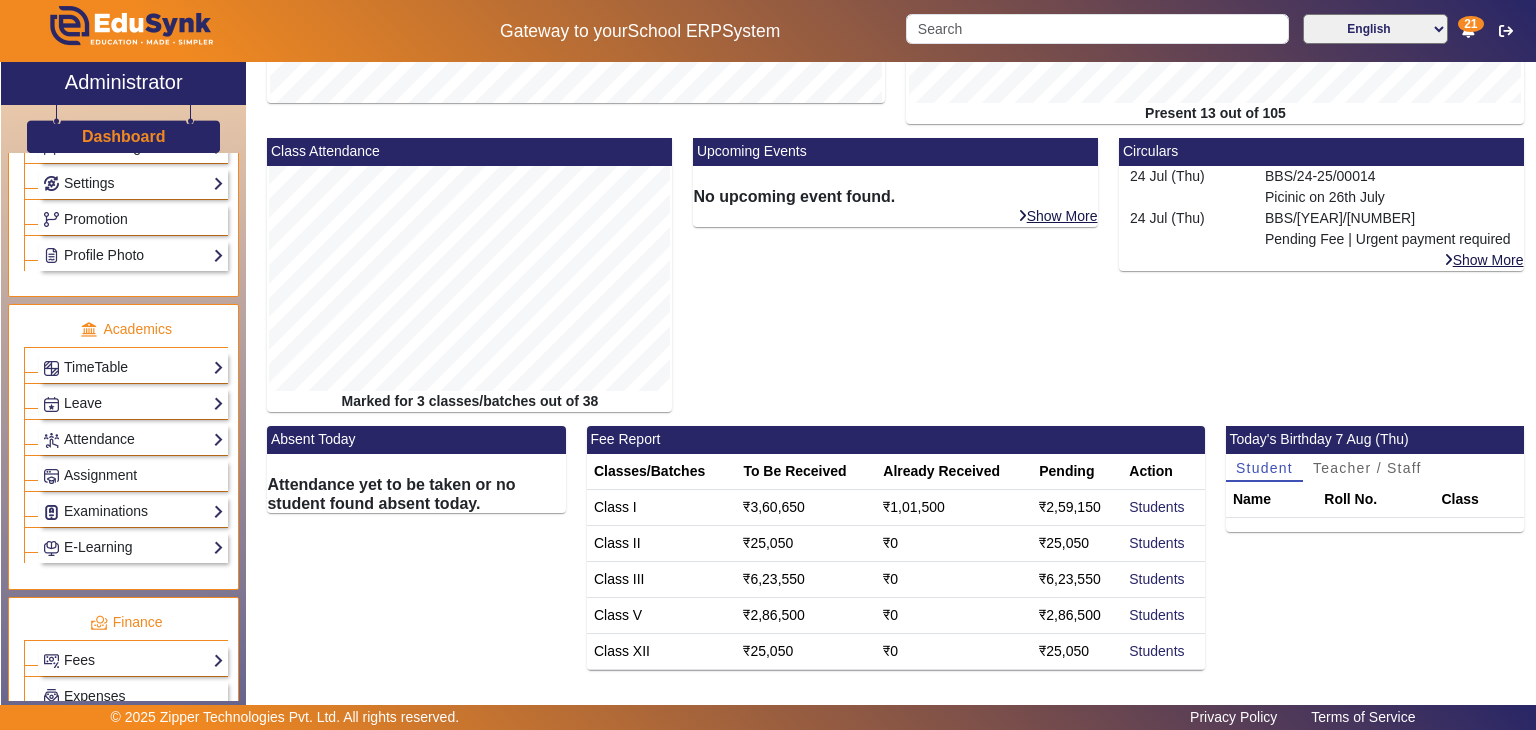 click on "₹3,60,650" 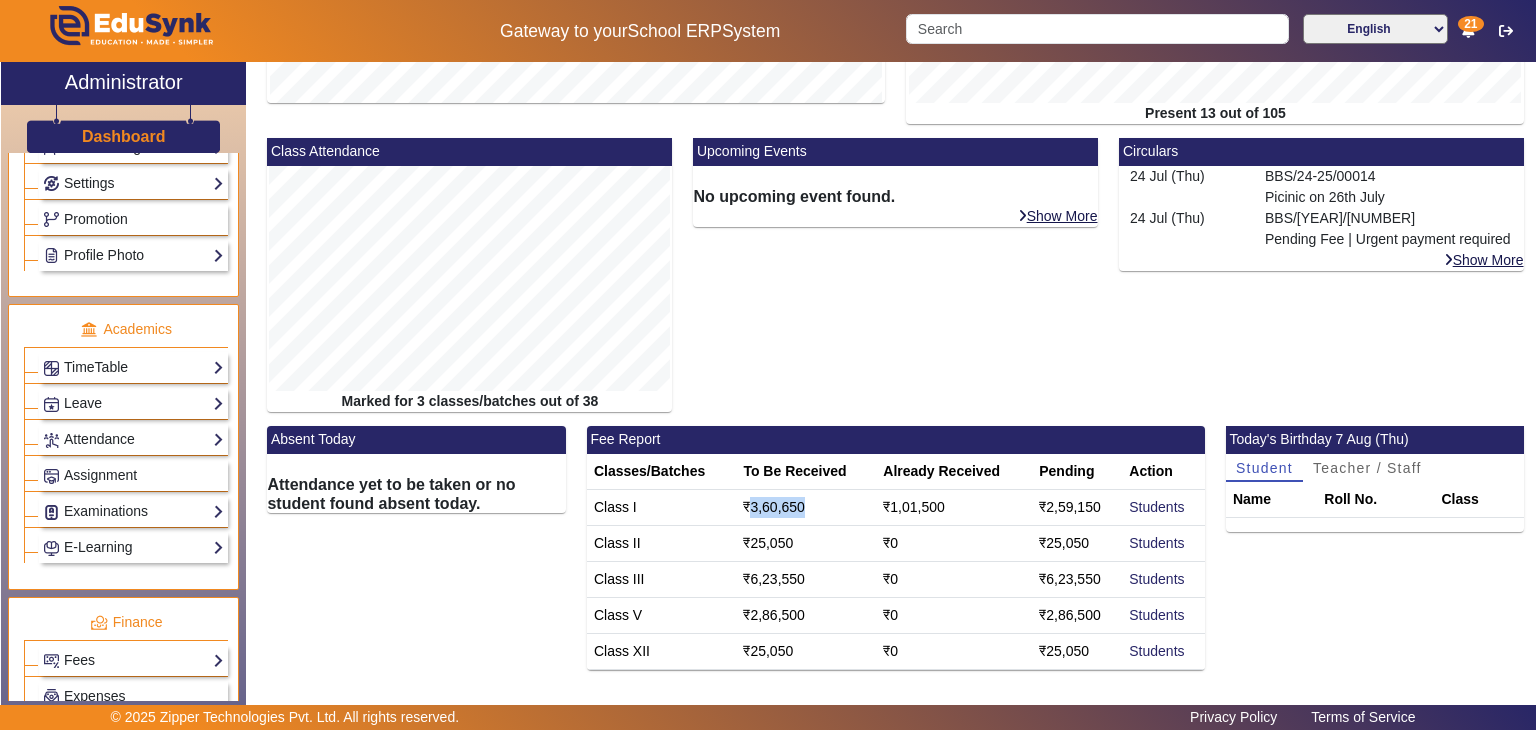 click on "₹3,60,650" 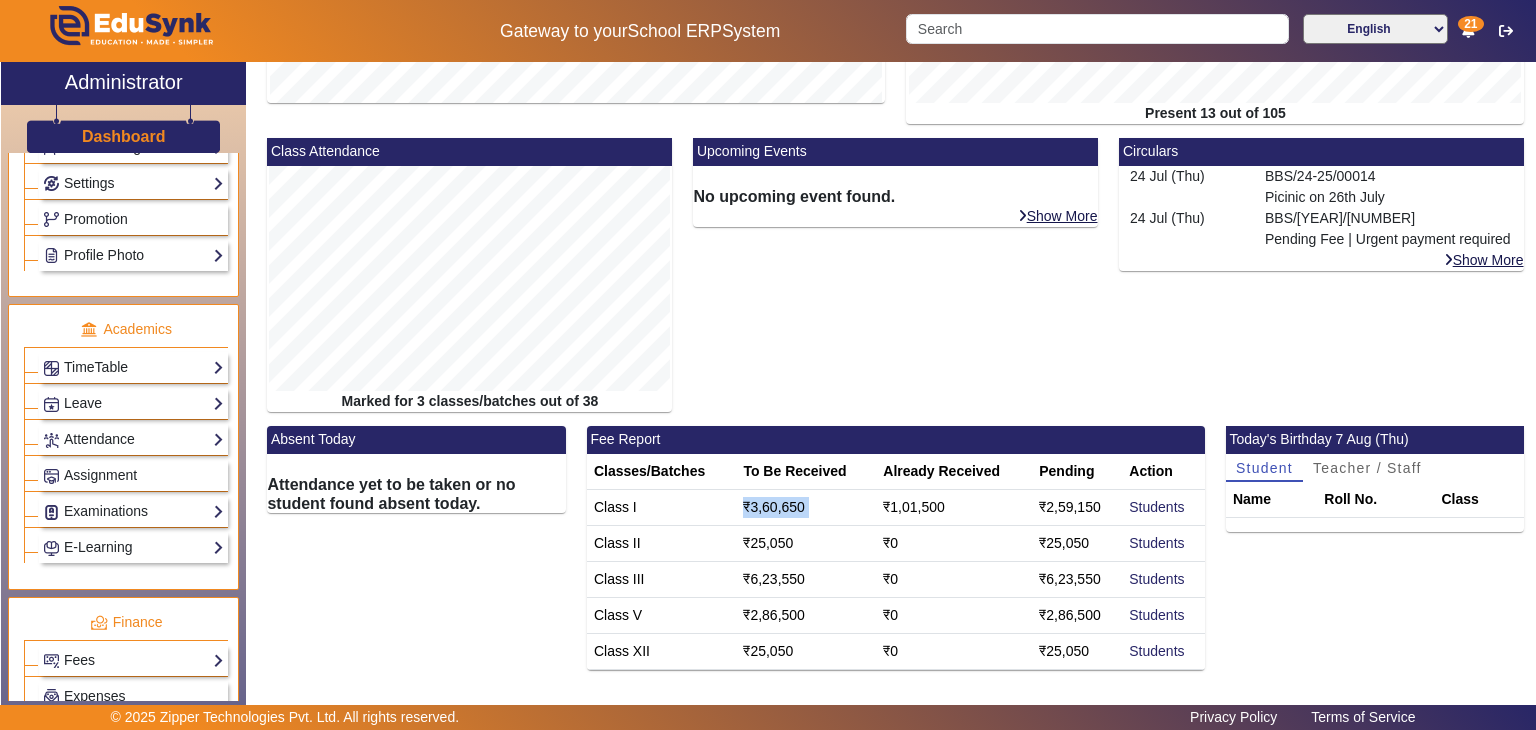 click on "₹3,60,650" 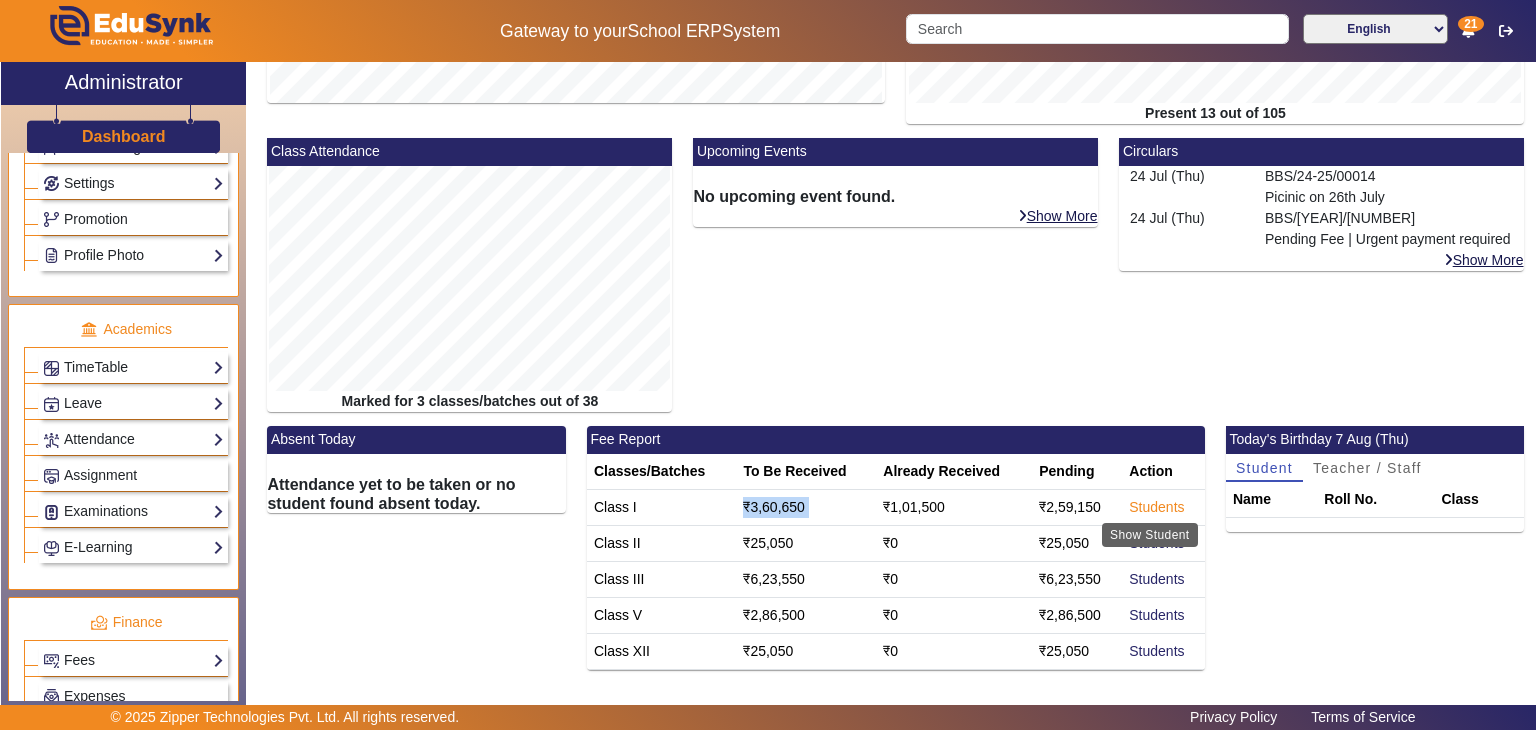 click on "Students" 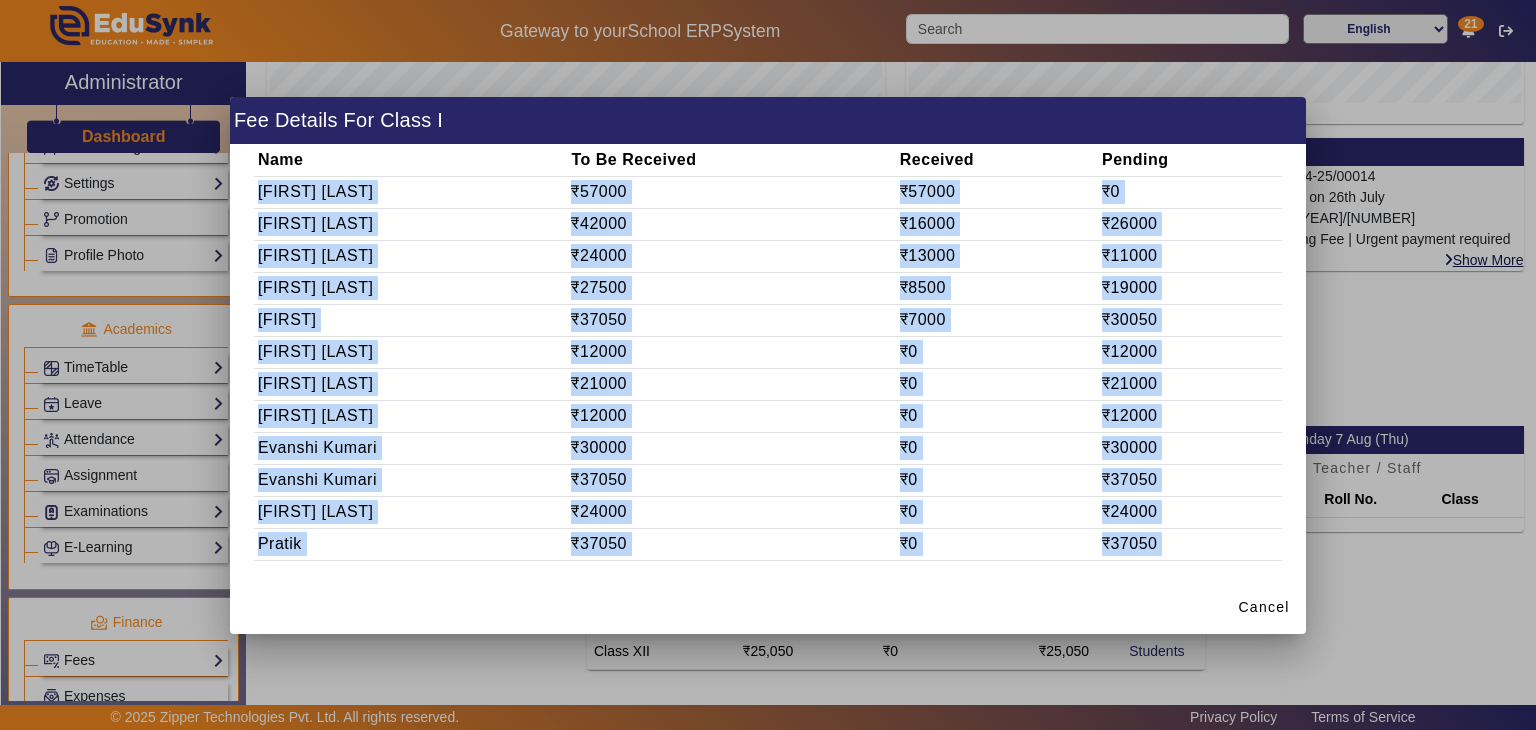 drag, startPoint x: 259, startPoint y: 189, endPoint x: 1011, endPoint y: 589, distance: 851.7652 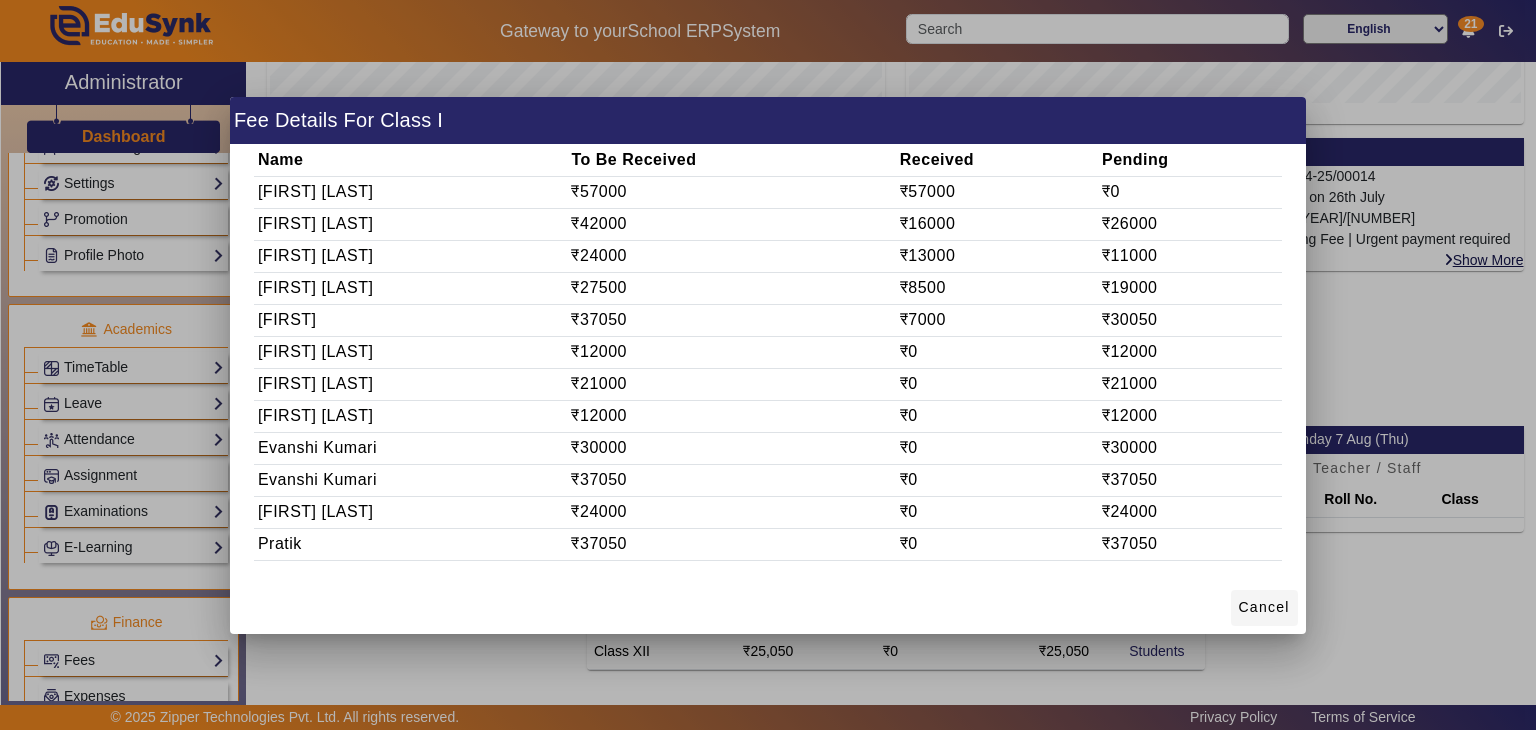 click on "Cancel" at bounding box center (1264, 607) 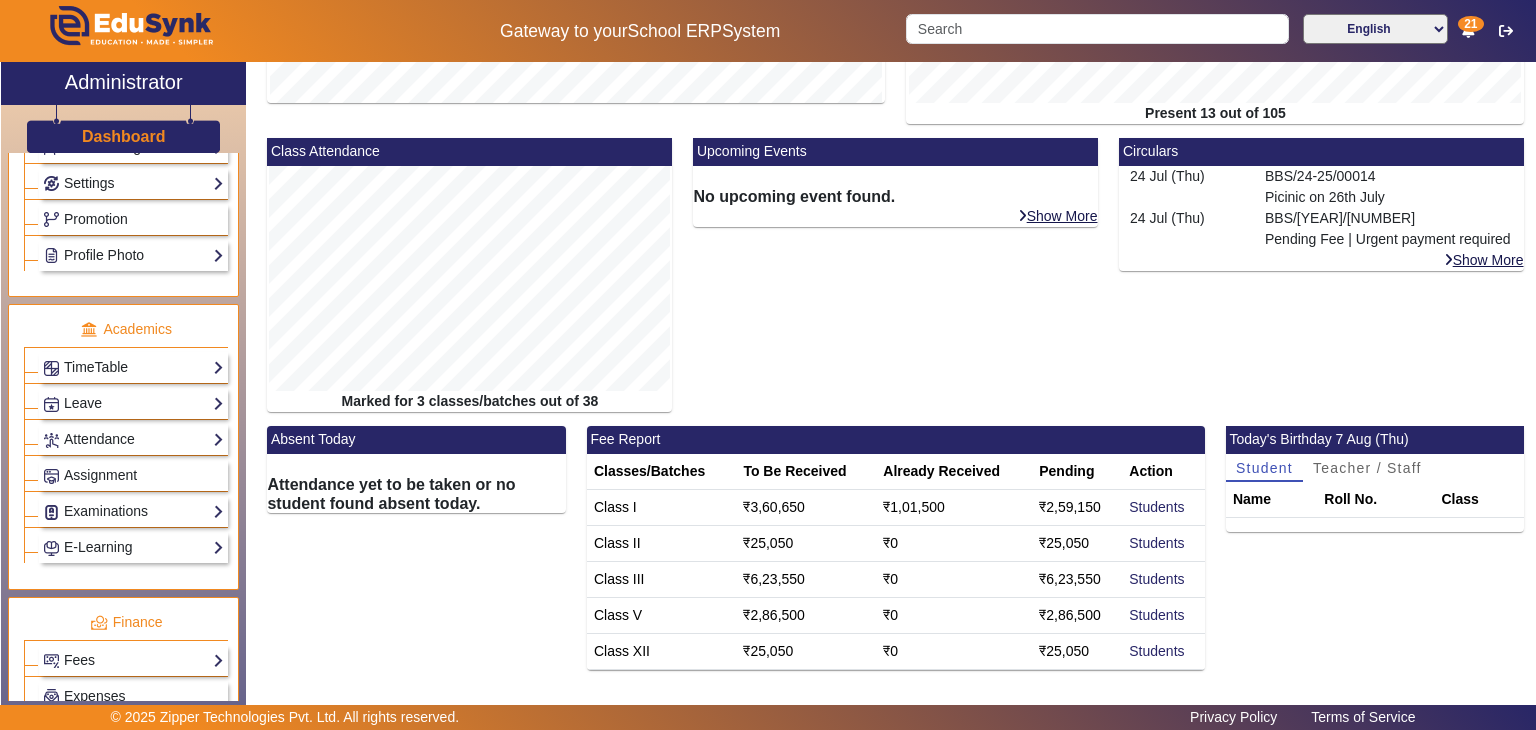click on "X Administrator Dashboard Administration  Institution  Institution Details   Session Configuration   Classes/Batches   Subjects  Students Staff  Teachers   Non Teaching Staff   Driver   Support Staff  Transportation  Overview   Vehicle Directory   Routes   Trip Record  Library  Overview   Configuration   Book Lists   Issue a Book   List of Books Issued   Card   Penalties  ID Card  Students   Teachers   Non Teaching Staff   Template  Birthday  Students  Admissions Admissions-Enquiry Front Desk  Visitors Book   Postal Receipt   Postal Dispatch   Phone Call Logs   Complaint Book  Report  Import History   App Invites   Other Reports  Inventory Gallery  List   Add  Notice Board  List   Add  Certificates  Certificates   TC   Bonafide  User Settings  Roles   Users  Settings  Biometric   Configuration   Live Class Setup   Bank Account   Chat Settings   Sequence   Change Password   Subscription  Promotion Profile Photo  Add Profile Photo   Profile Photo List  Academics  TimeTable  Assign Teacher   Academic Calendar" 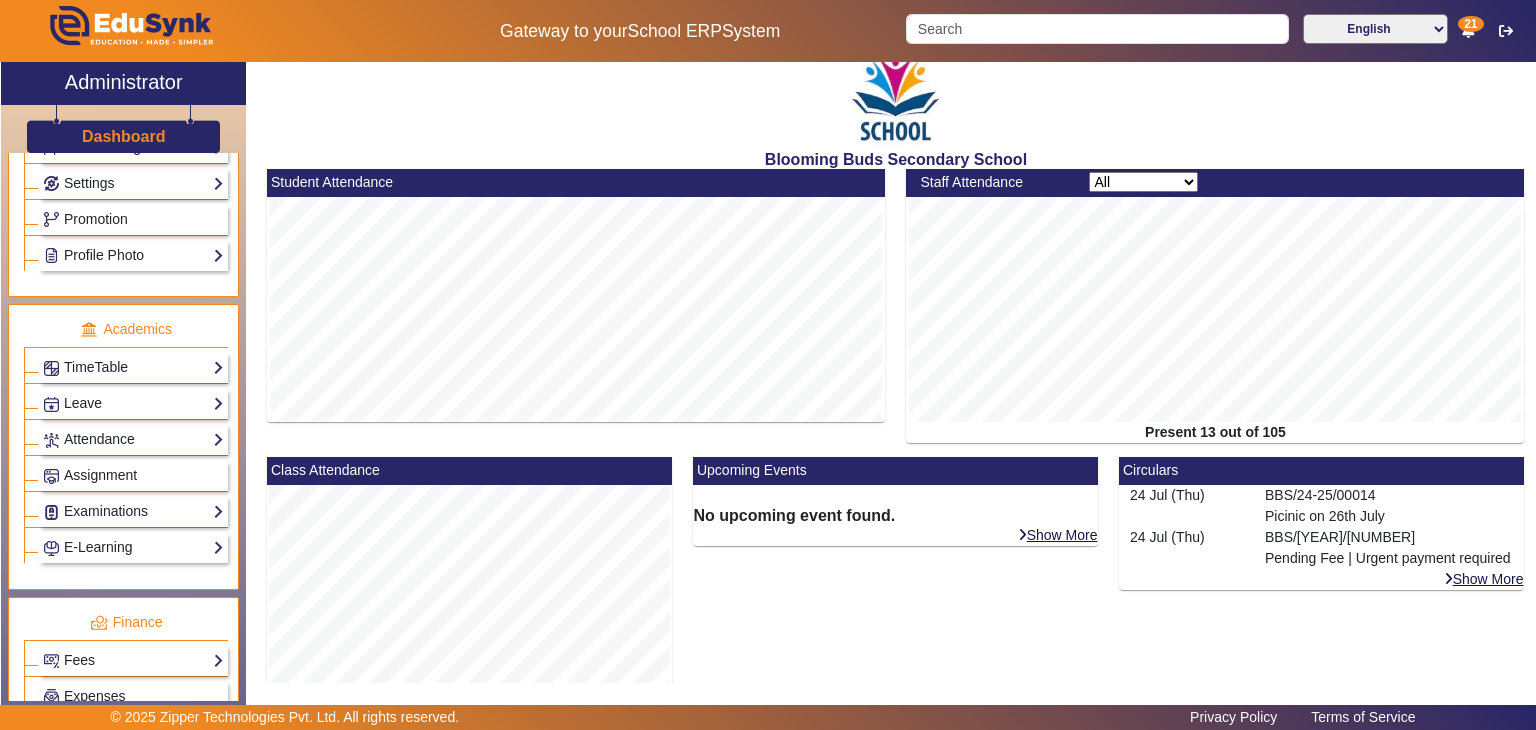 scroll, scrollTop: 342, scrollLeft: 0, axis: vertical 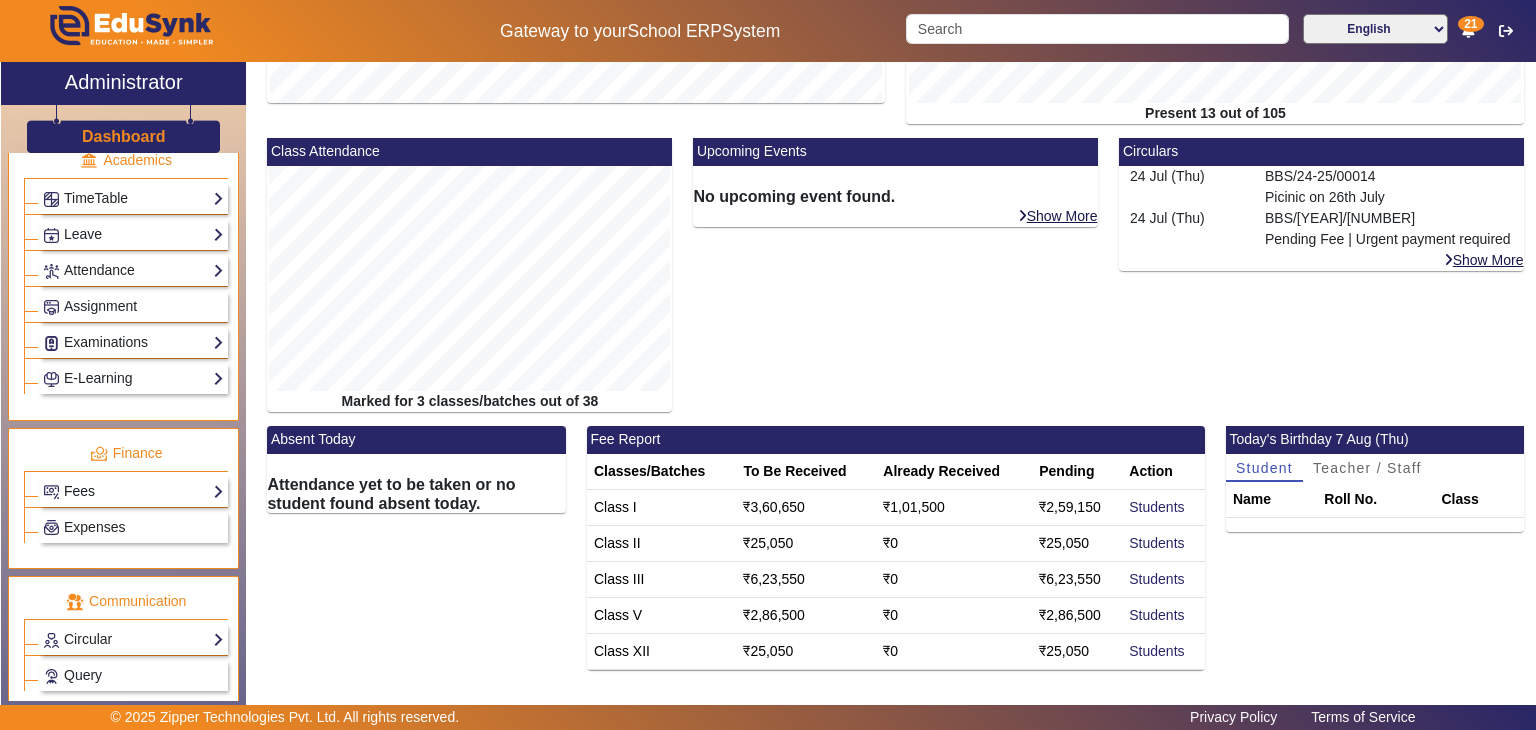 click on "Fees" 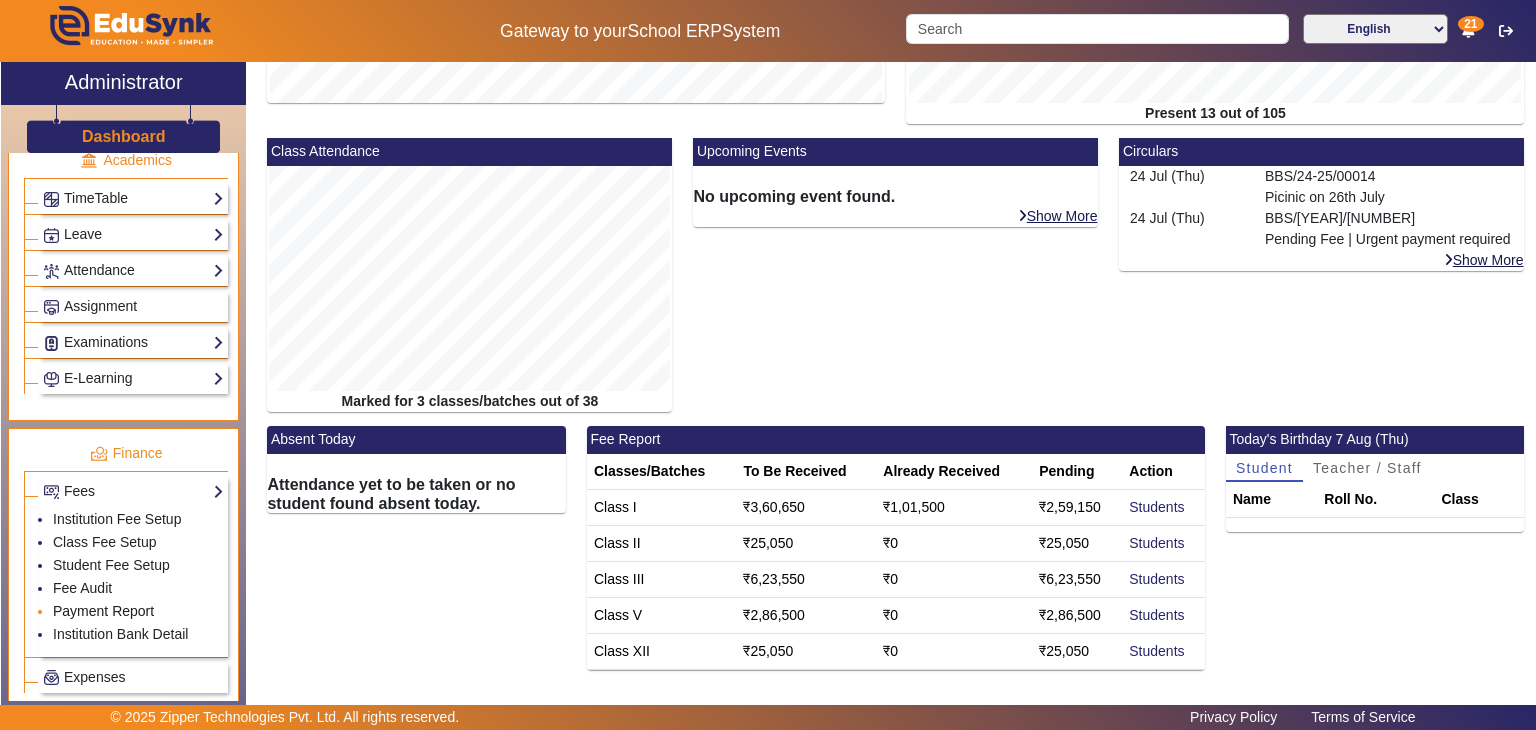 click on "Payment Report" 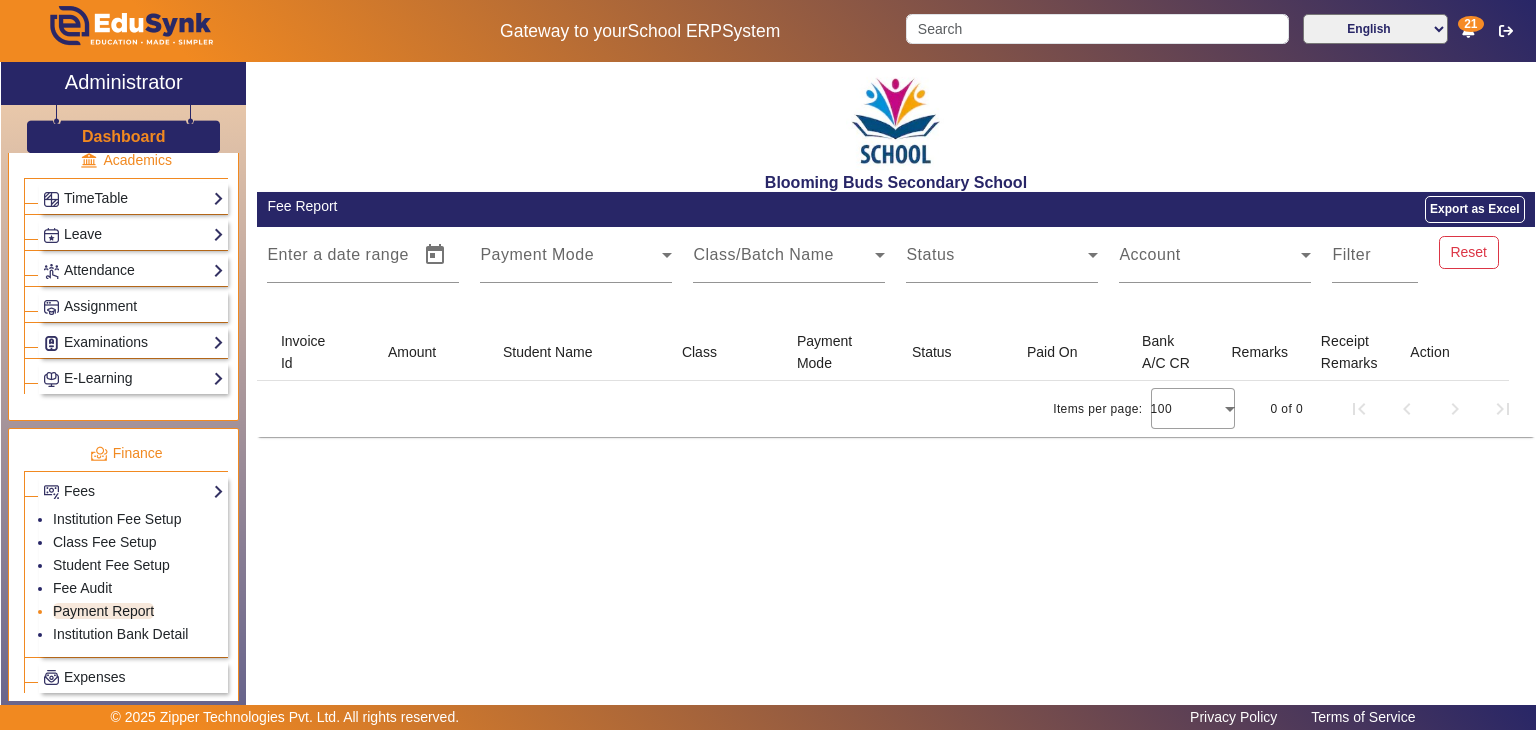scroll, scrollTop: 0, scrollLeft: 0, axis: both 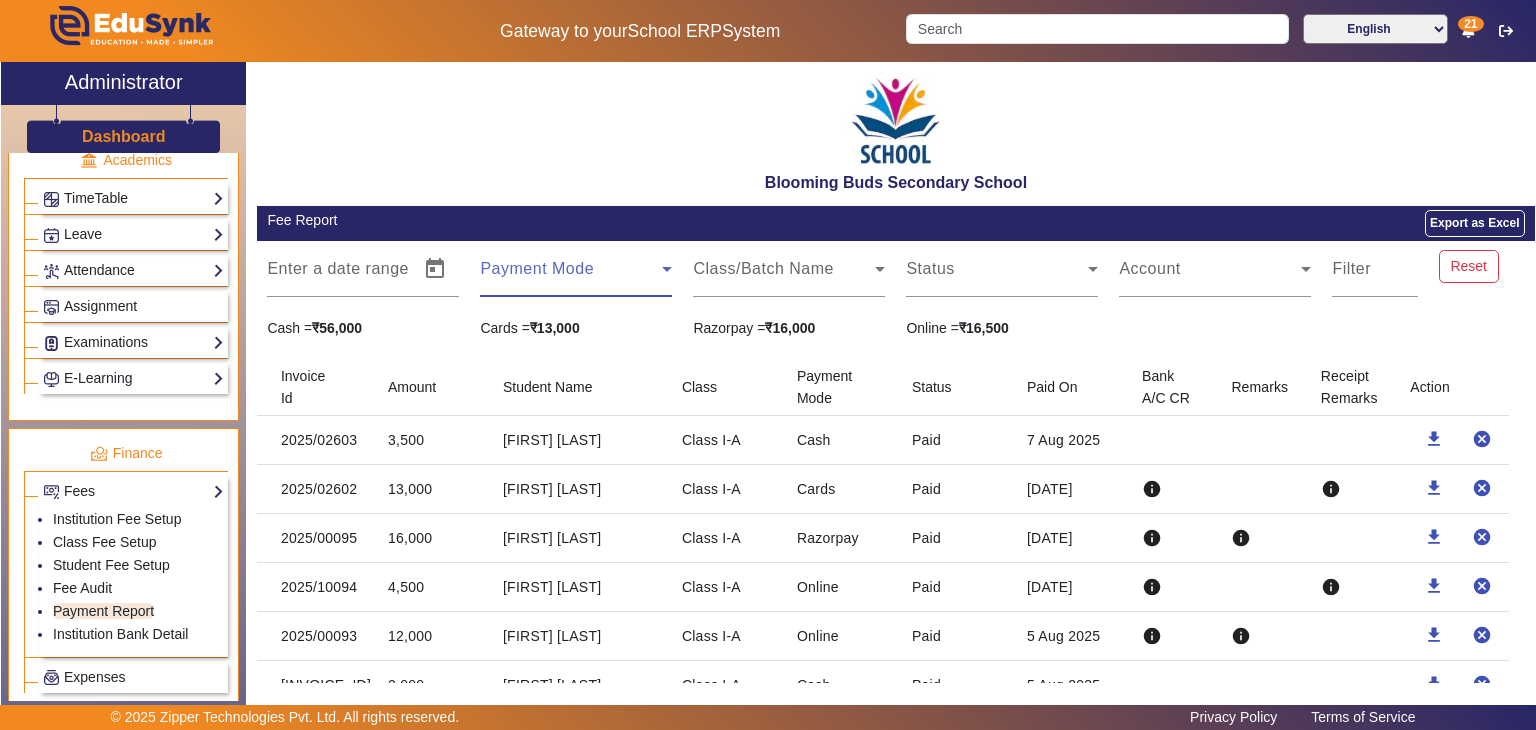 click at bounding box center [571, 277] 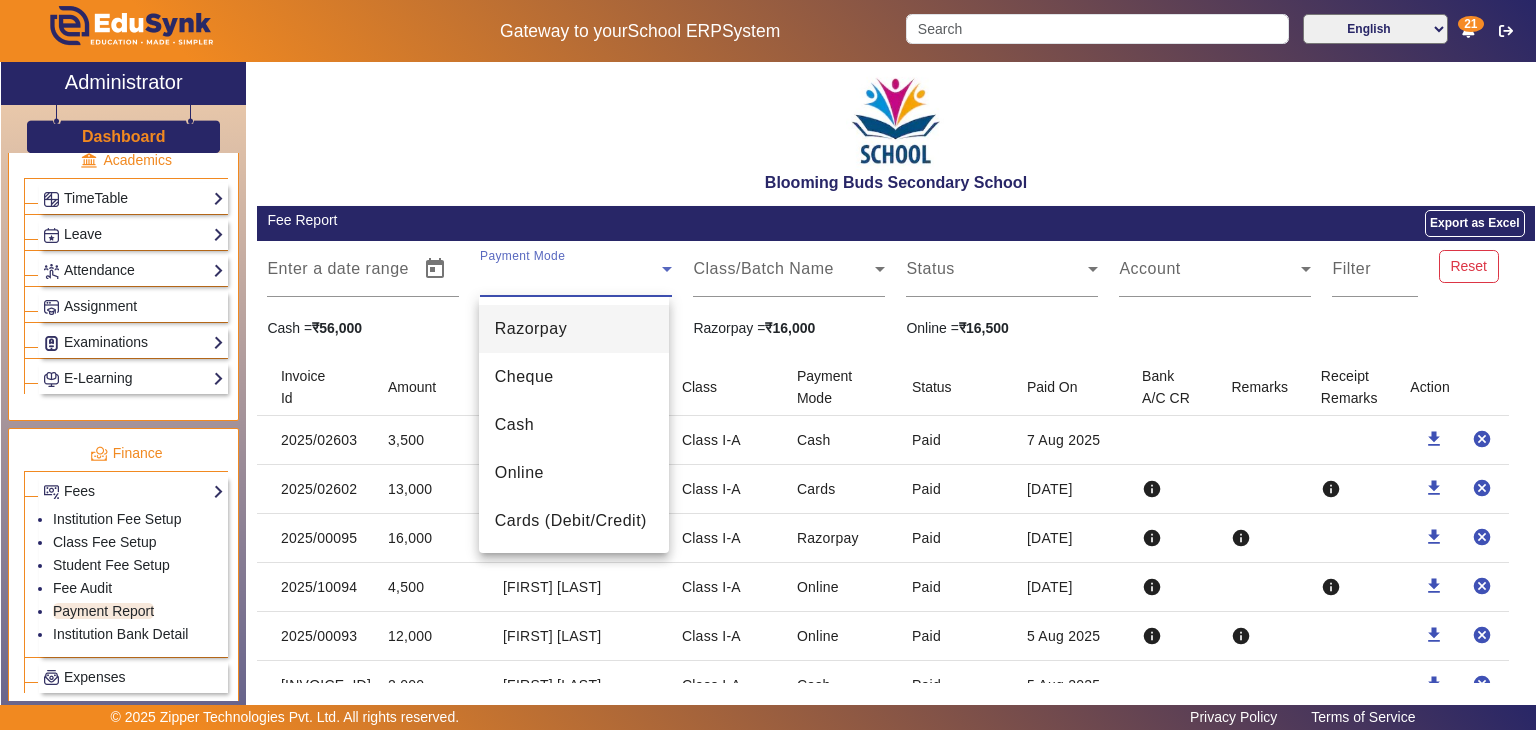click at bounding box center (768, 365) 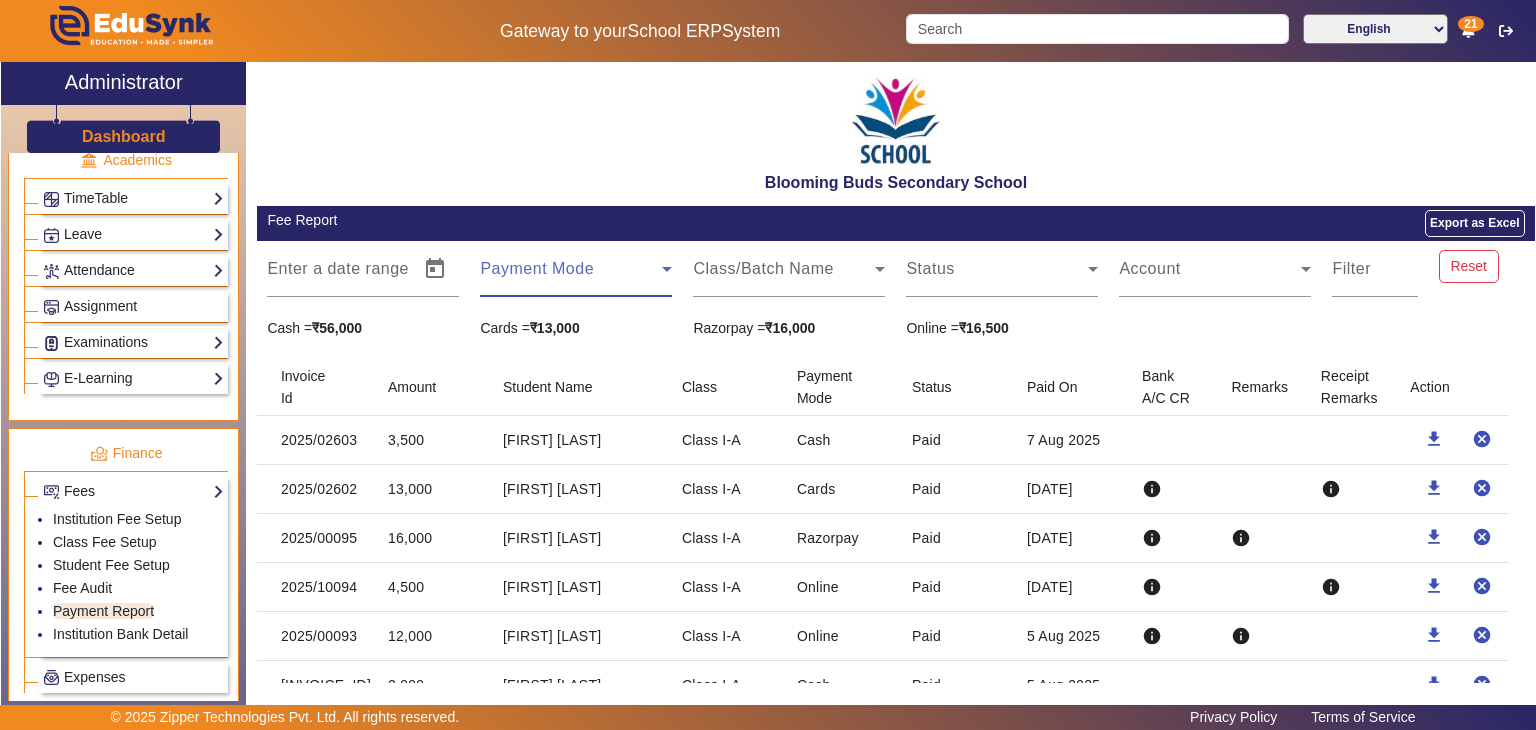 click at bounding box center [571, 277] 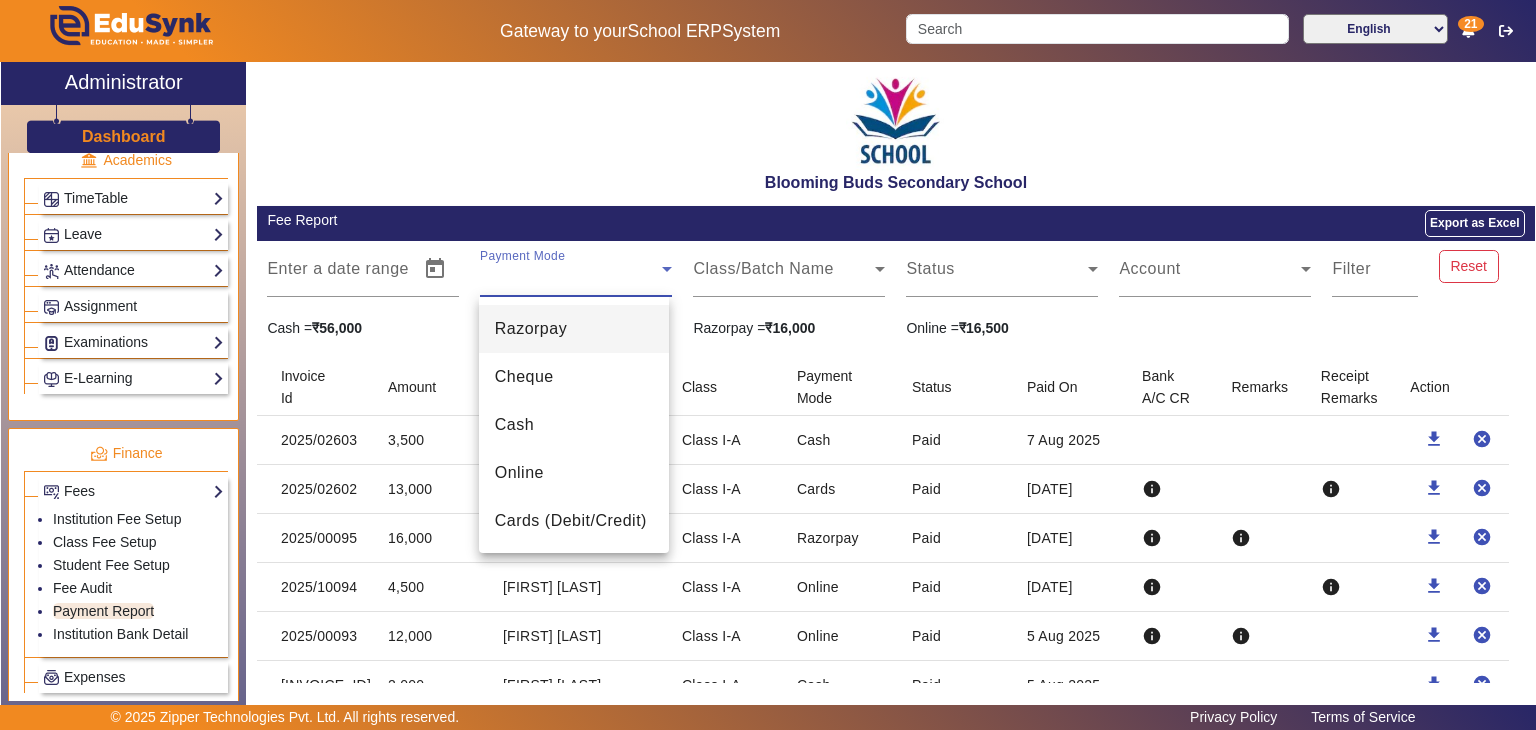 click at bounding box center [768, 365] 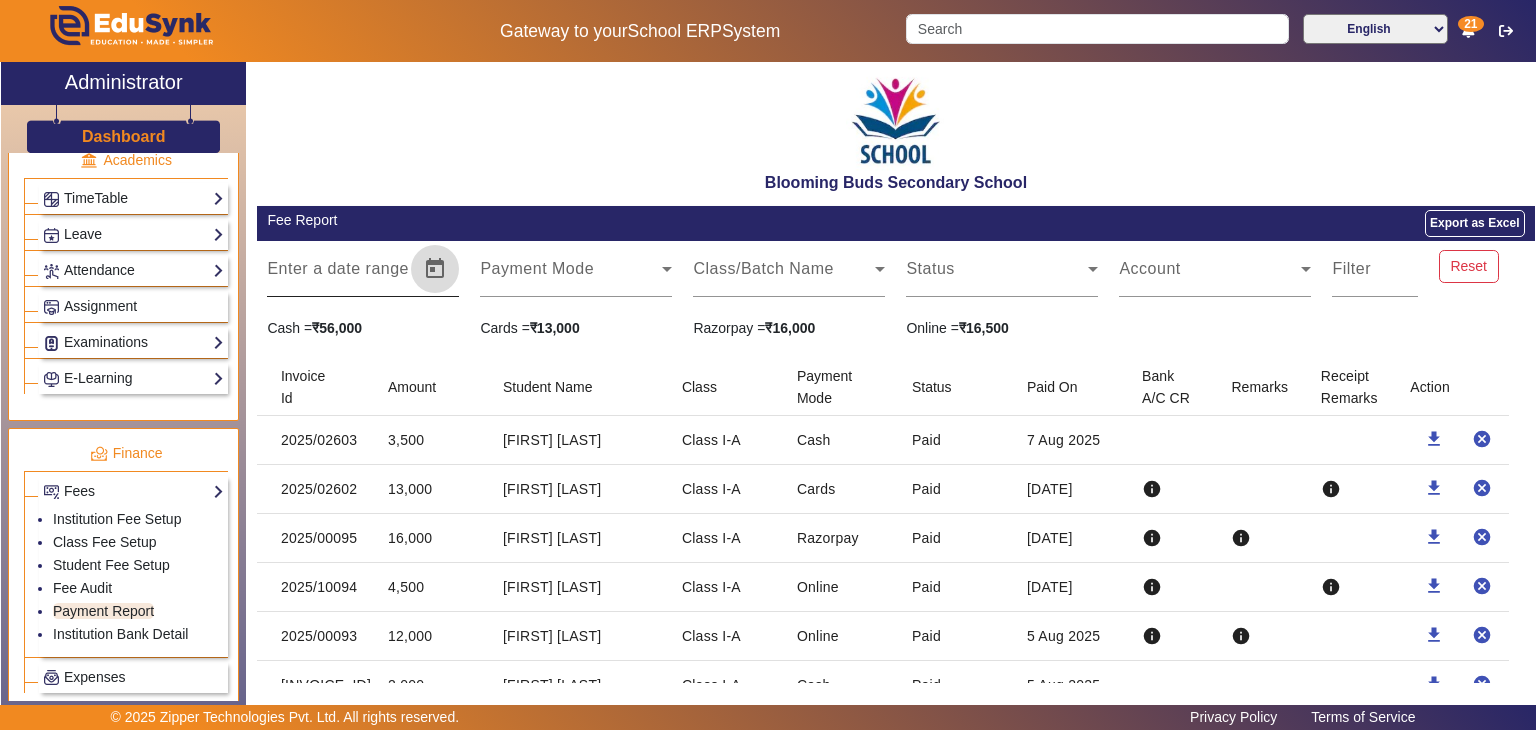 click 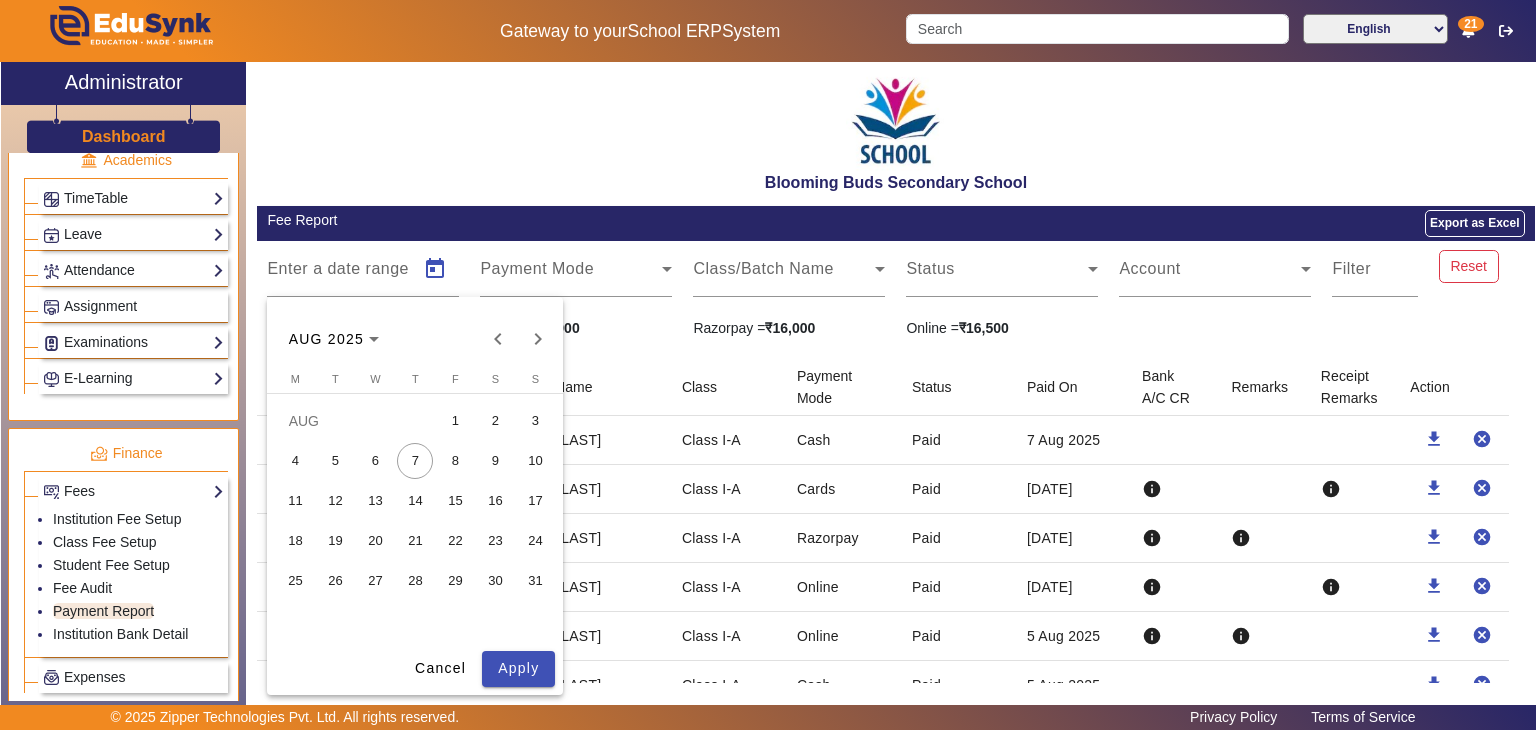 click on "1" at bounding box center [455, 421] 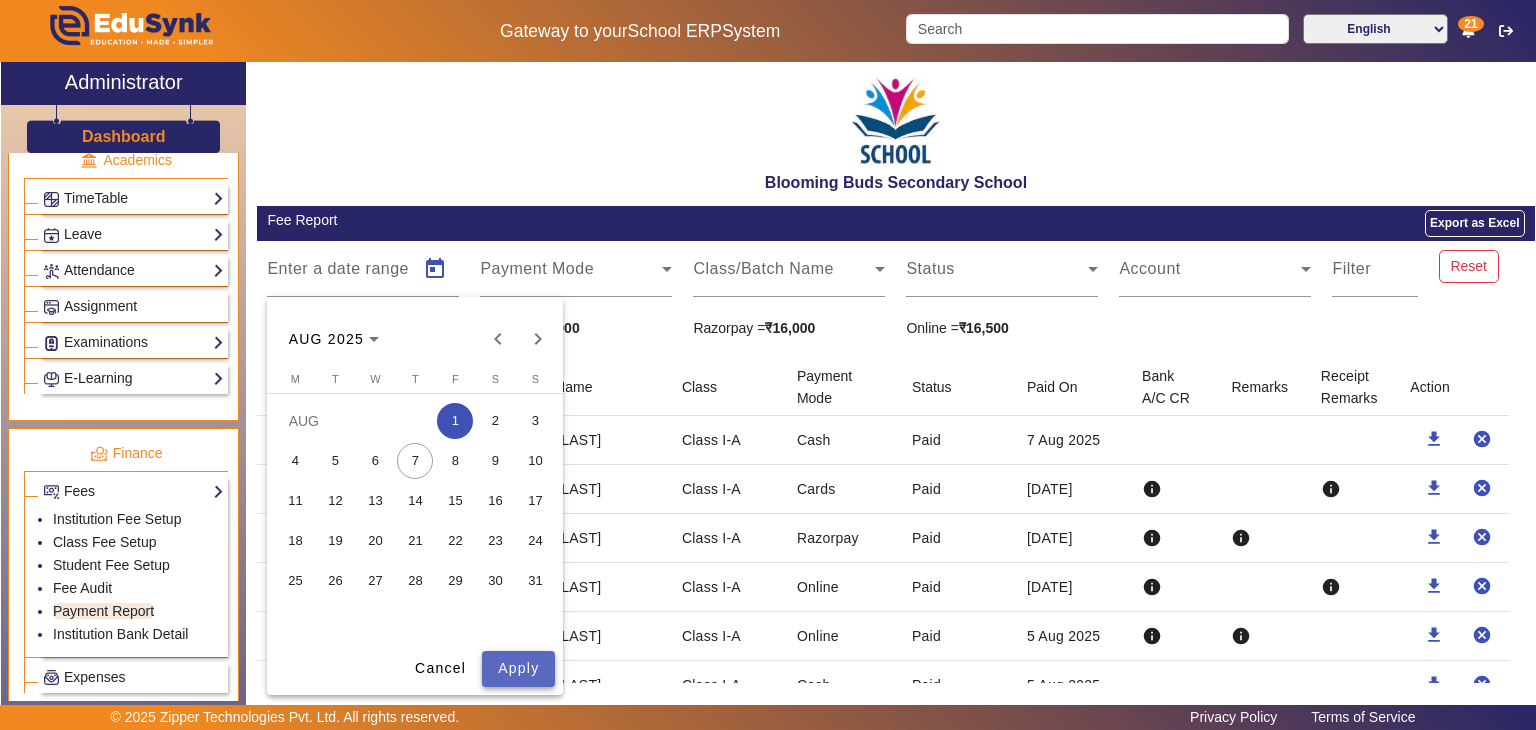 click on "Apply" at bounding box center (518, 668) 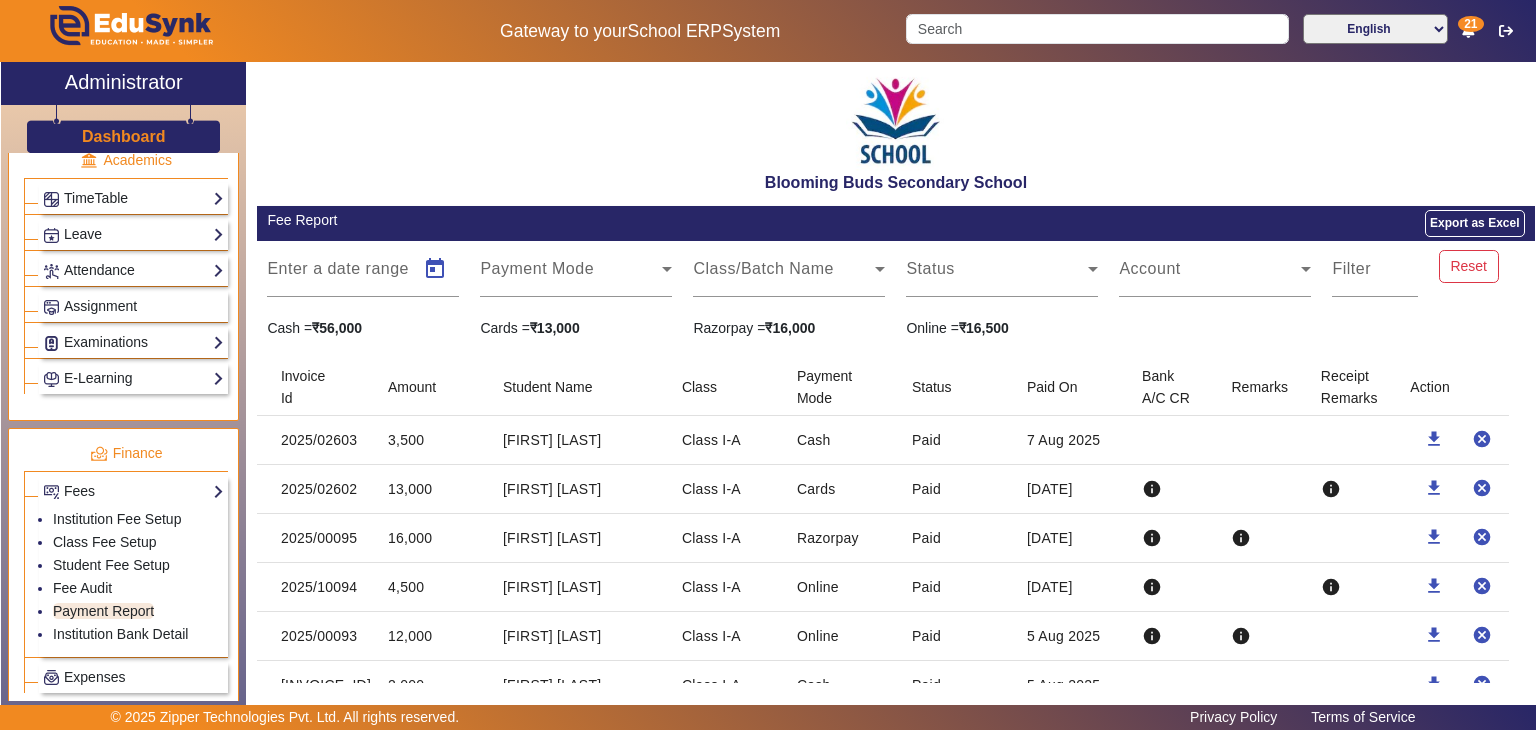 type on "01/08/2025" 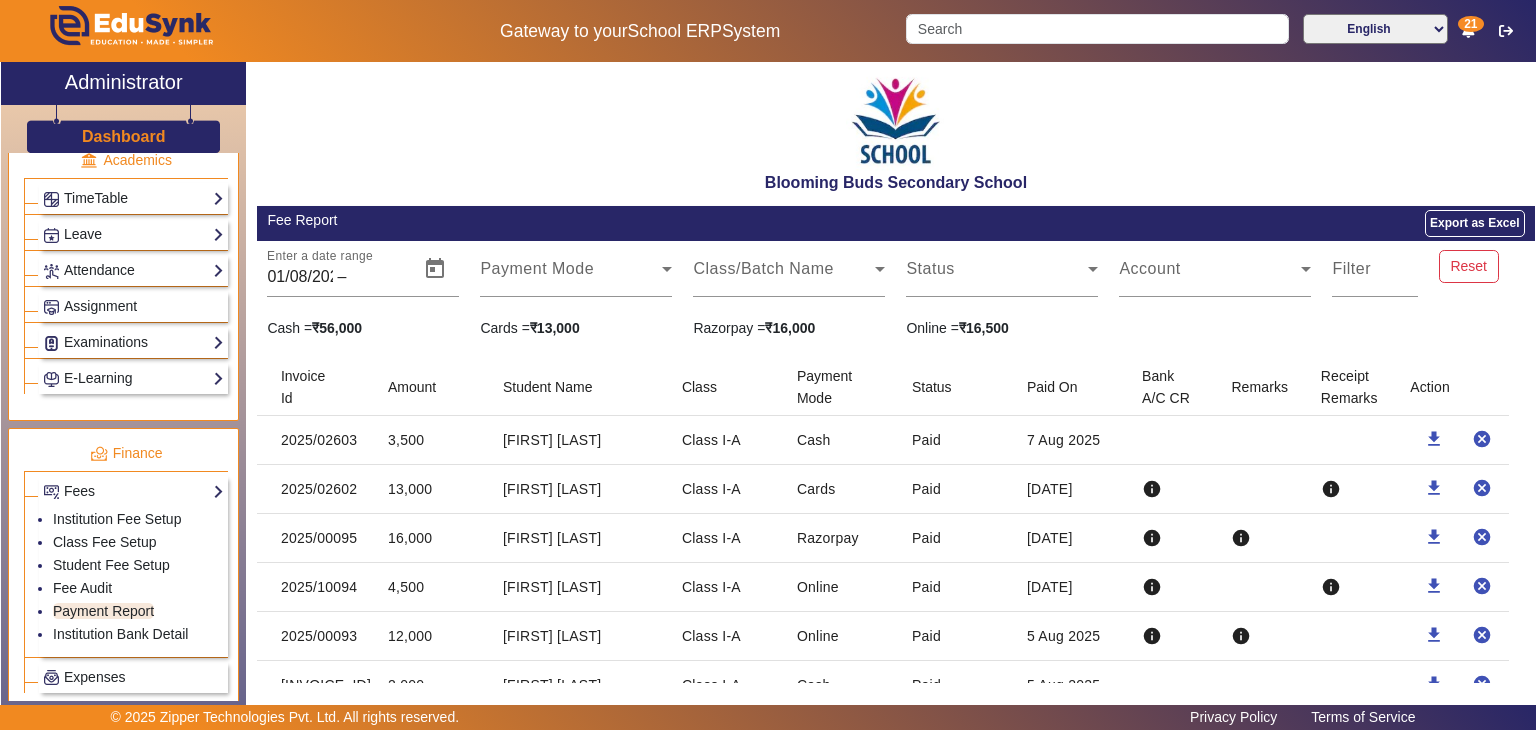 click on "Enter a date range [DATE] [DATE] – End Date Payment Mode Class/Batch Name Status Account Filter Reset  Cash =  ₹56,000  Cards =  ₹13,000  Razorpay =  ₹16,000  Online =  ₹16,500  Invoice Id   Amount   Class   Payment Mode   Status   Paid On  Bank A/C CR Remarks Receipt Remarks Action  [INVOICE_ID]   [AMOUNT]   Class I-A   Cash   Paid   [DATE]  download cancel  [INVOICE_ID]   [AMOUNT]   Class I-A   Cards   Paid   [DATE]  info info download cancel  [INVOICE_ID]   [AMOUNT]   Class I-A   Razorpay   Paid   [DATE]  info info download cancel  [INVOICE_ID]   [AMOUNT]   Class I-A   Online   Paid   [DATE]  info info download cancel  [INVOICE_ID]   [AMOUNT]   Class I-A   Online   Paid   [DATE]  info info download cancel  [INVOICE_ID]   [AMOUNT]   Class I-A   Cash   Paid   [DATE]  download cancel  [INVOICE_ID]   [AMOUNT]   Class I-A   Cash   Paid   [DATE]  download cancel  [INVOICE_ID]   [AMOUNT]   Cash" 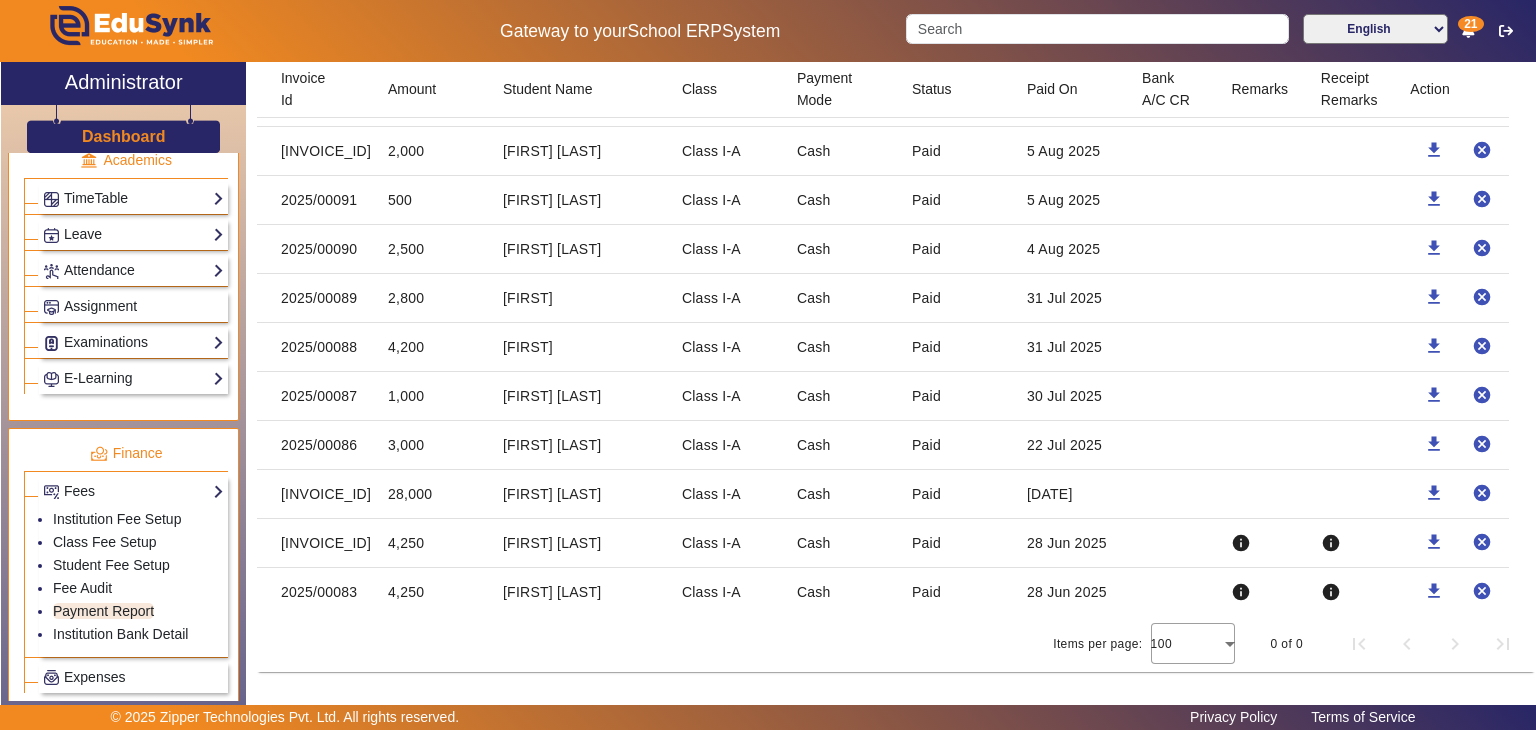 scroll, scrollTop: 0, scrollLeft: 0, axis: both 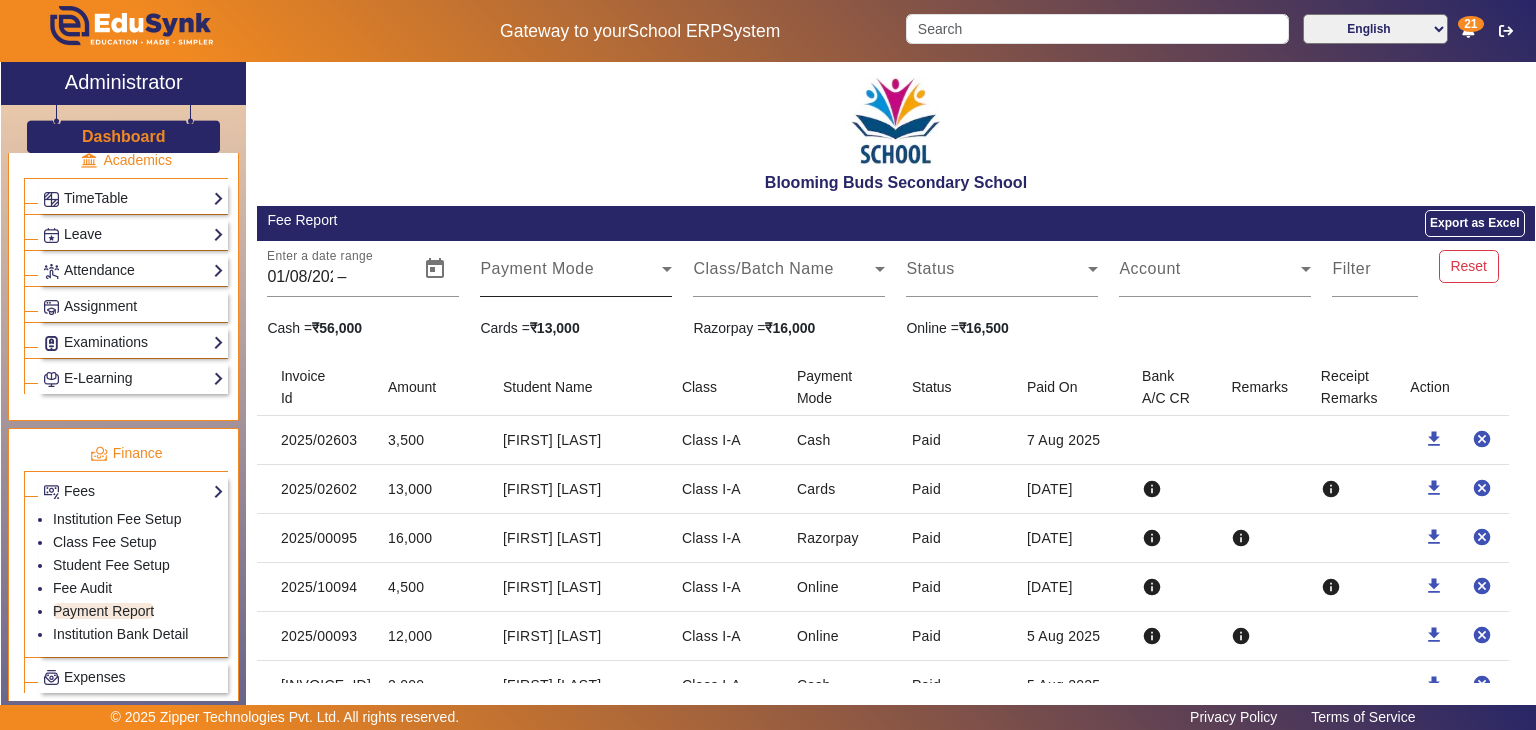 click on "Payment Mode" 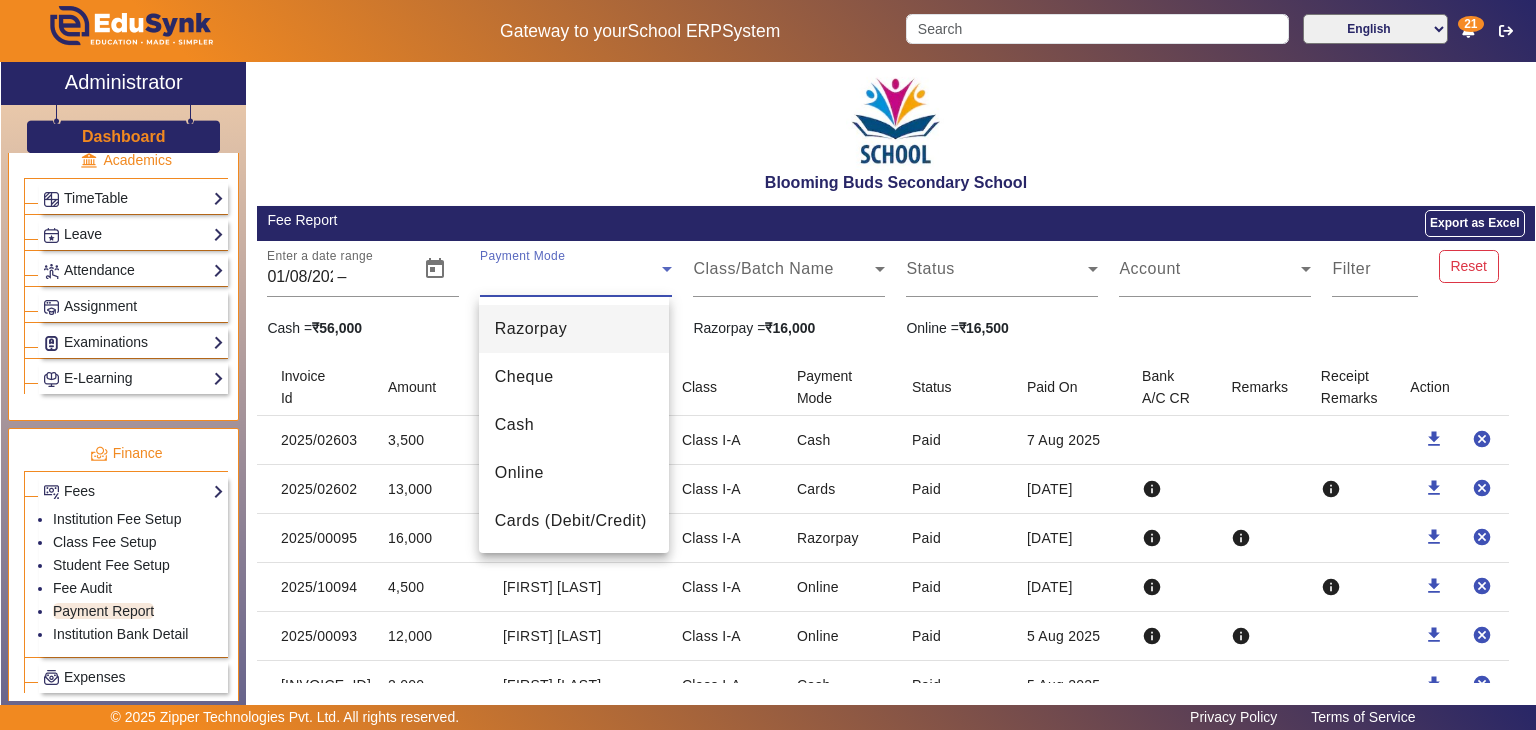 click at bounding box center (768, 365) 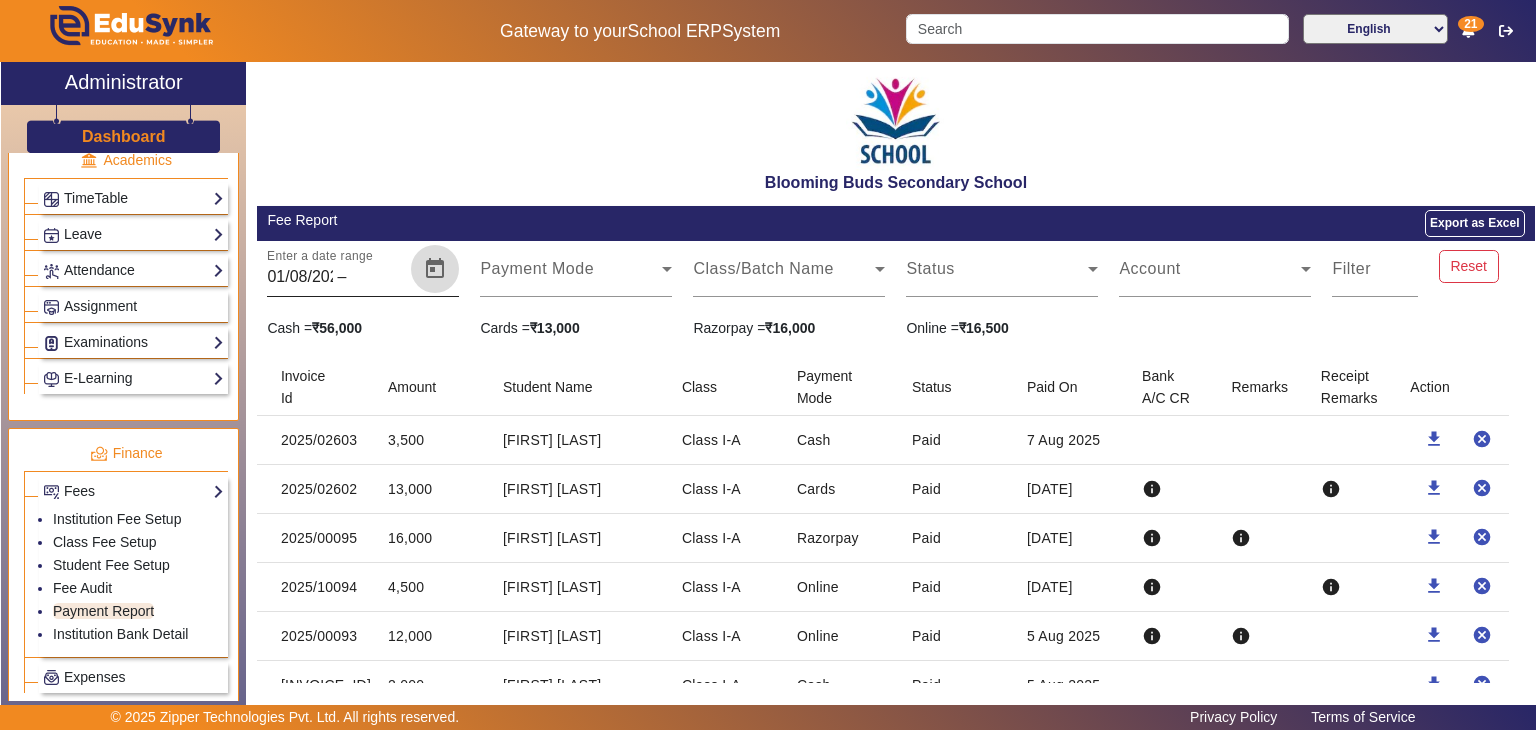 click 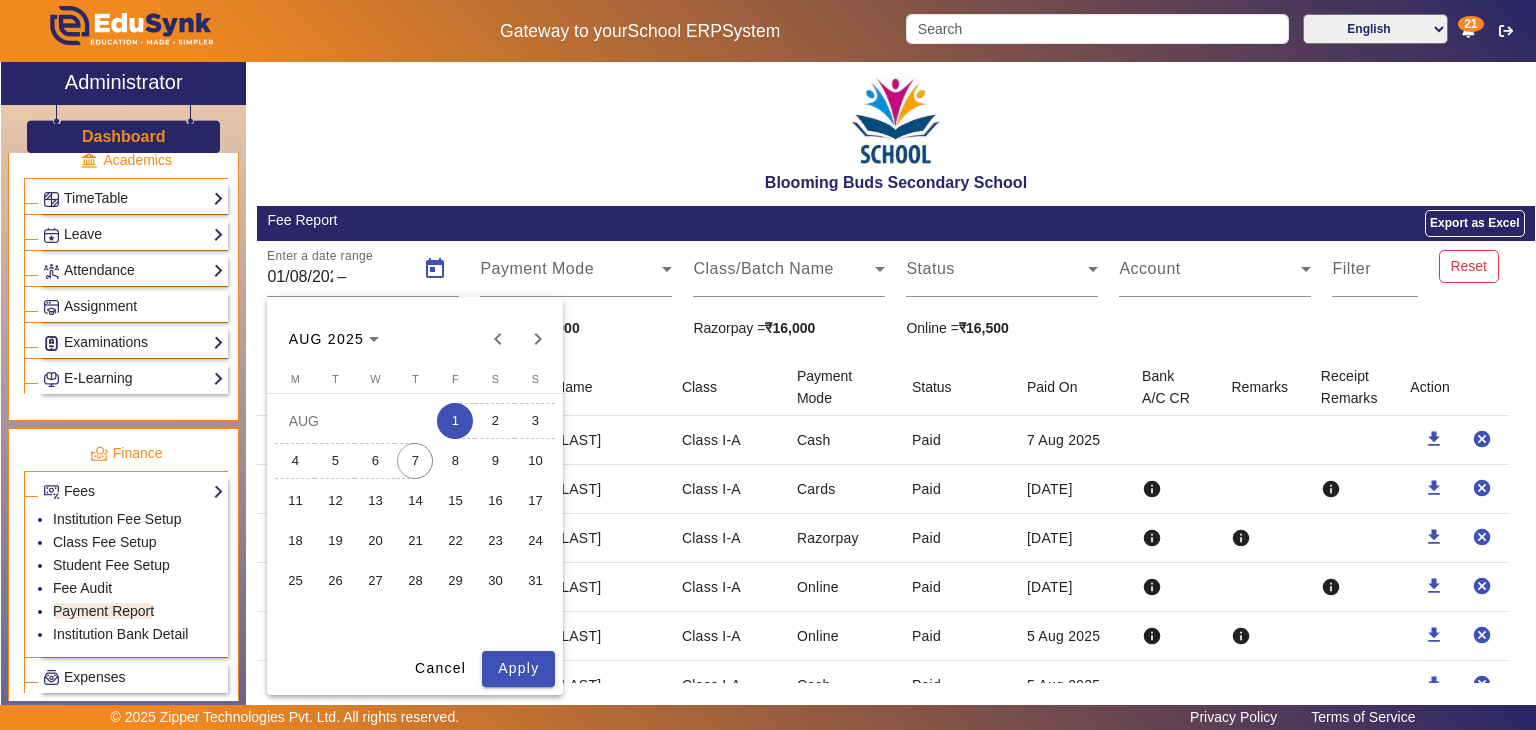 click on "7" at bounding box center [415, 461] 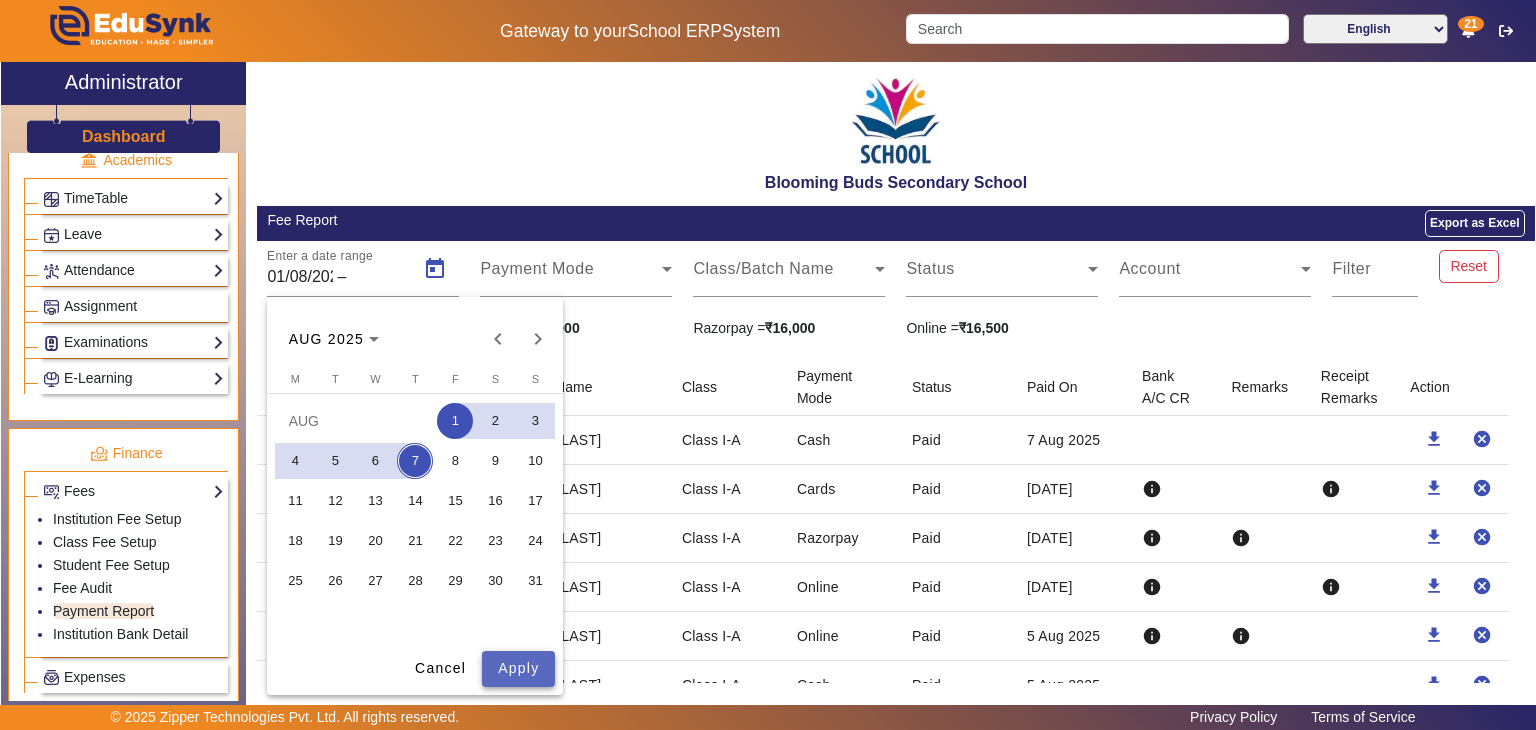 click on "Apply" at bounding box center (518, 668) 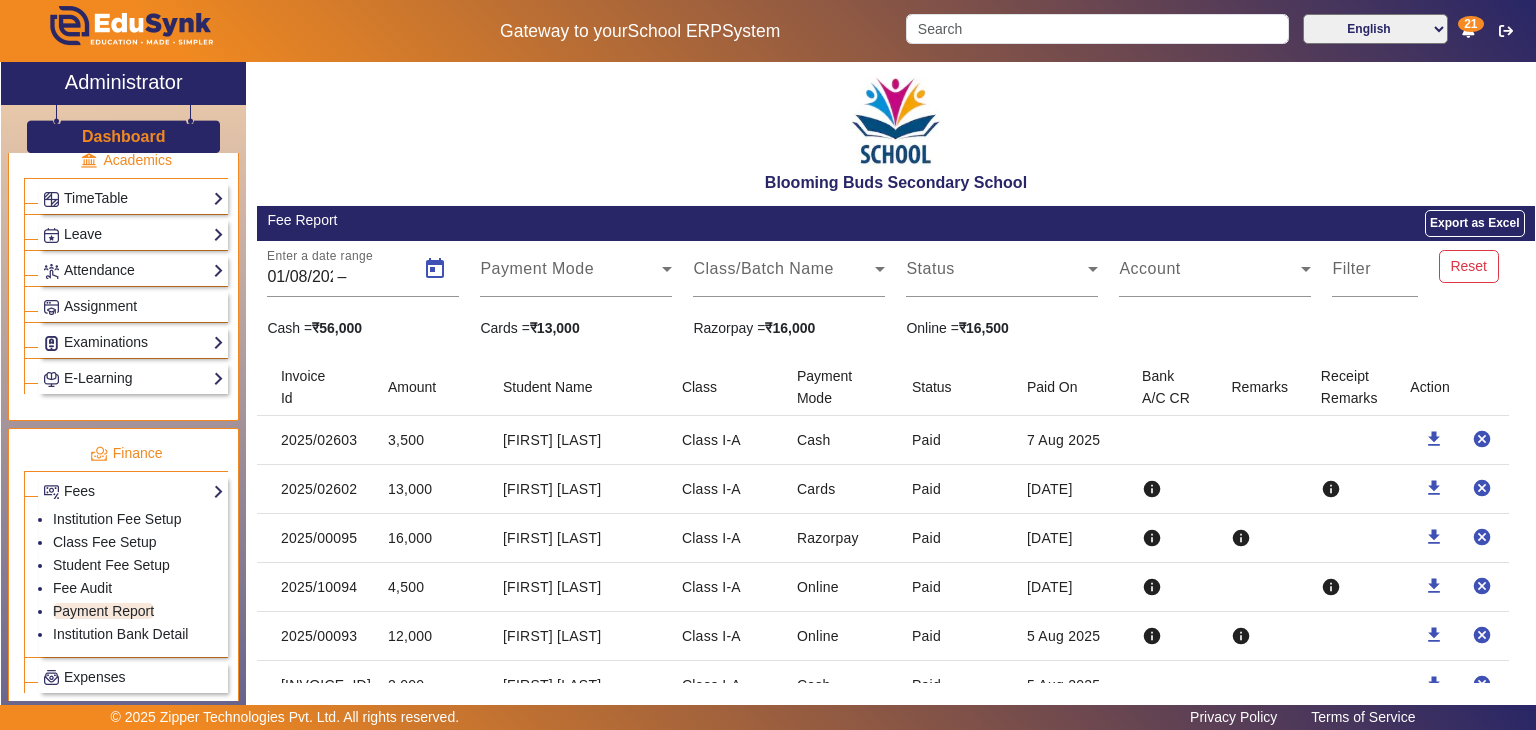 type on "07/08/2025" 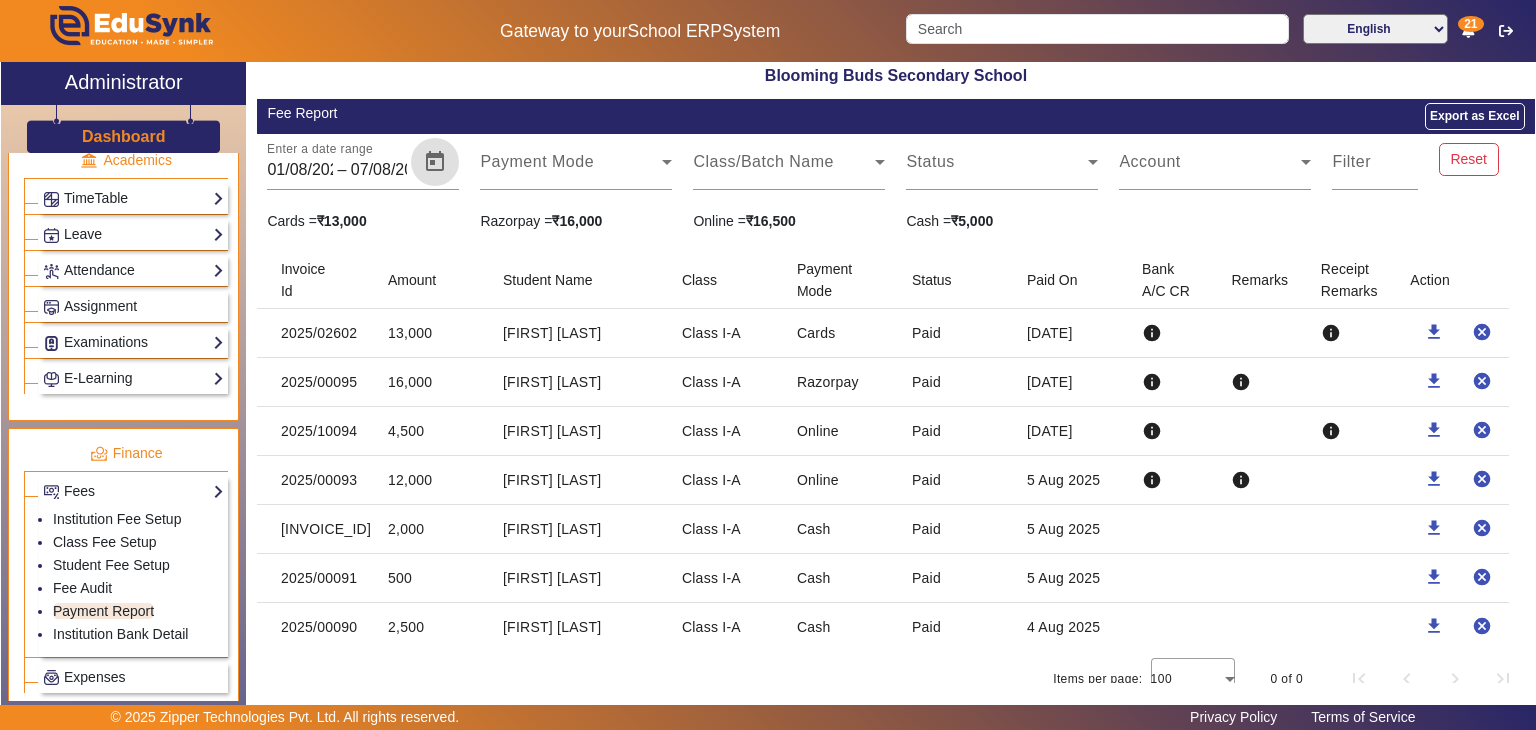 scroll, scrollTop: 116, scrollLeft: 0, axis: vertical 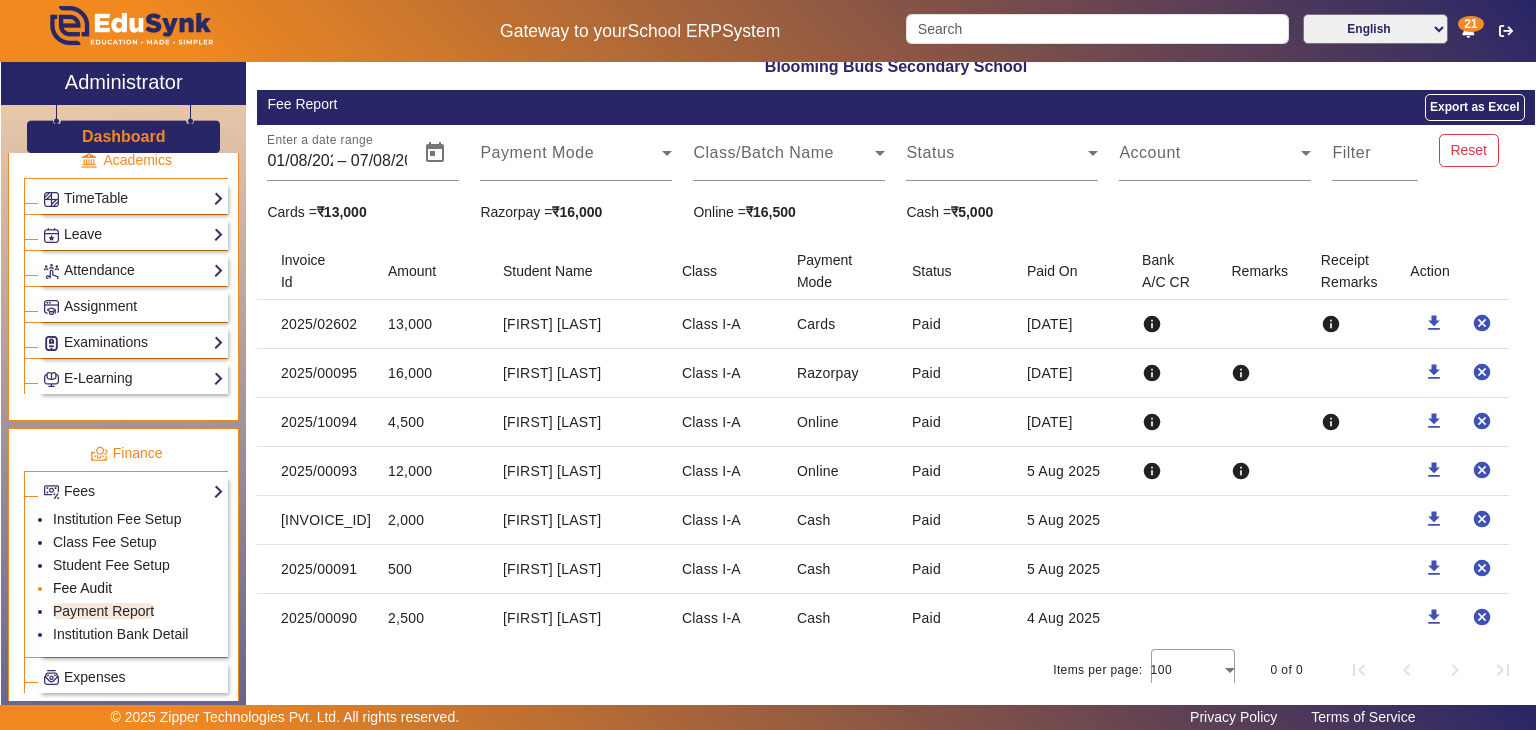 click on "Fee Audit" 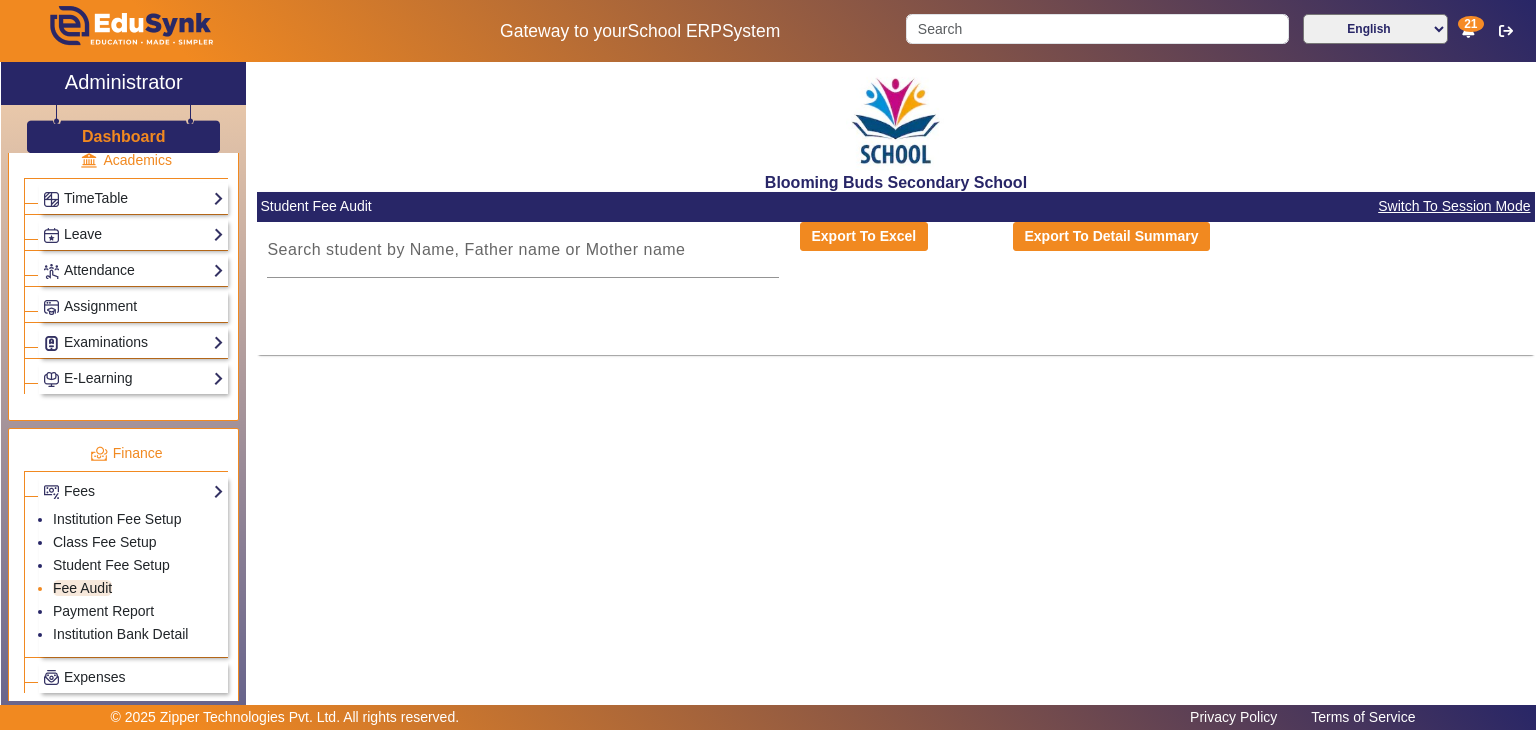 scroll, scrollTop: 0, scrollLeft: 0, axis: both 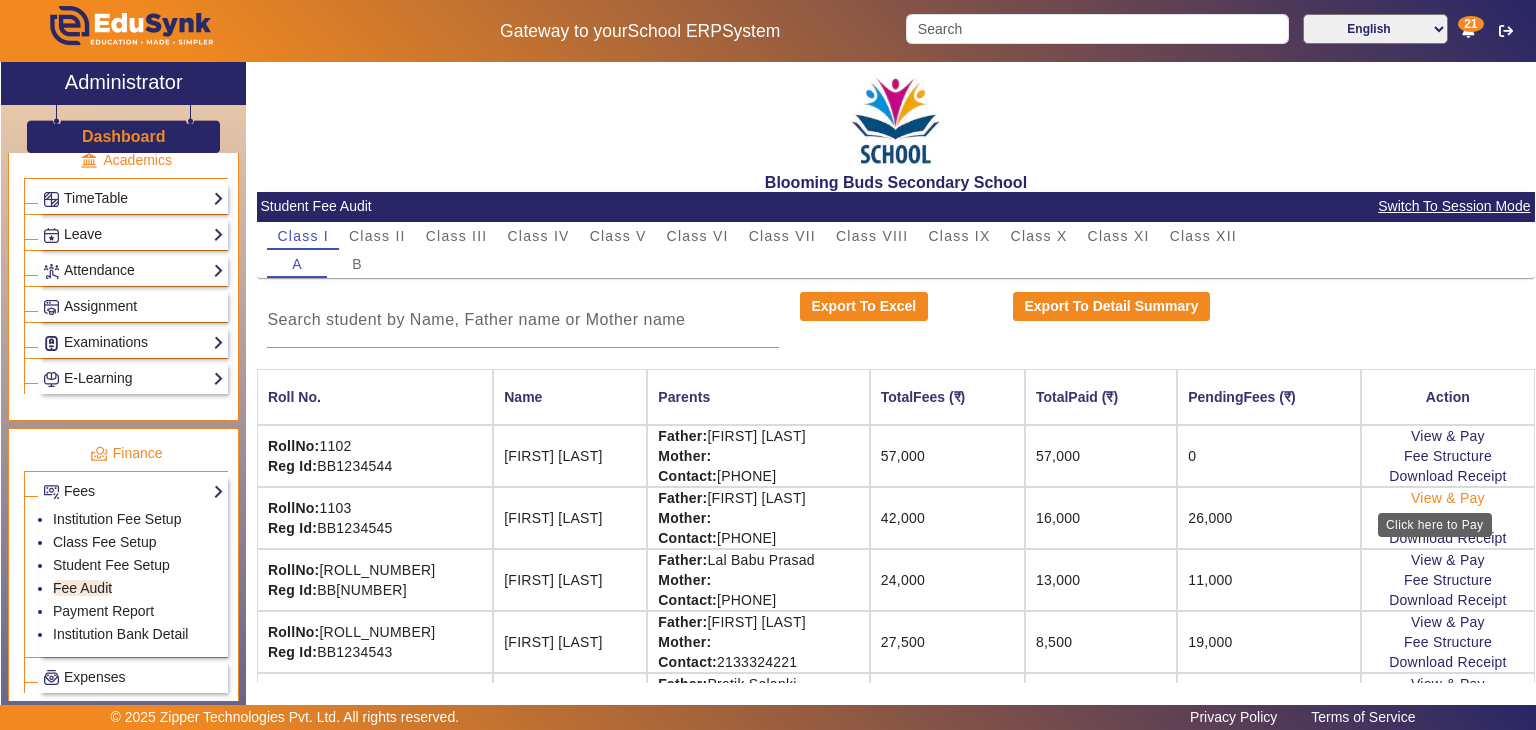 click on "View & Pay" 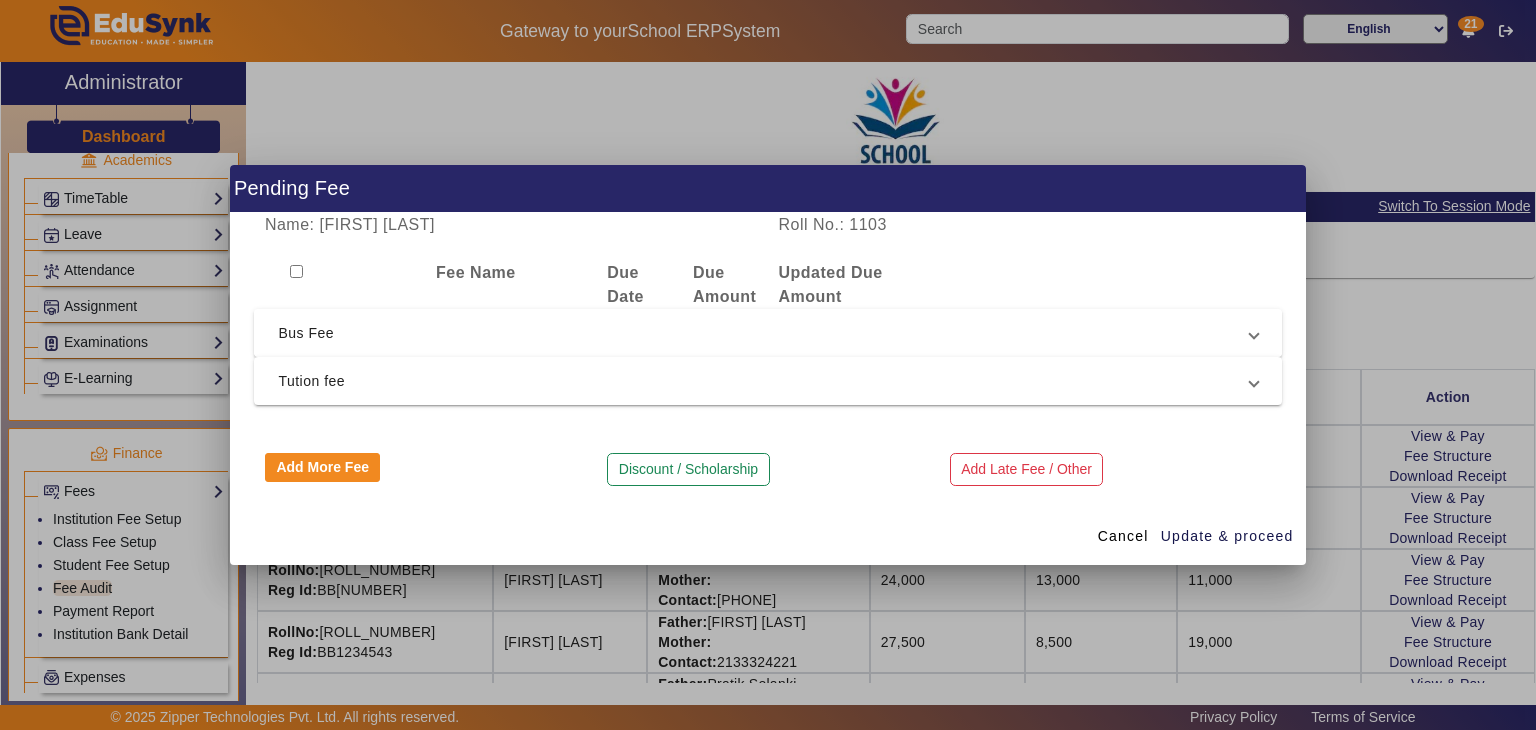 click on "Bus Fee" at bounding box center (763, 333) 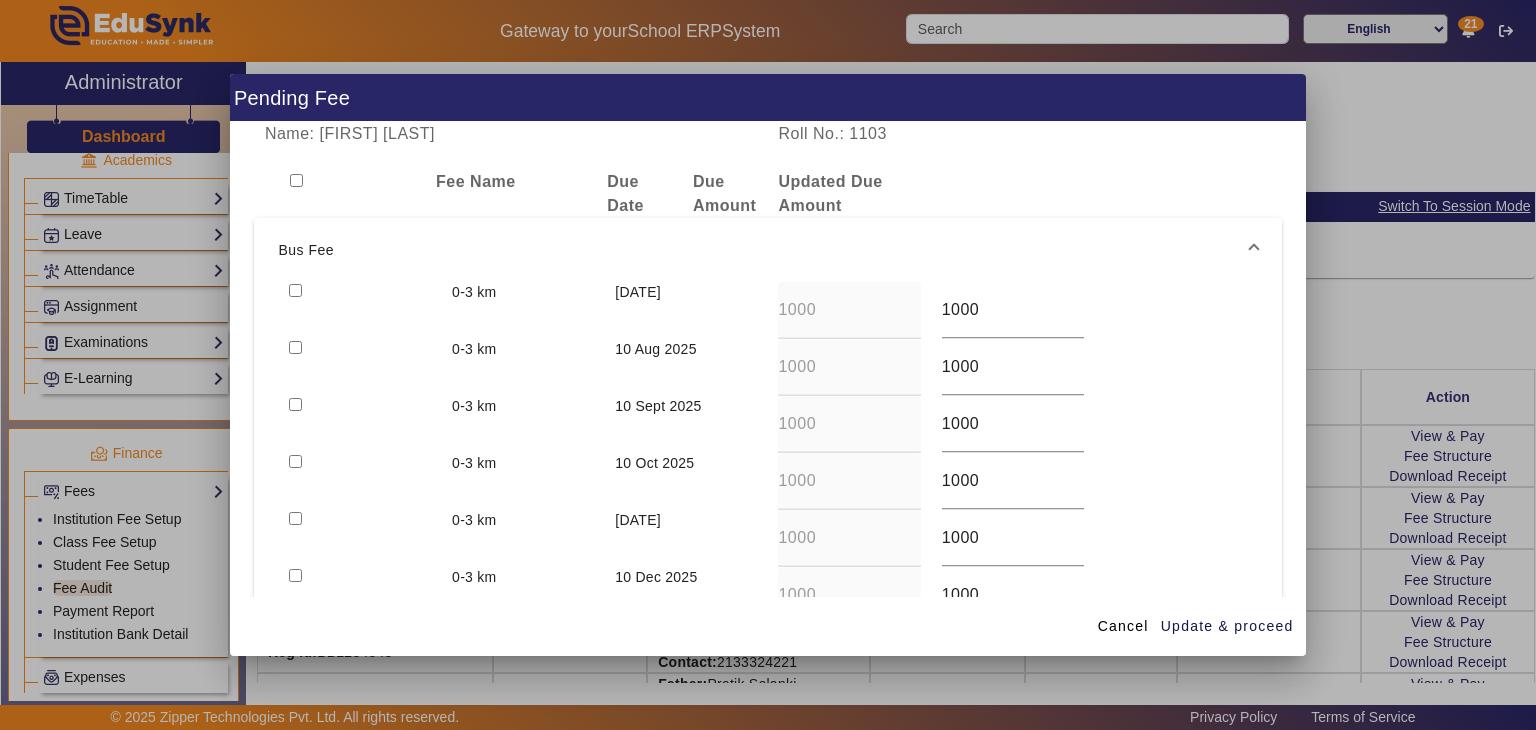 click at bounding box center (768, 365) 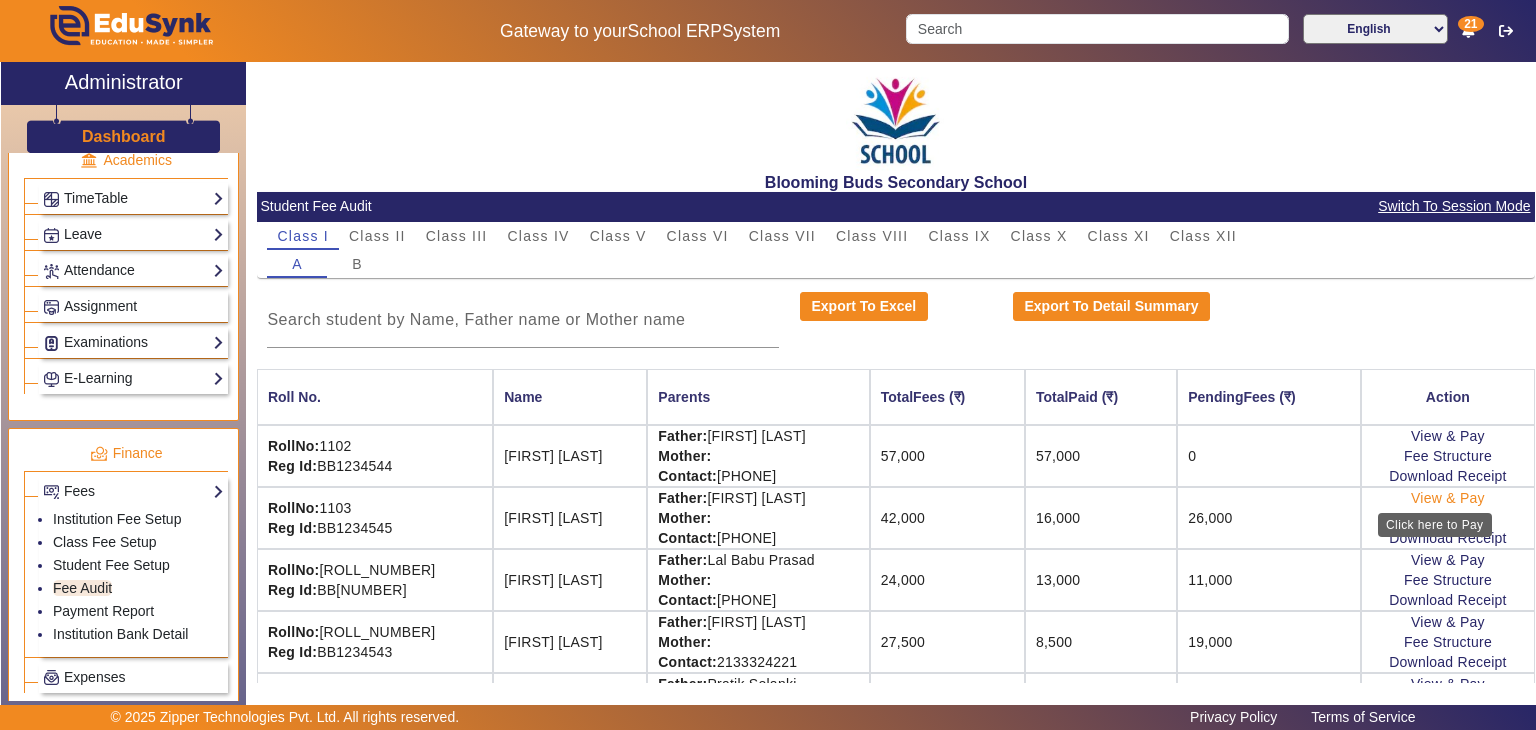 click on "View & Pay" 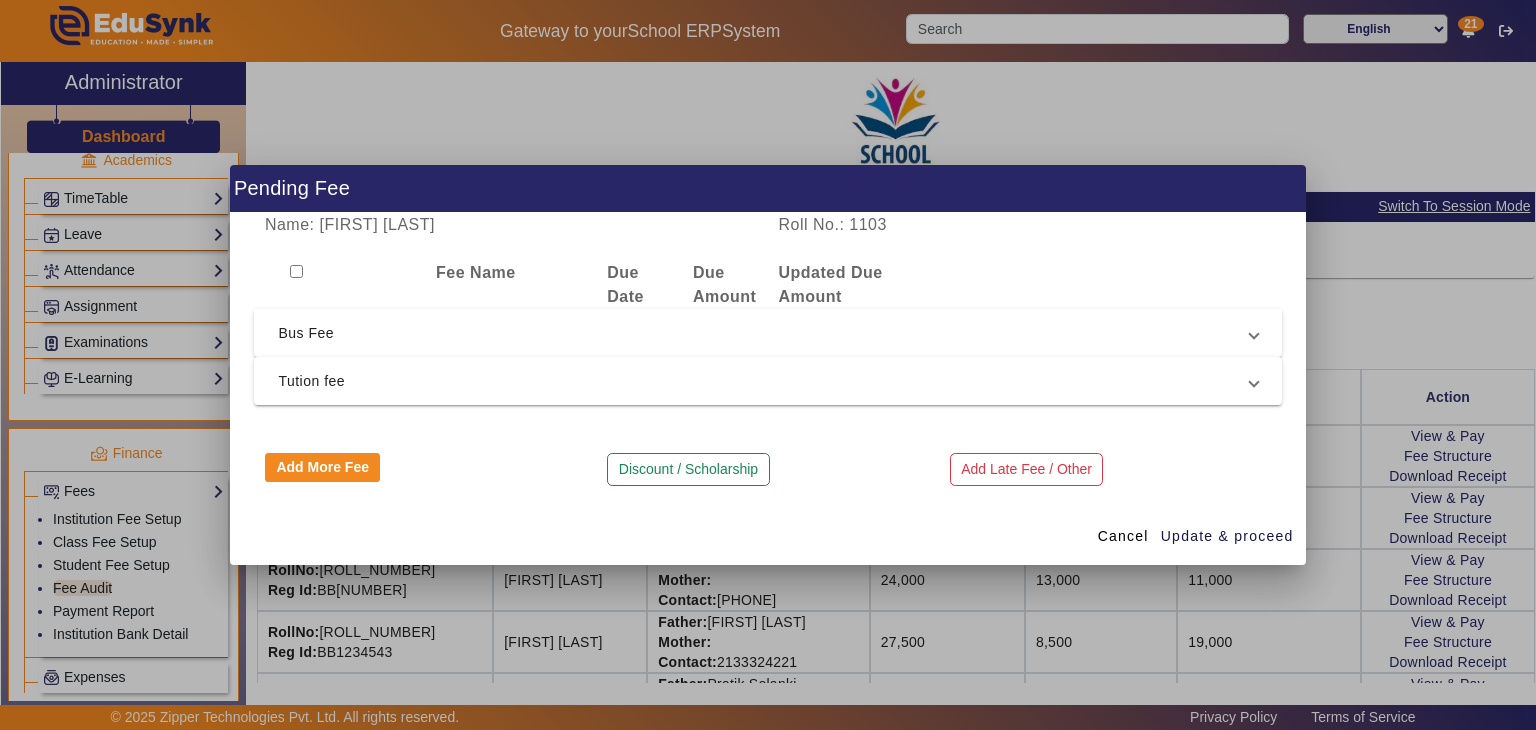 click on "Bus Fee" at bounding box center [763, 333] 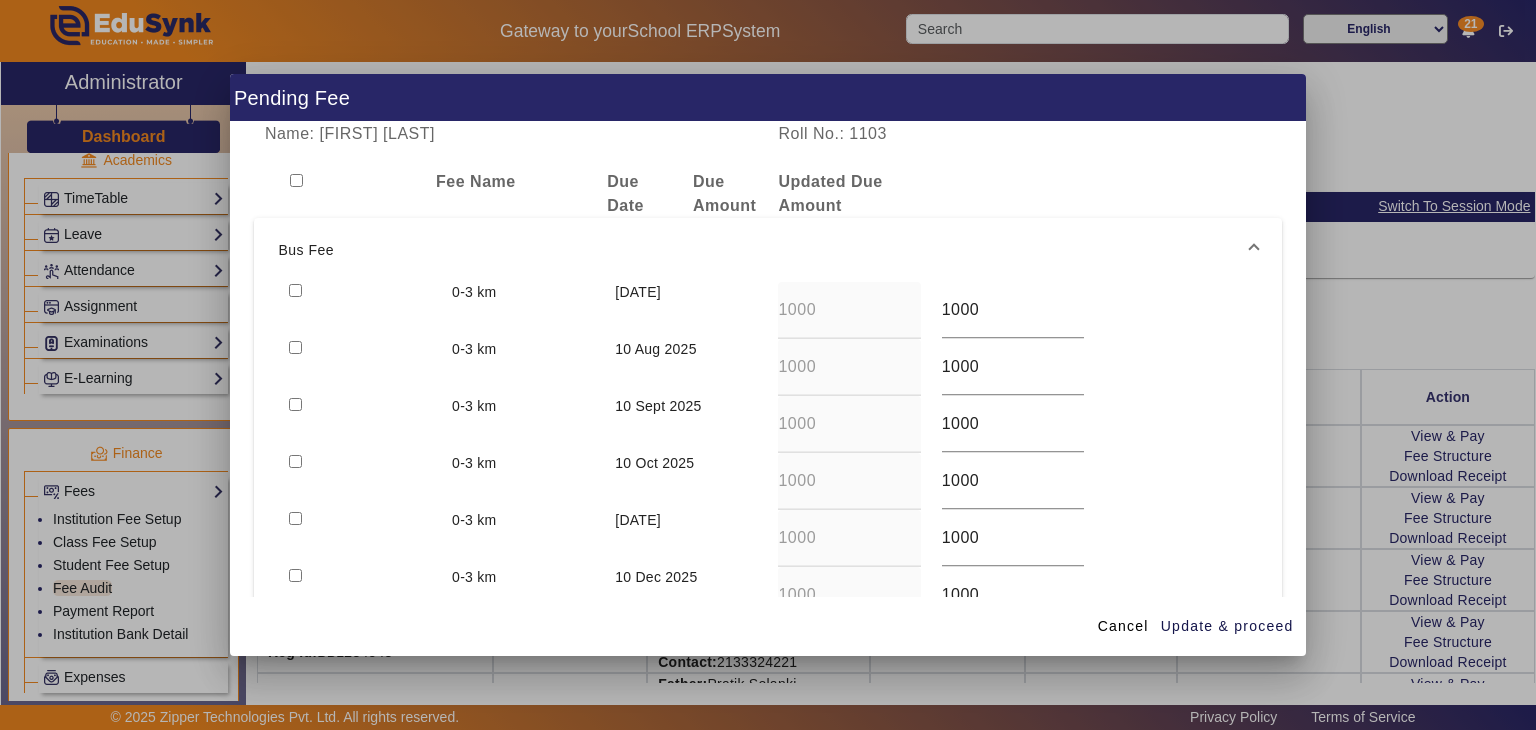 click on "[DATE]" at bounding box center [638, 292] 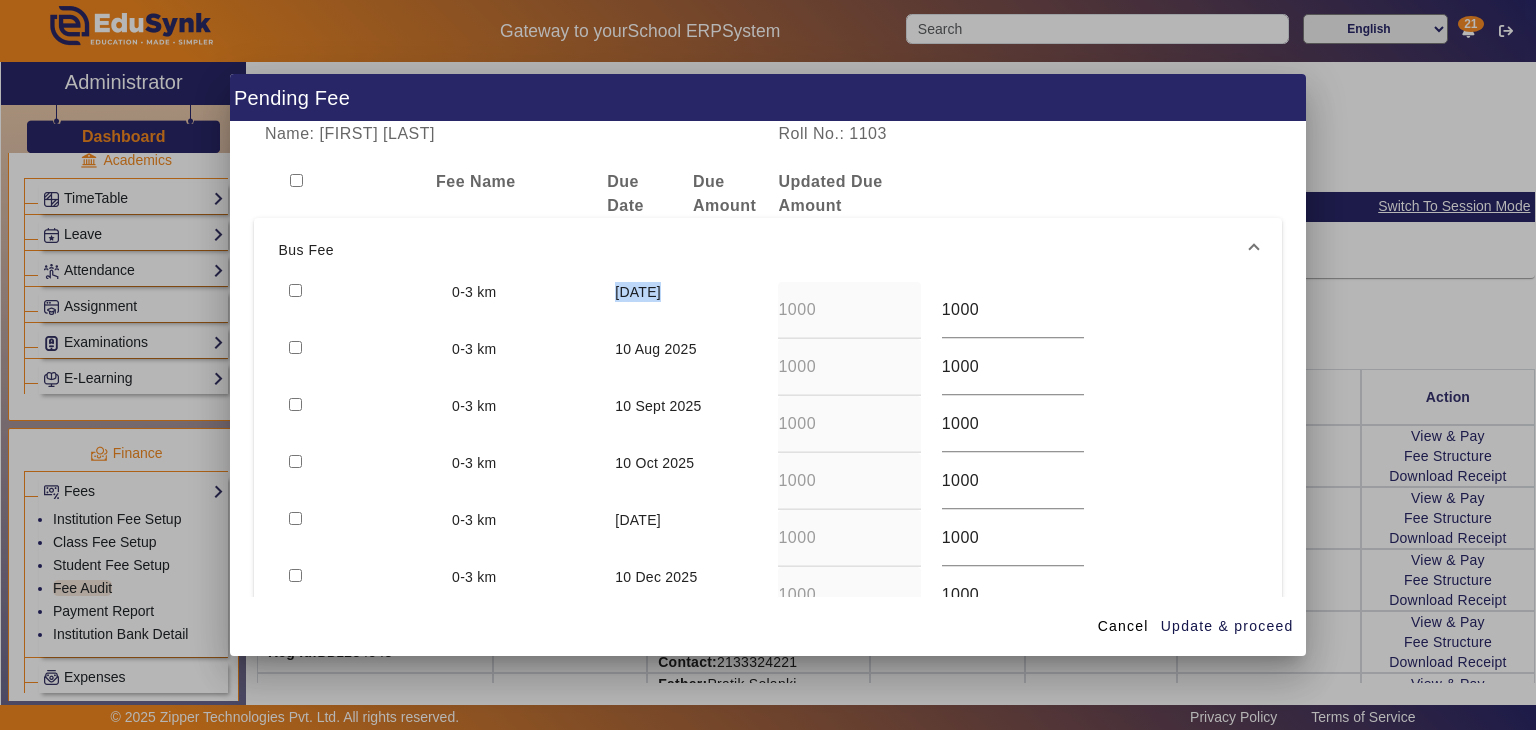click on "[DATE]" at bounding box center (638, 292) 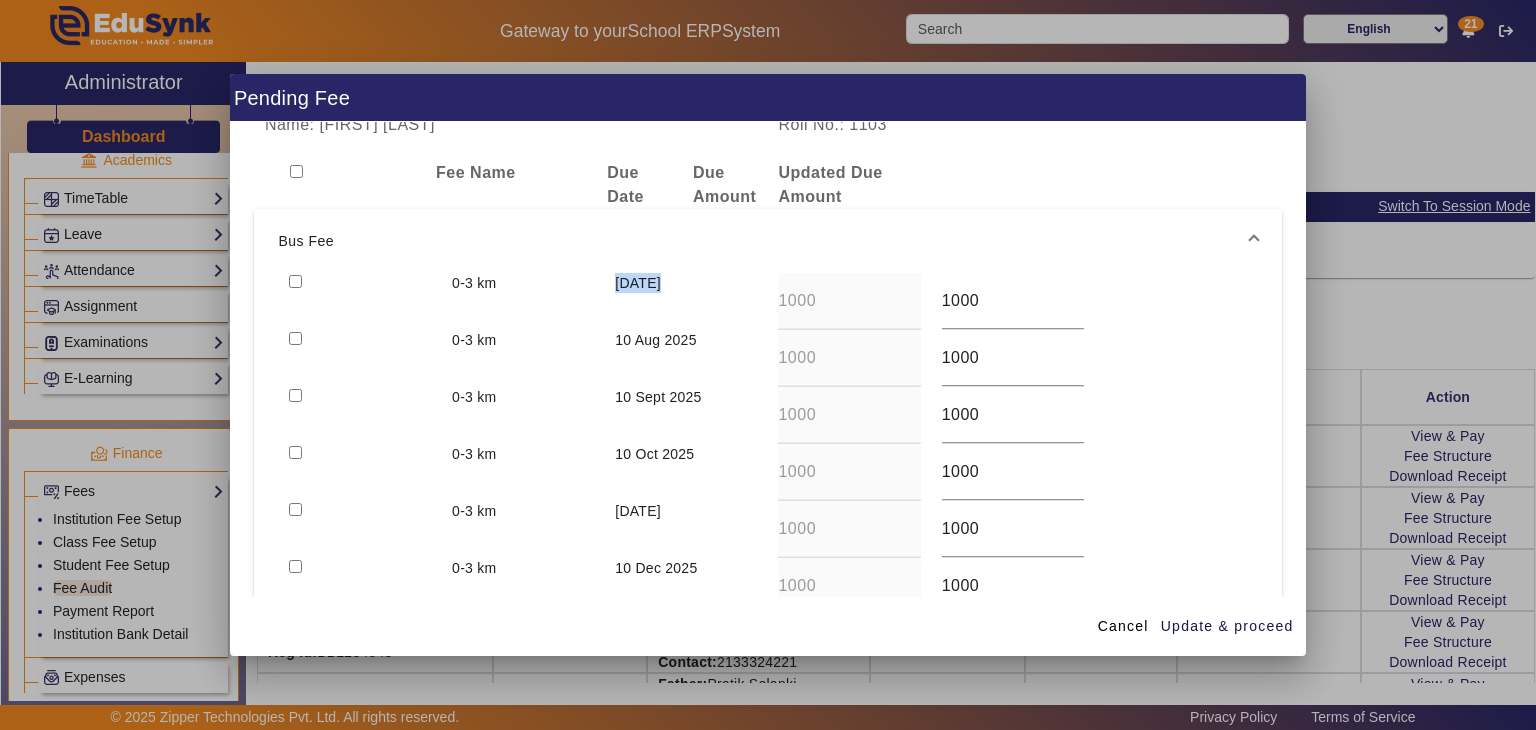 scroll, scrollTop: 0, scrollLeft: 0, axis: both 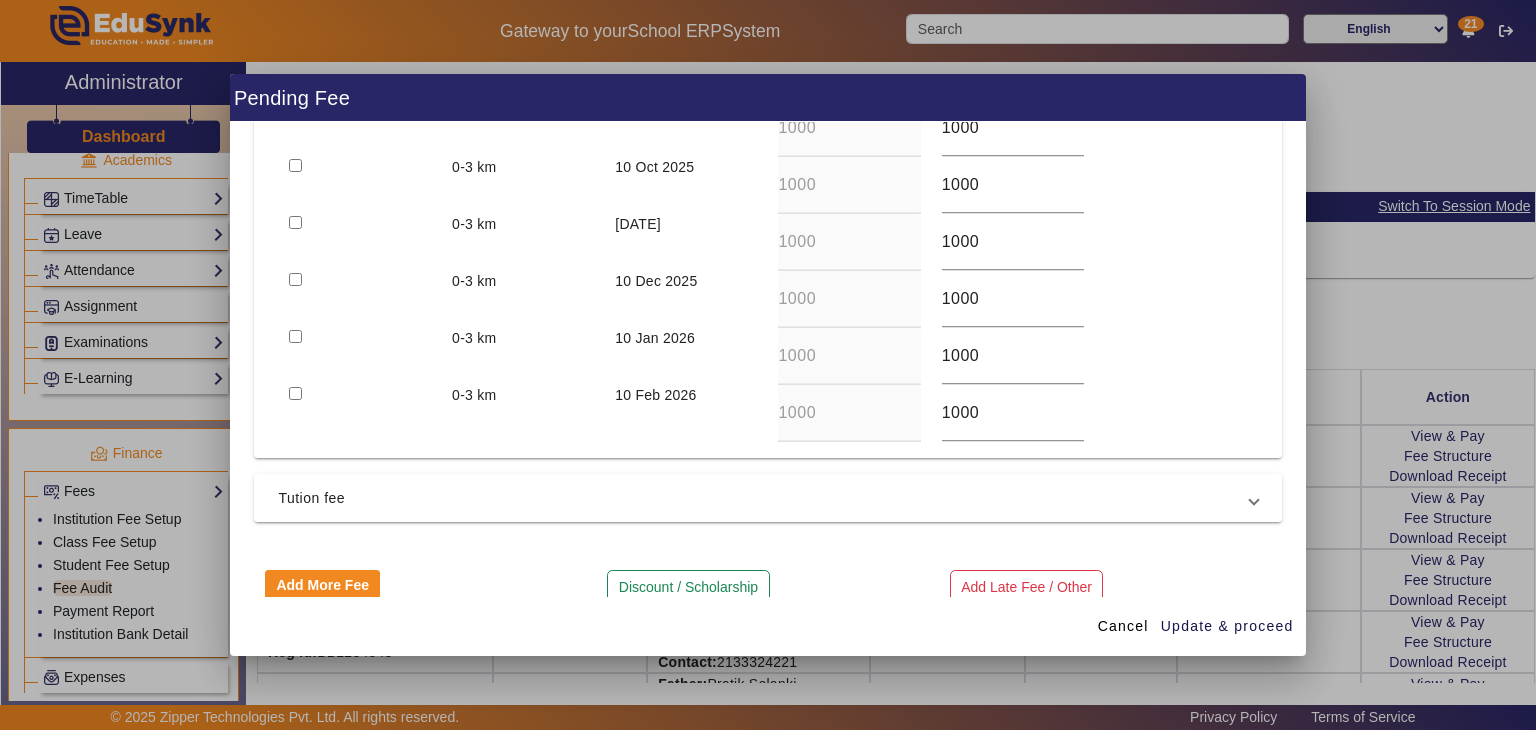click on "Tution fee" at bounding box center [763, 498] 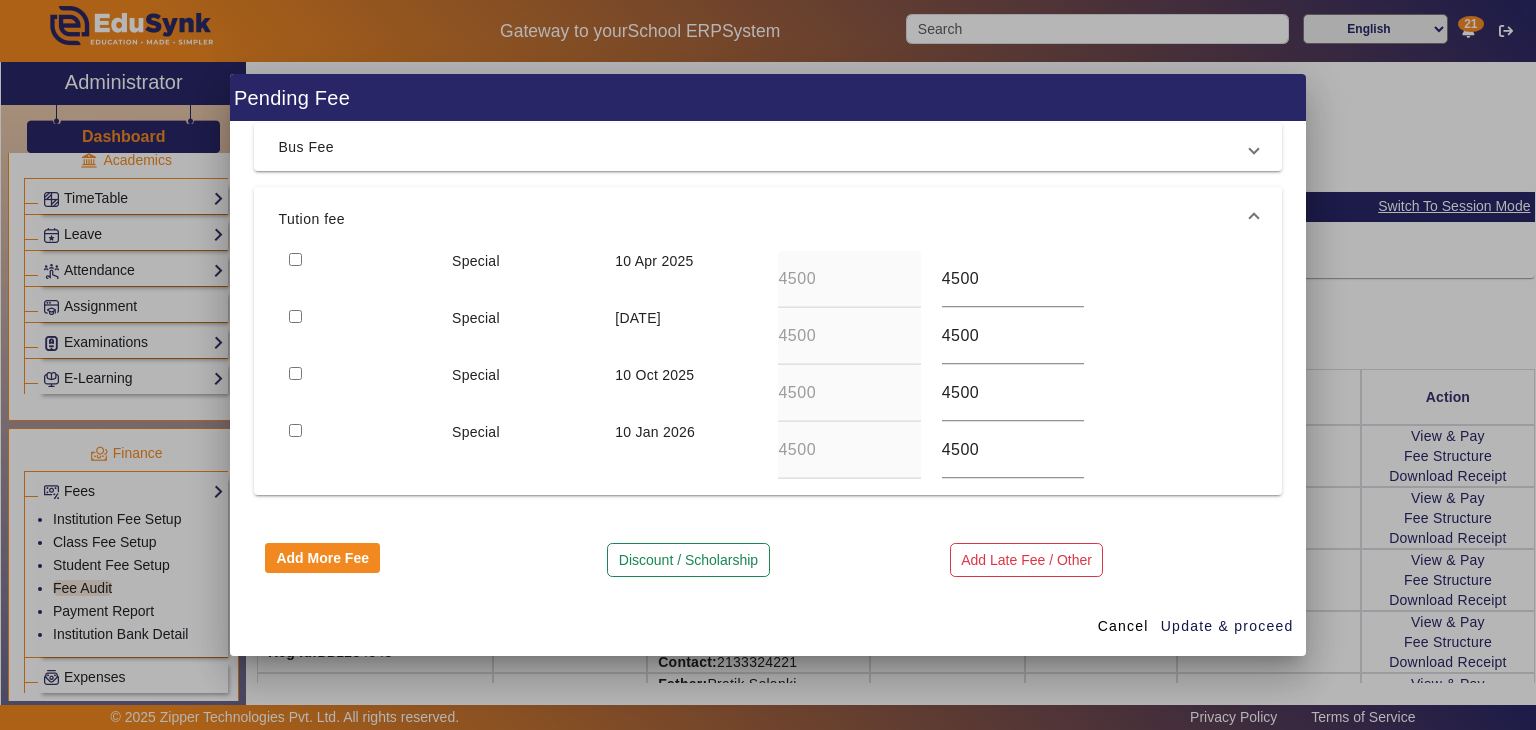 scroll, scrollTop: 93, scrollLeft: 0, axis: vertical 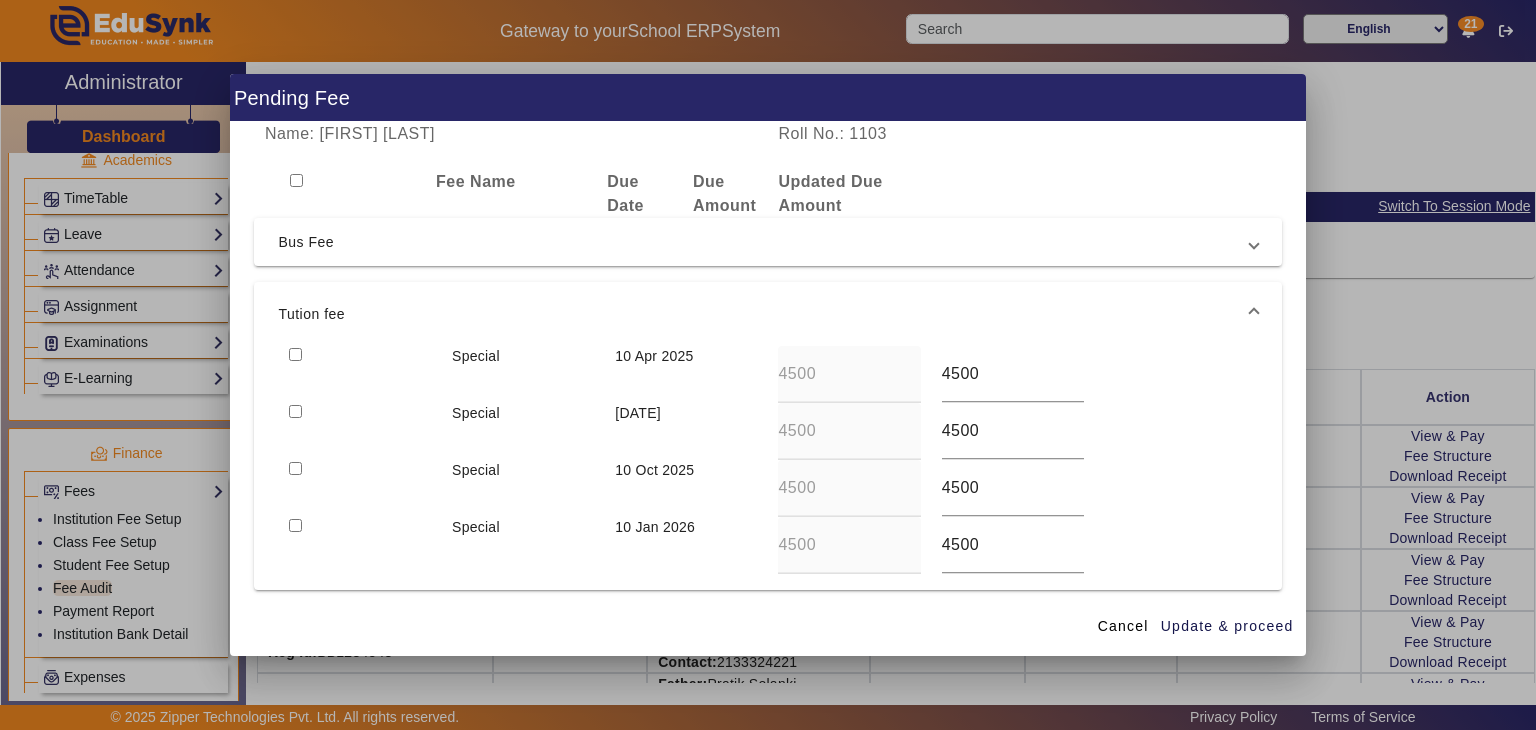 click on "10 Apr 2025" at bounding box center (654, 356) 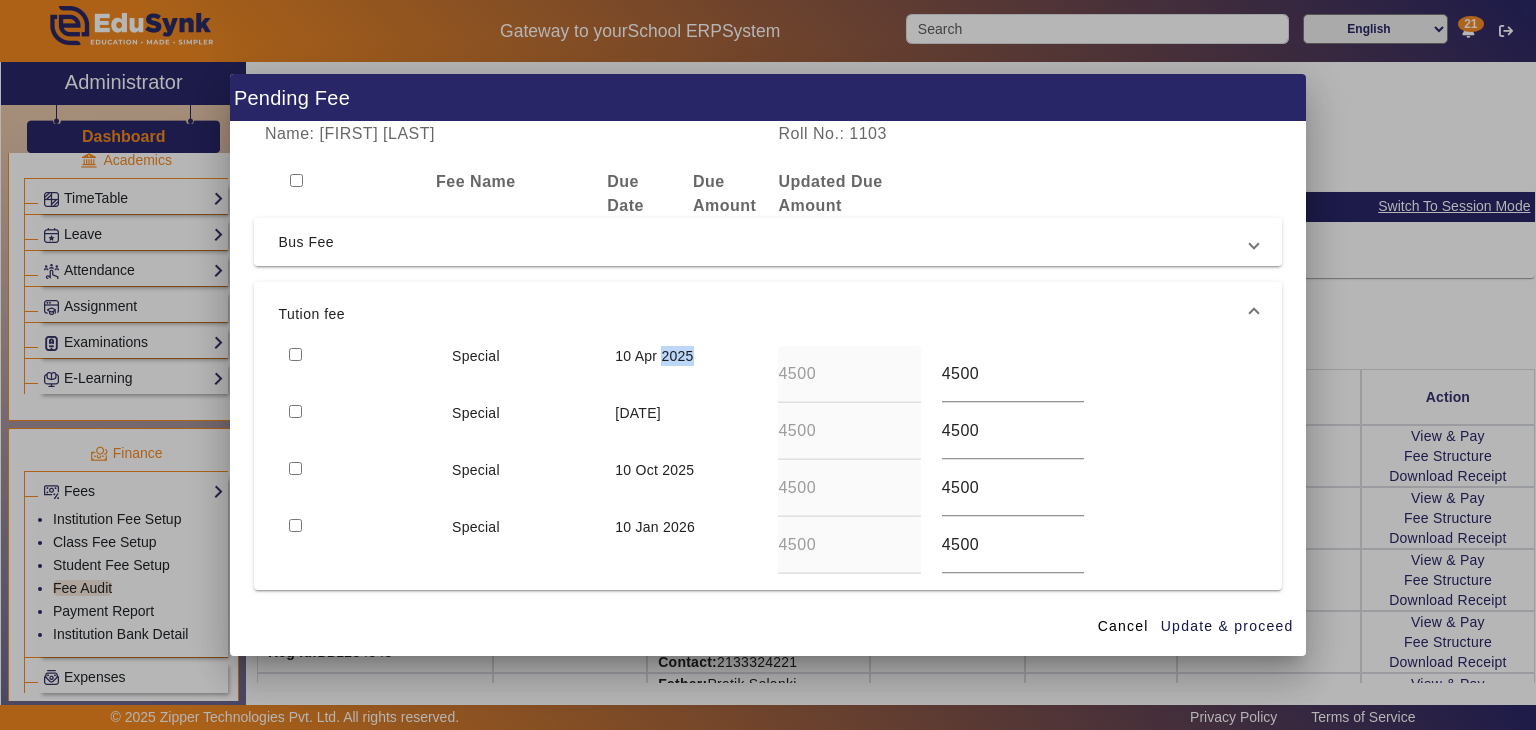 click on "10 Apr 2025" at bounding box center [654, 356] 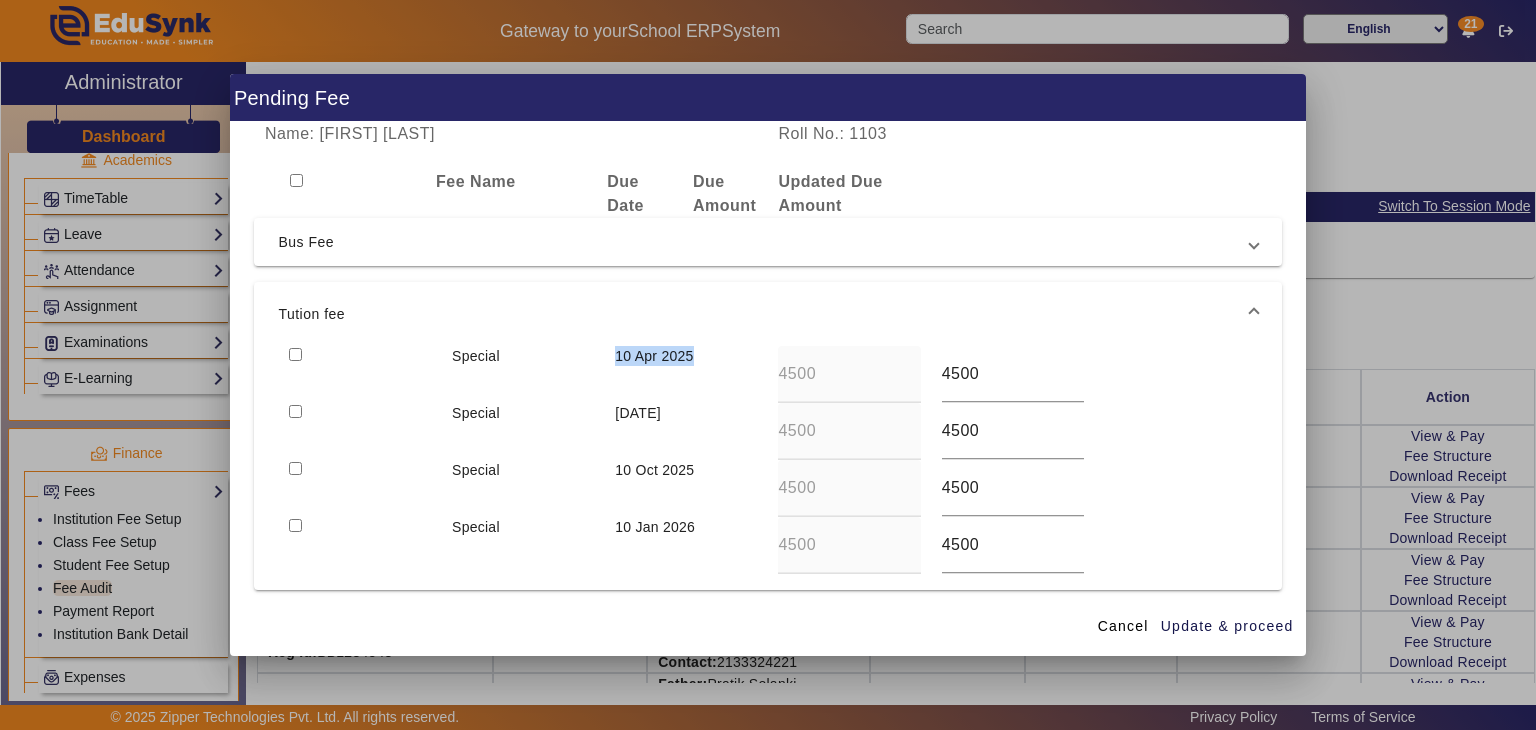 click on "10 Apr 2025" at bounding box center (654, 356) 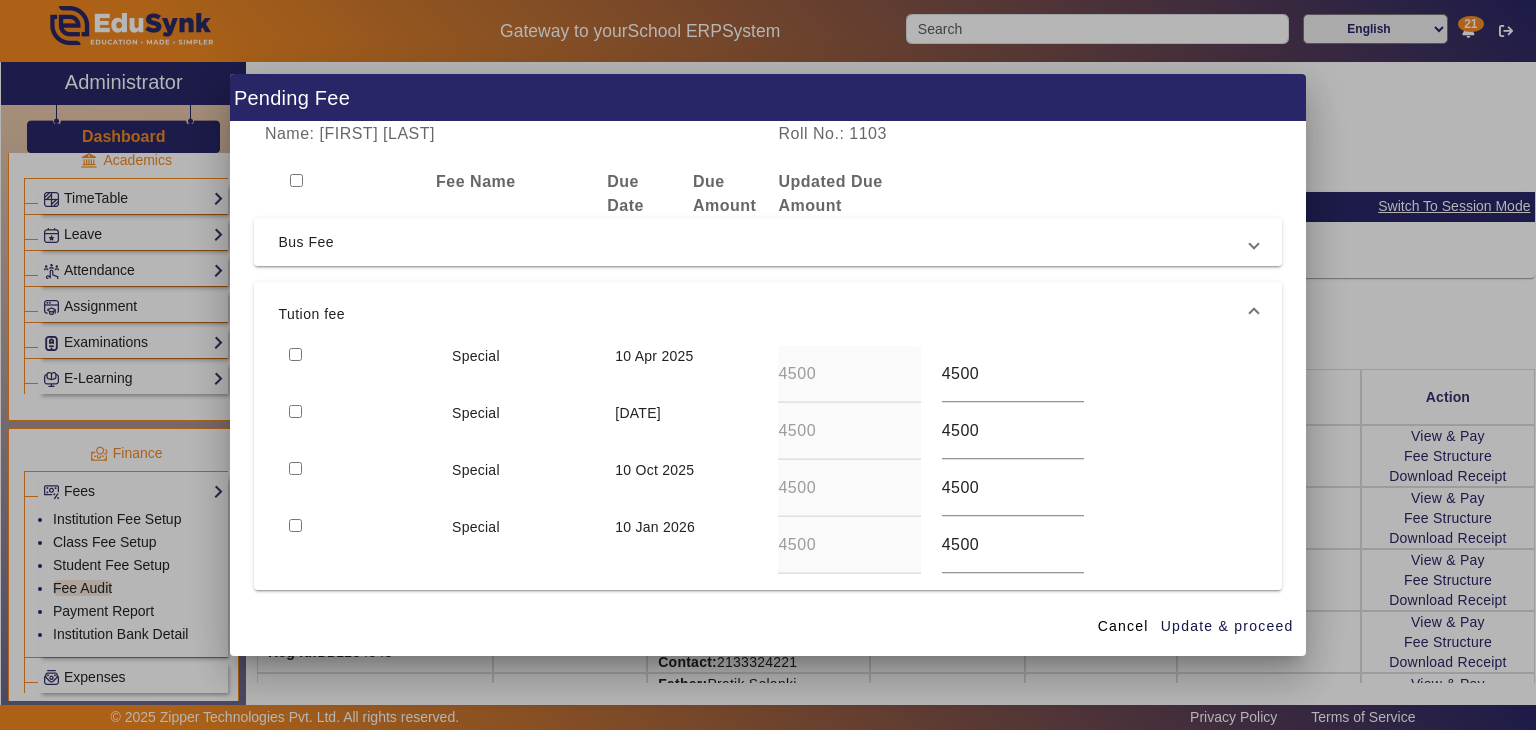 click on "[DATE]" at bounding box center [638, 413] 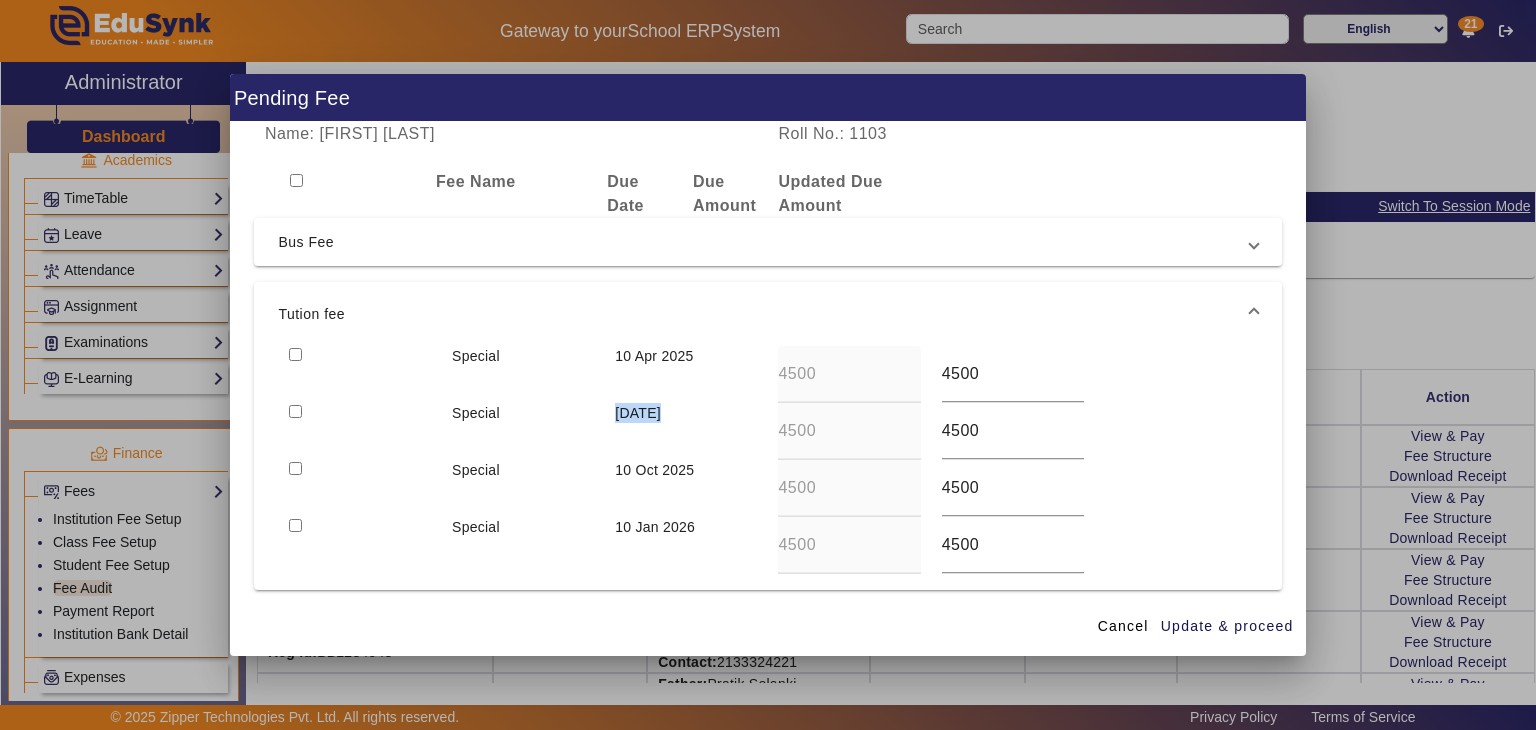 click on "[DATE]" at bounding box center (638, 413) 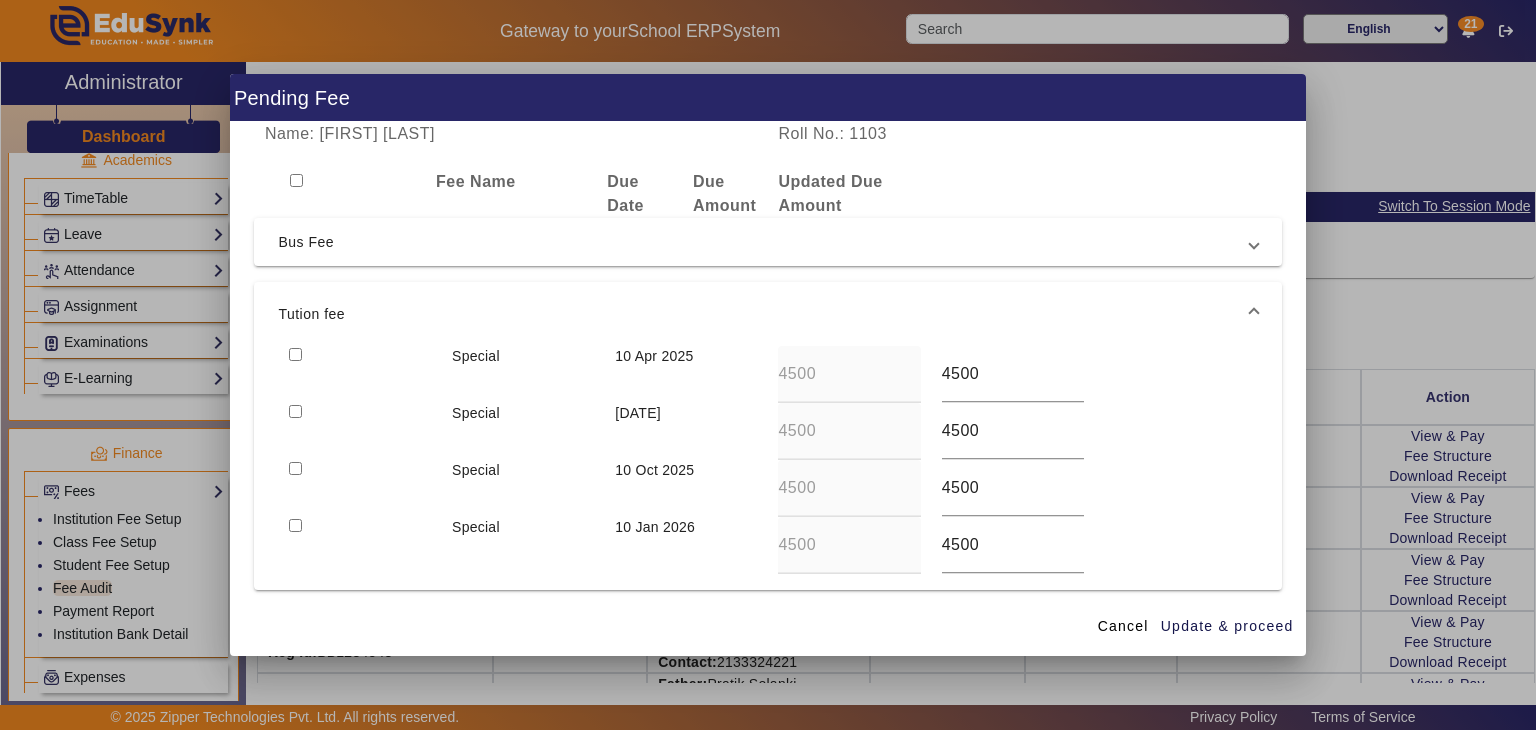 click on "10 Oct 2025" at bounding box center [654, 470] 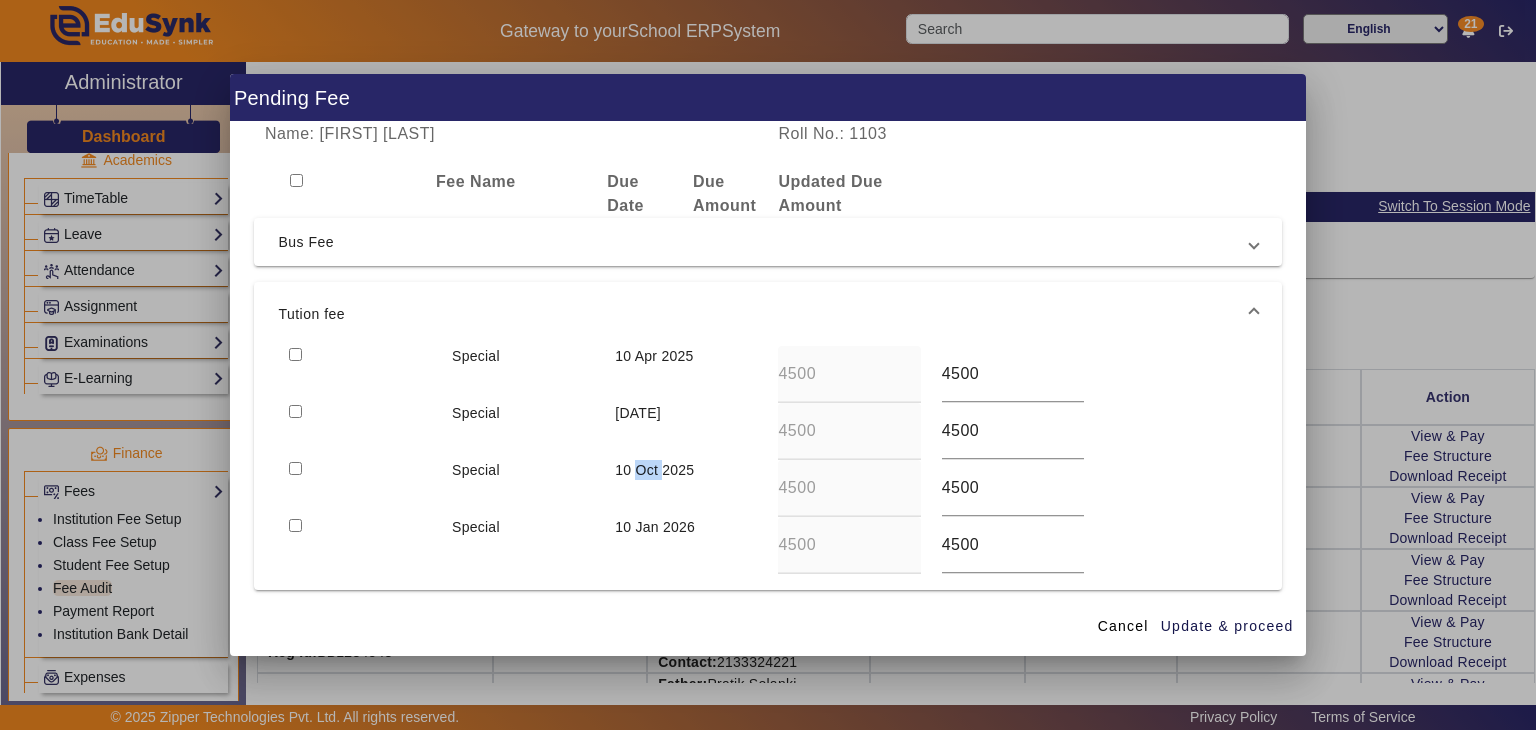 click on "10 Oct 2025" at bounding box center [654, 470] 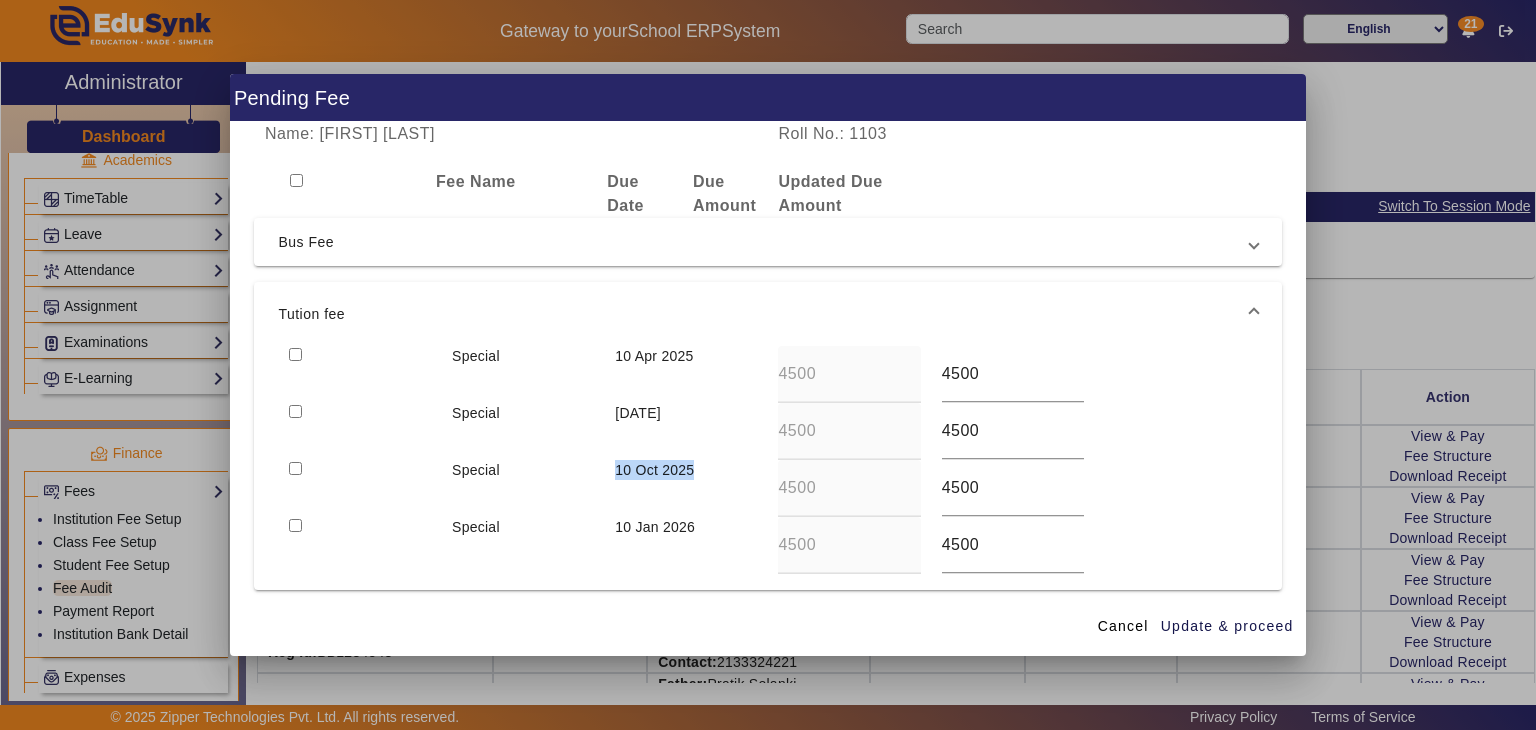 click on "10 Oct 2025" at bounding box center [654, 470] 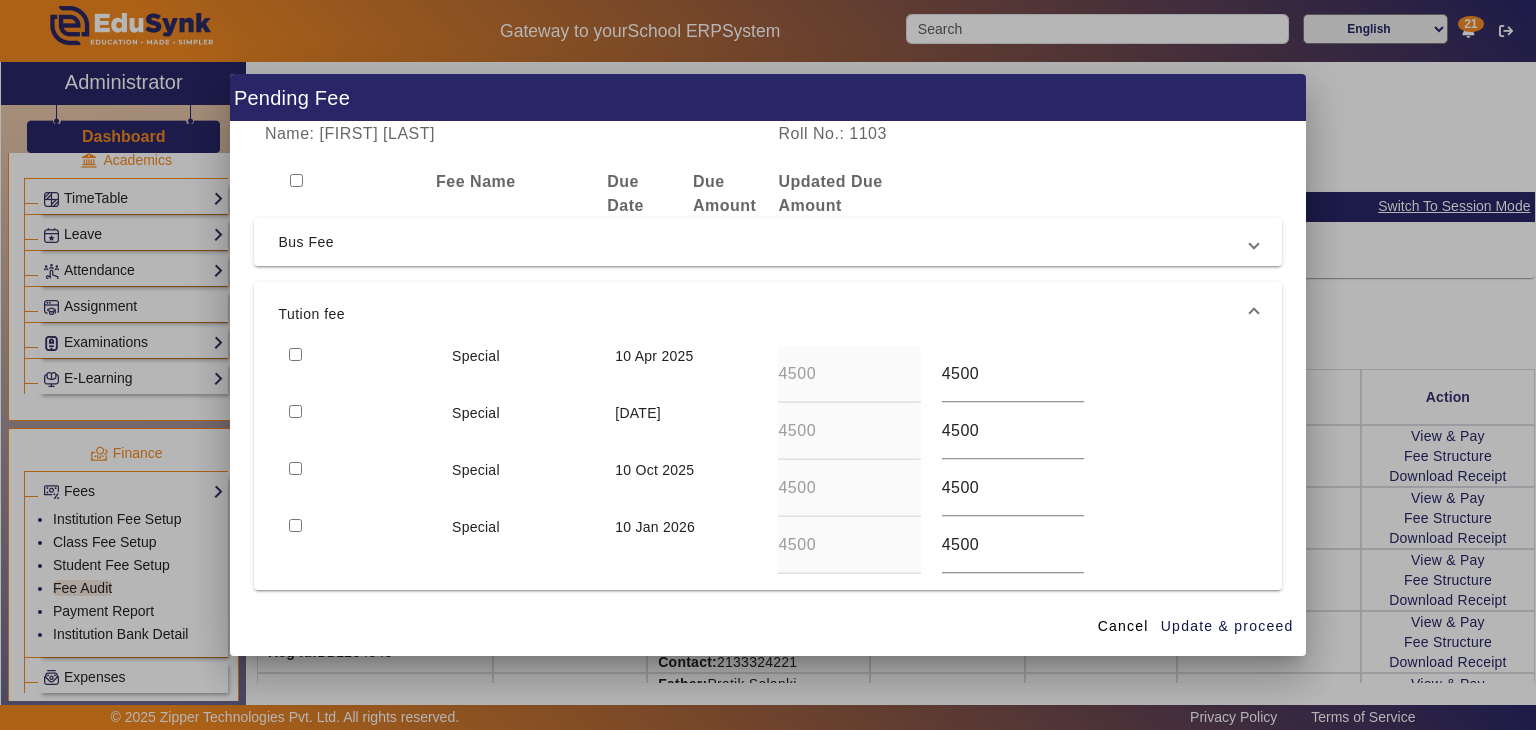 click on "10 Jan 2026" at bounding box center (655, 527) 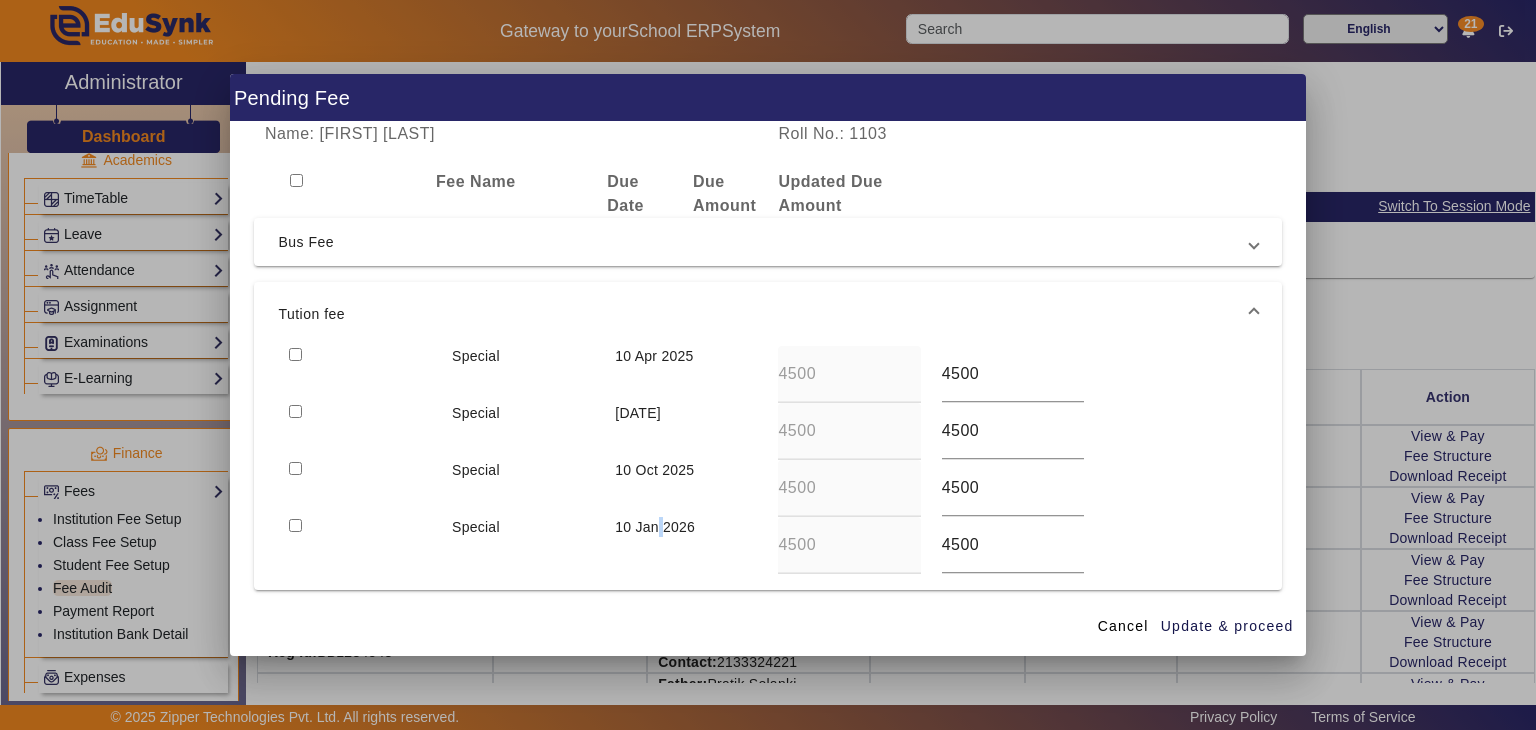 click on "10 Jan 2026" at bounding box center [655, 527] 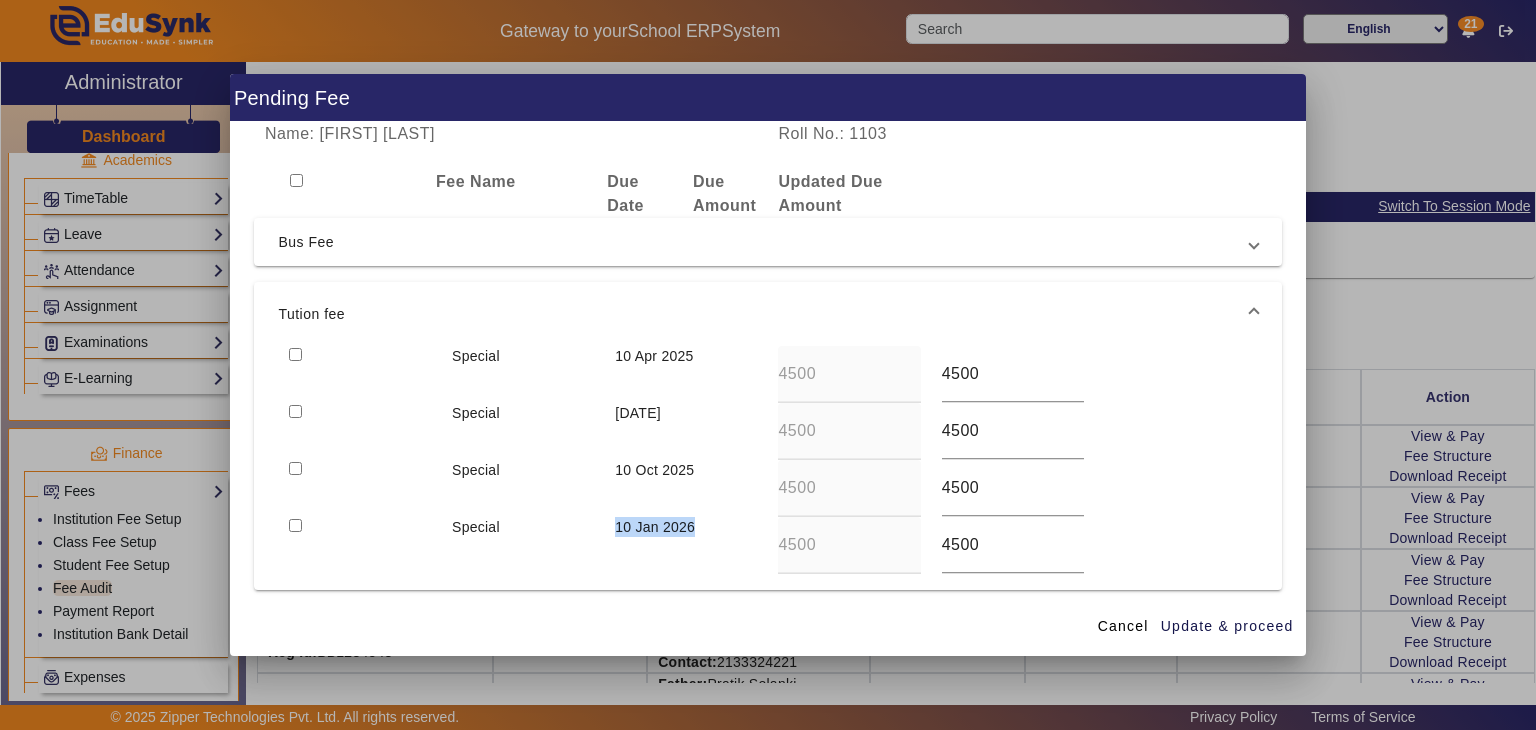 click on "10 Jan 2026" at bounding box center [655, 527] 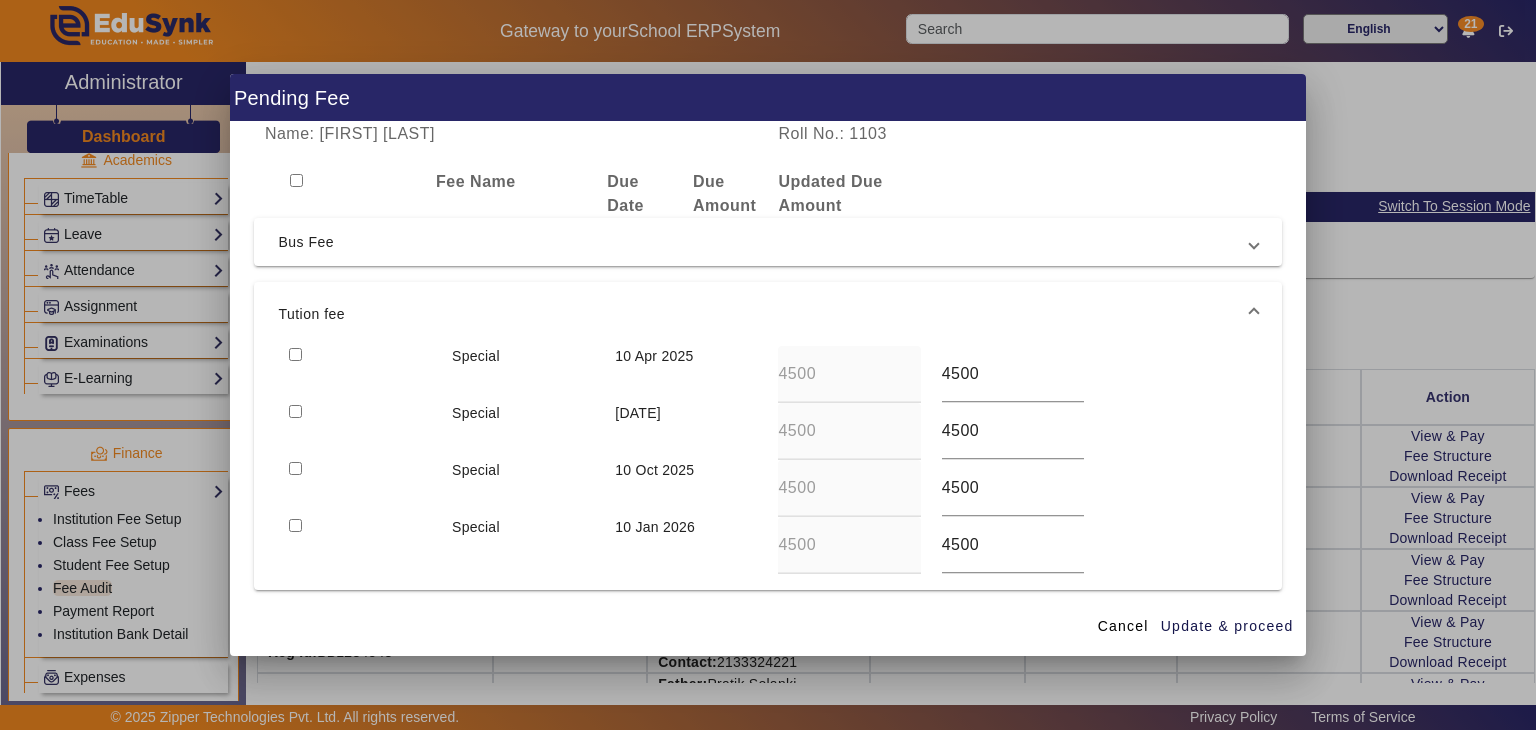 click on "10 Apr 2025" at bounding box center (654, 356) 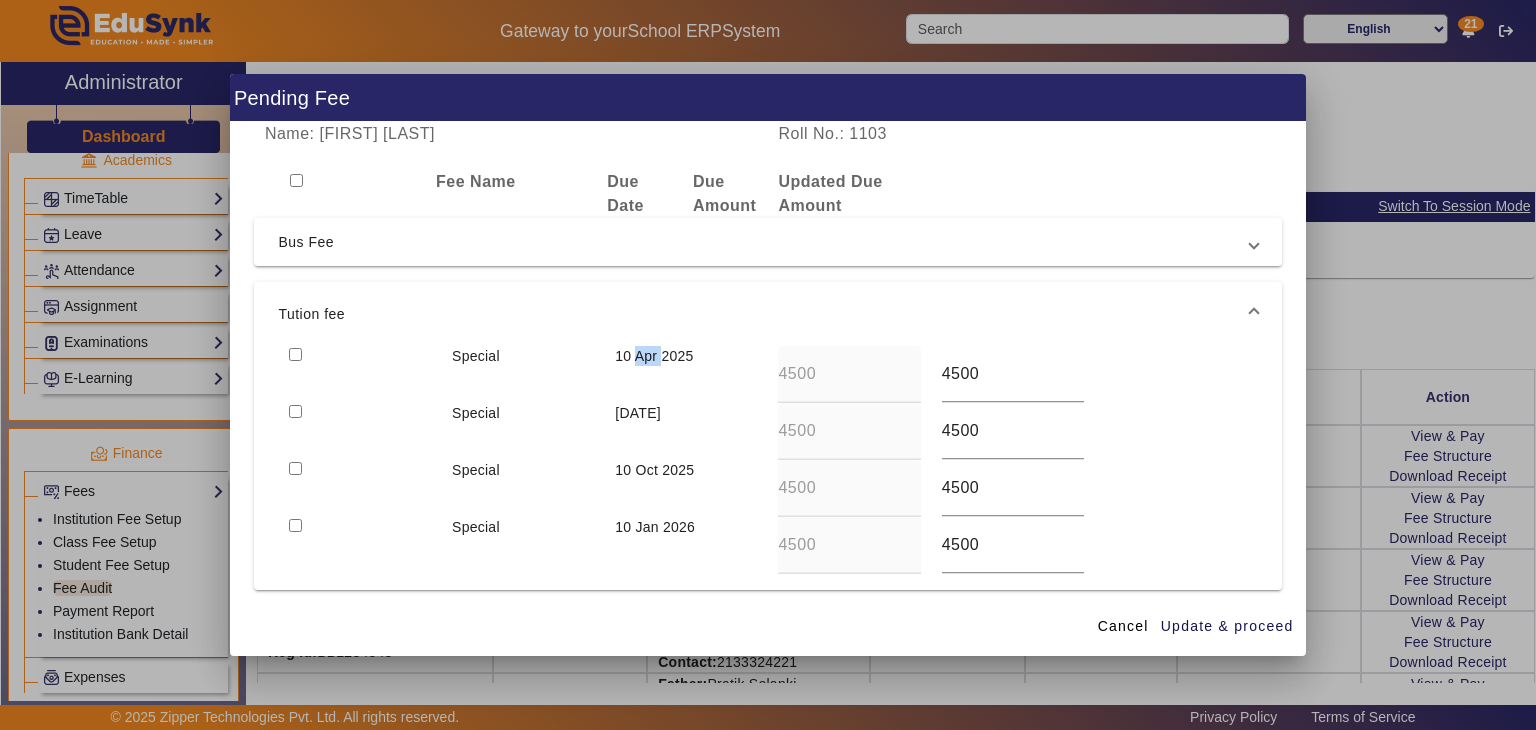click on "10 Apr 2025" at bounding box center [654, 356] 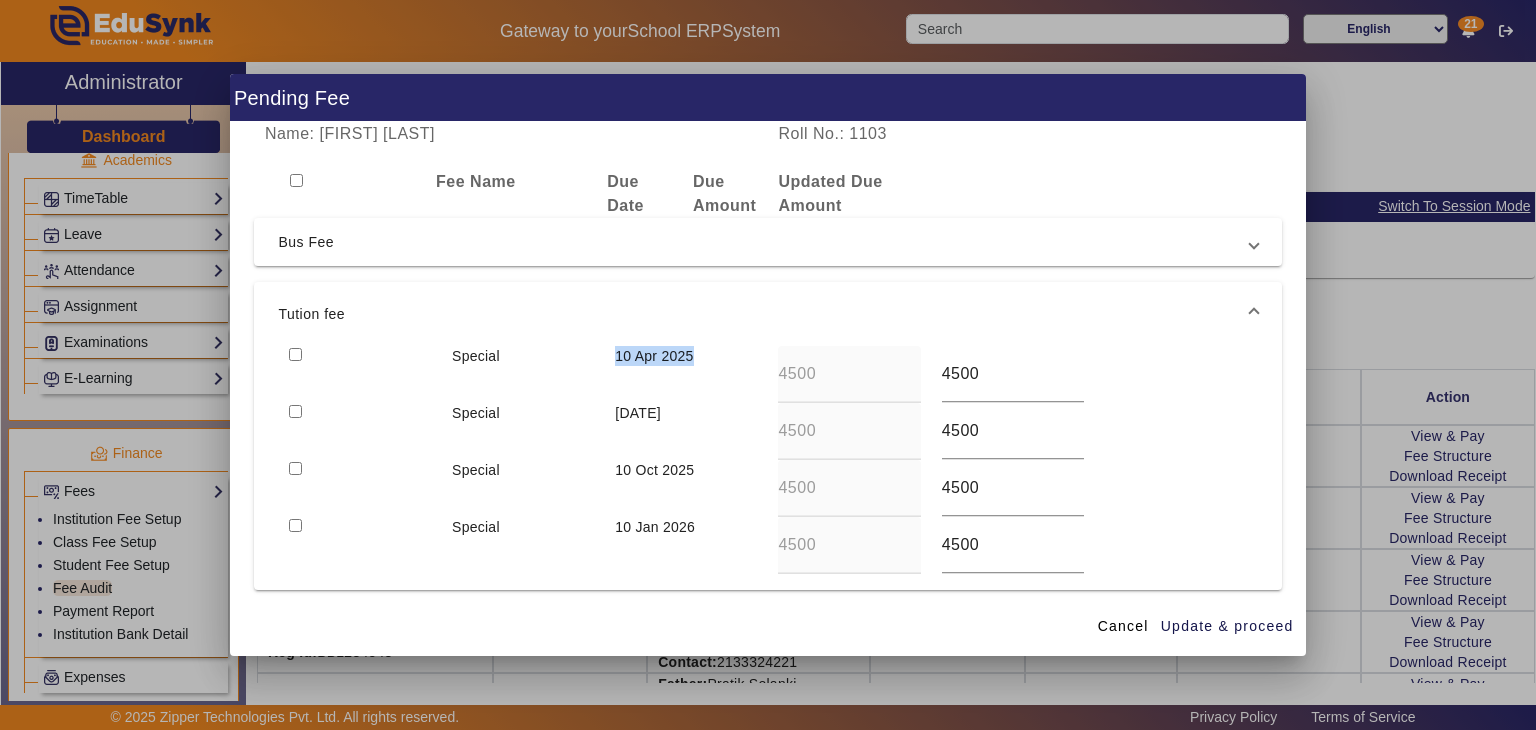 click on "10 Apr 2025" at bounding box center (654, 356) 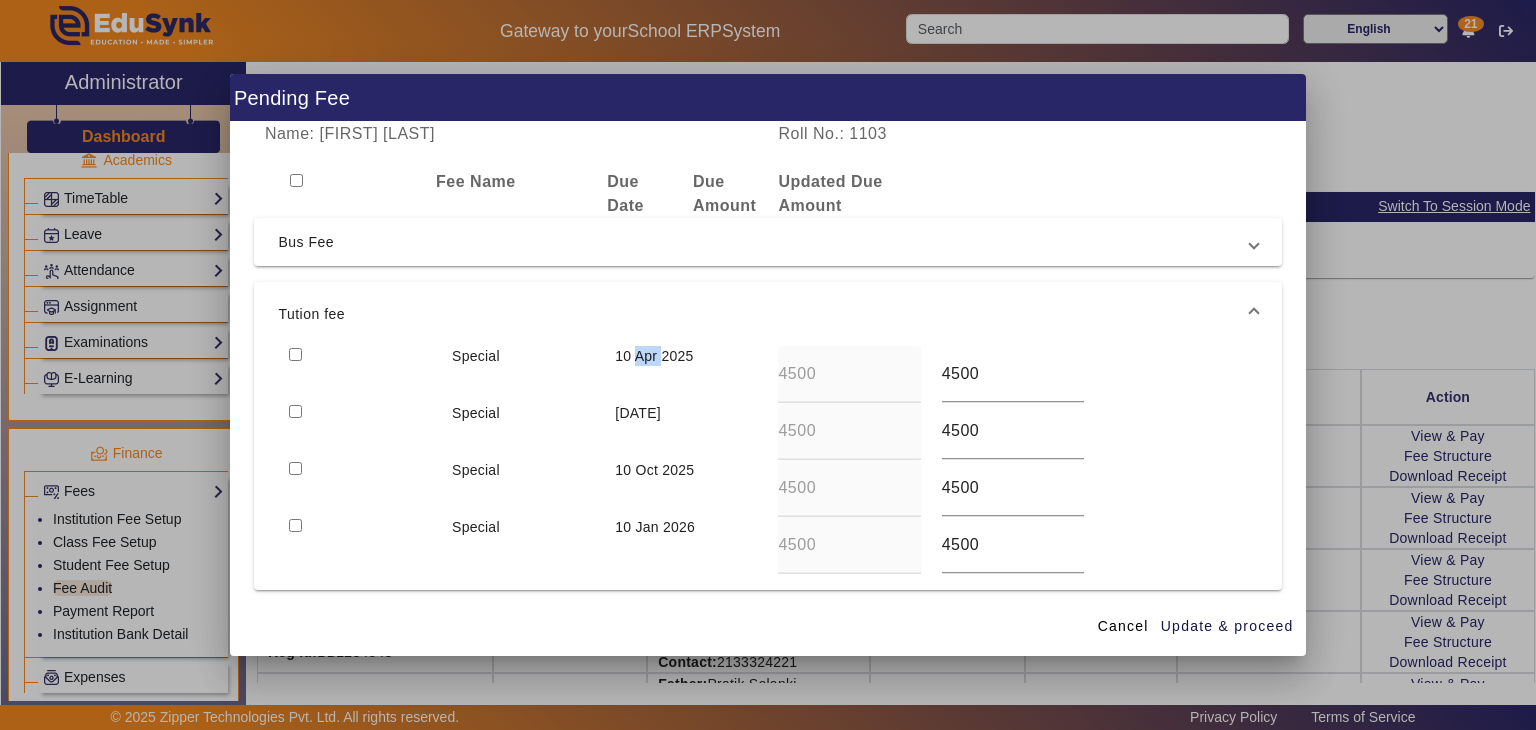 click on "10 Apr 2025" at bounding box center [654, 356] 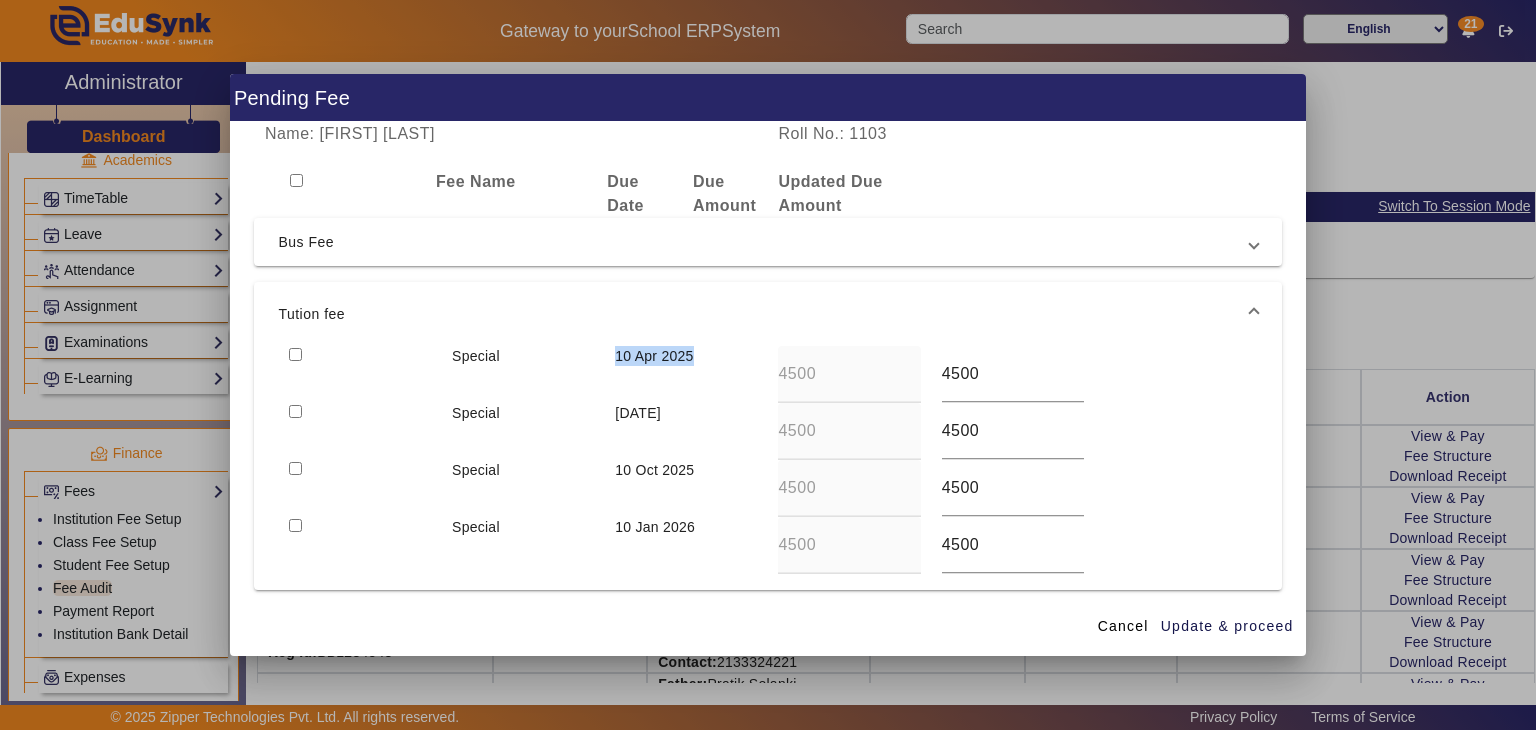 click on "10 Apr 2025" at bounding box center (654, 356) 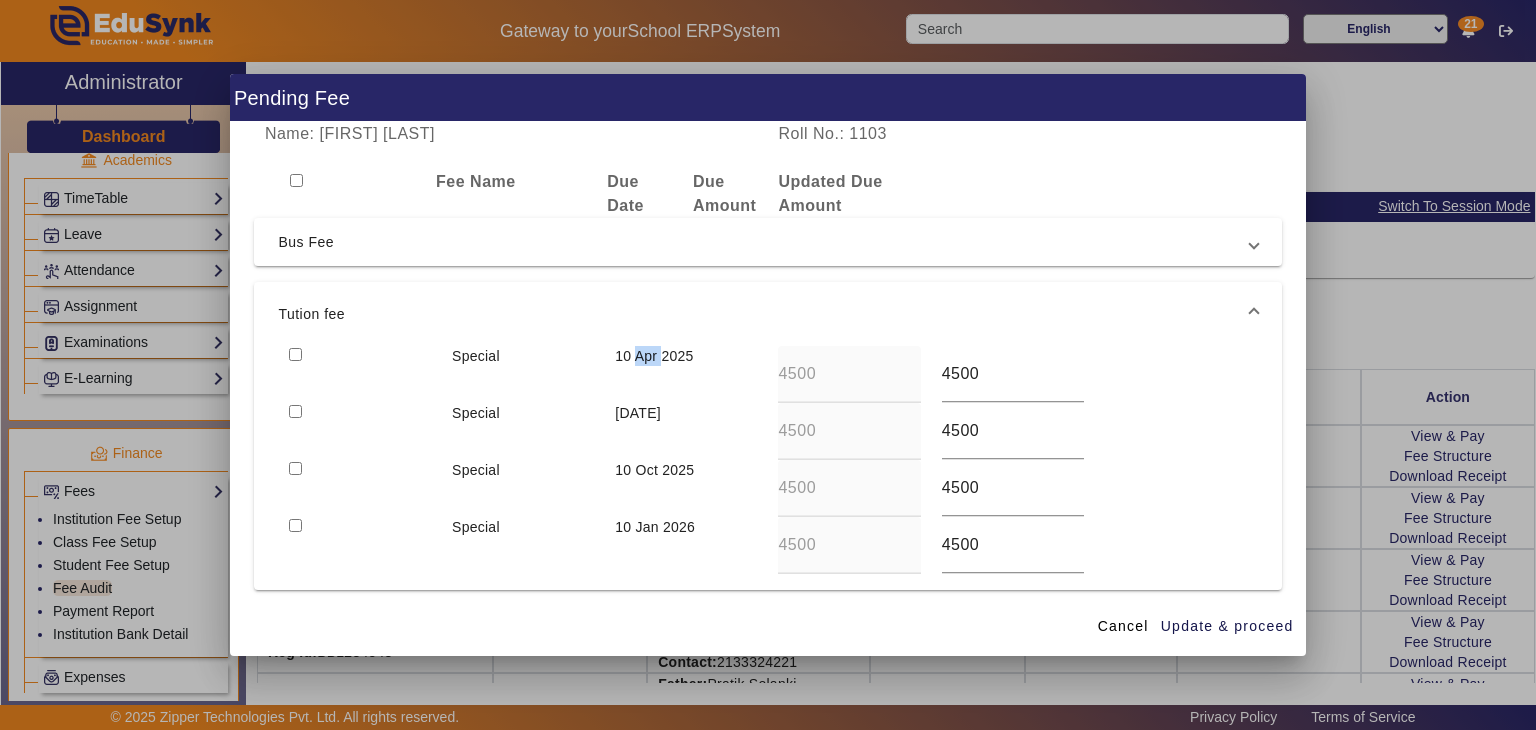 click on "10 Apr 2025" at bounding box center [654, 356] 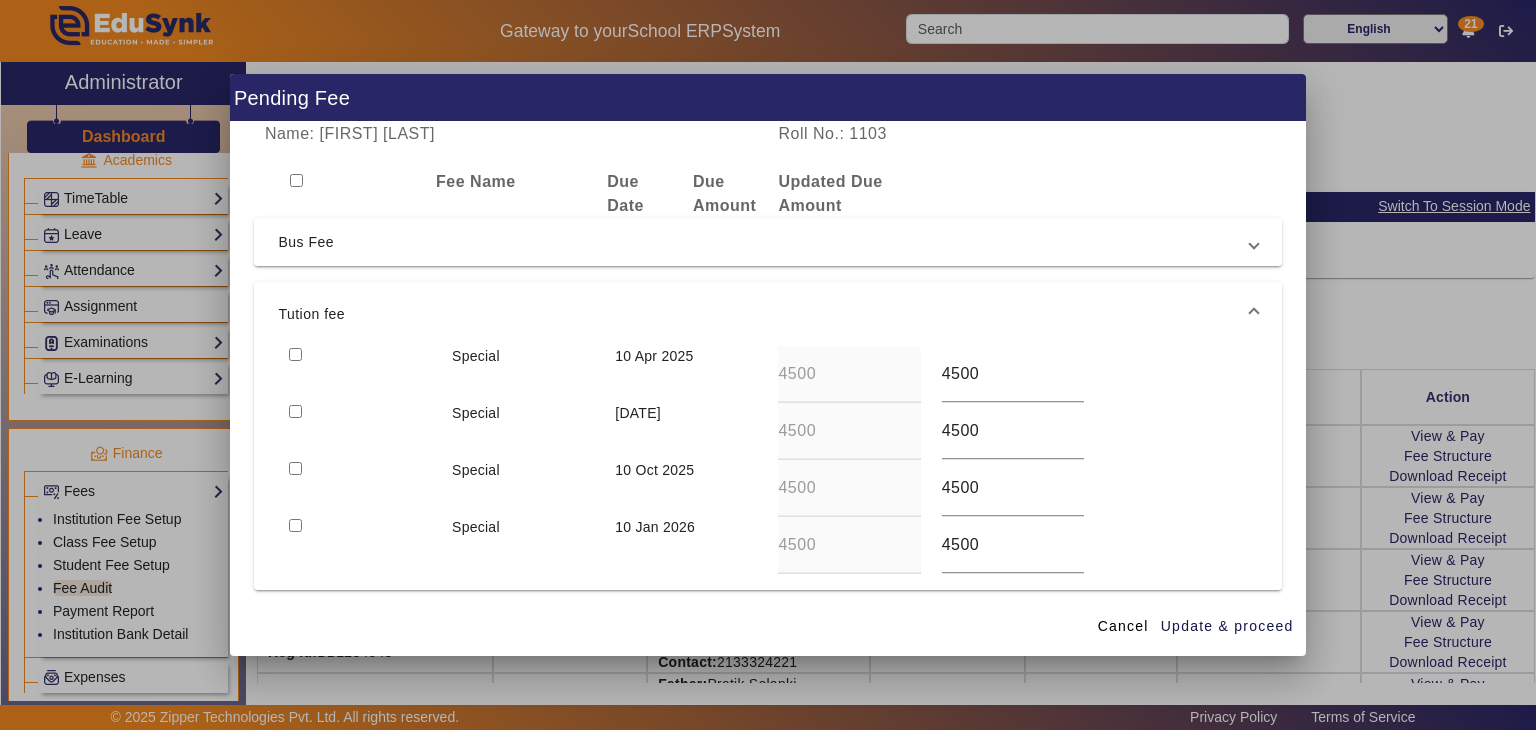 click on "[DATE]" at bounding box center (638, 413) 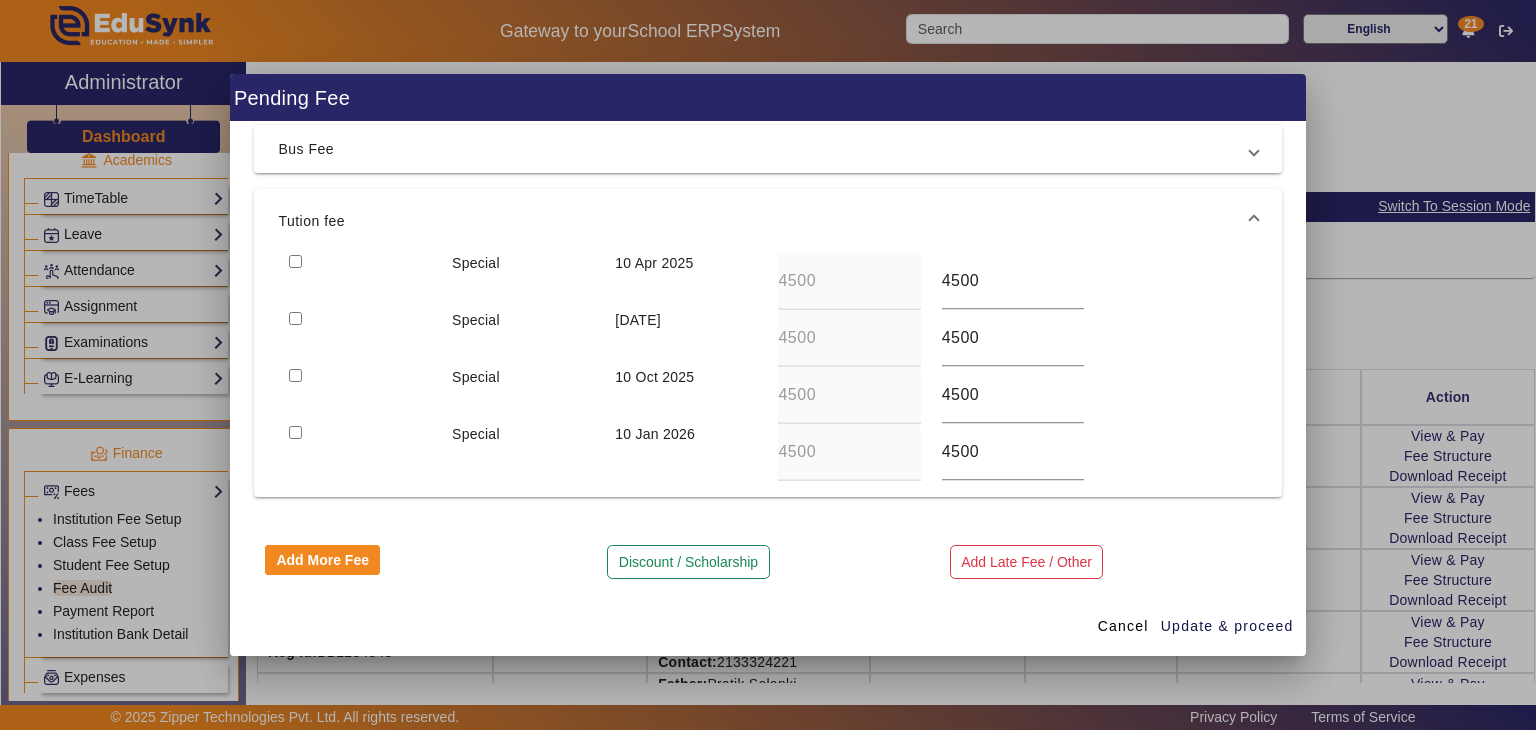 scroll, scrollTop: 0, scrollLeft: 0, axis: both 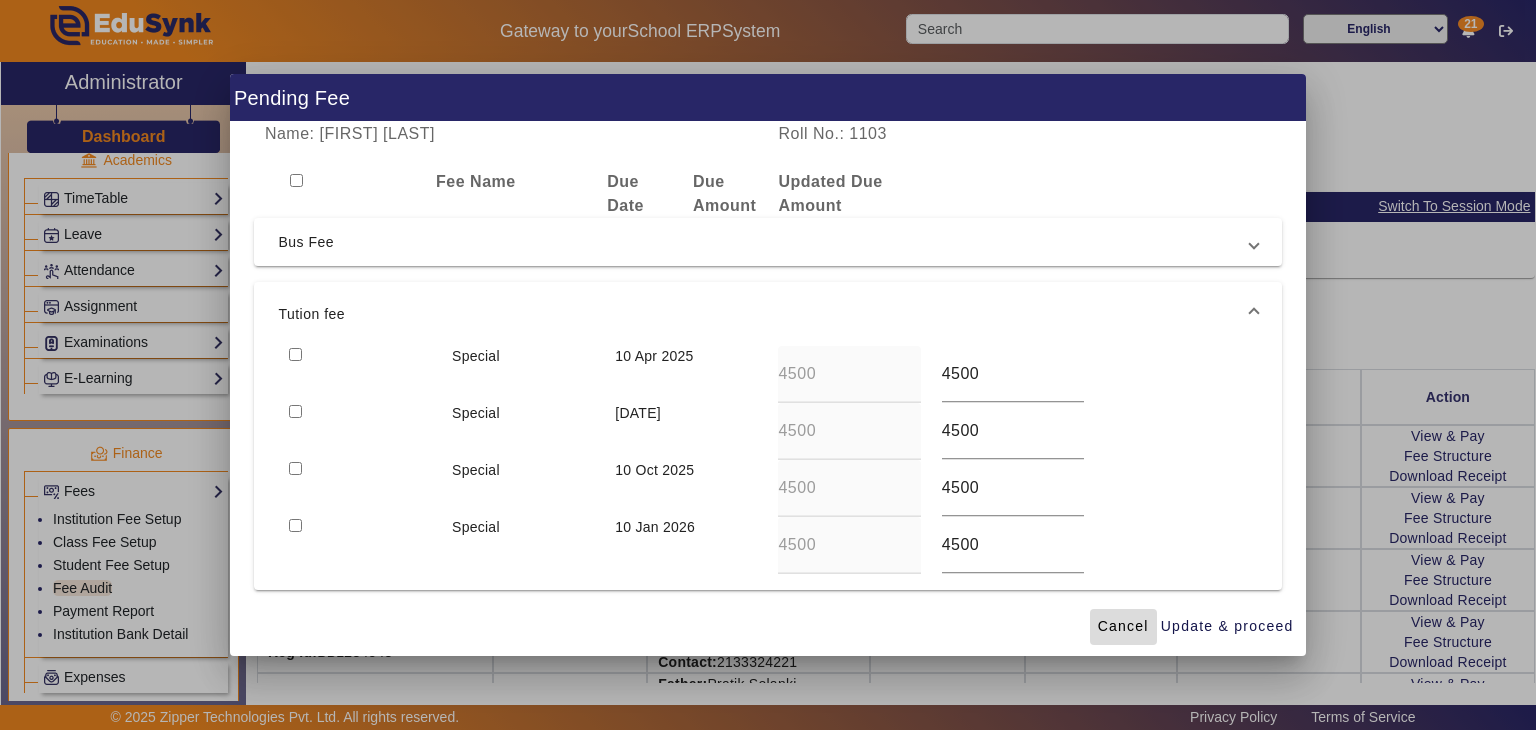 click on "Cancel" at bounding box center (1123, 626) 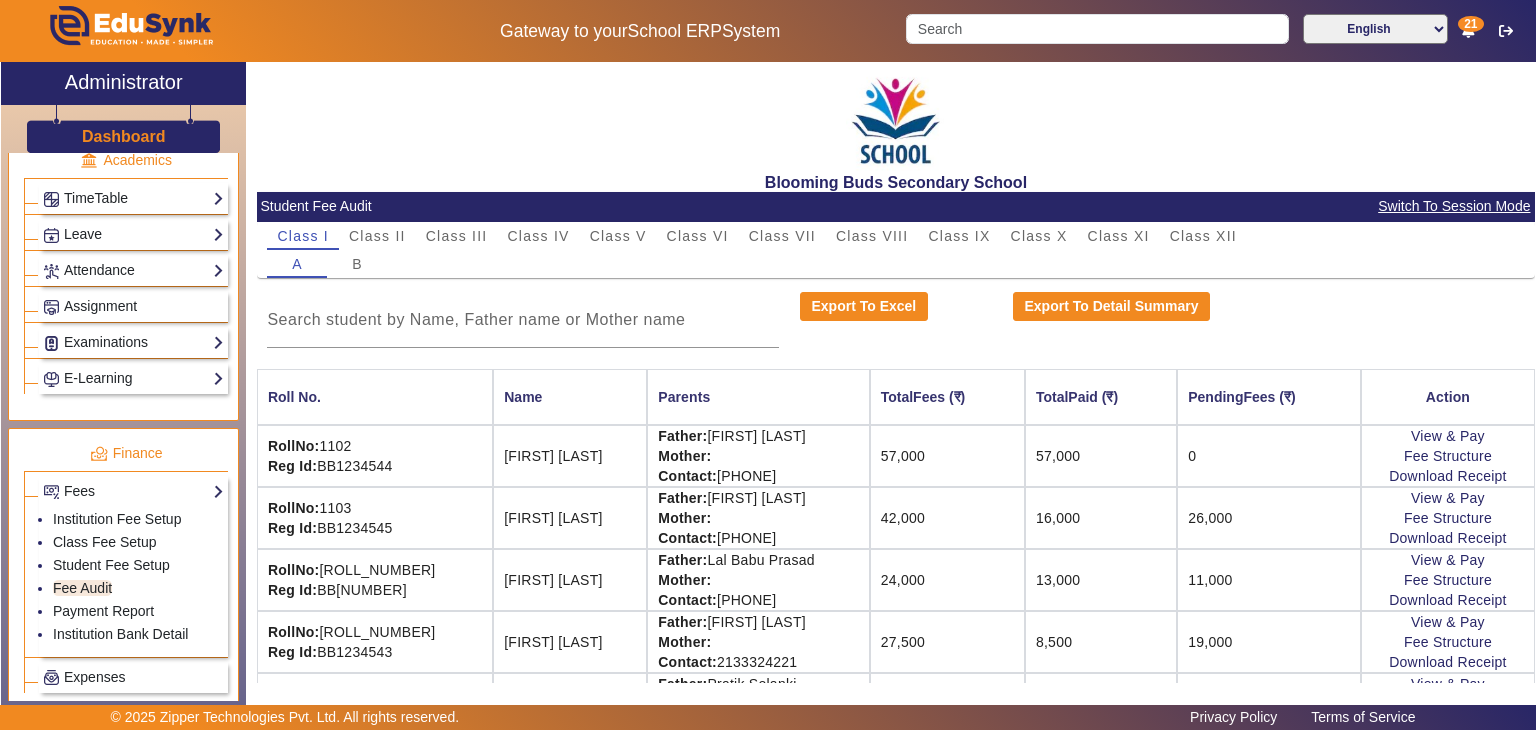 click on "Administration Institution Institution Details Session Configuration Classes/Batches Subjects Students Staff Teachers Non Teaching Staff Driver Support Staff Transportation Overview Vehicle Directory Routes Trip Record Library Overview Configuration Book Lists Issue a Book List of Books Issued Card Penalties ID Card Students Teachers Non Teaching Staff Template Birthday Students Admissions Admissions-Enquiry Front Desk Visitors Book Postal Receipt Postal Dispatch Phone Call Logs Complaint Book Report Import History App Invites Other Reports Inventory Gallery List Add Notice Board List Add Certificates Certificates TC Bonafide User Settings Roles Users Settings Biometric Configuration Live Class Setup Bank Account Chat Settings Sequence Change Password Subscription Promotion Profile Photo Add Profile Photo Profile Photo List Academics TimeTable Assign Teacher Academic Calendar Period Structure Leave" 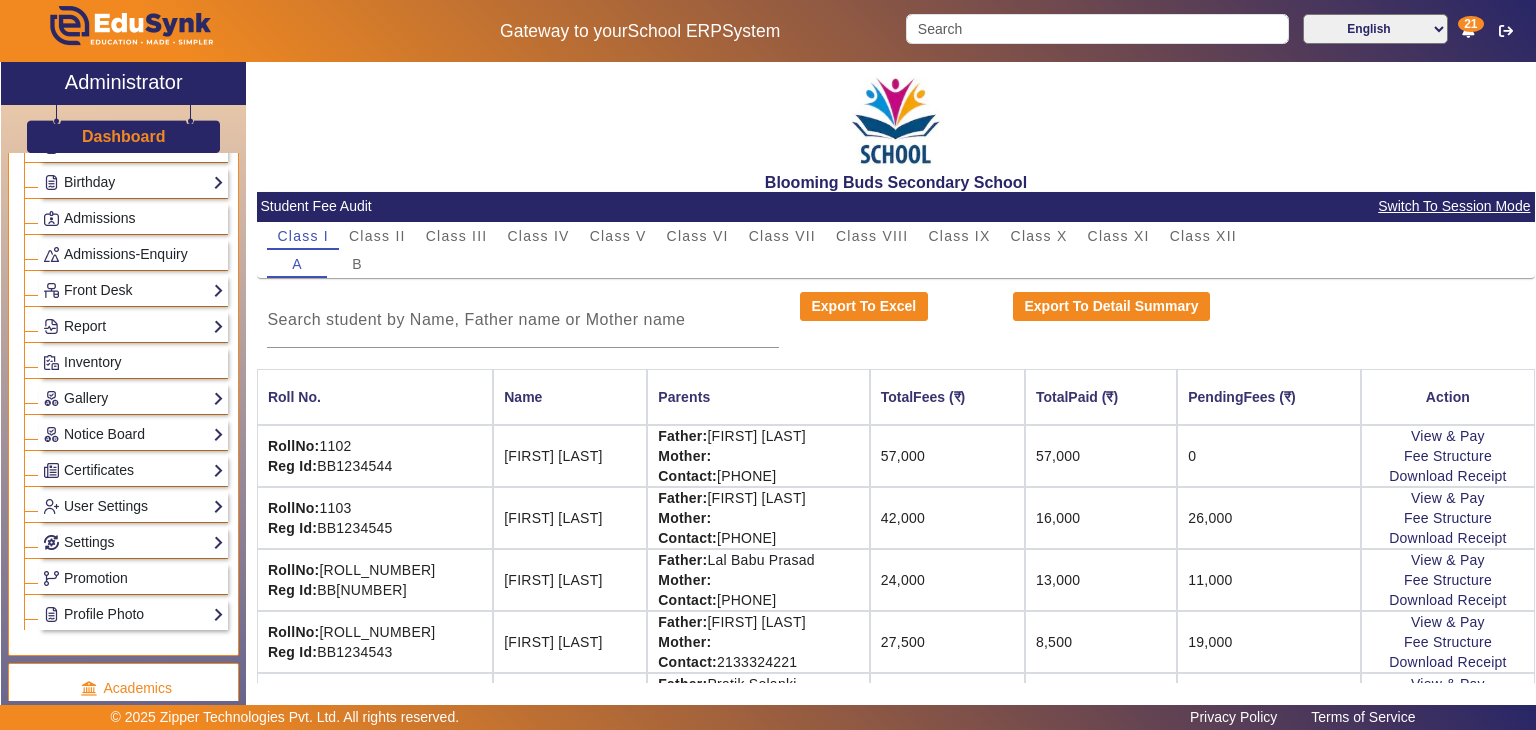 scroll, scrollTop: 285, scrollLeft: 0, axis: vertical 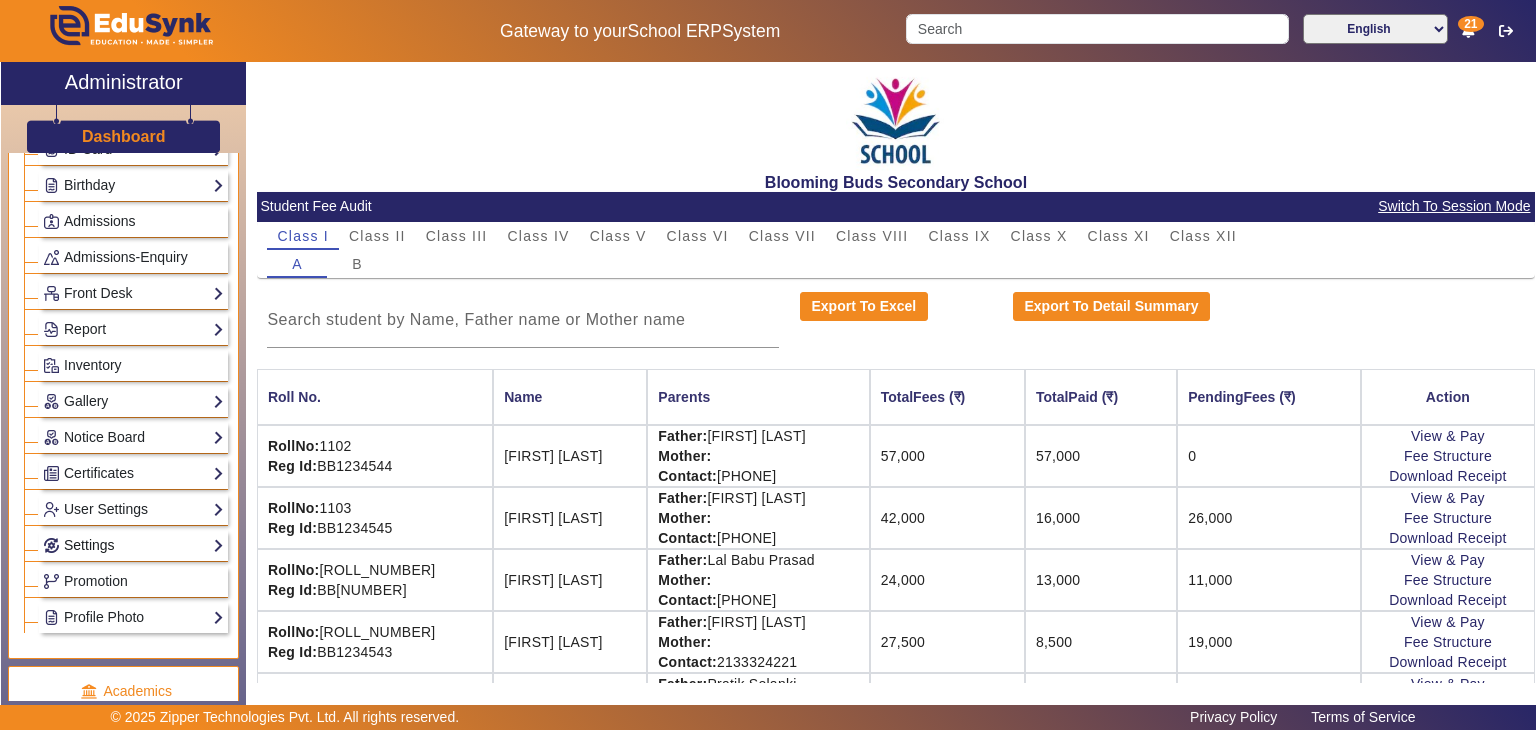 click on "Settings" 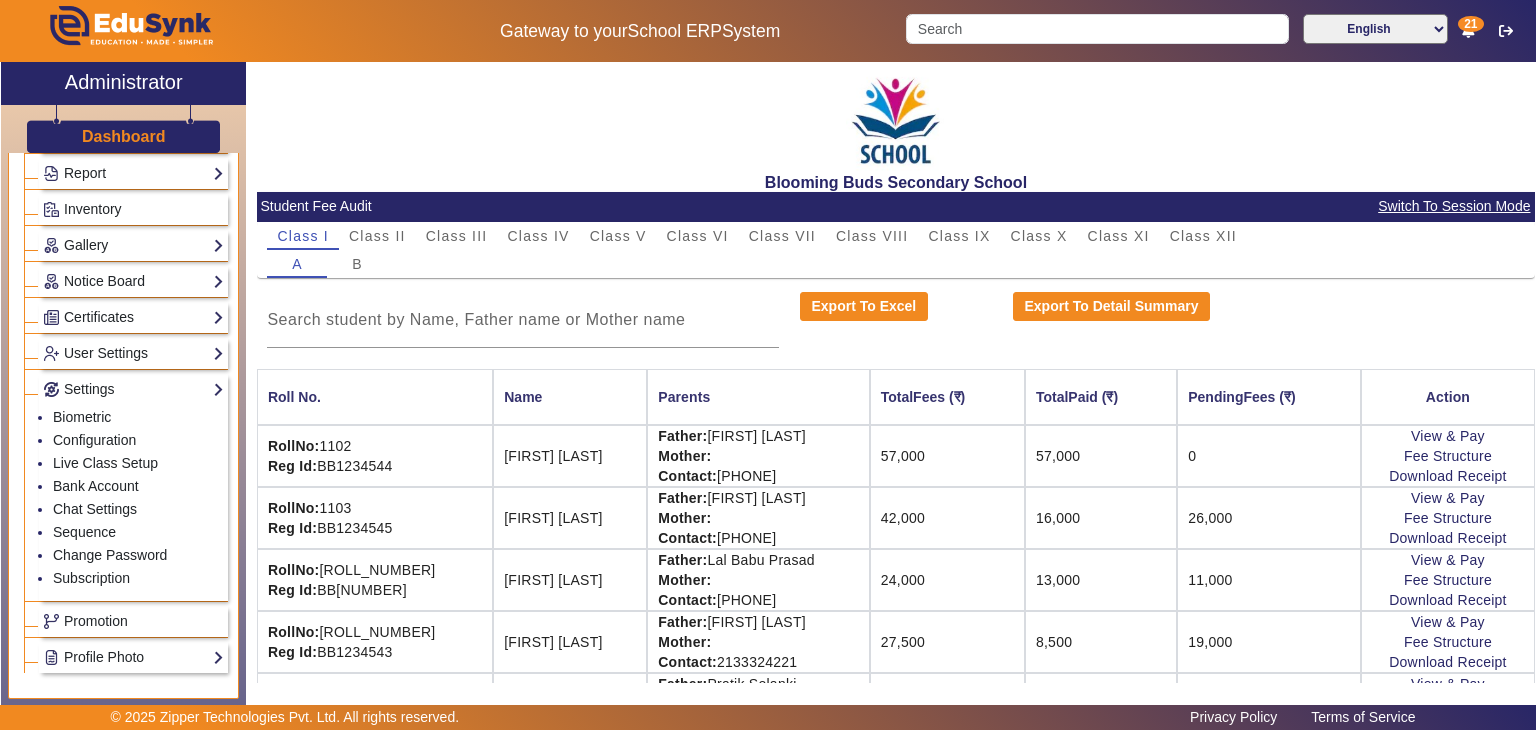 scroll, scrollTop: 446, scrollLeft: 0, axis: vertical 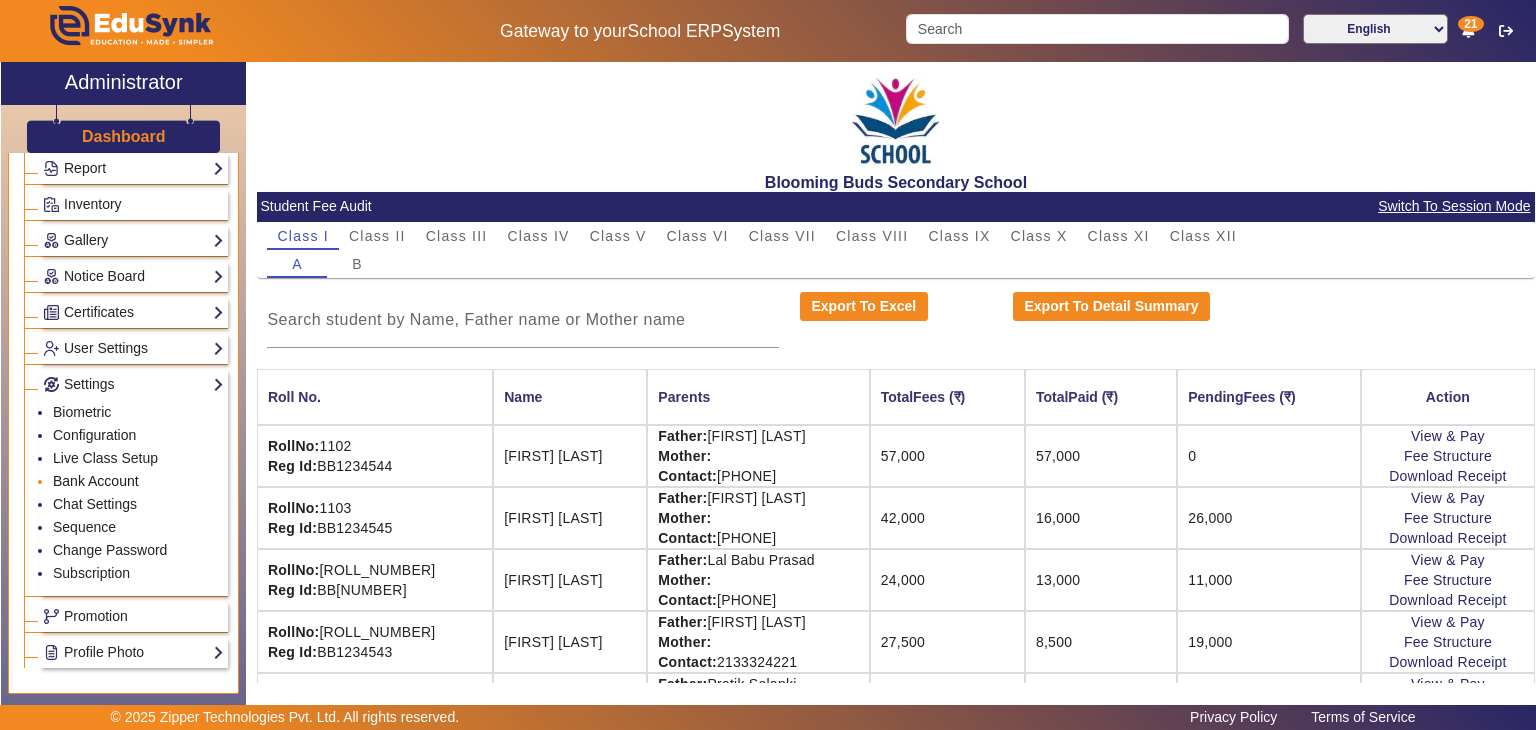 click on "Bank Account" 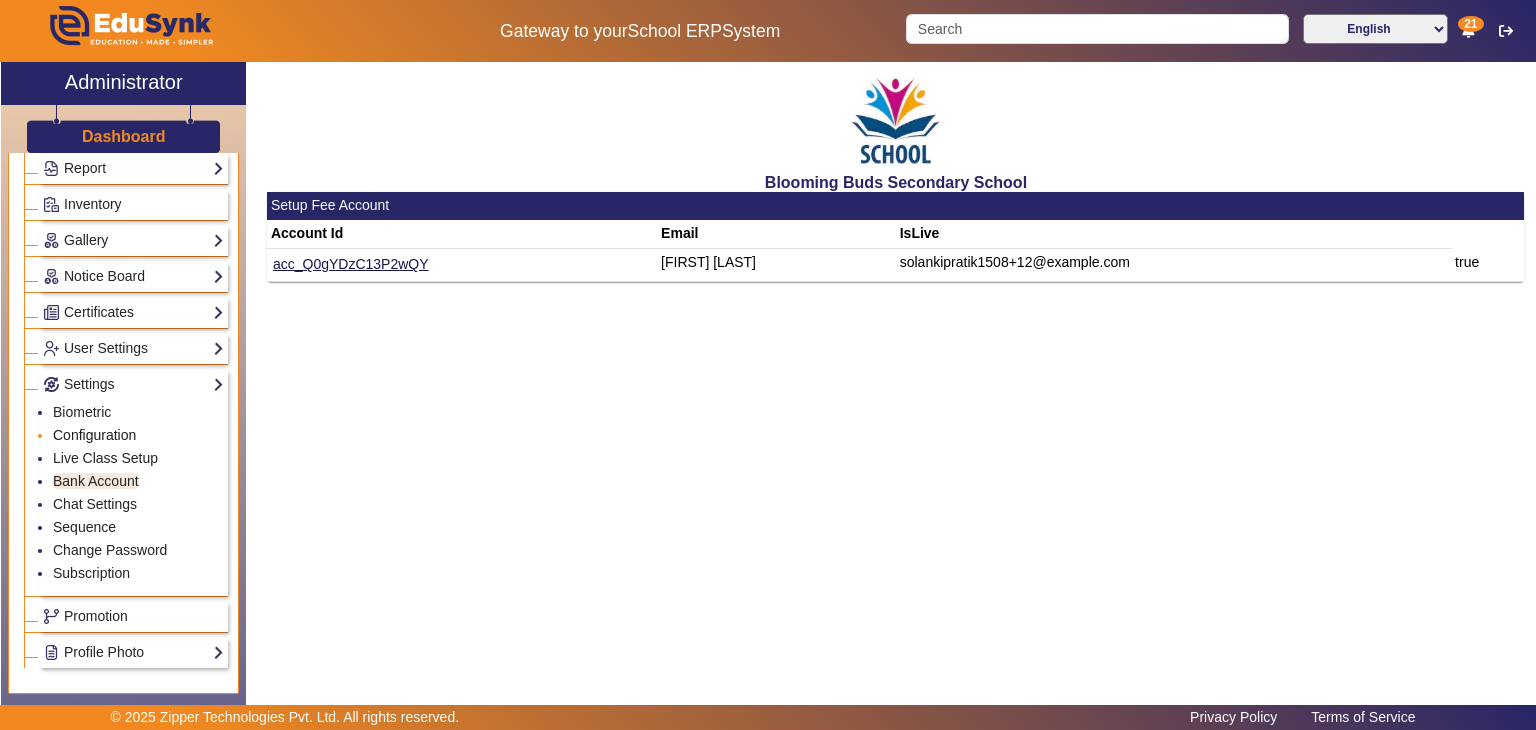click on "Configuration" 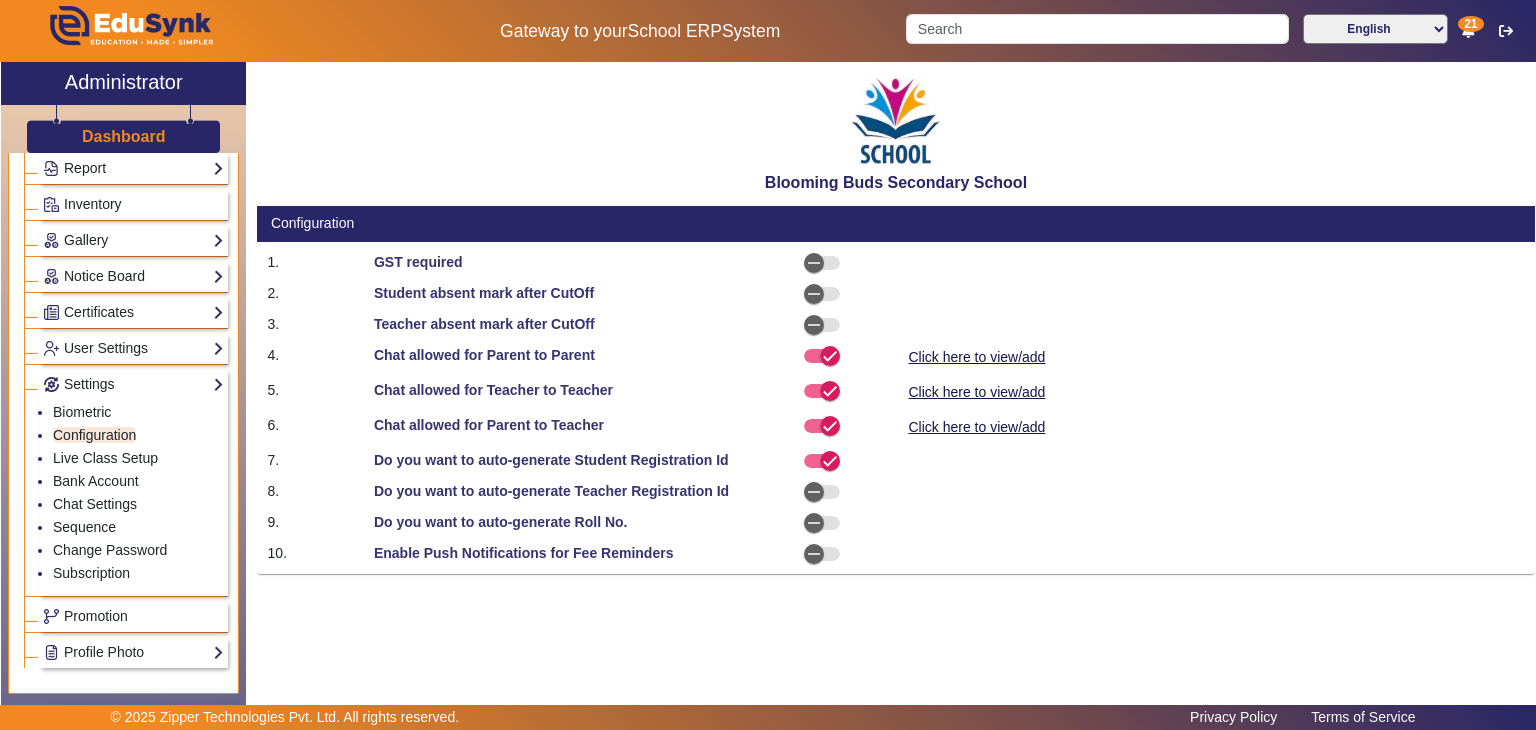 click on "Chat allowed for Teacher to Teacher" 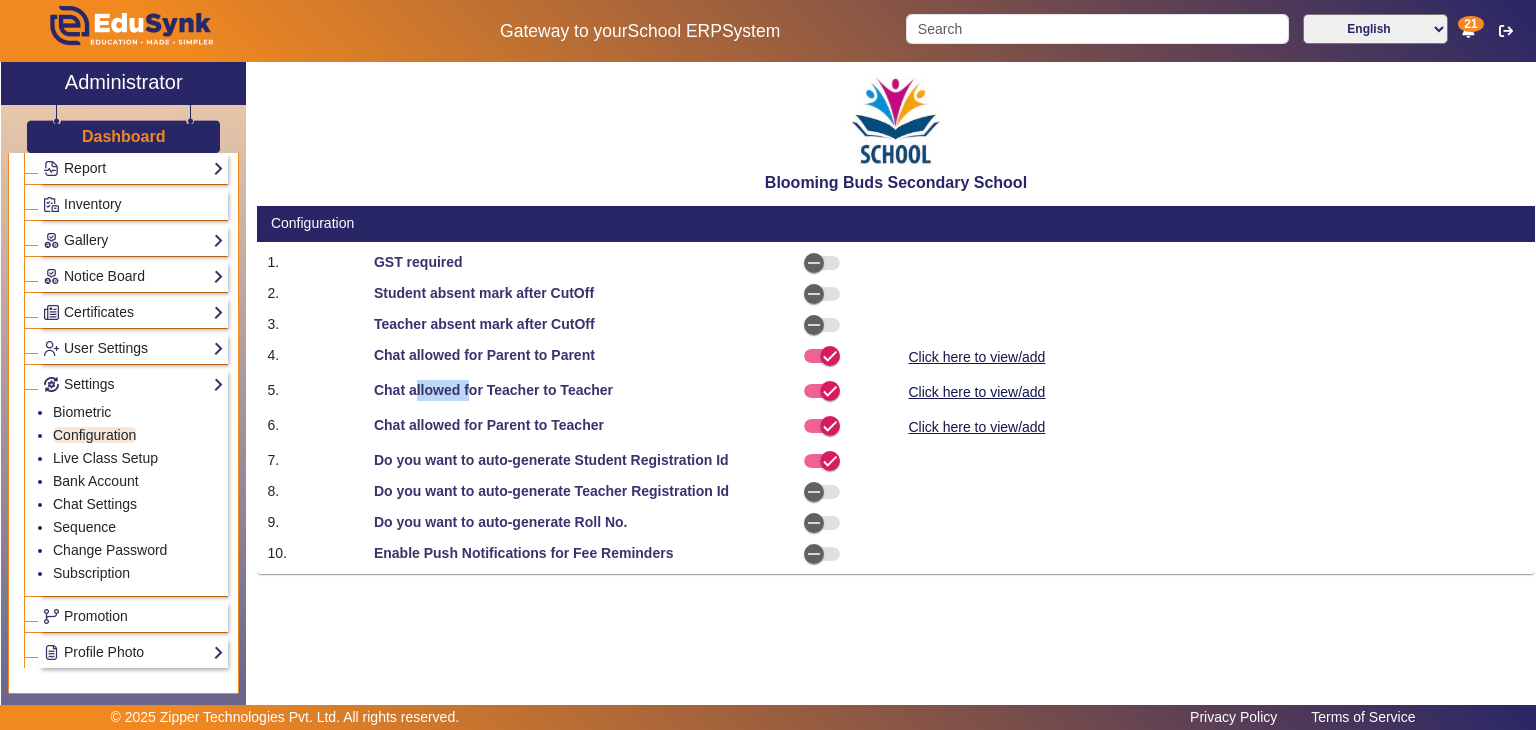 click on "Chat allowed for Teacher to Teacher" 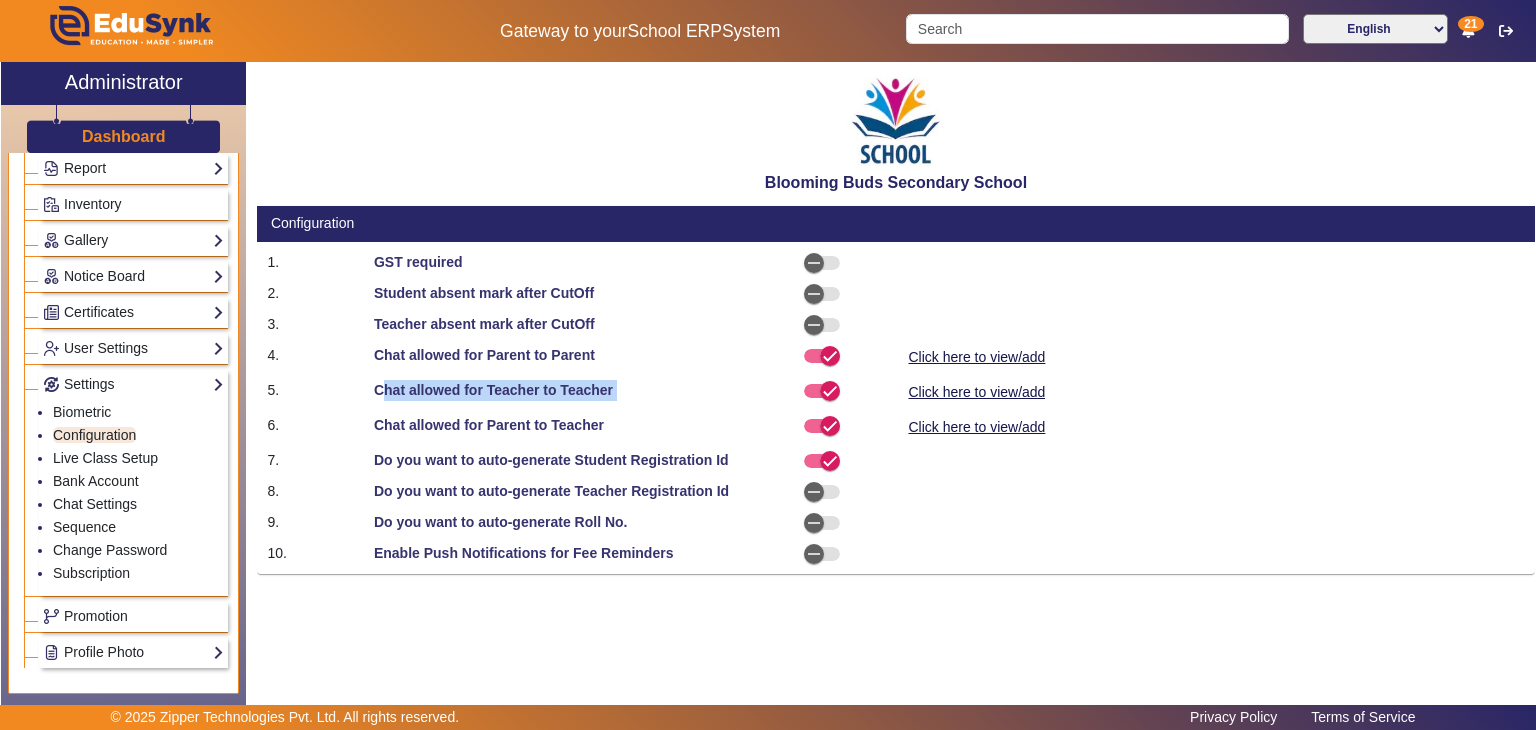 click on "Chat allowed for Teacher to Teacher" 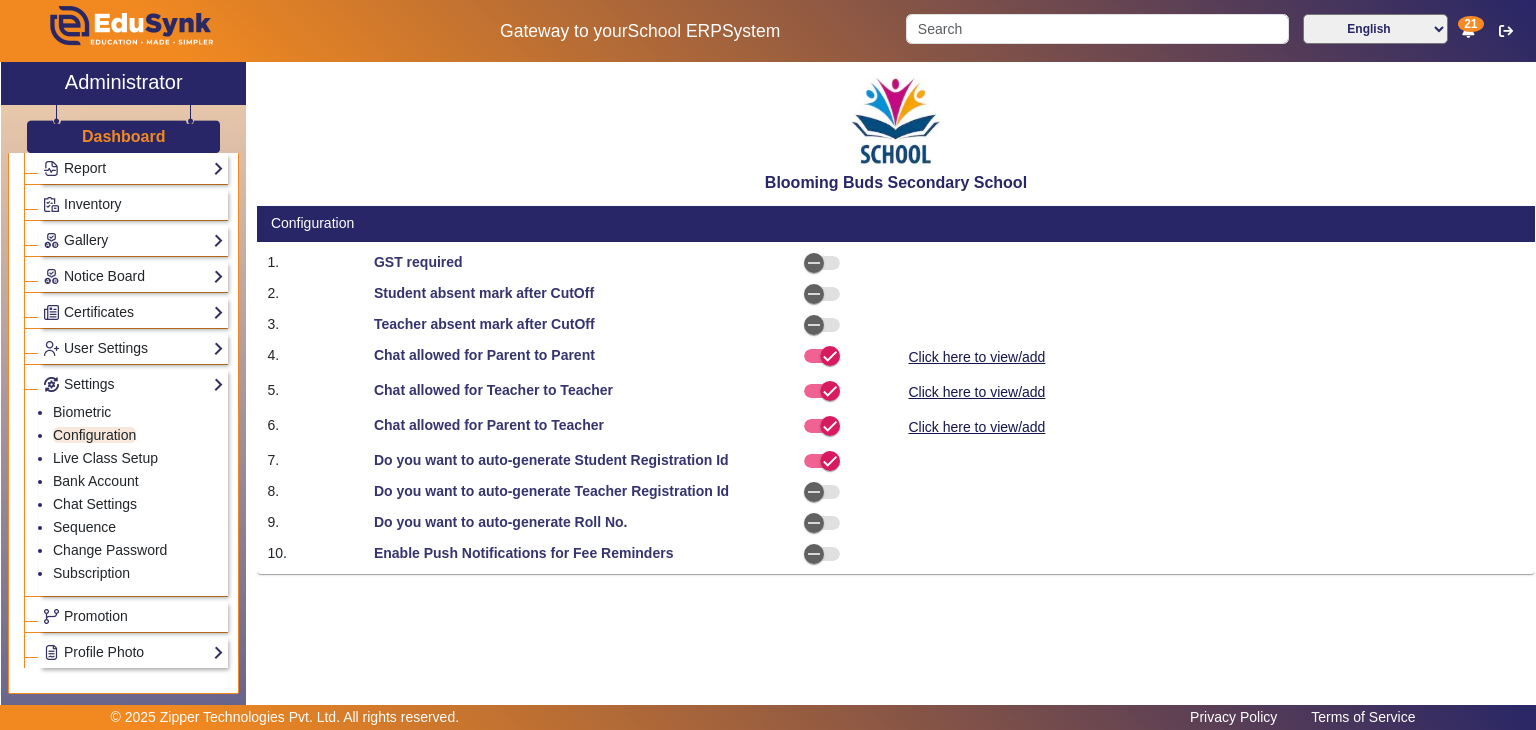 click on "Chat allowed for Parent to Teacher" 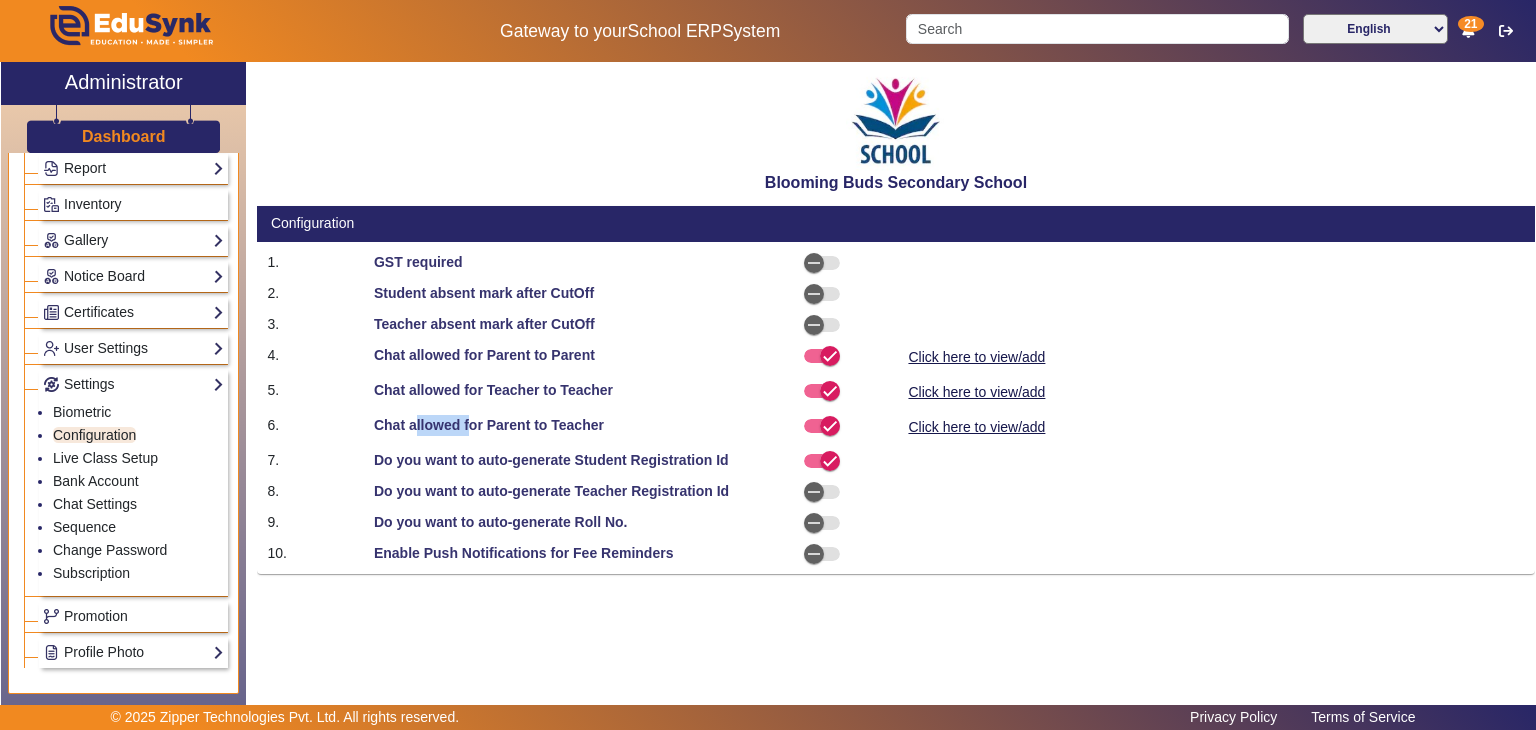 click on "Chat allowed for Parent to Teacher" 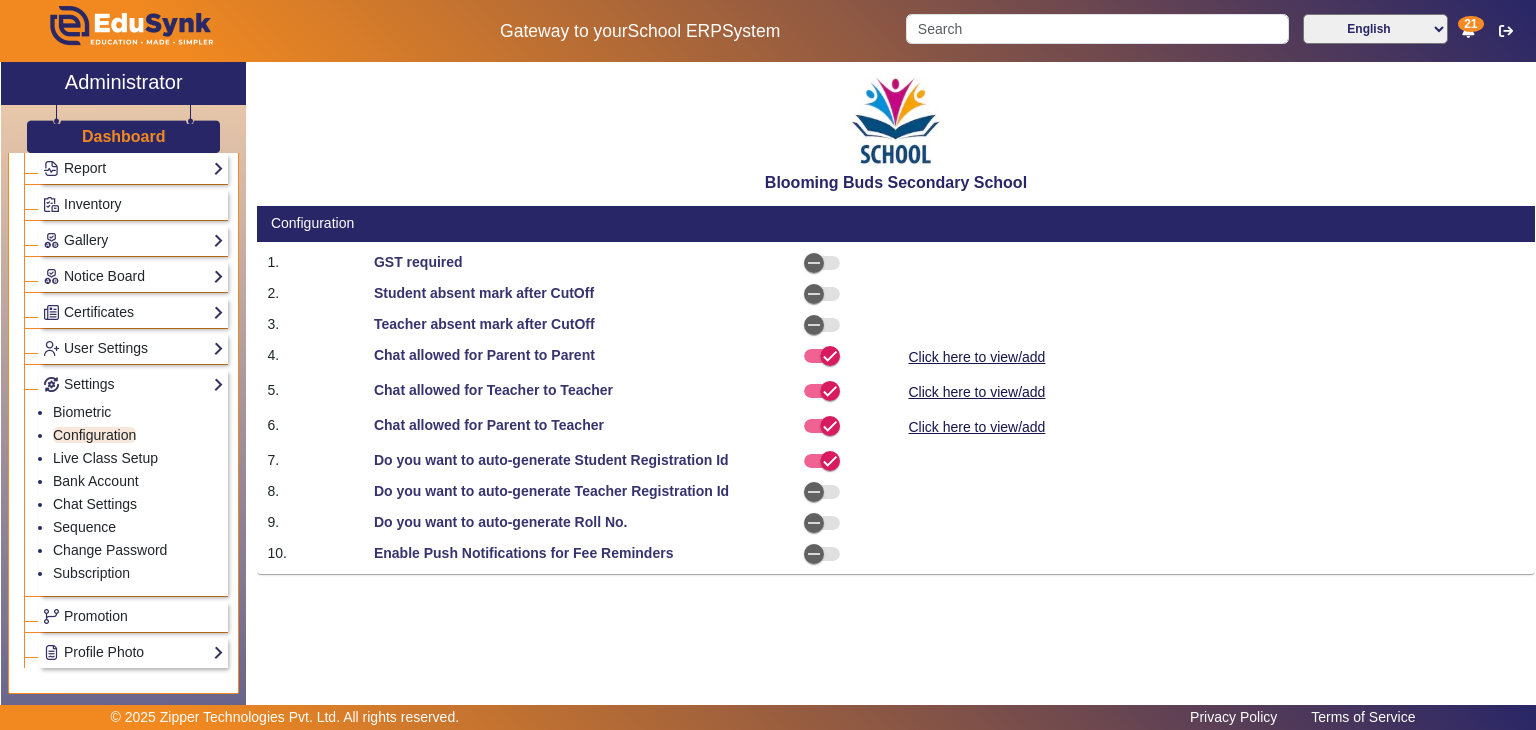 click on "Chat allowed for Parent to Parent" 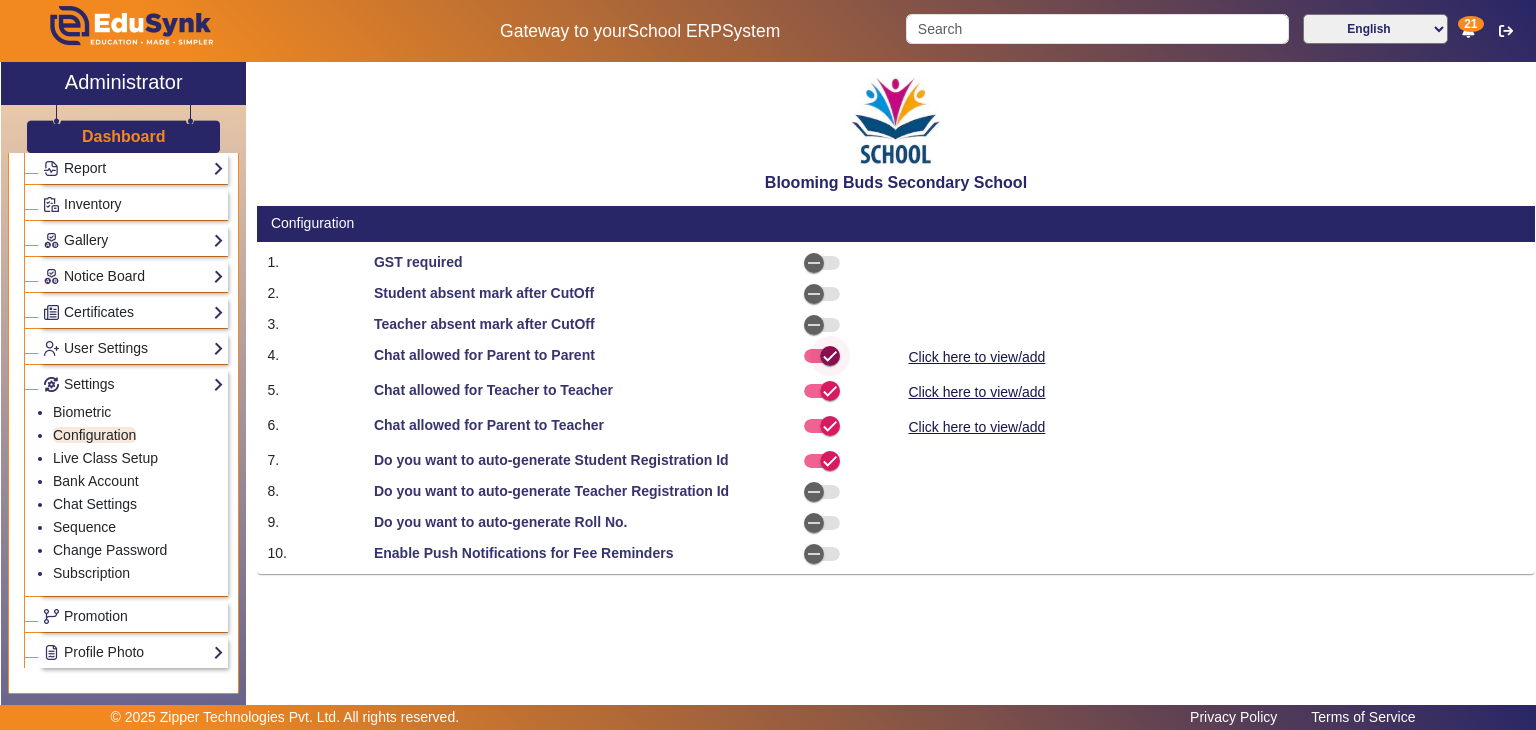 click at bounding box center [830, 356] 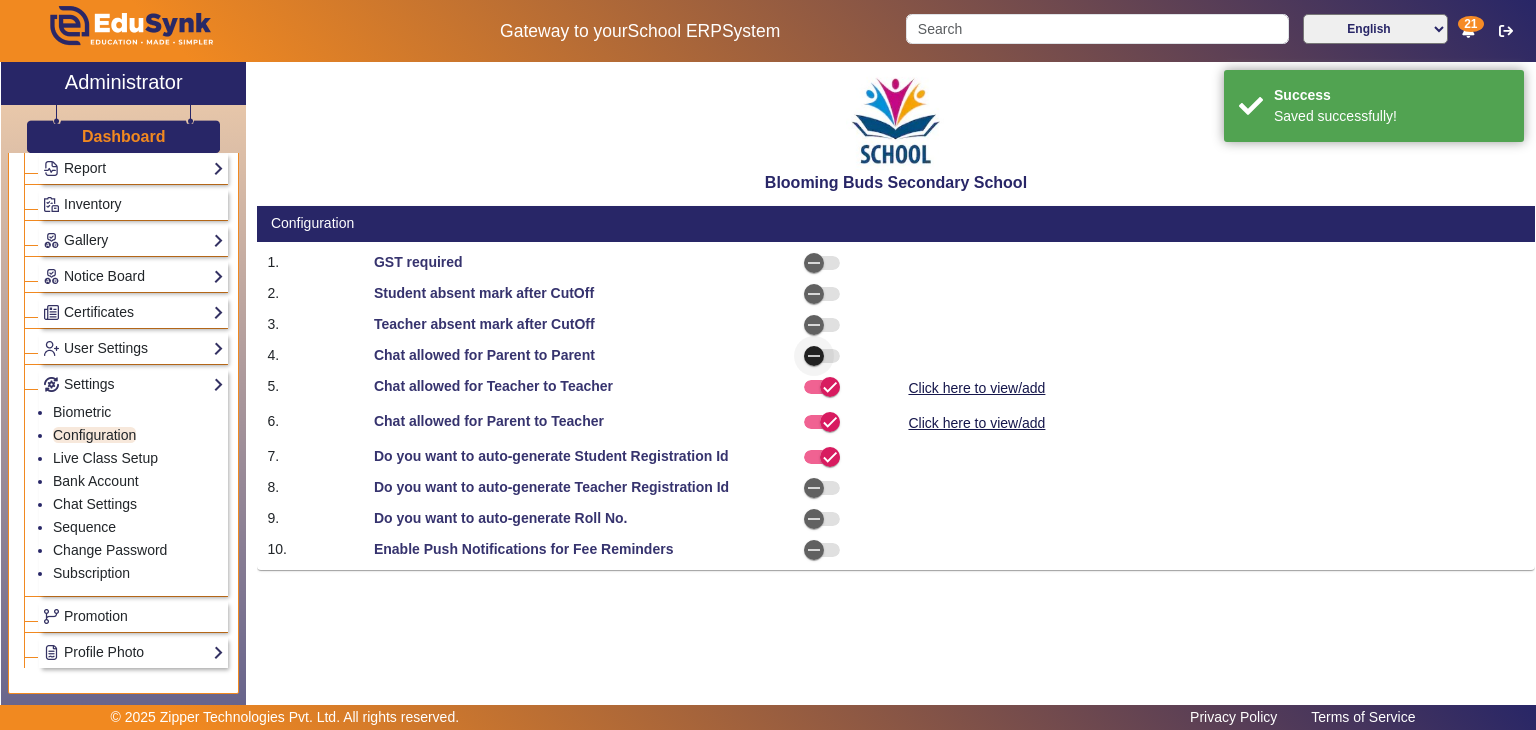 click 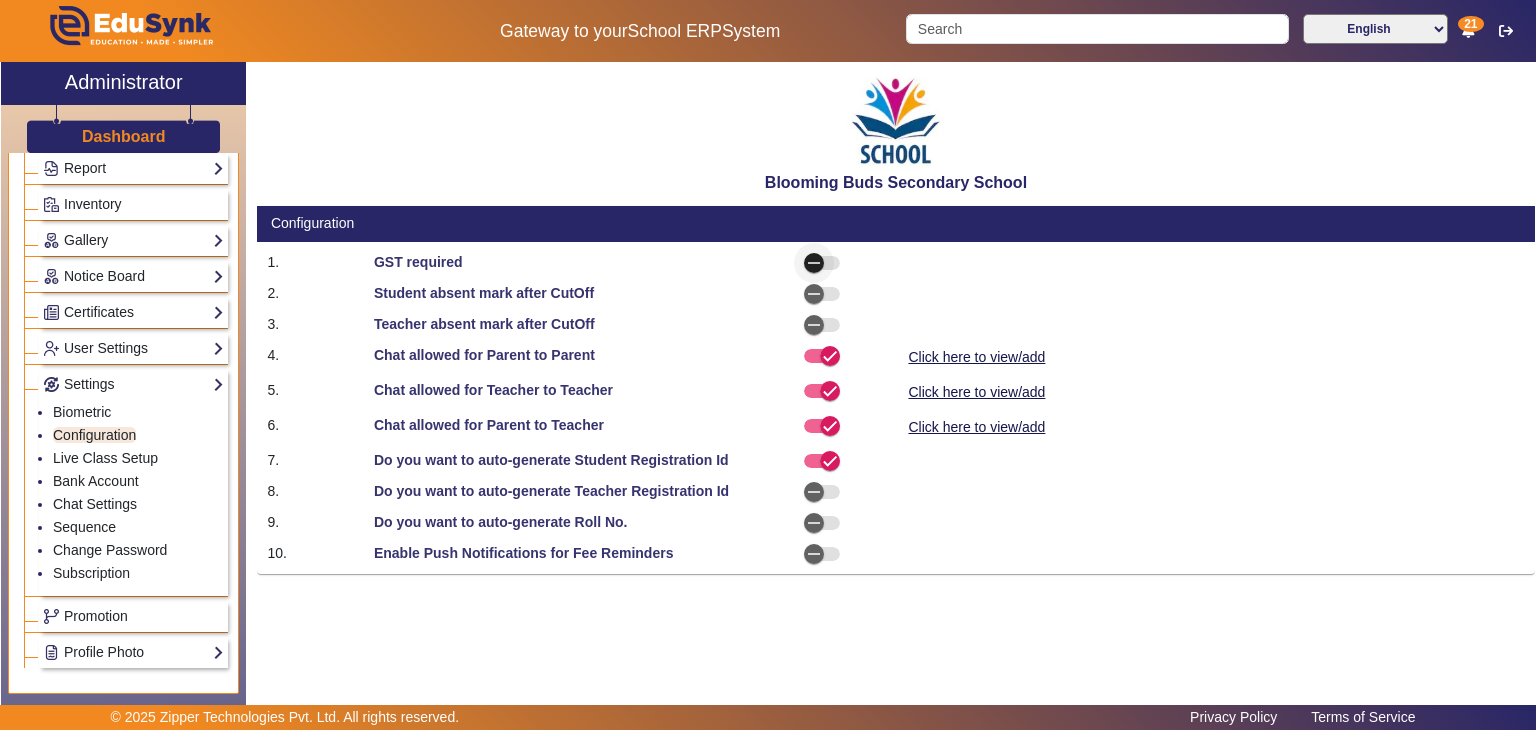 click at bounding box center [814, 263] 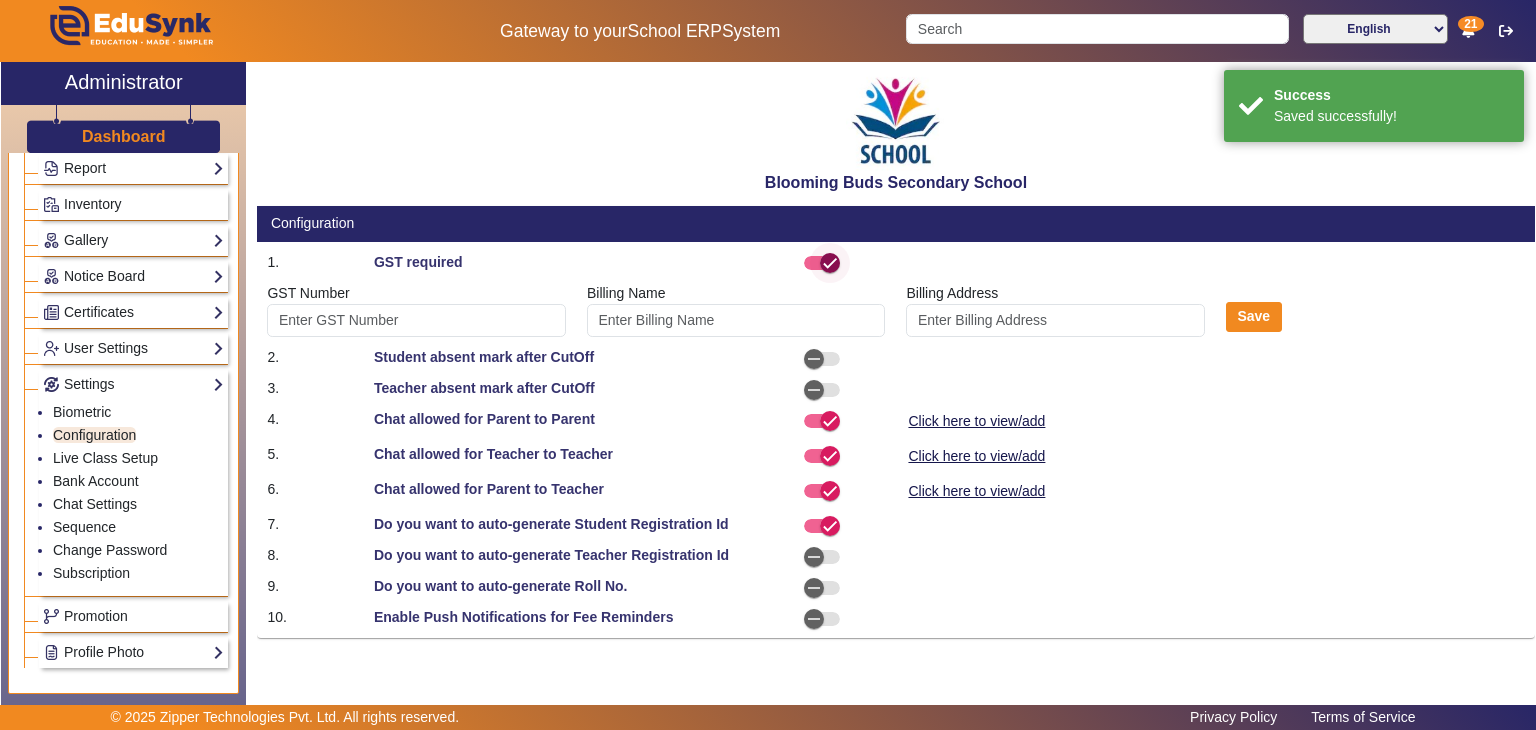 click at bounding box center (830, 263) 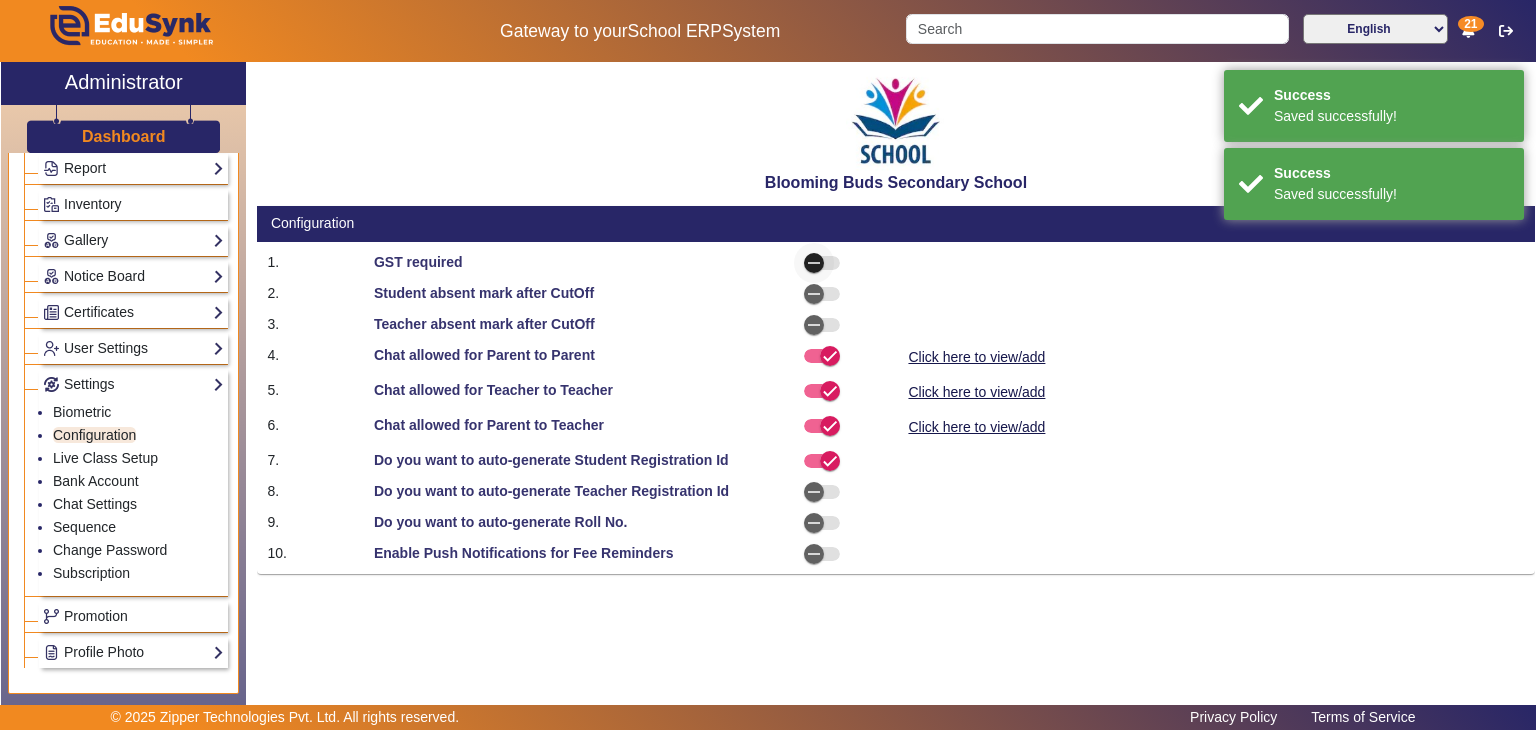 click at bounding box center (814, 263) 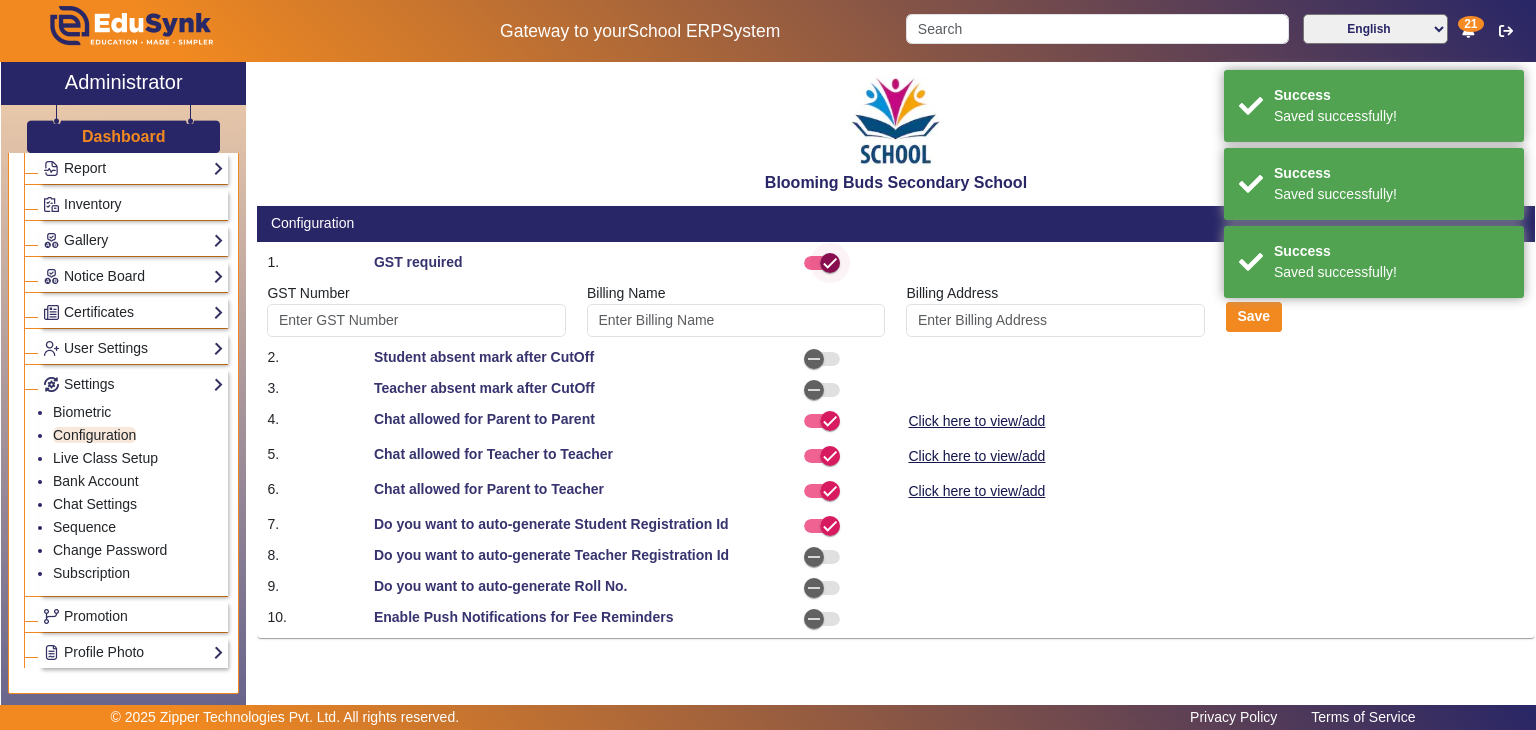 click at bounding box center [830, 263] 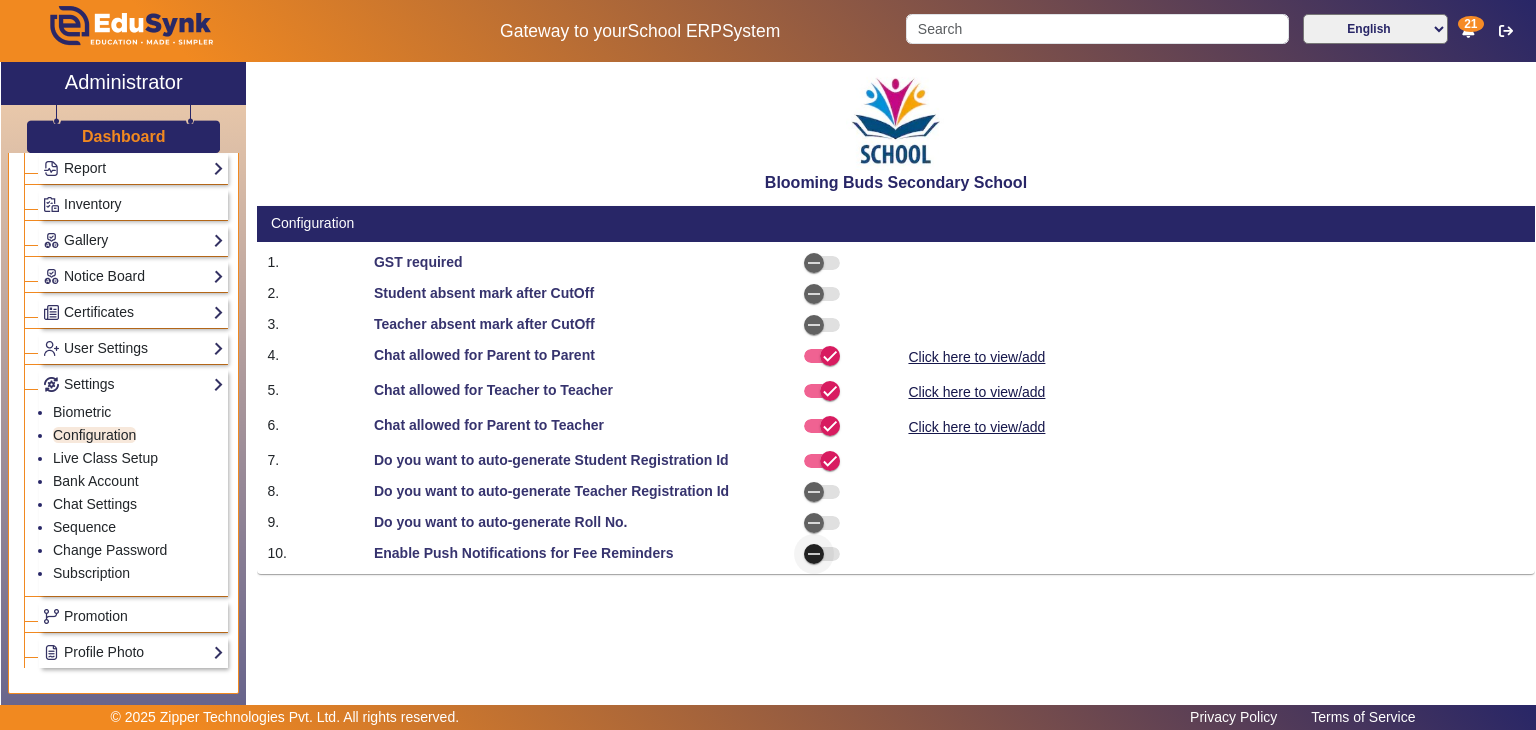 click at bounding box center (822, 554) 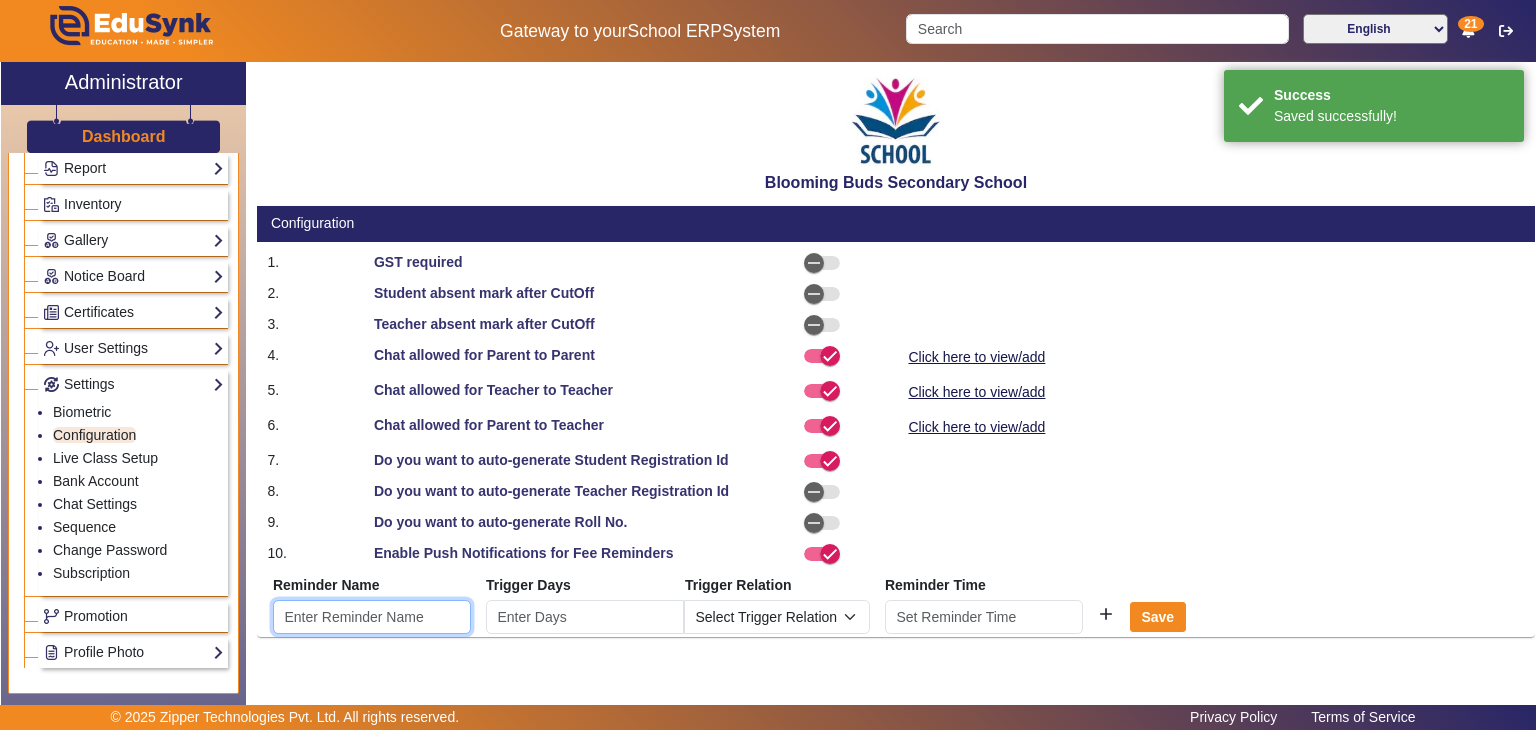 click 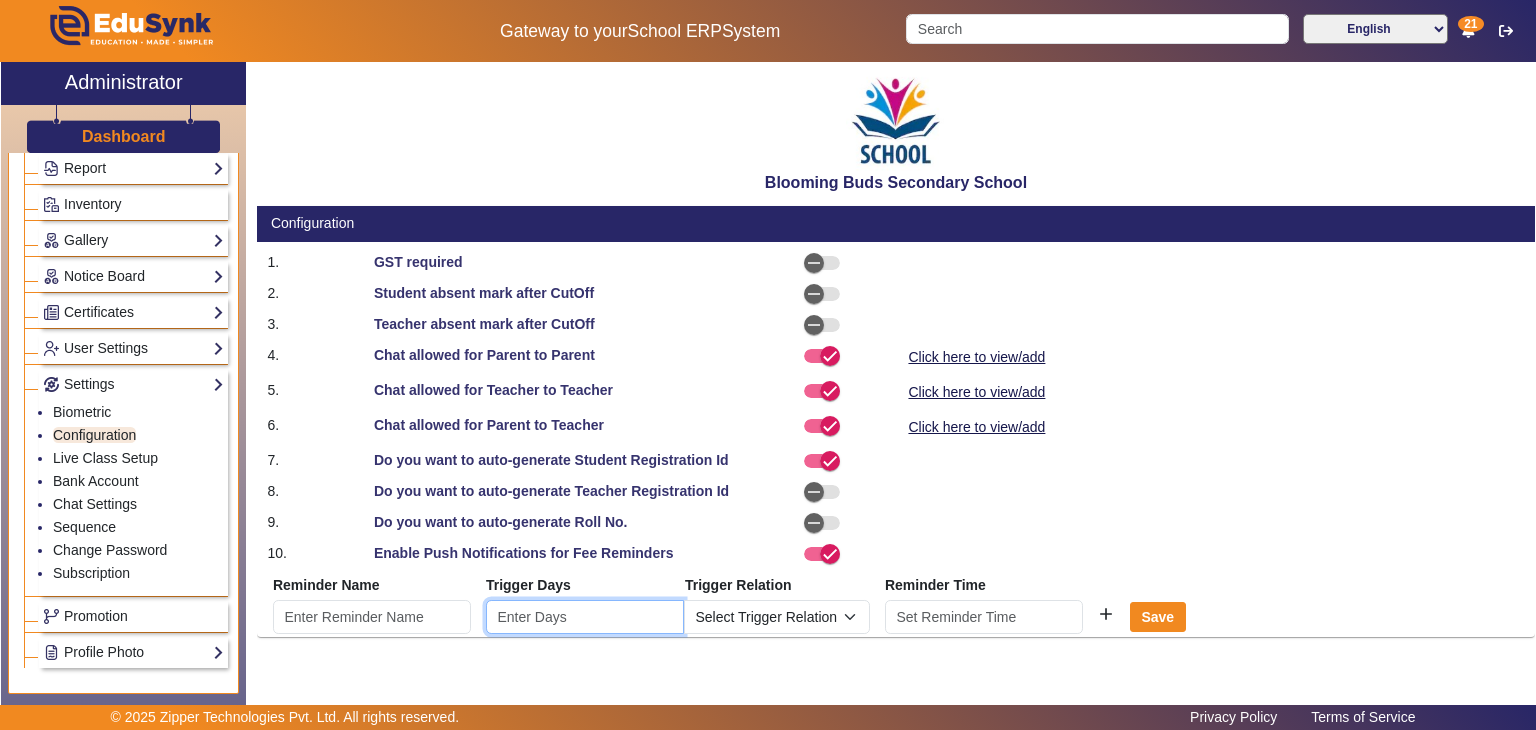 click 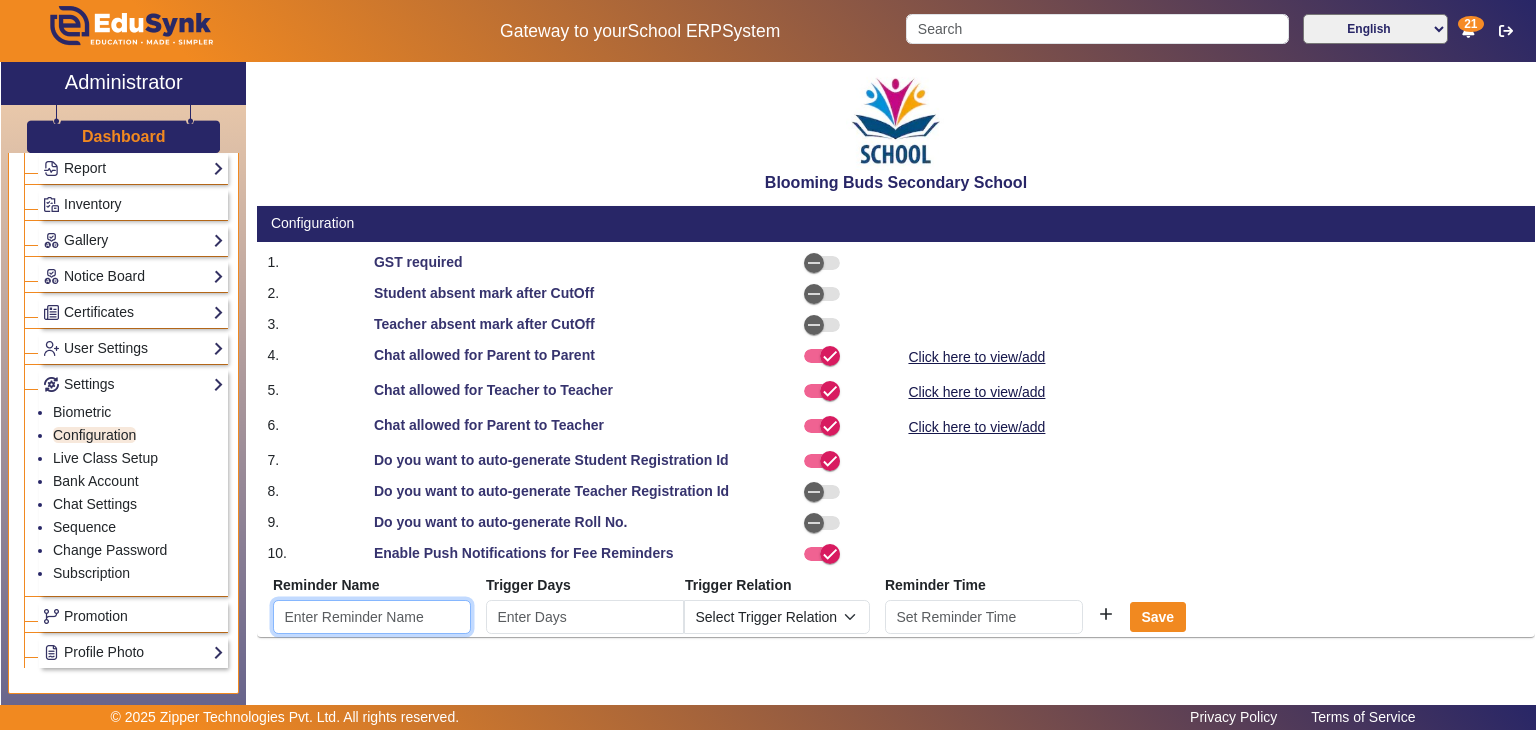 click 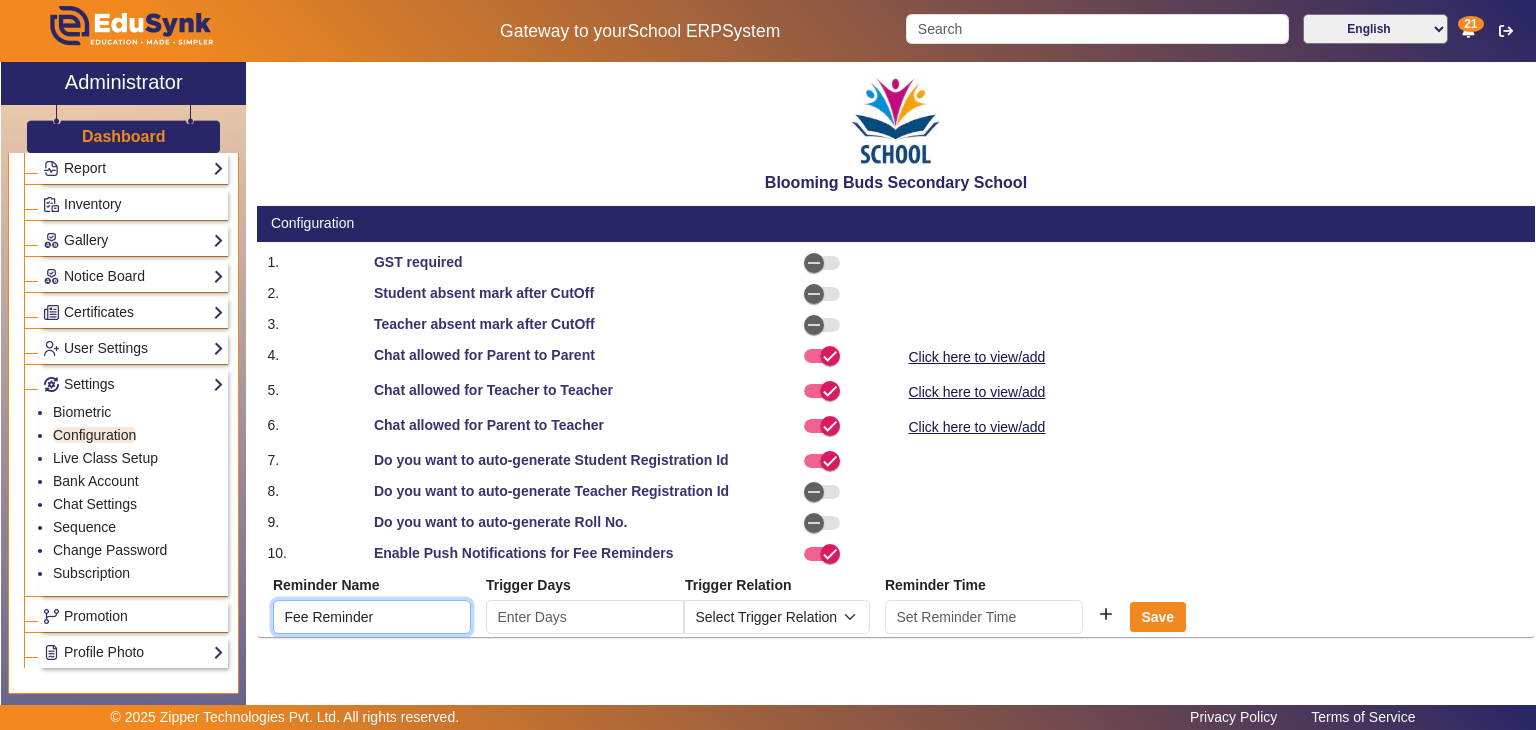 type on "Fee Reminder" 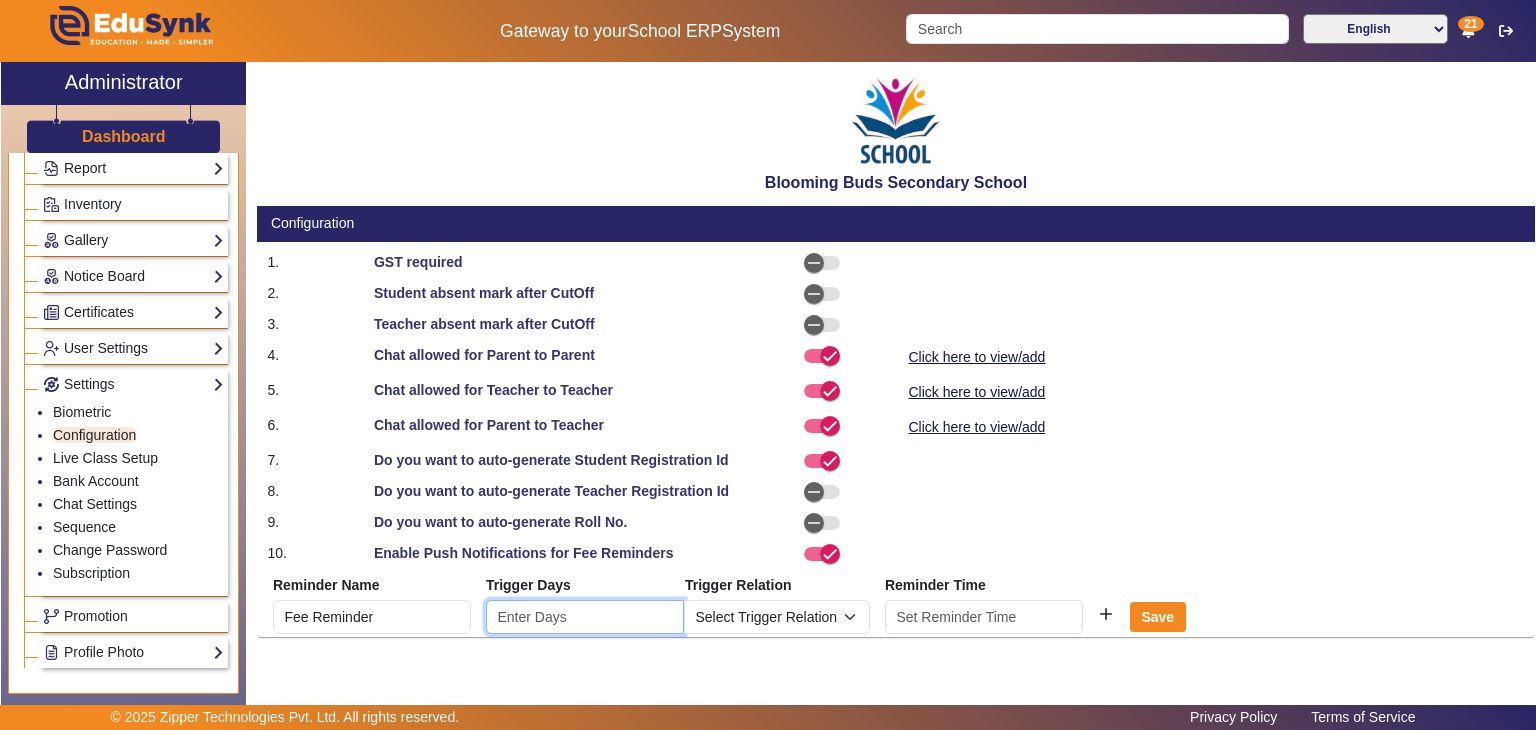 click 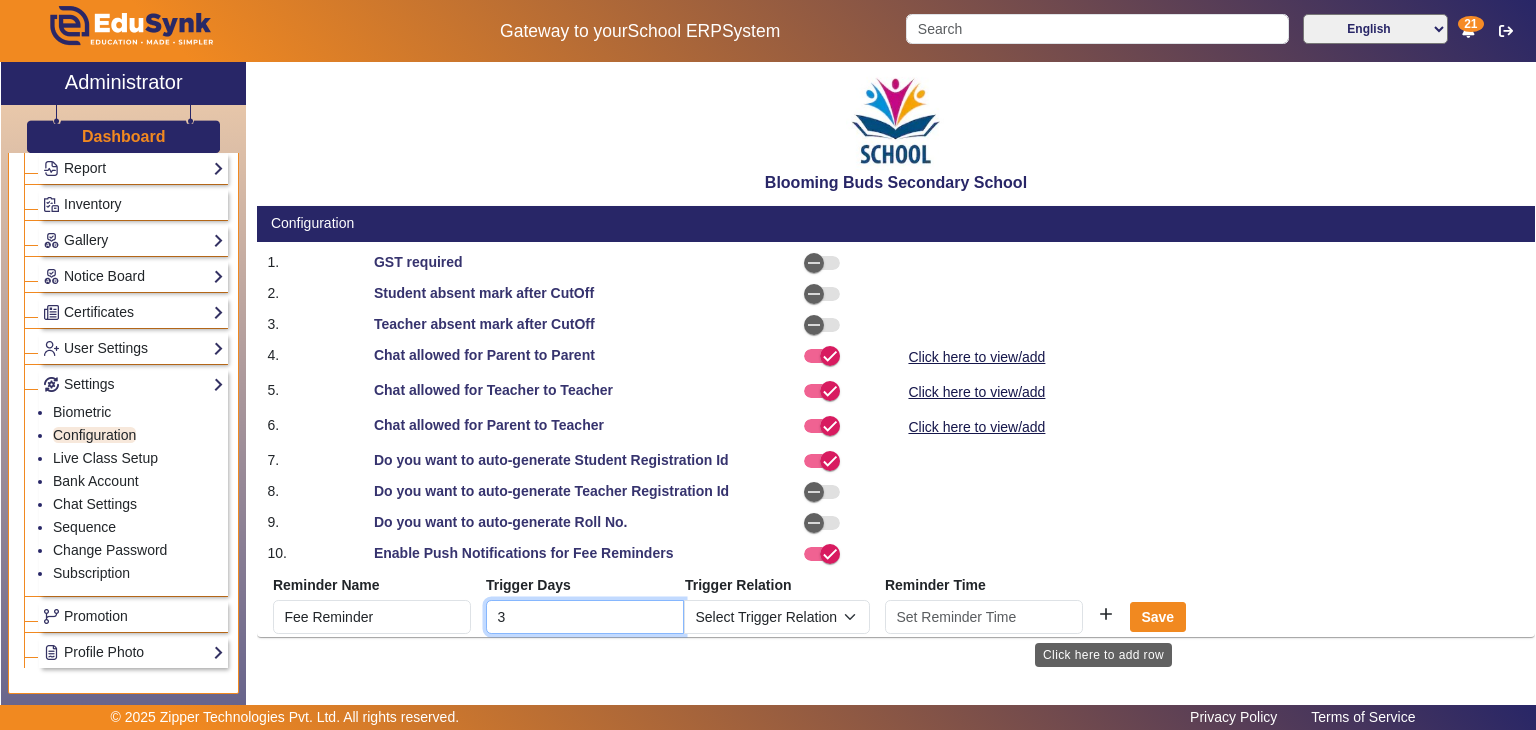 type on "3" 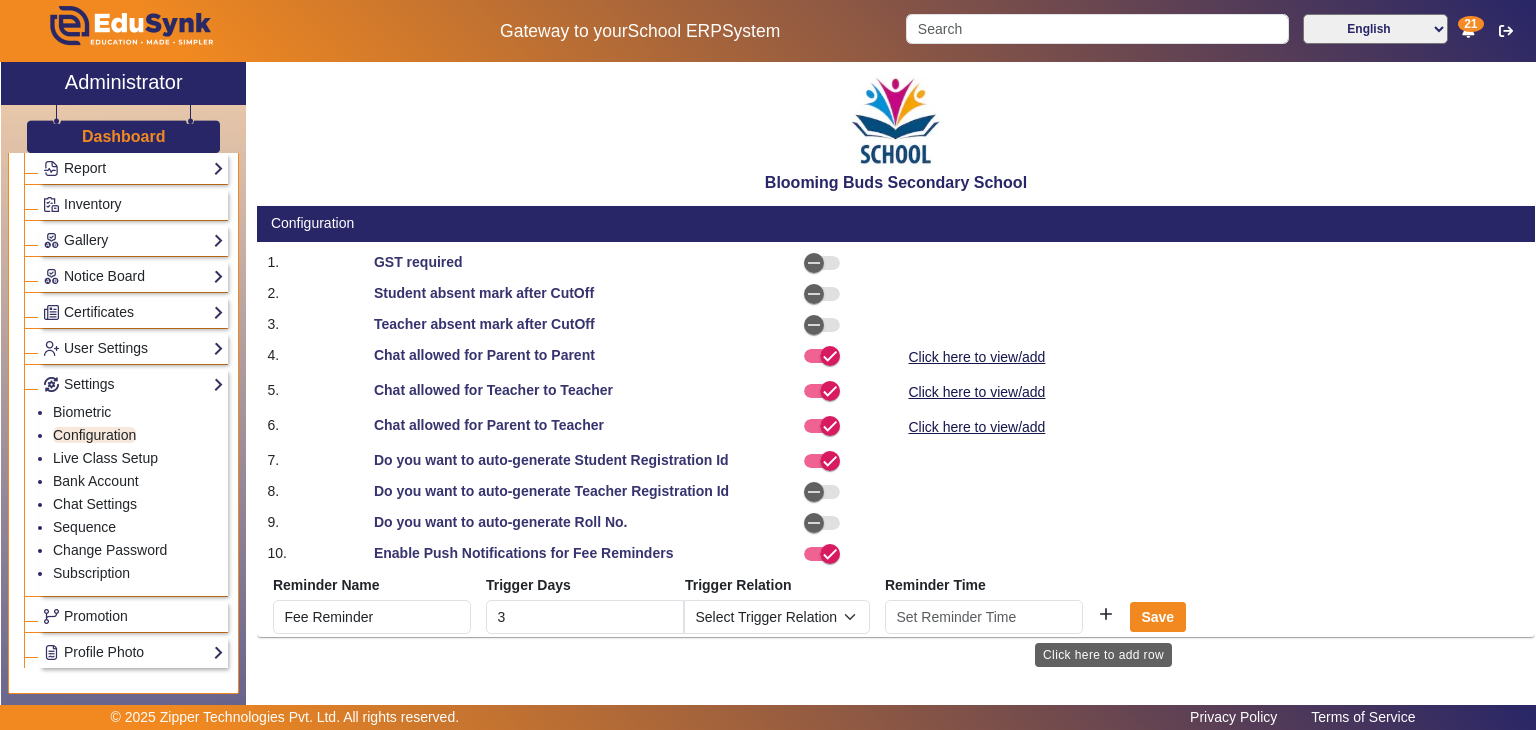 click on "add" 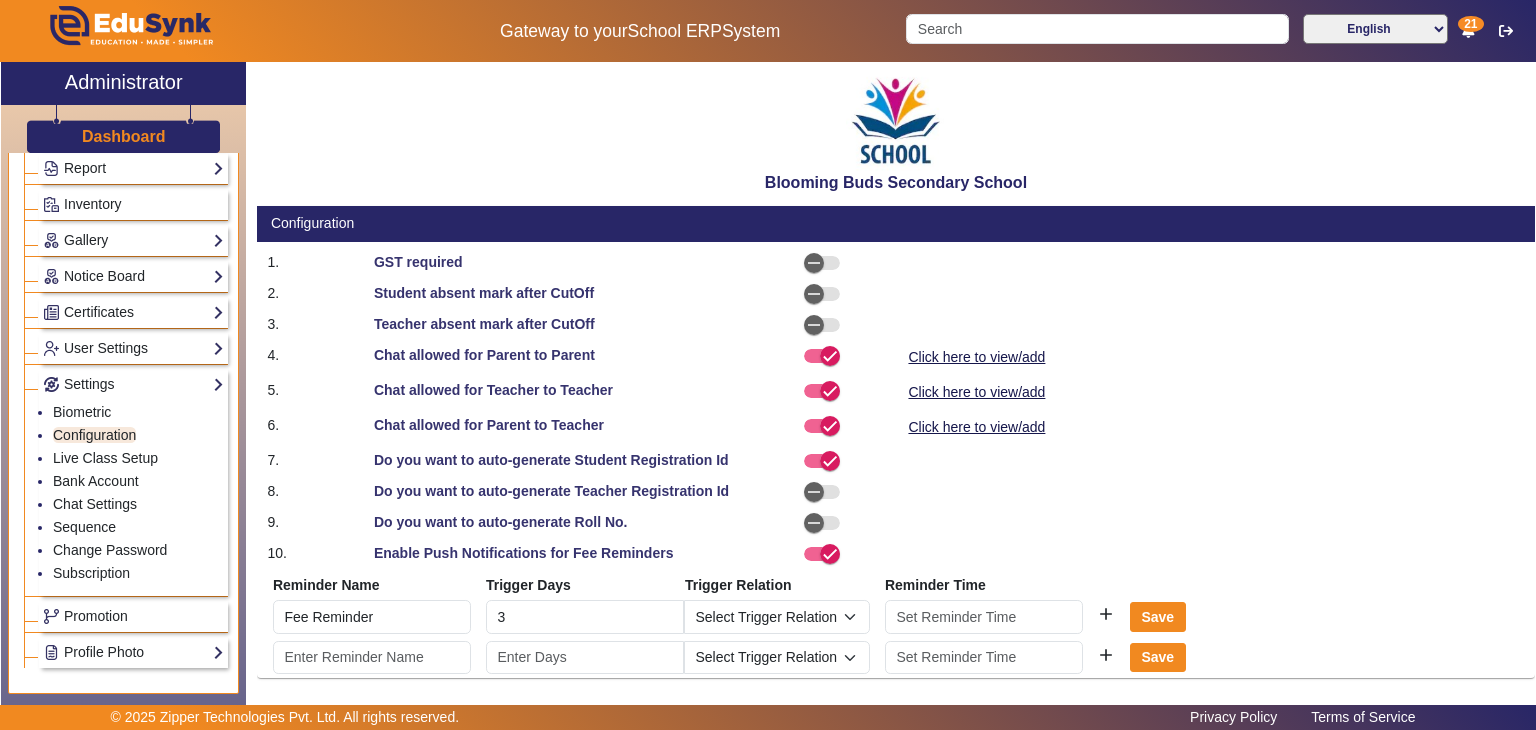 scroll, scrollTop: 7, scrollLeft: 0, axis: vertical 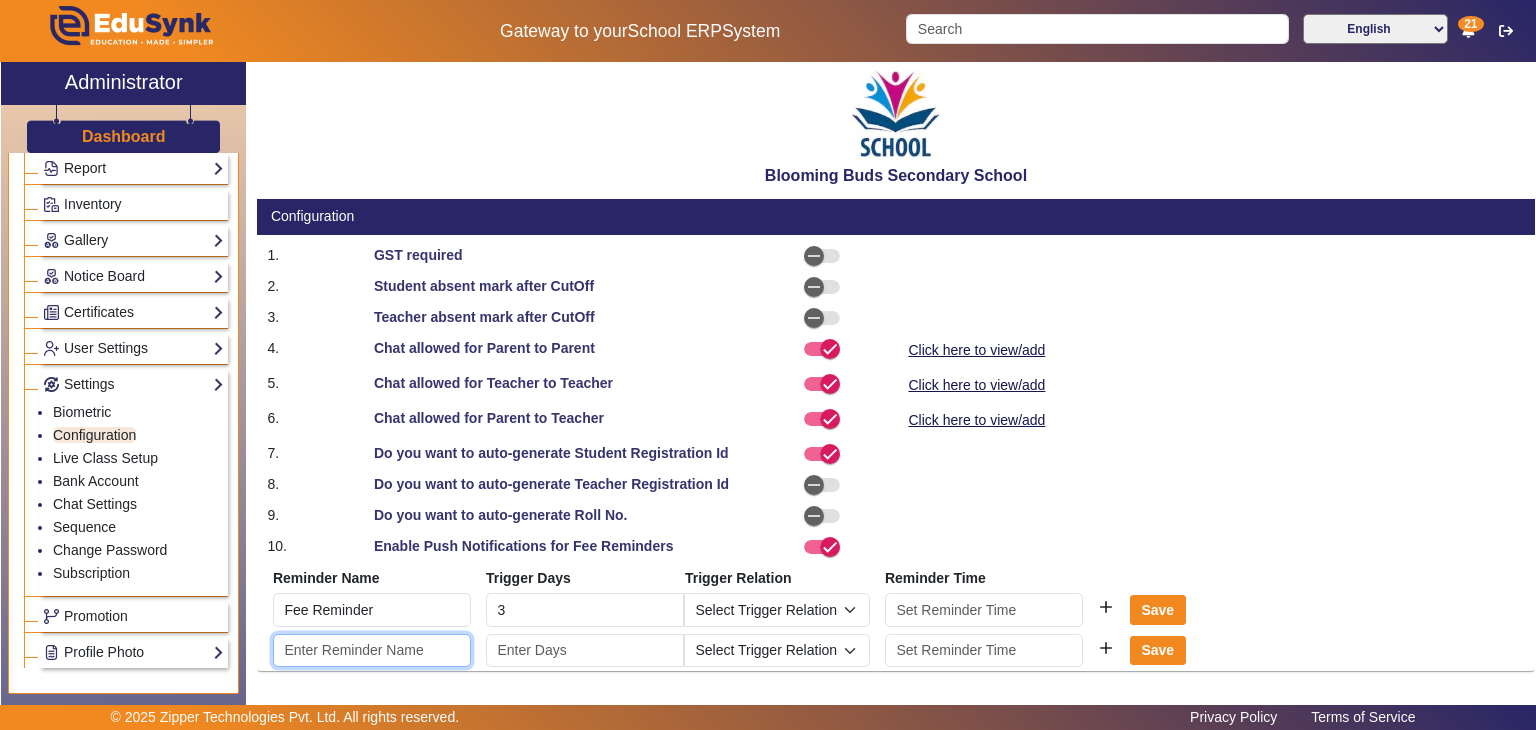 click 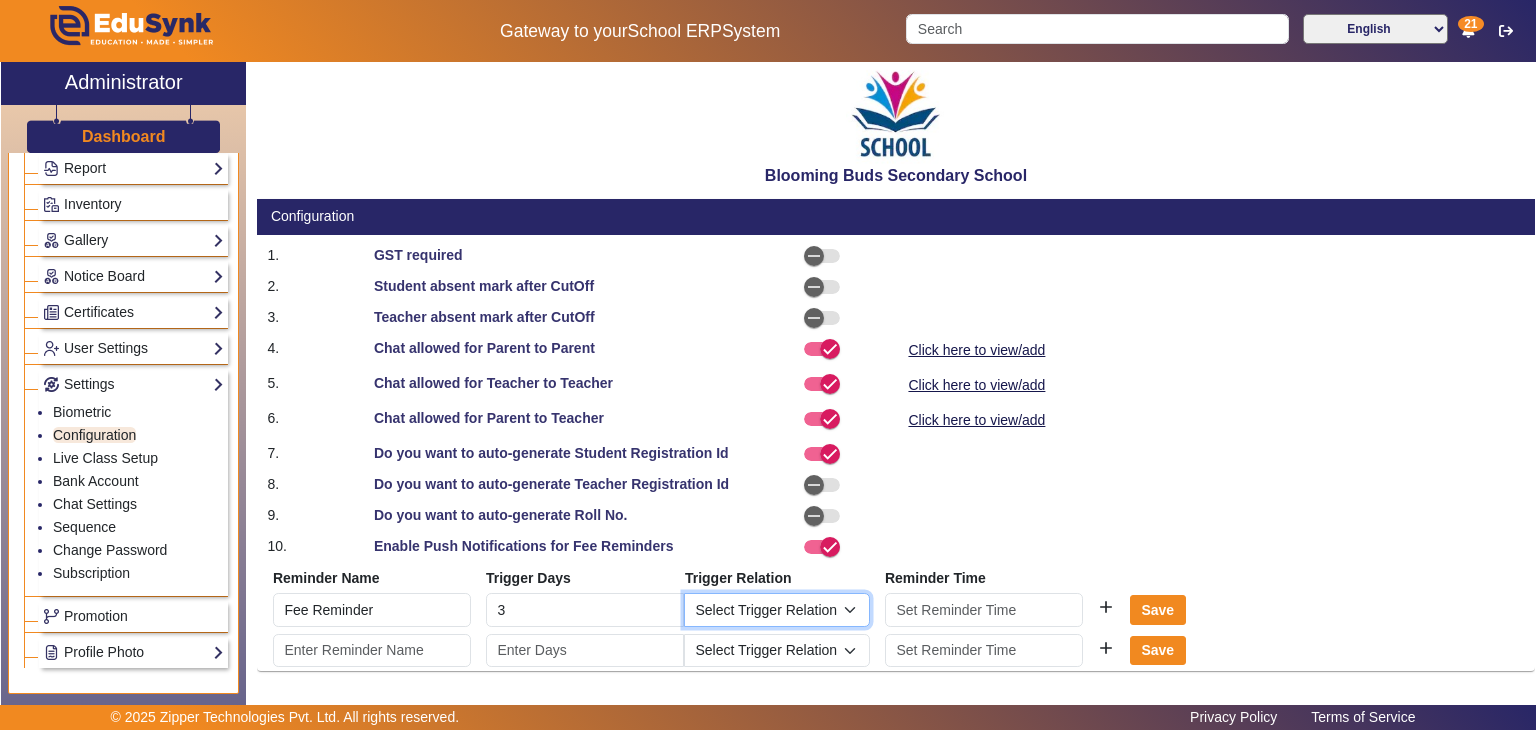 click on "Select Trigger Relation  Before Due Date   On Due Date   After Due Date" 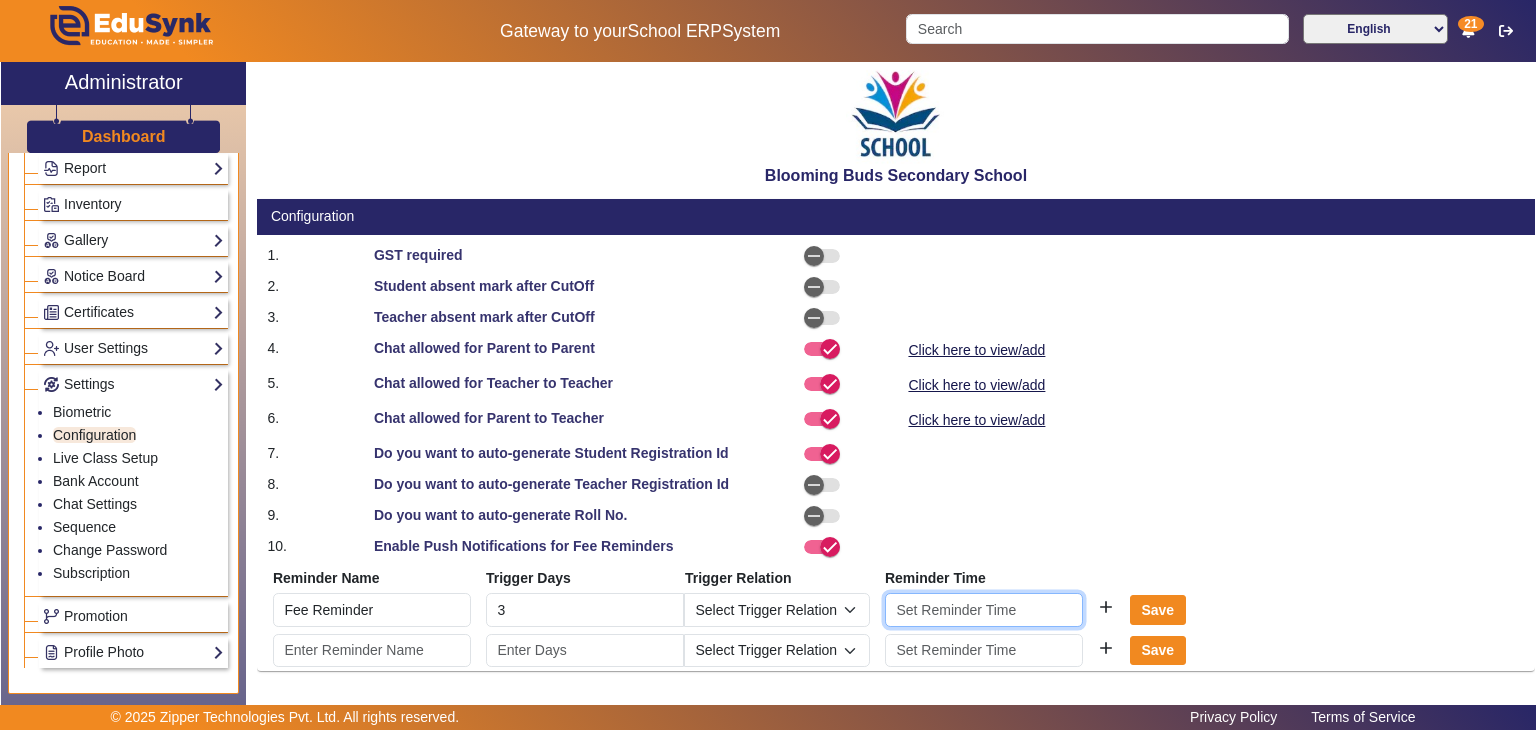 click at bounding box center [984, 610] 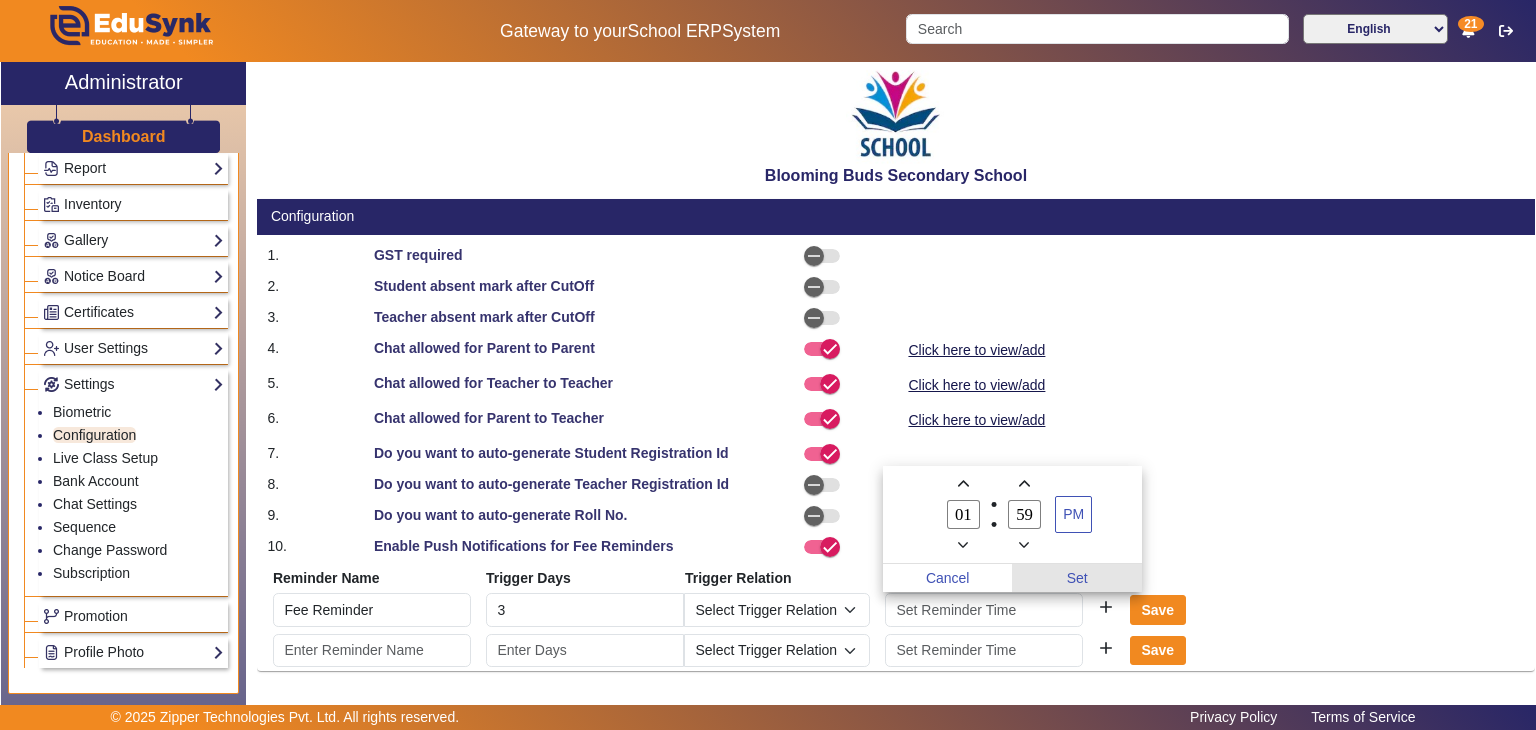 click on "Set" at bounding box center (1077, 578) 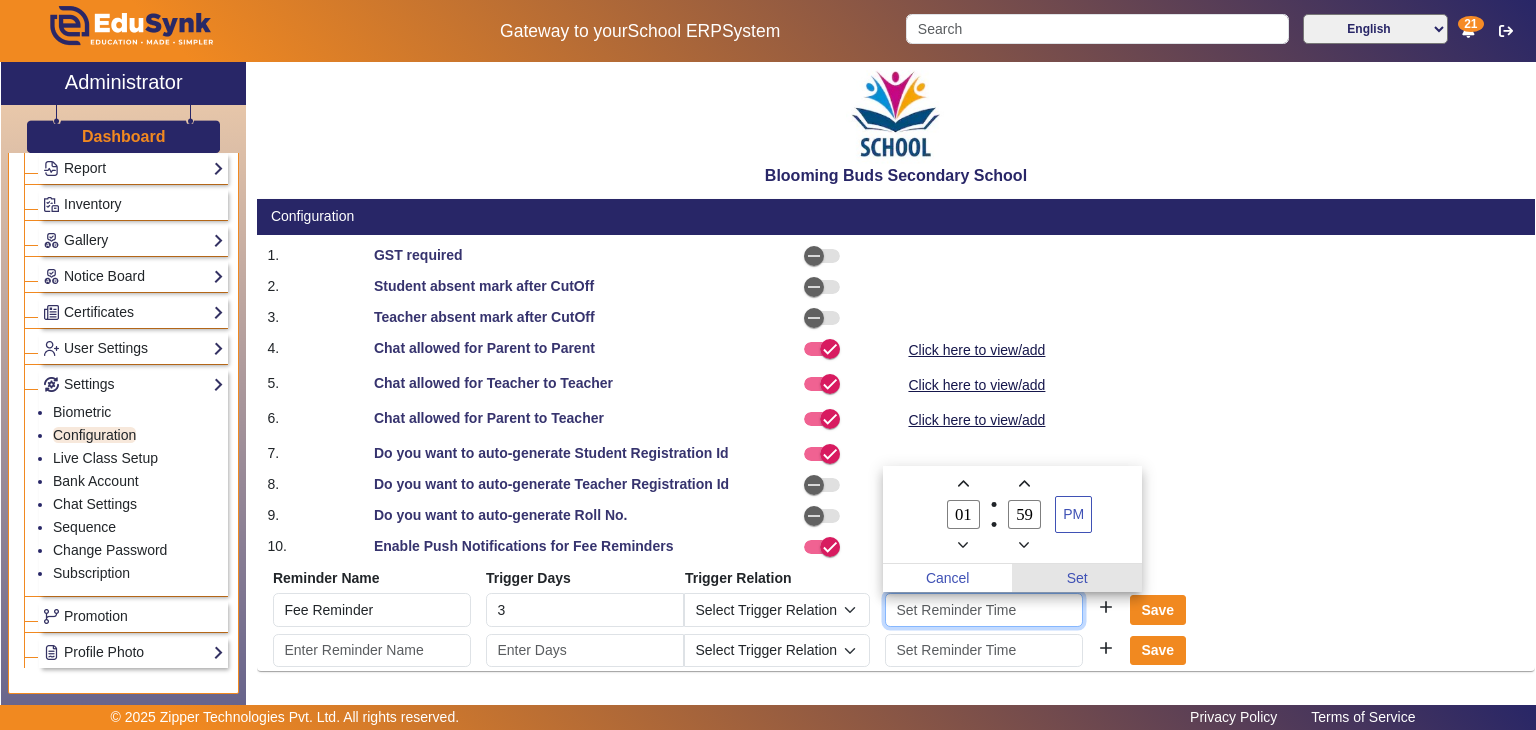 type on "2:00 PM" 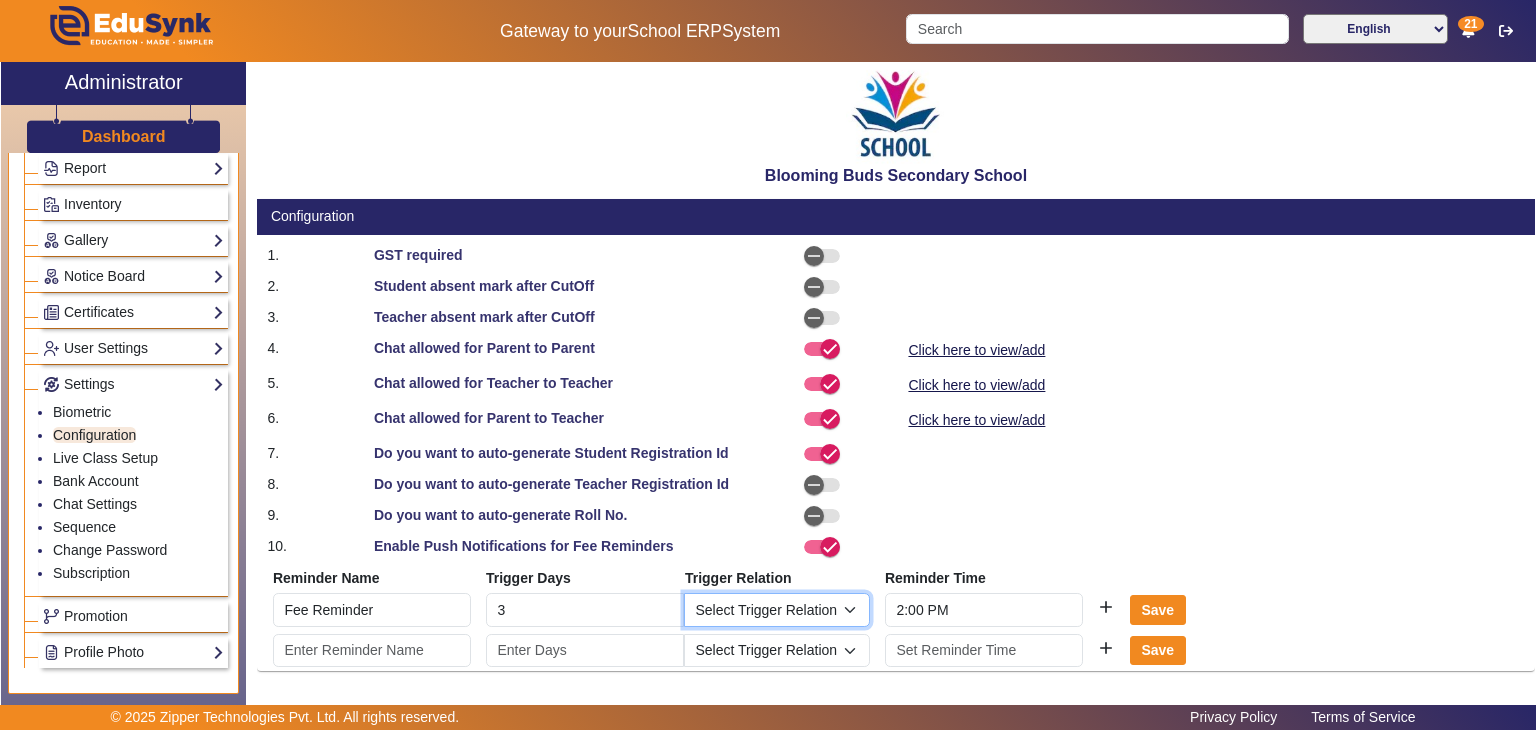 click on "Select Trigger Relation  Before Due Date   On Due Date   After Due Date" 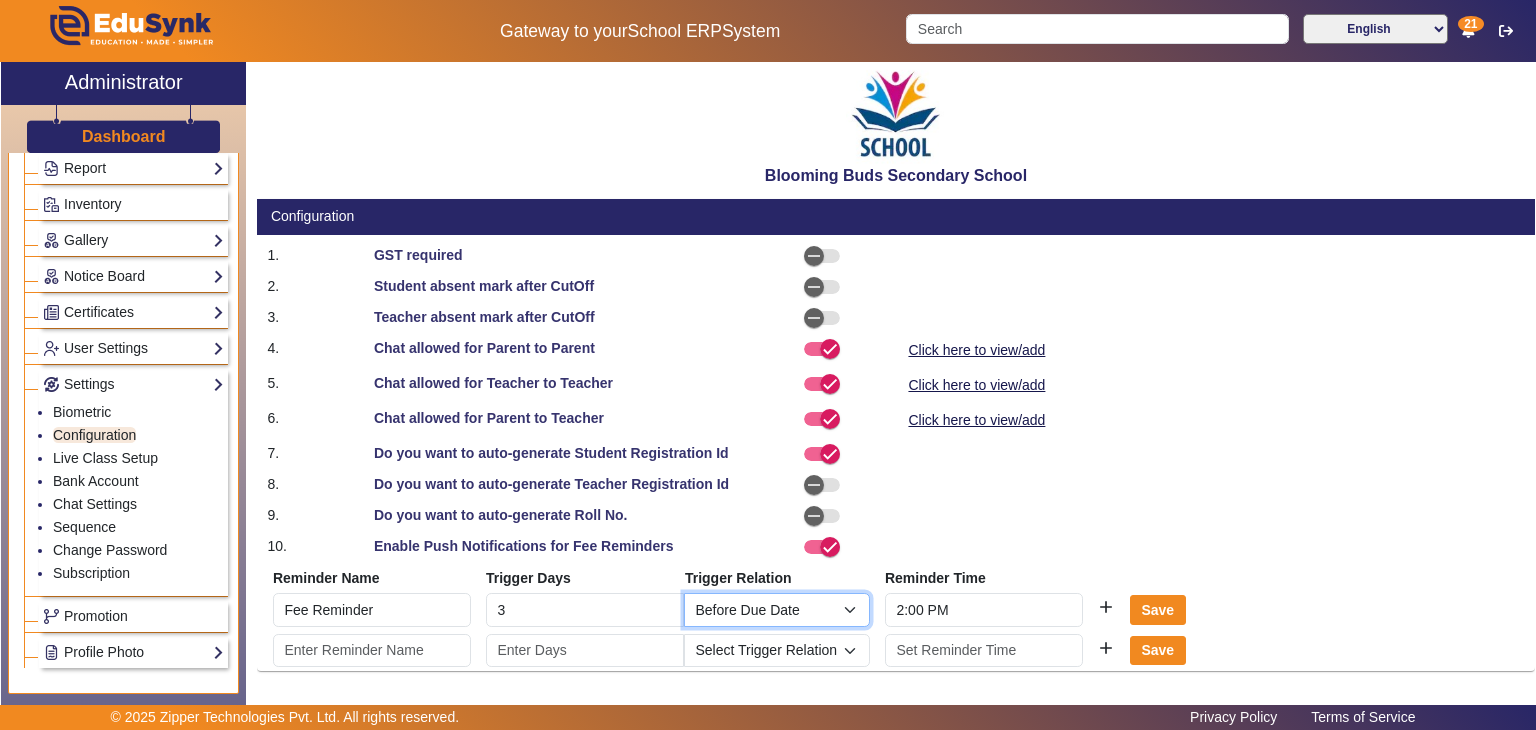 click on "Select Trigger Relation  Before Due Date   On Due Date   After Due Date" 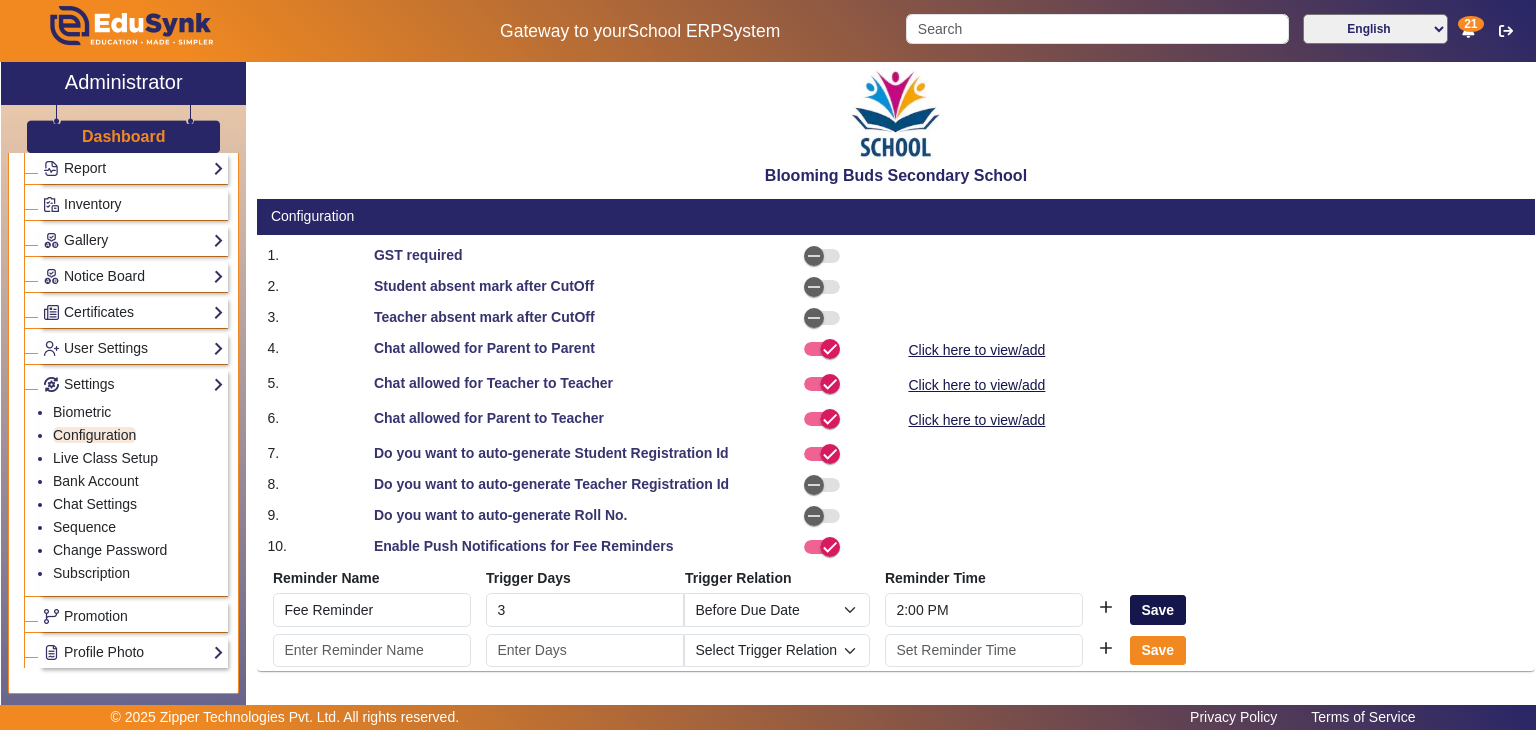 click on "Save" 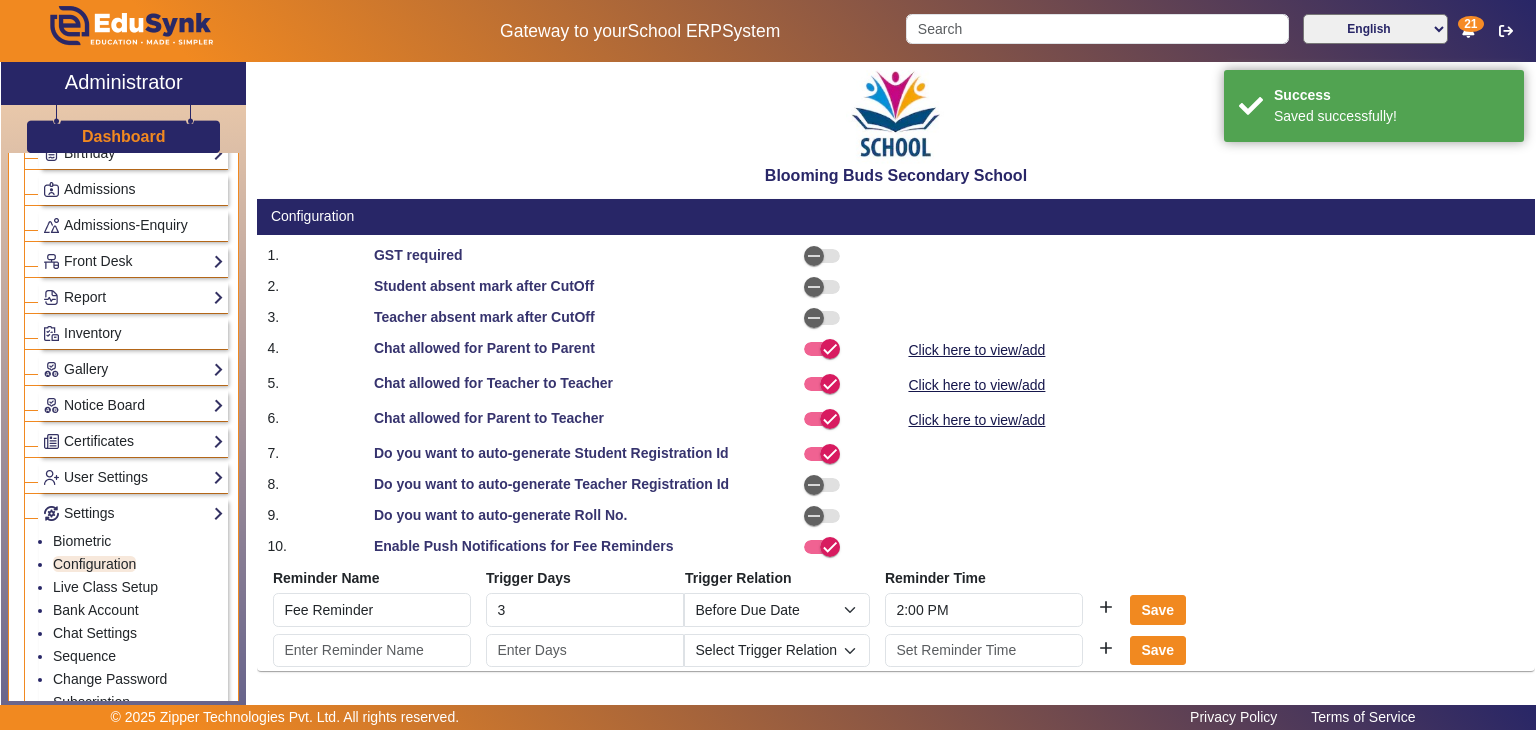 scroll, scrollTop: 312, scrollLeft: 0, axis: vertical 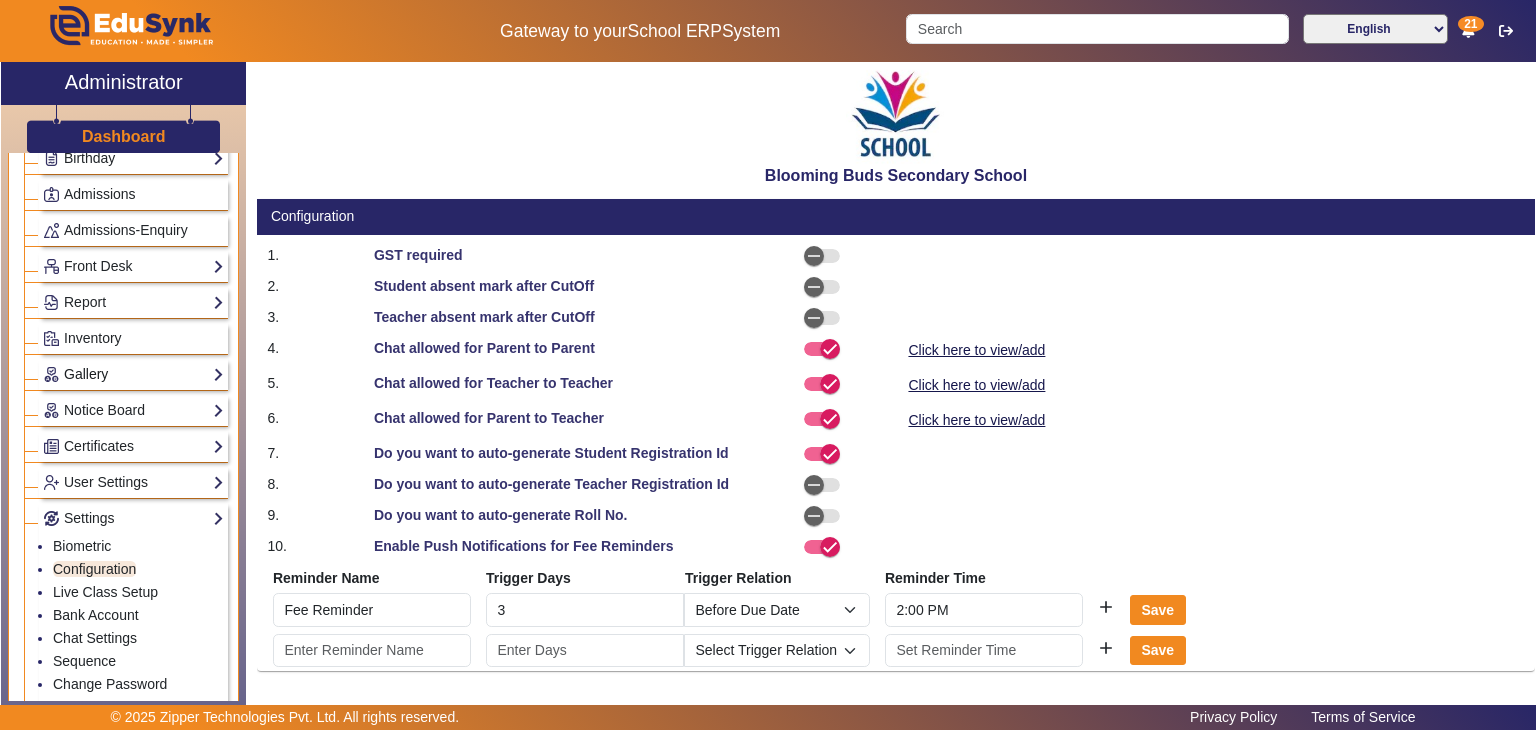 click on "Gallery" 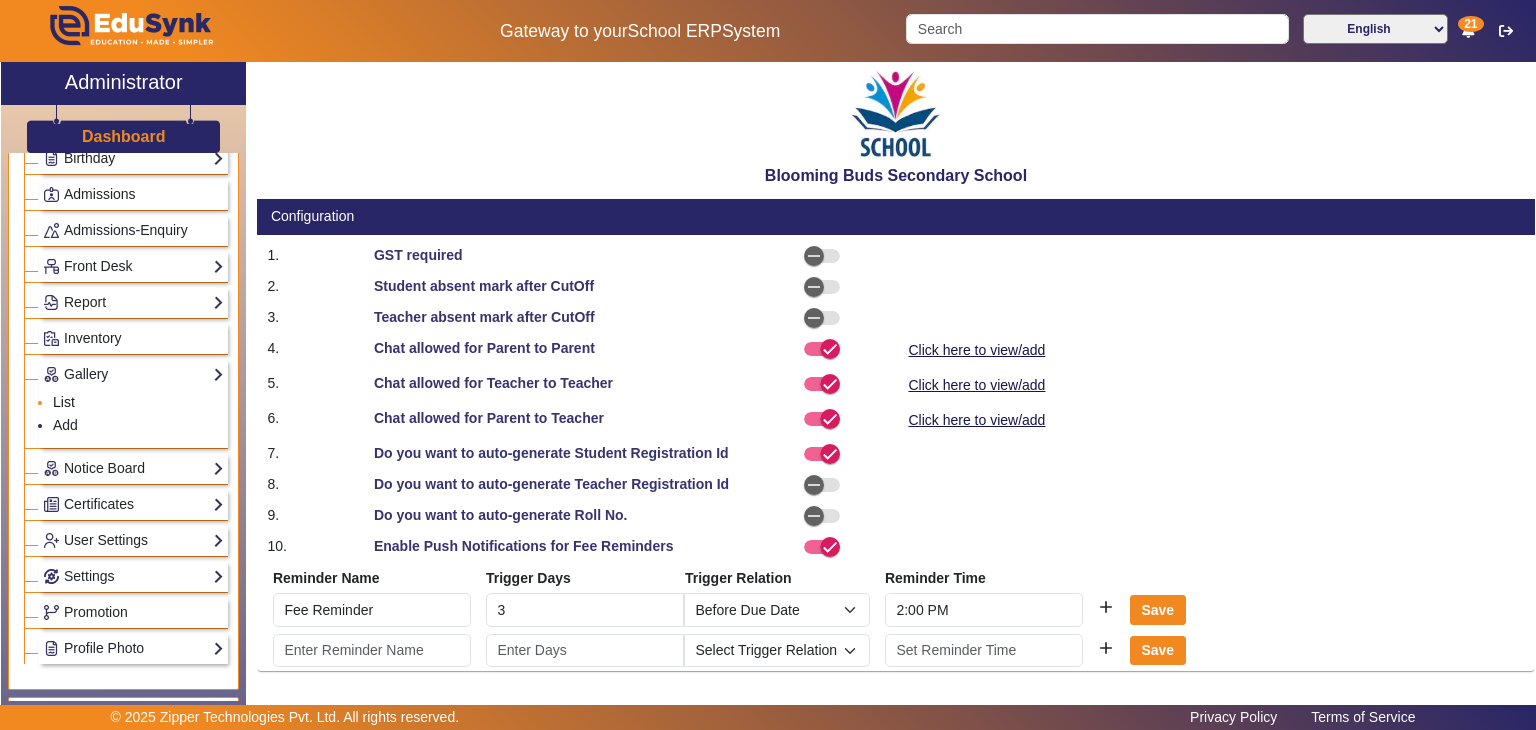 click on "List" 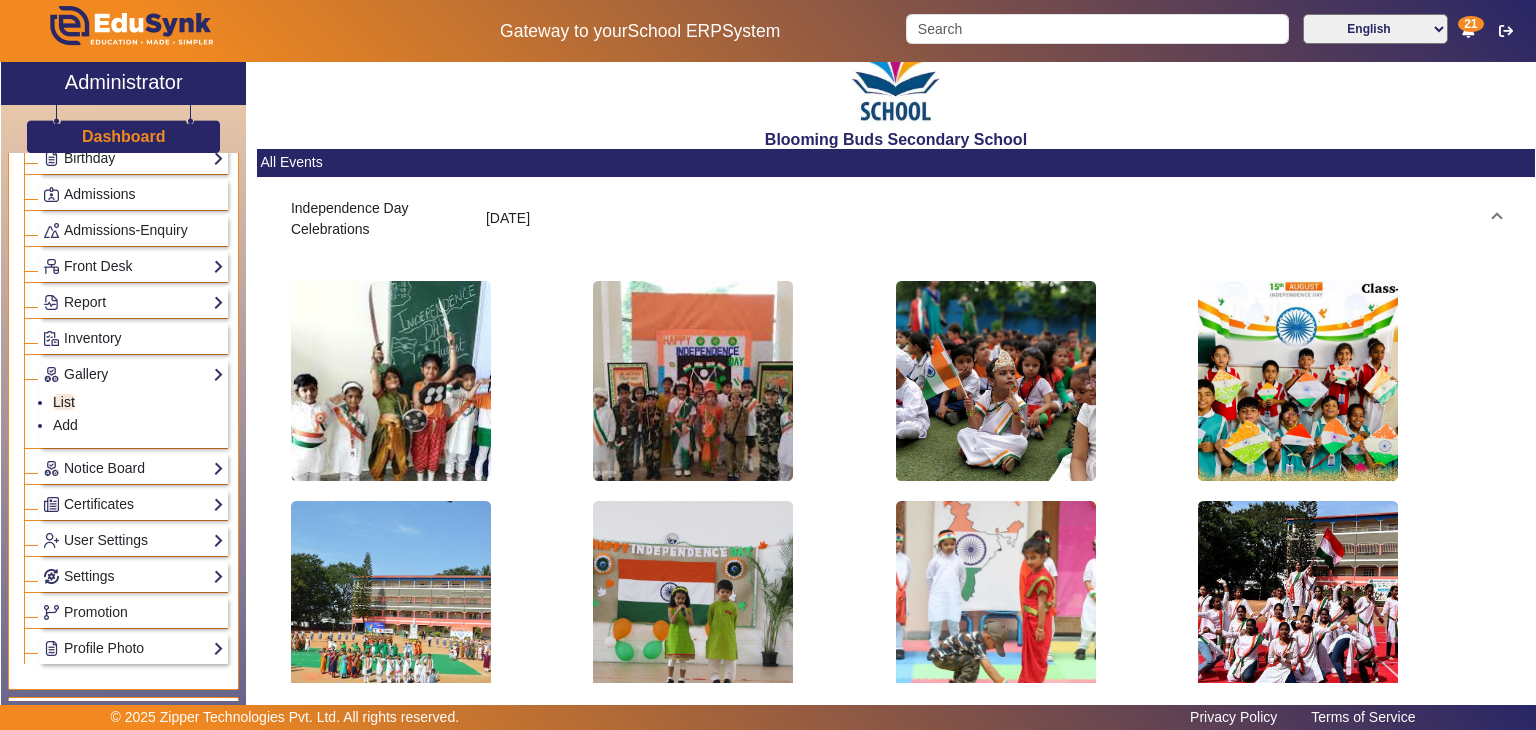 scroll, scrollTop: 32, scrollLeft: 0, axis: vertical 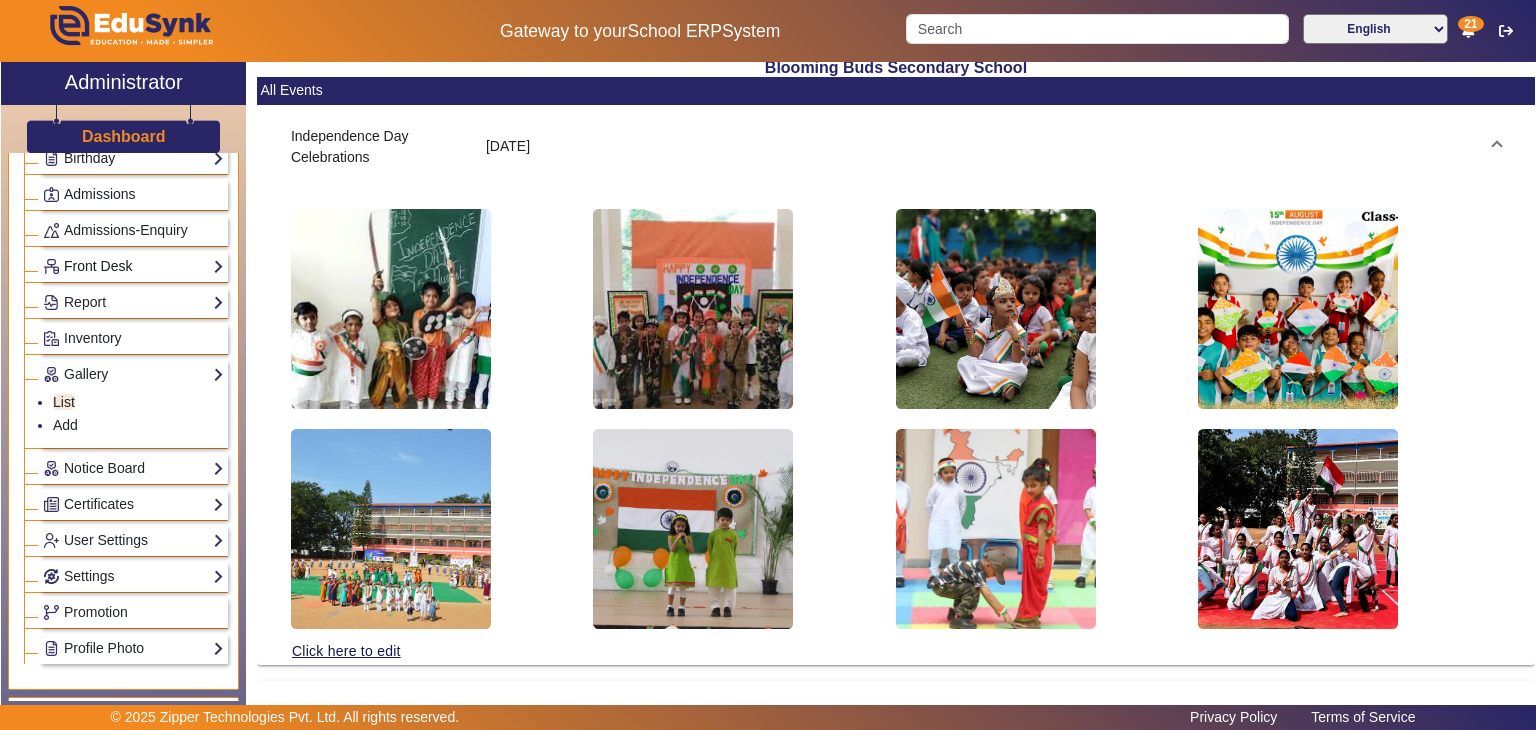 click on "Front Desk" 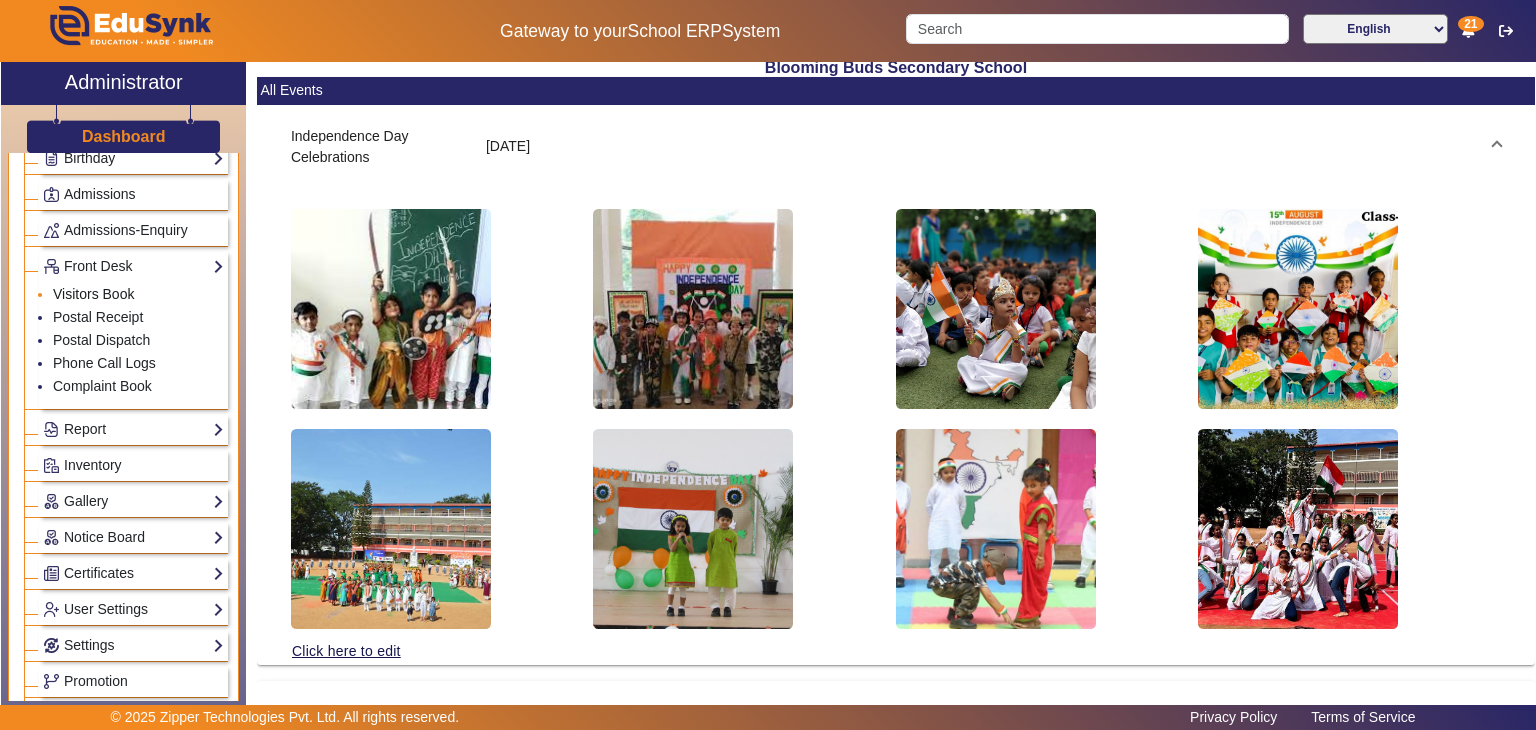 click on "Visitors Book" 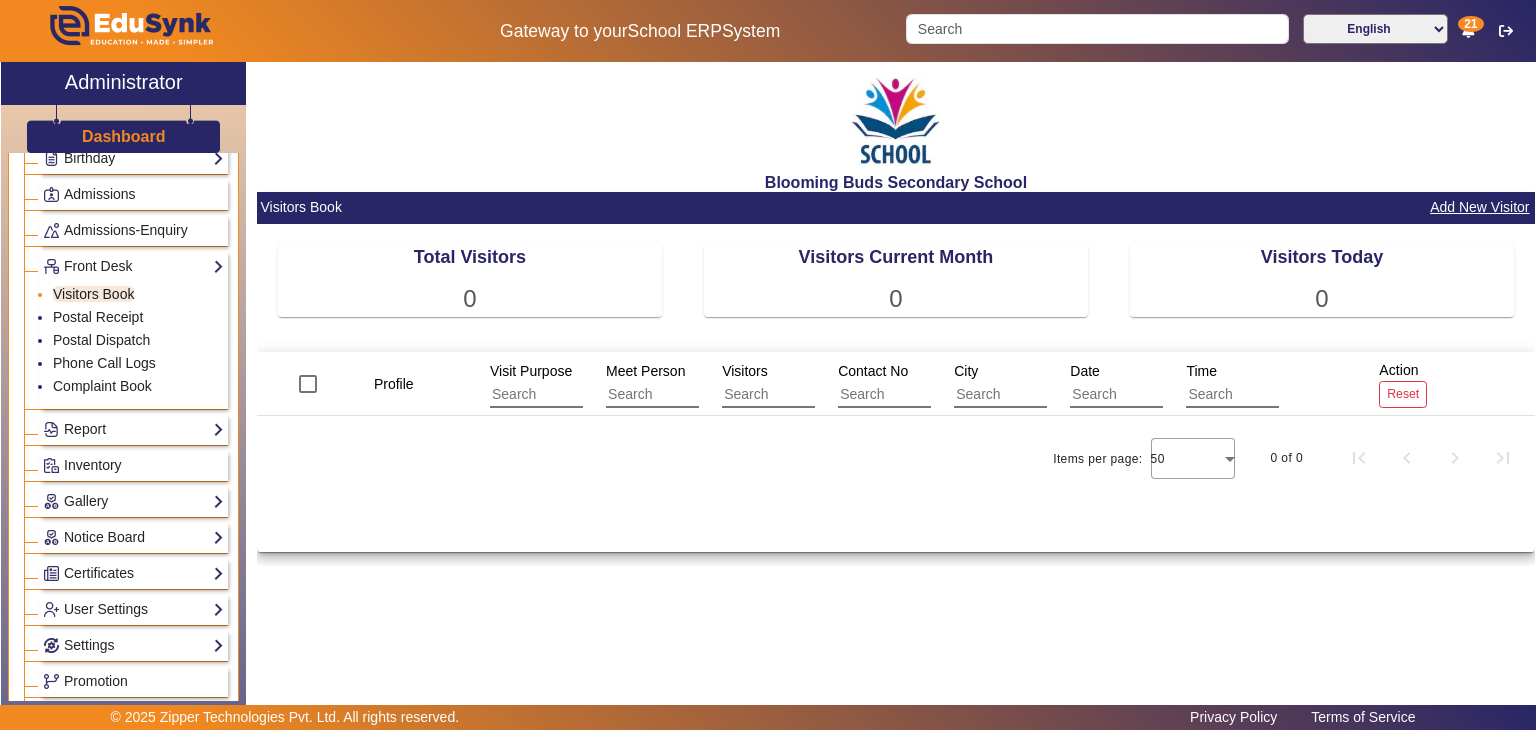 scroll, scrollTop: 0, scrollLeft: 0, axis: both 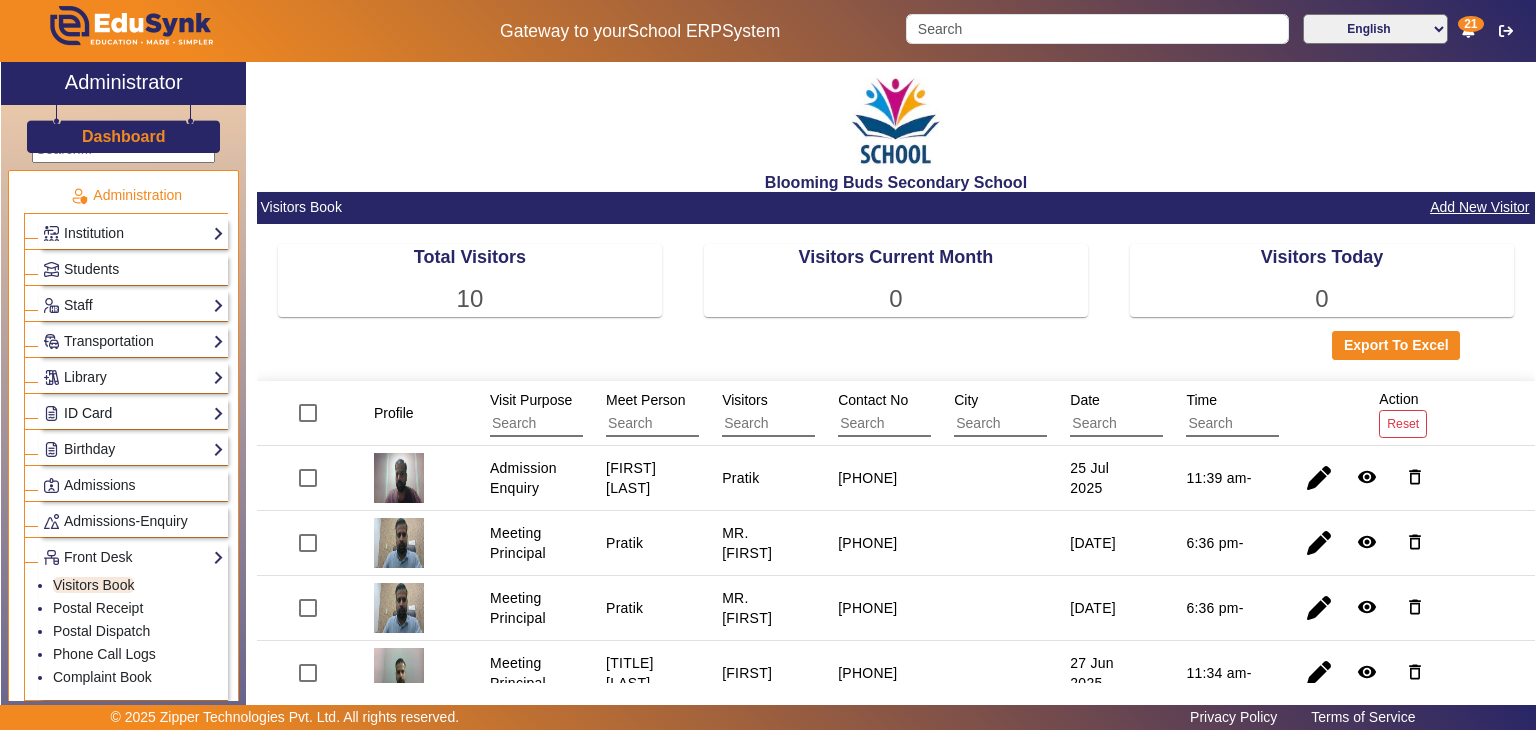 click on "ID Card" 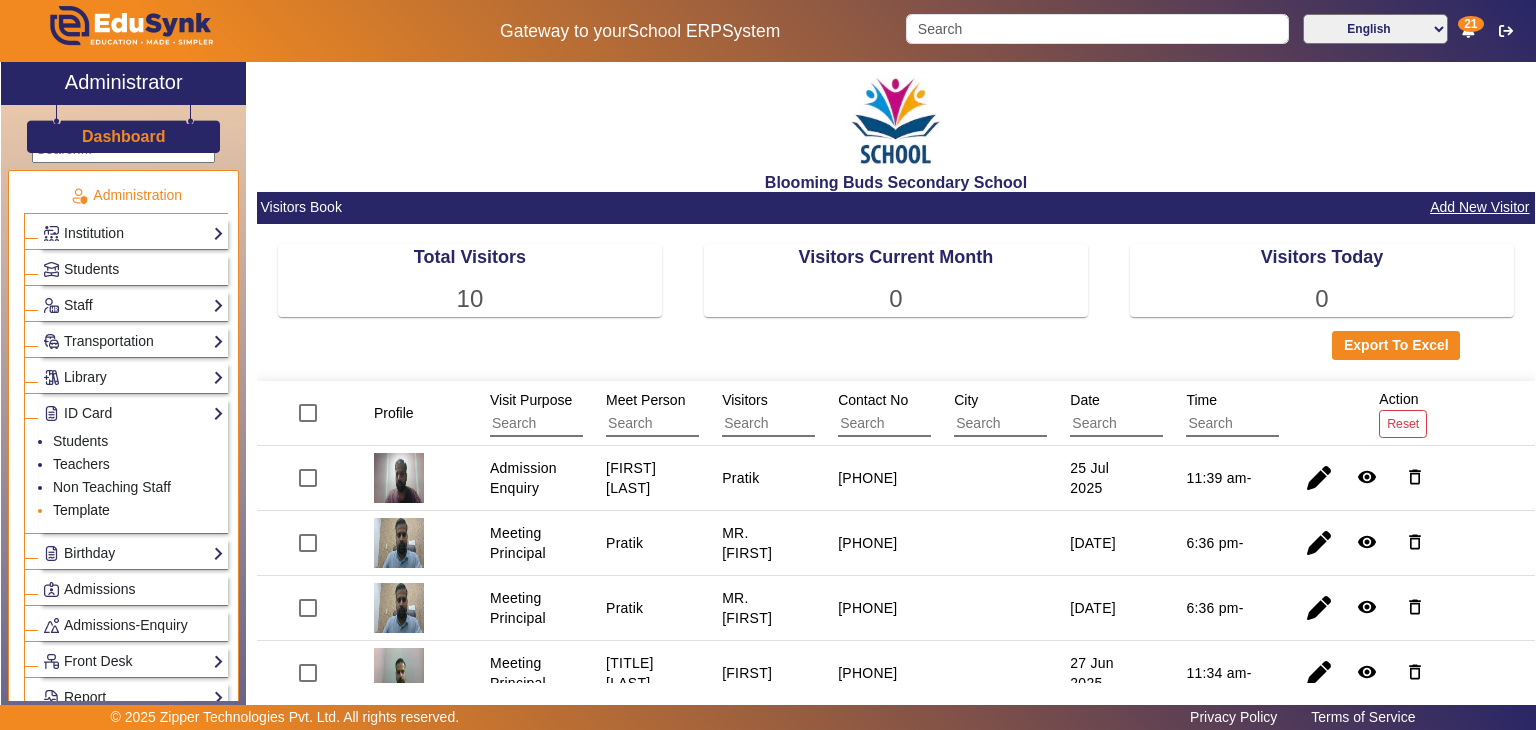click on "Template" 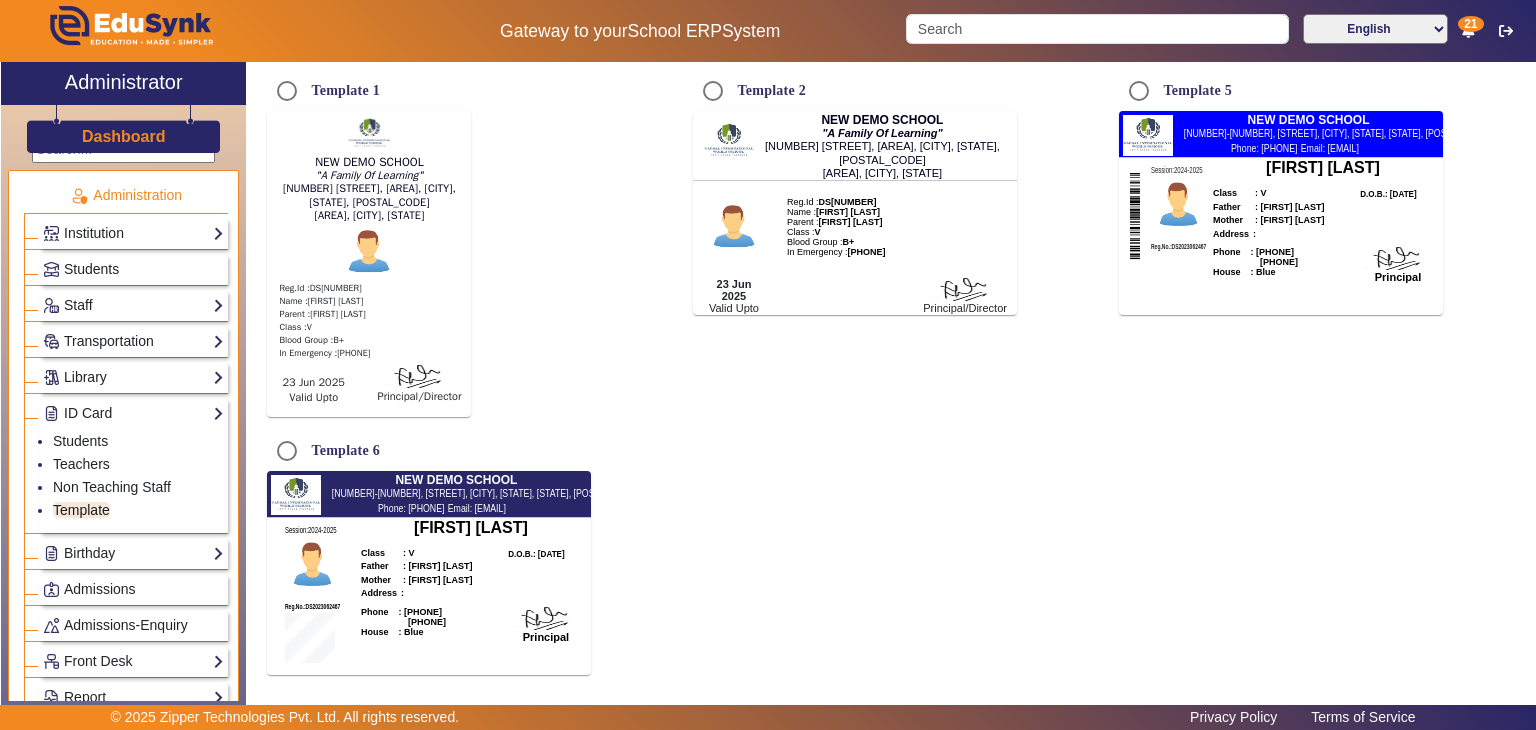 scroll, scrollTop: 215, scrollLeft: 0, axis: vertical 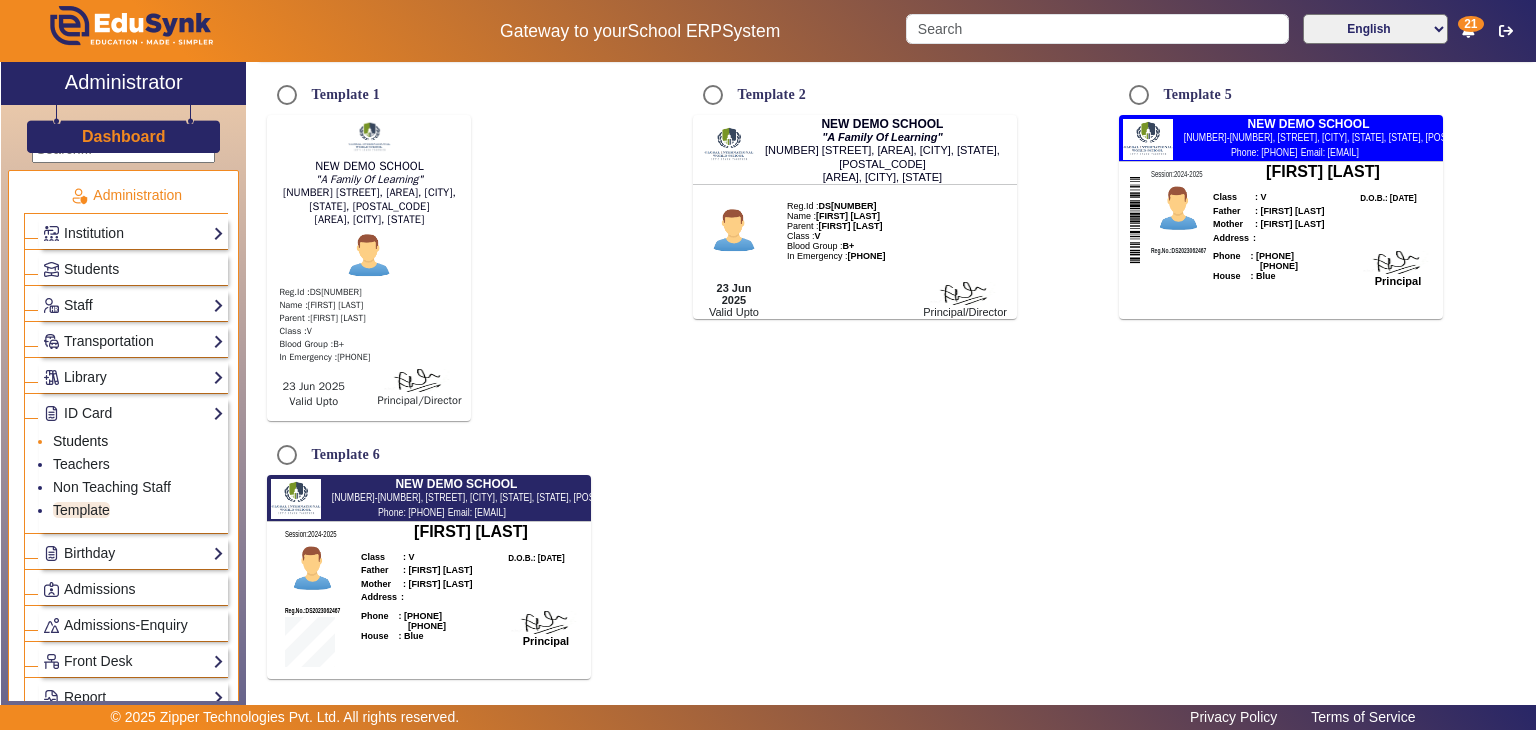click on "Students" 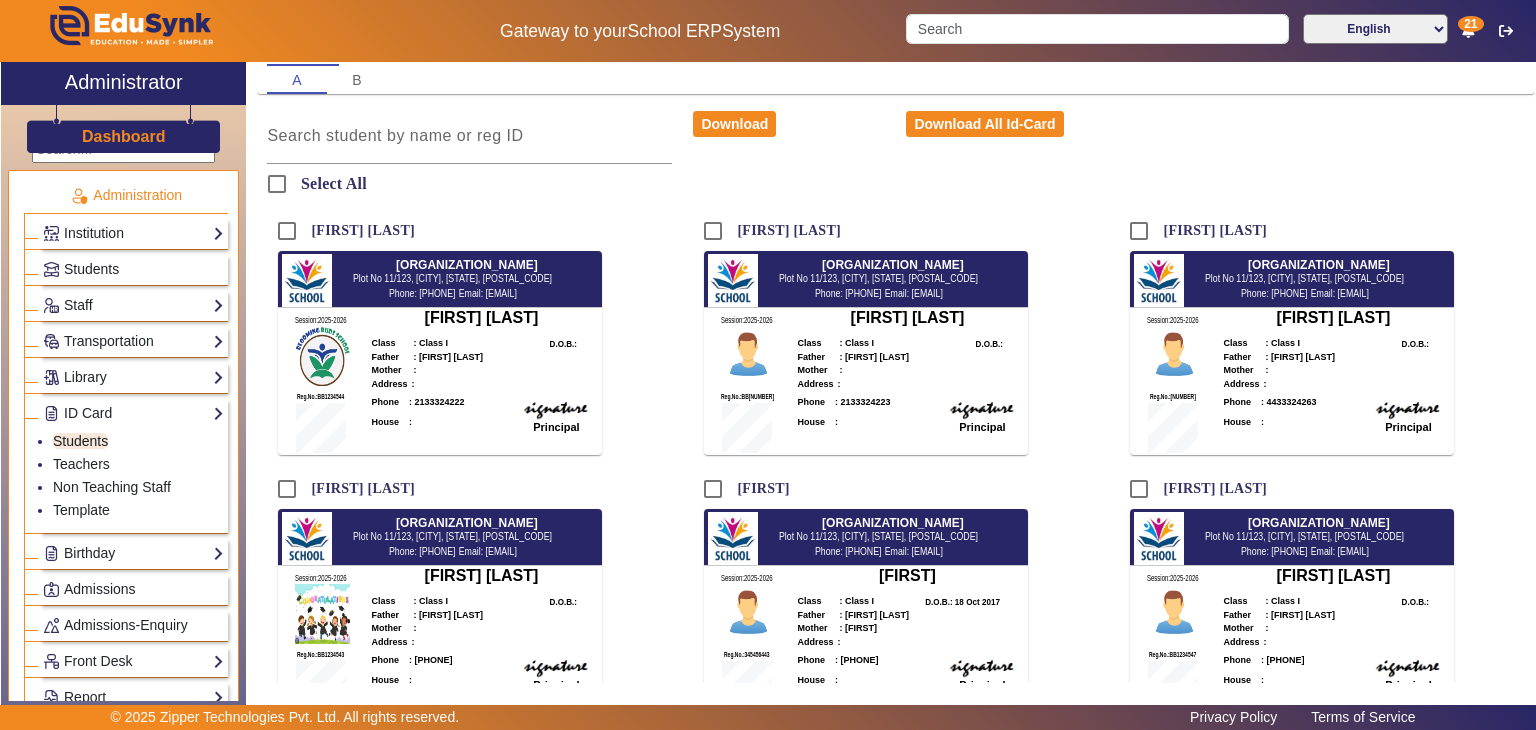 scroll, scrollTop: 188, scrollLeft: 0, axis: vertical 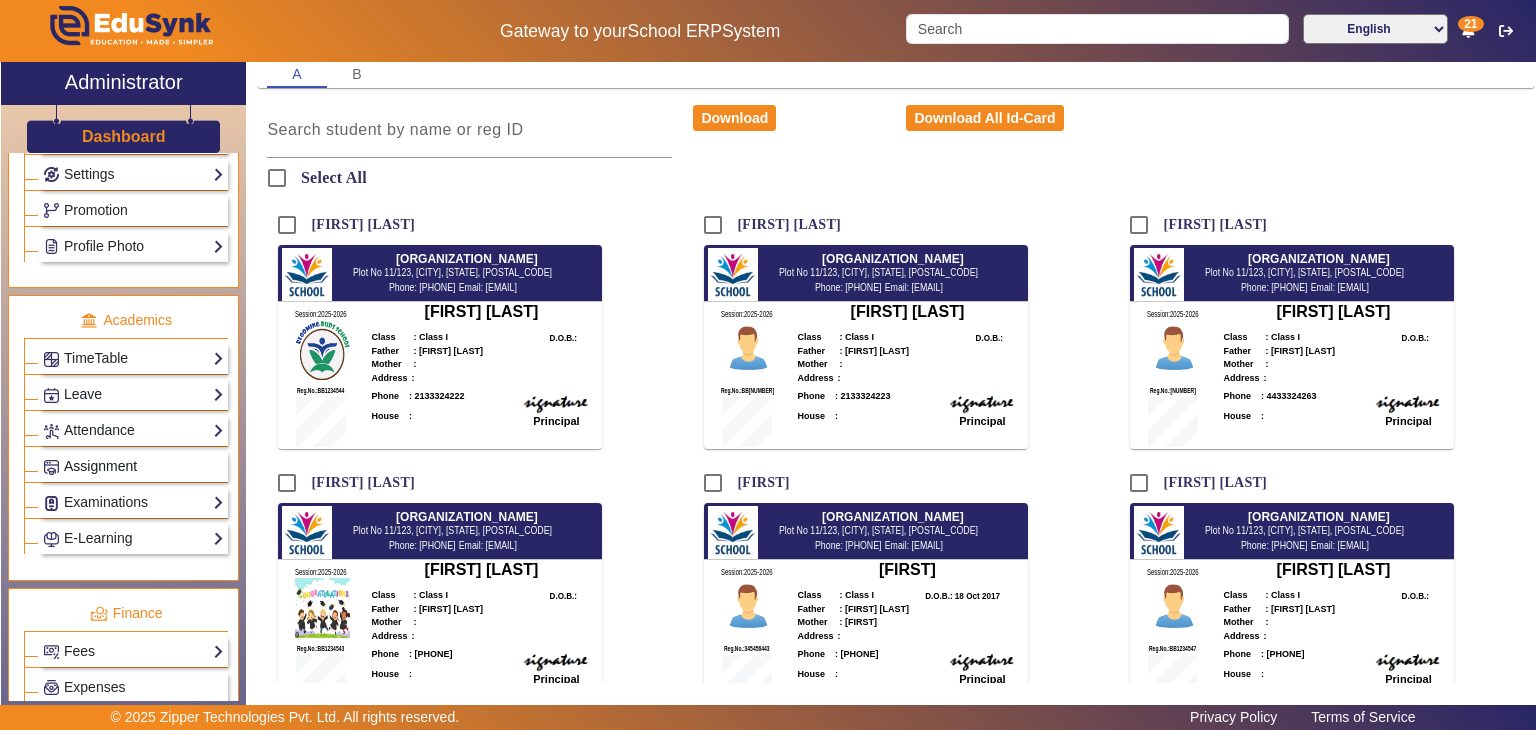 click on "Assignment" 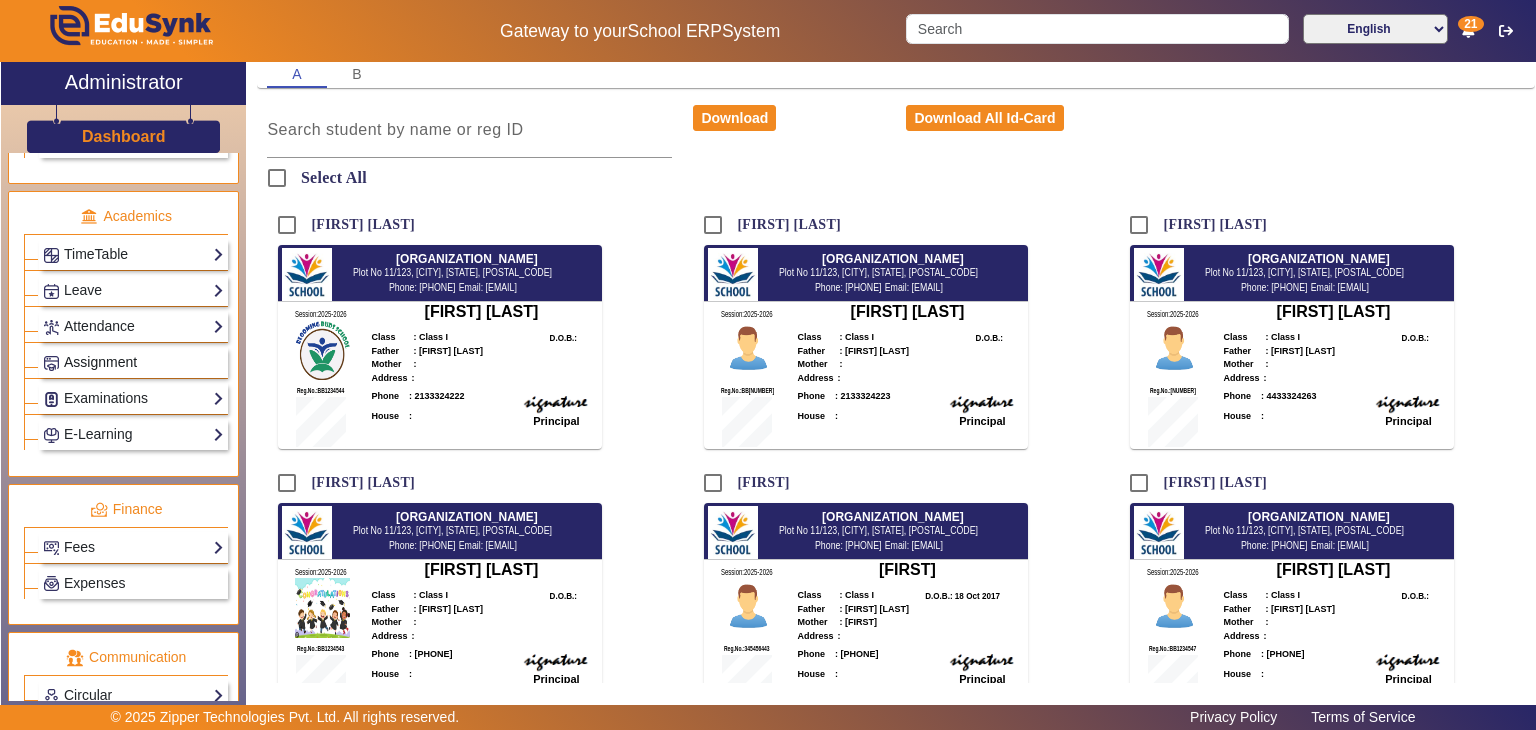scroll, scrollTop: 656, scrollLeft: 0, axis: vertical 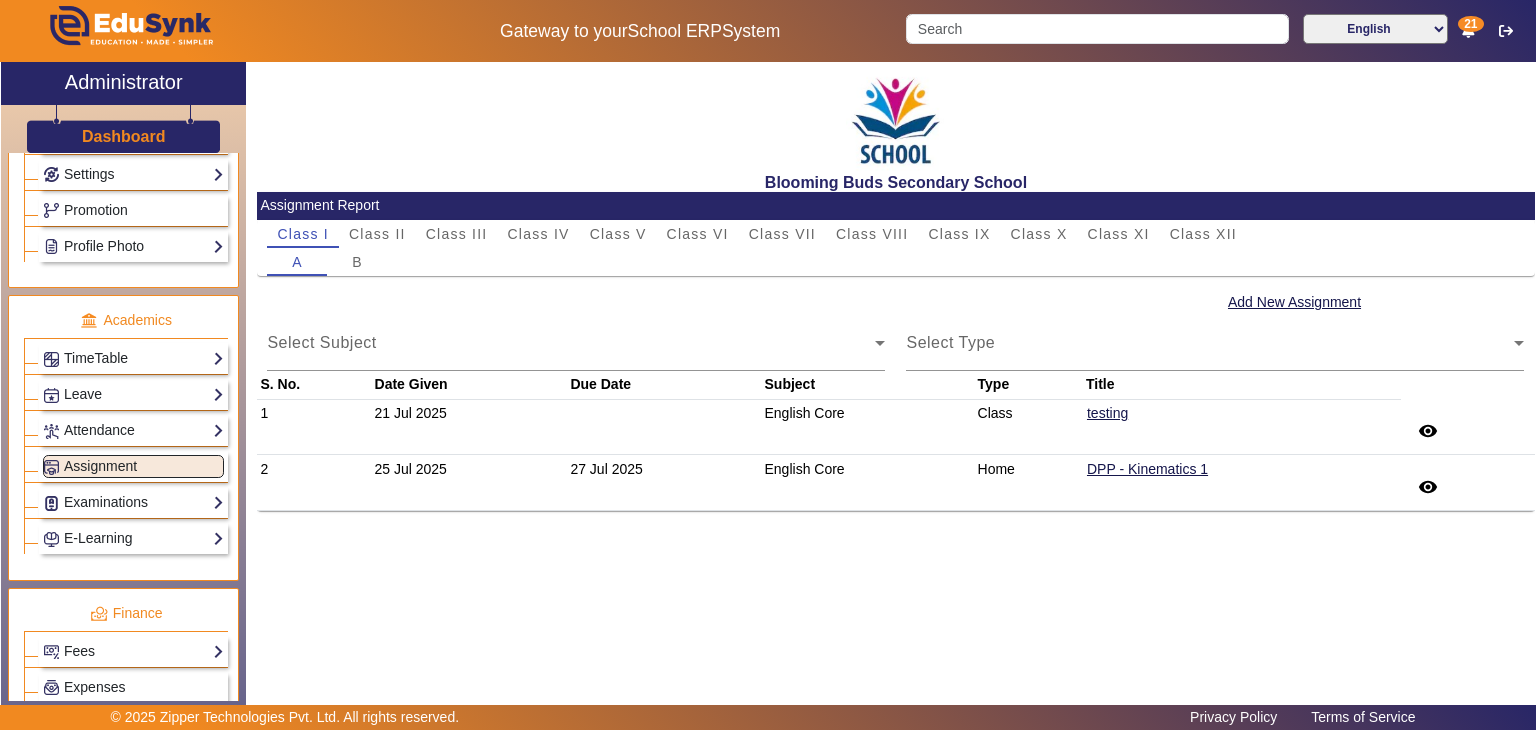 click on "Blooming Buds Secondary School Assignment Report Class I Class II Class III Class IV Class V Class VI Class VII Class VIII Class IX Class X Class XI Class XII A B  Add New Assignment  Select Subject Select Subject Select Type Select Type S. No. Date Given Due Date Subject Type Title 1 21 Jul 2025 English Core Class  testing remove_red_eye 2 25 Jul 2025 27 Jul 2025 English Core Home  DPP - Kinematics 1 remove_red_eye" 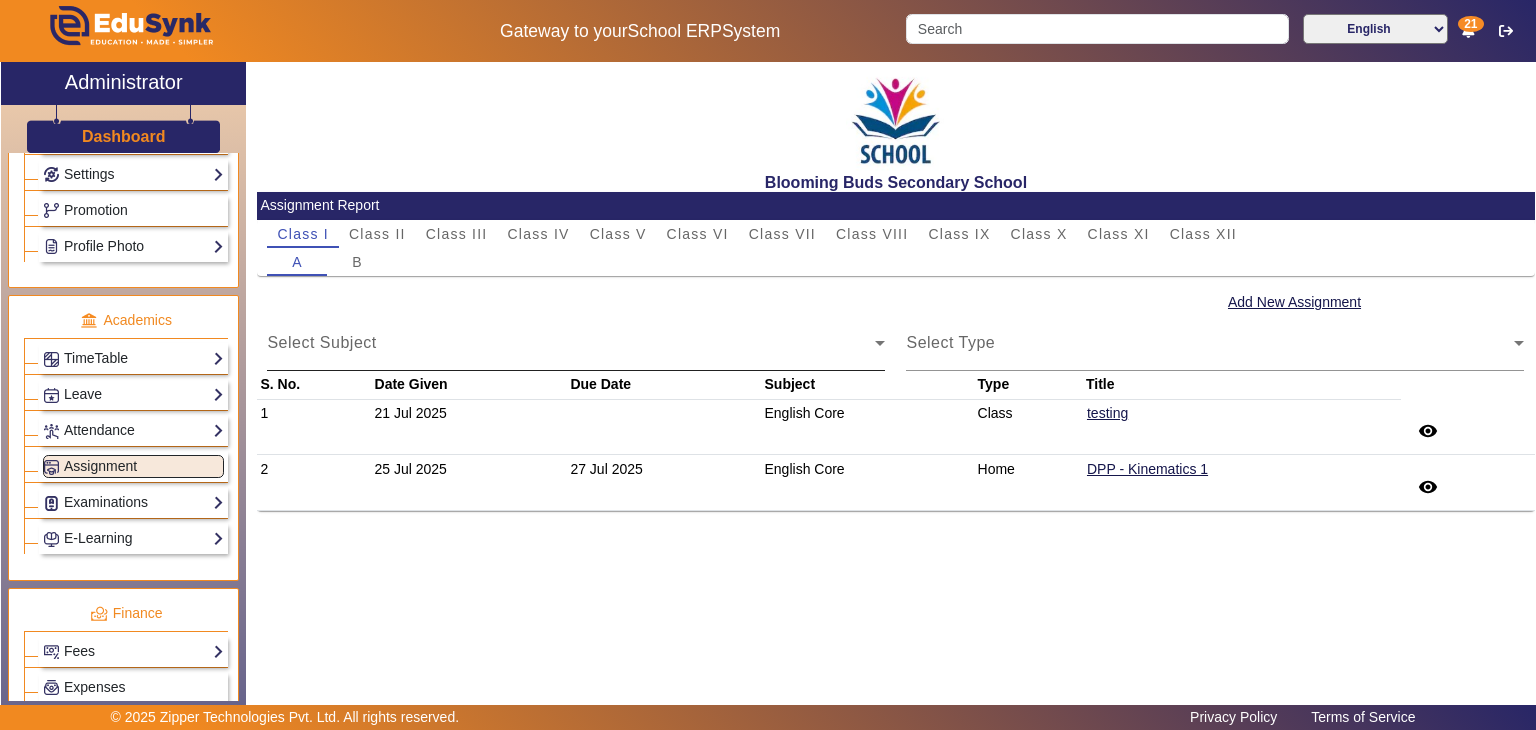 click on "Select Subject" at bounding box center (321, 342) 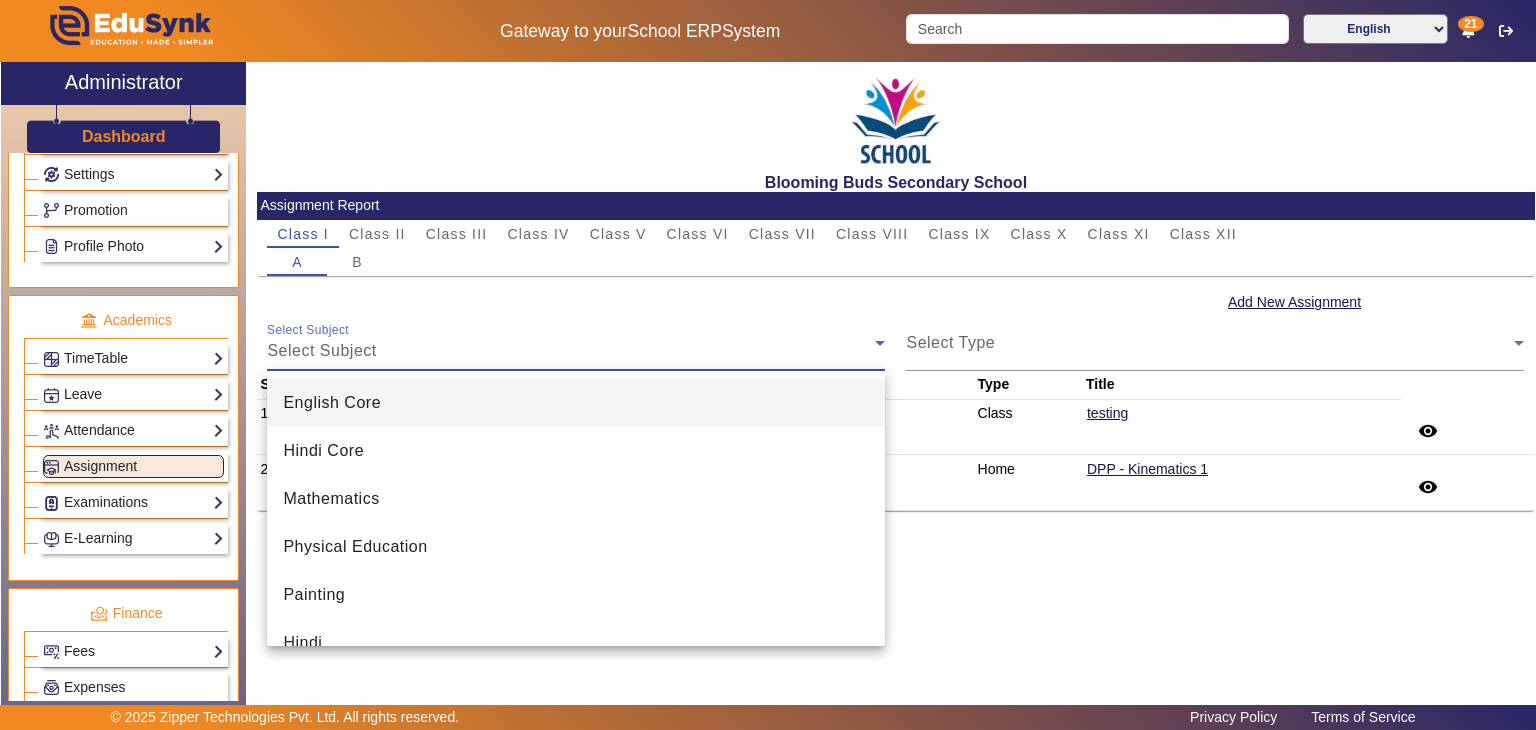 click on "English Core" at bounding box center [332, 403] 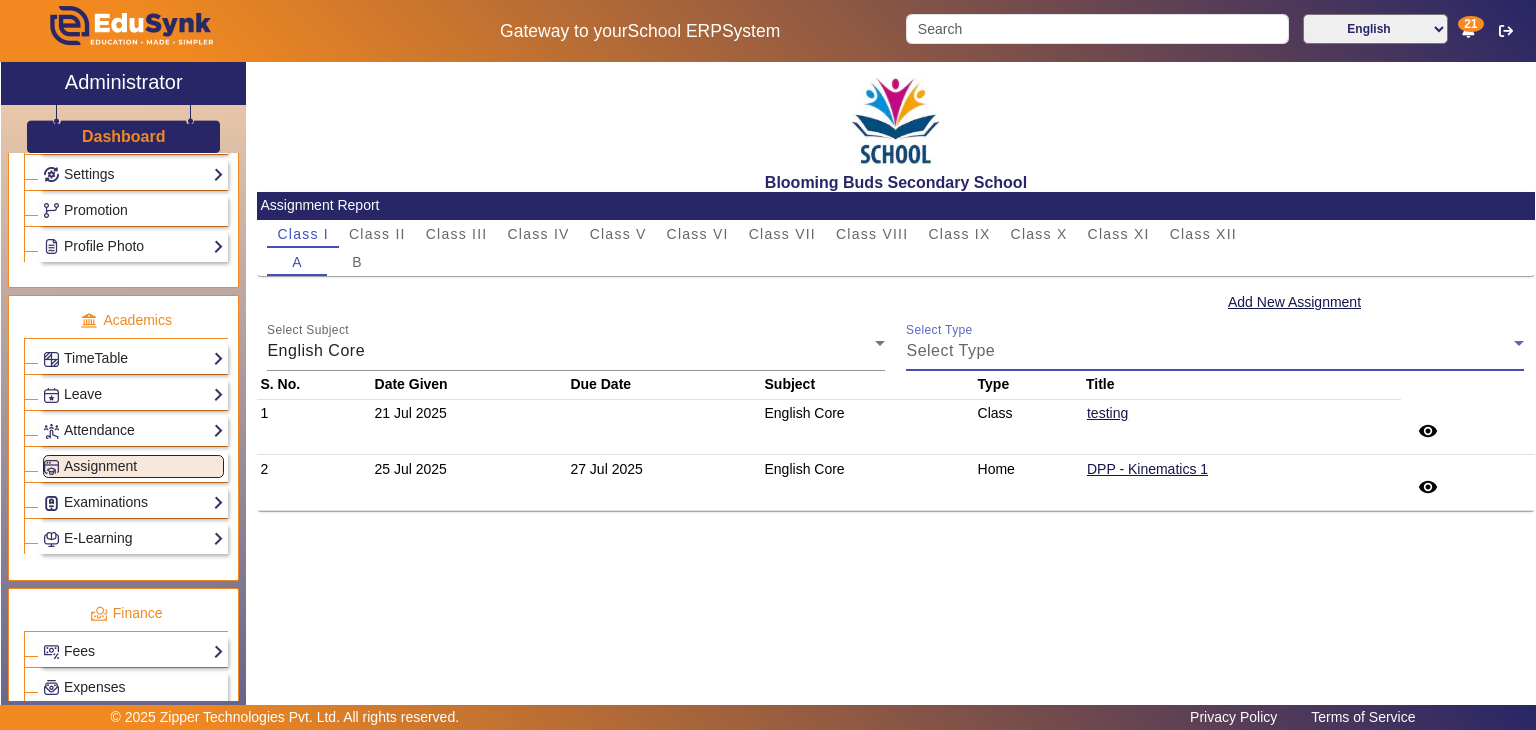 click on "Select Type" at bounding box center (1210, 351) 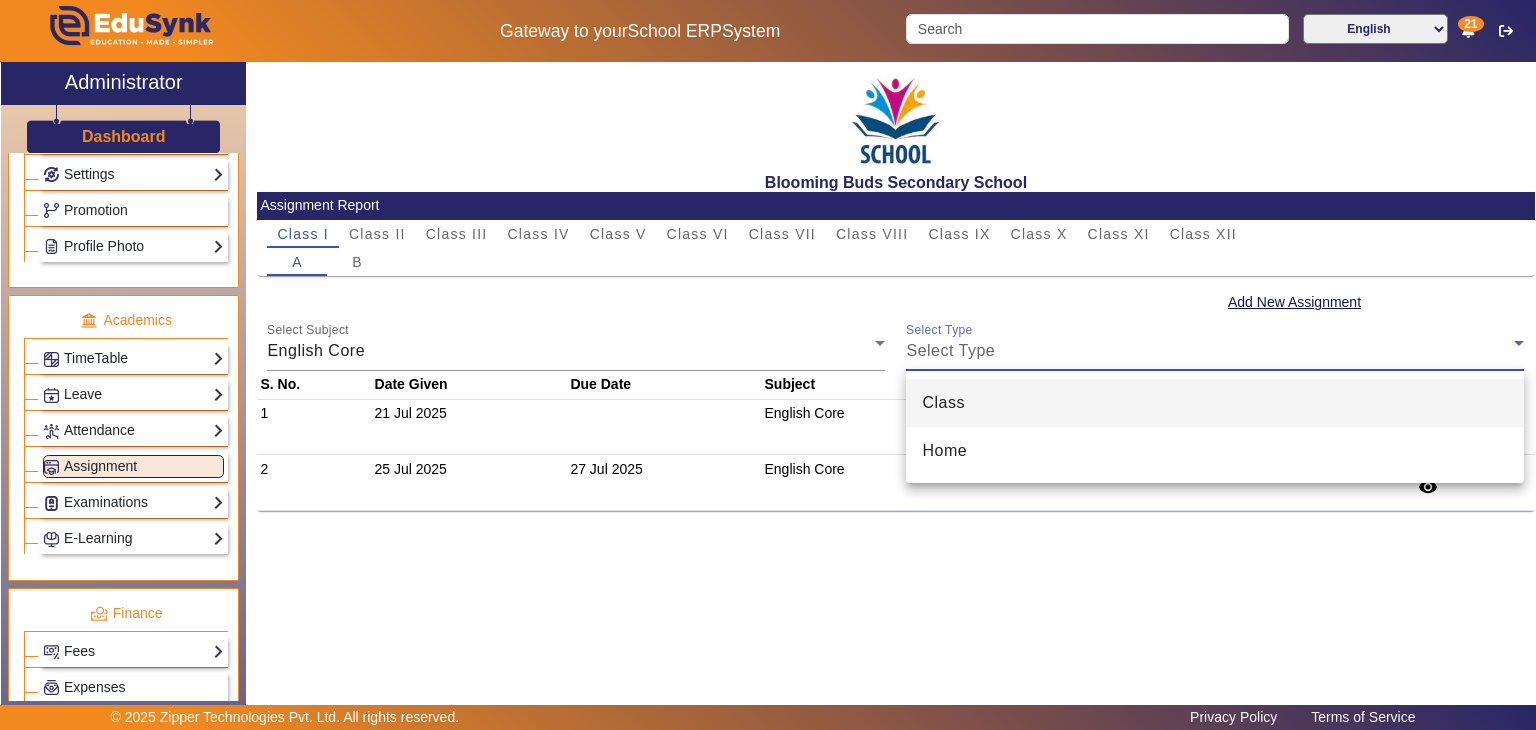 click on "Class" at bounding box center [1215, 403] 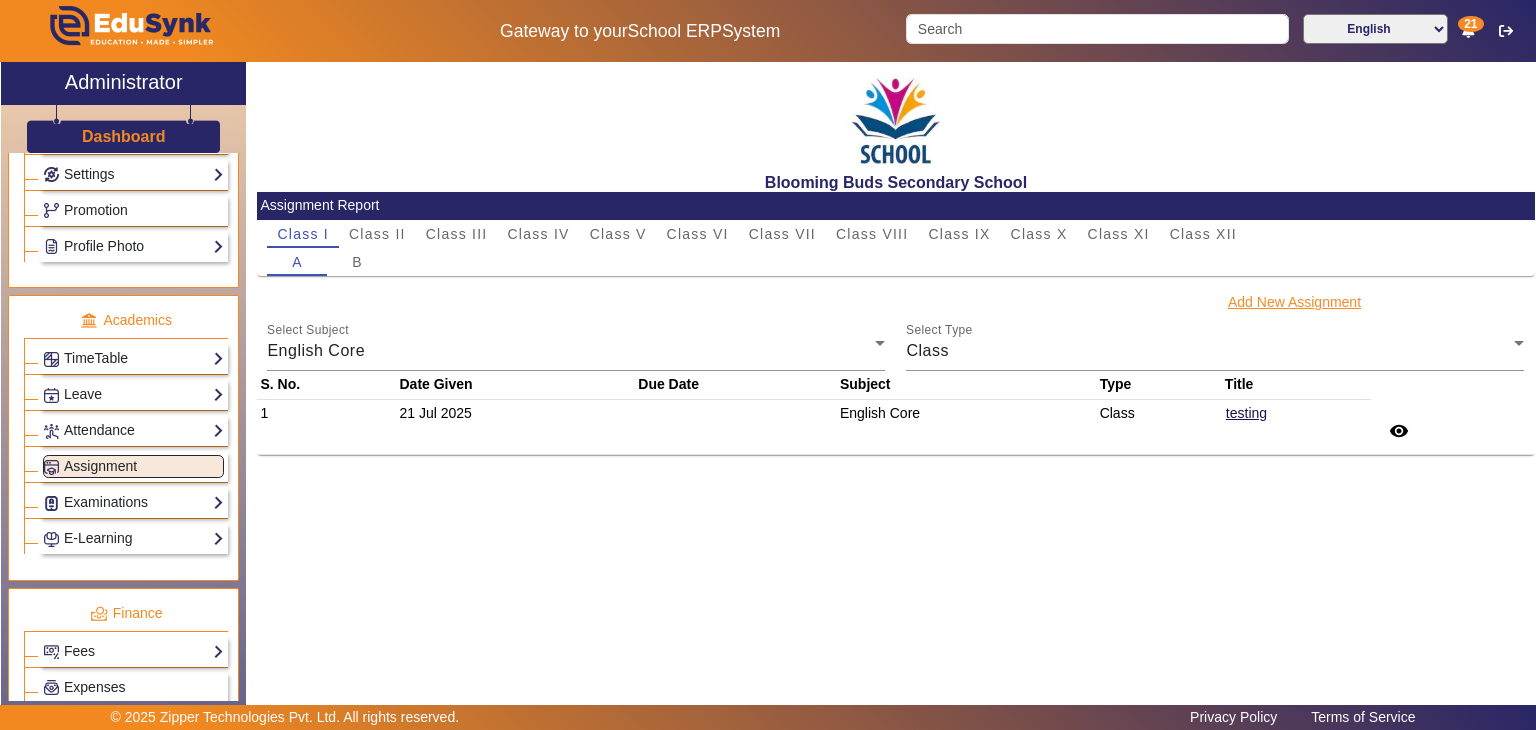 click on "Add New Assignment" 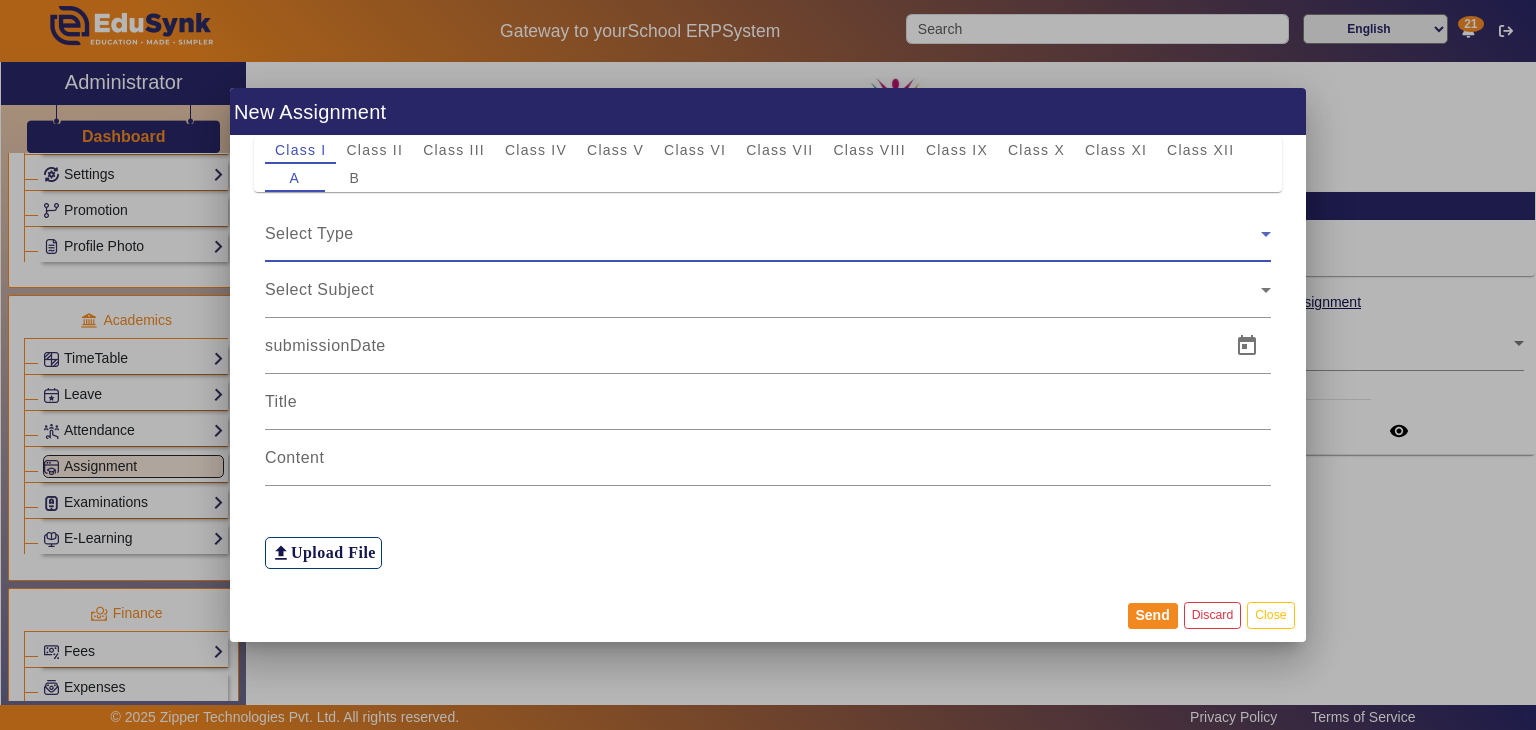 click on "Select Type" at bounding box center (763, 234) 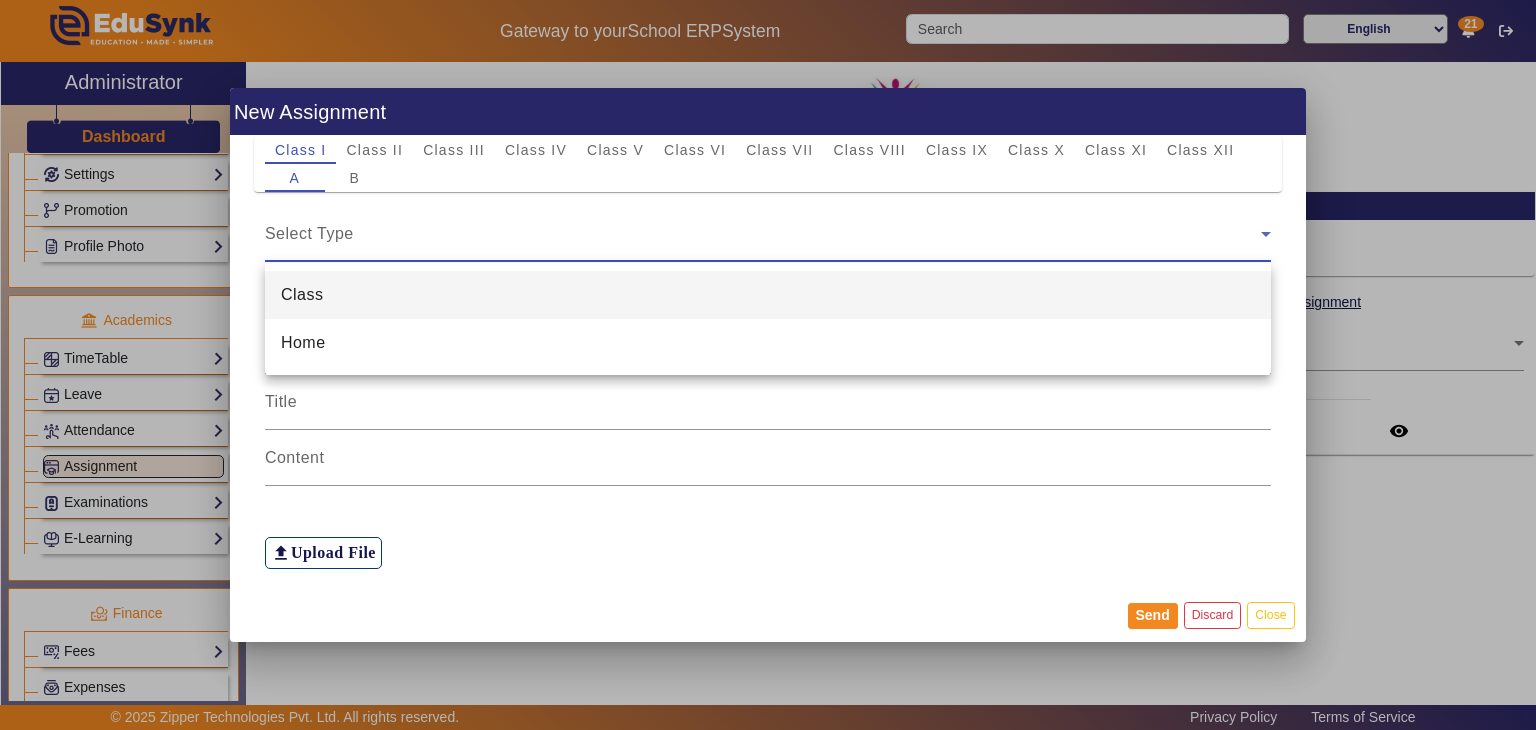 click on "Class" at bounding box center (768, 295) 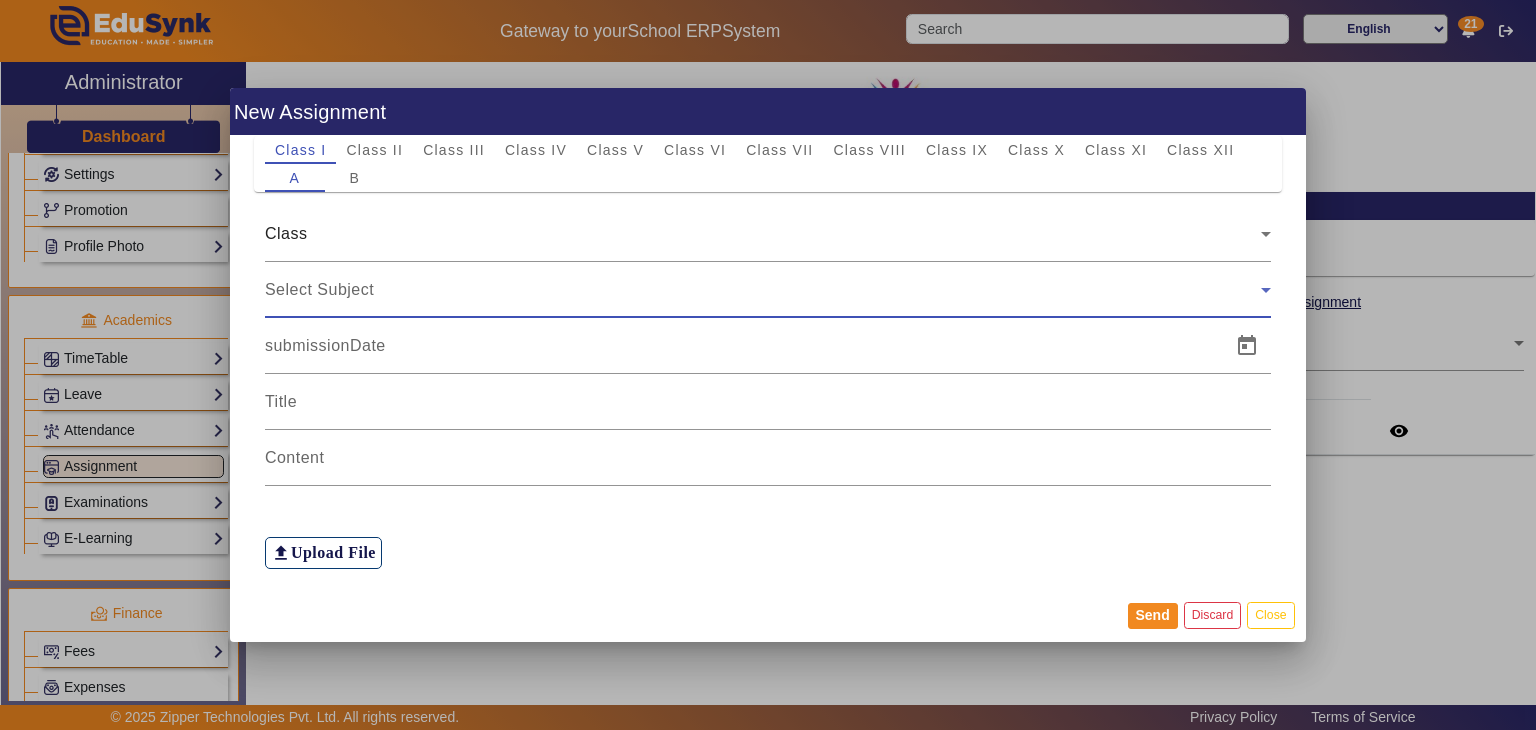 click on "Select Subject" at bounding box center [763, 290] 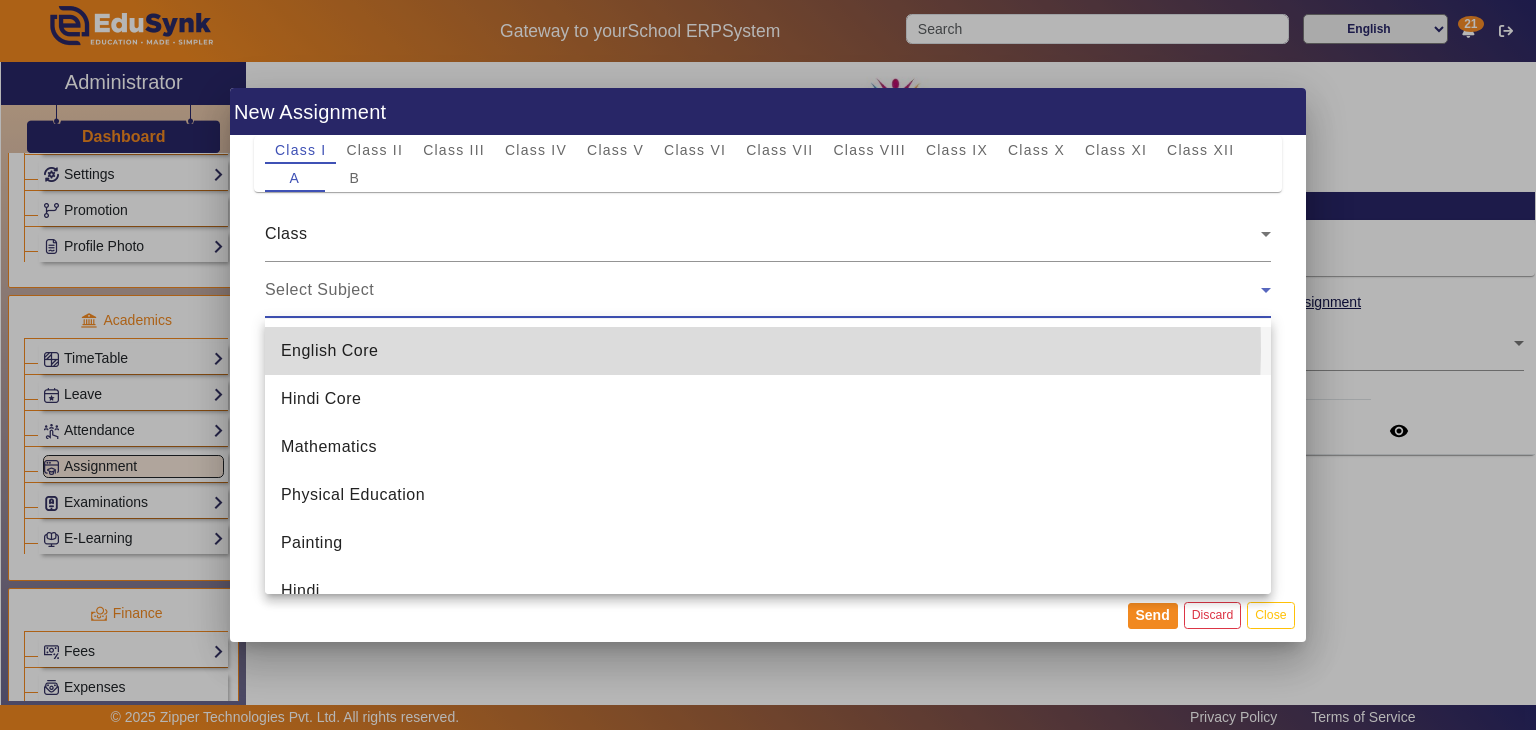 click on "English Core" at bounding box center [768, 351] 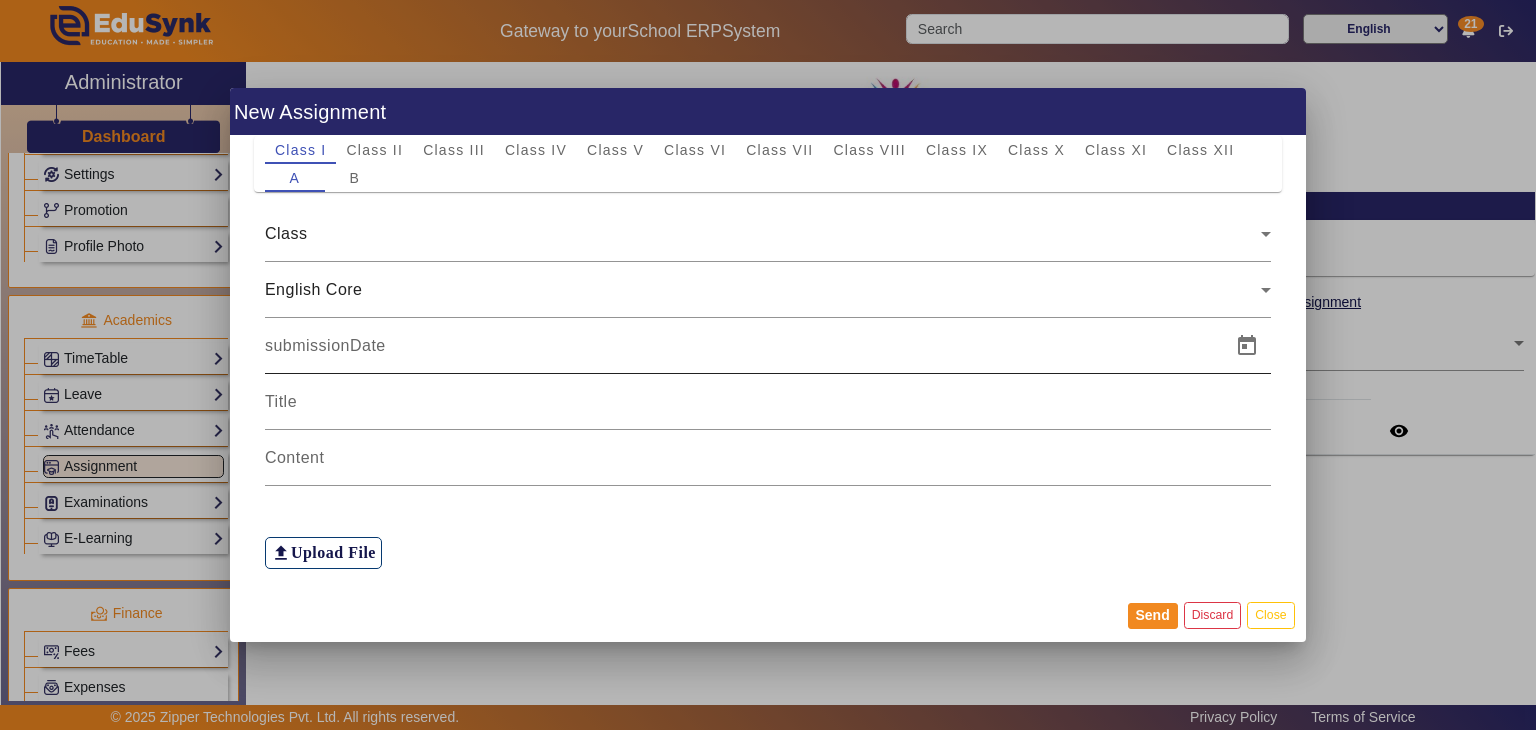 click at bounding box center (742, 346) 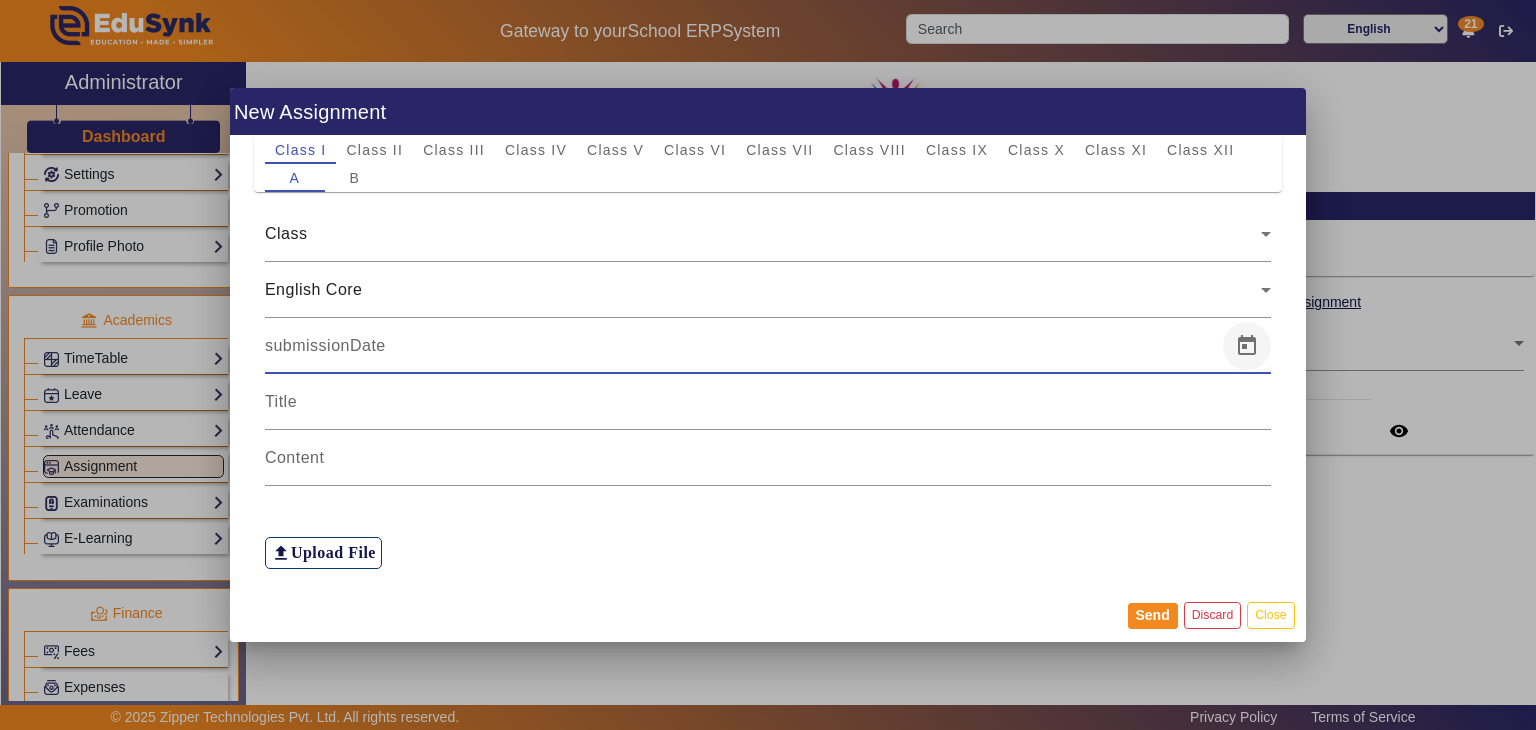 click at bounding box center (1247, 346) 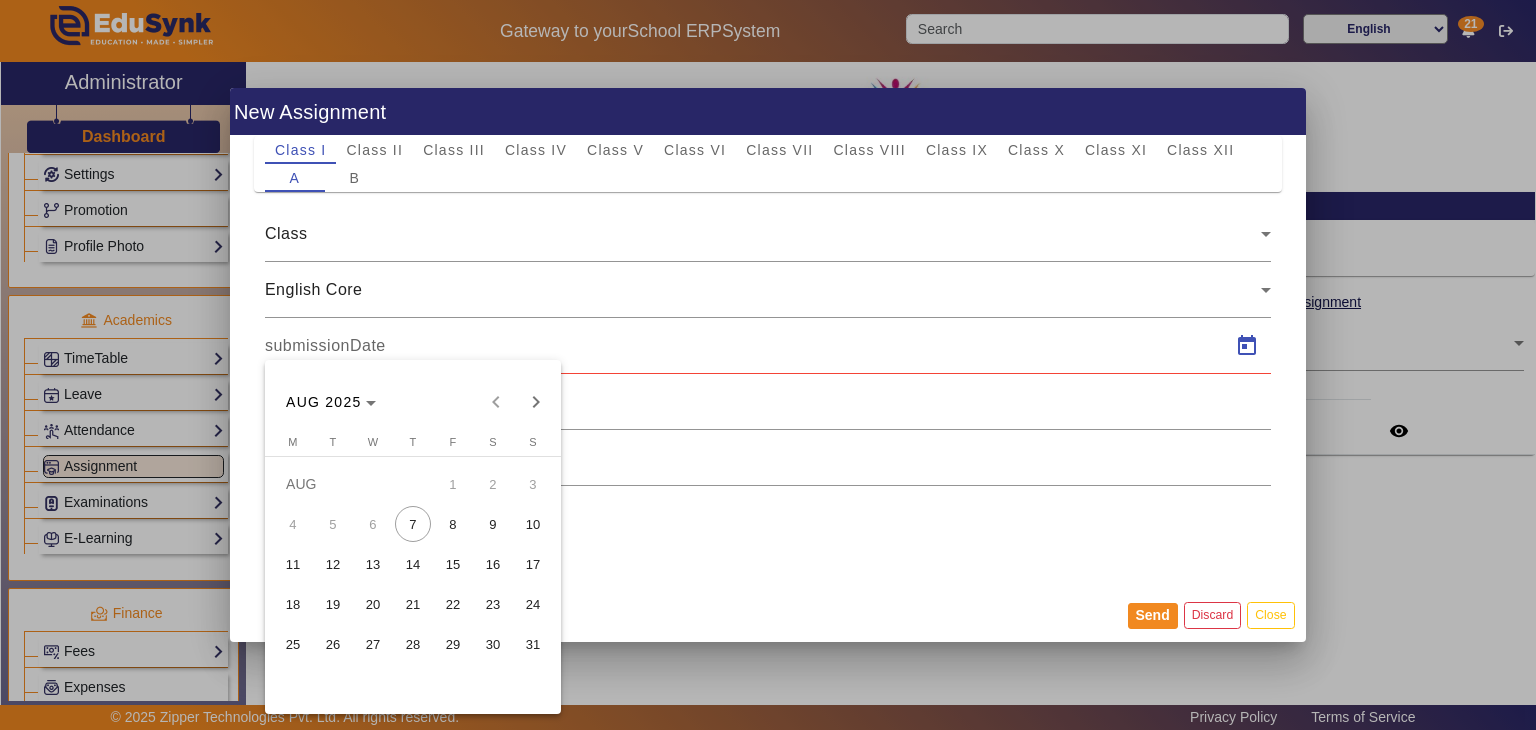 click on "8" at bounding box center [453, 524] 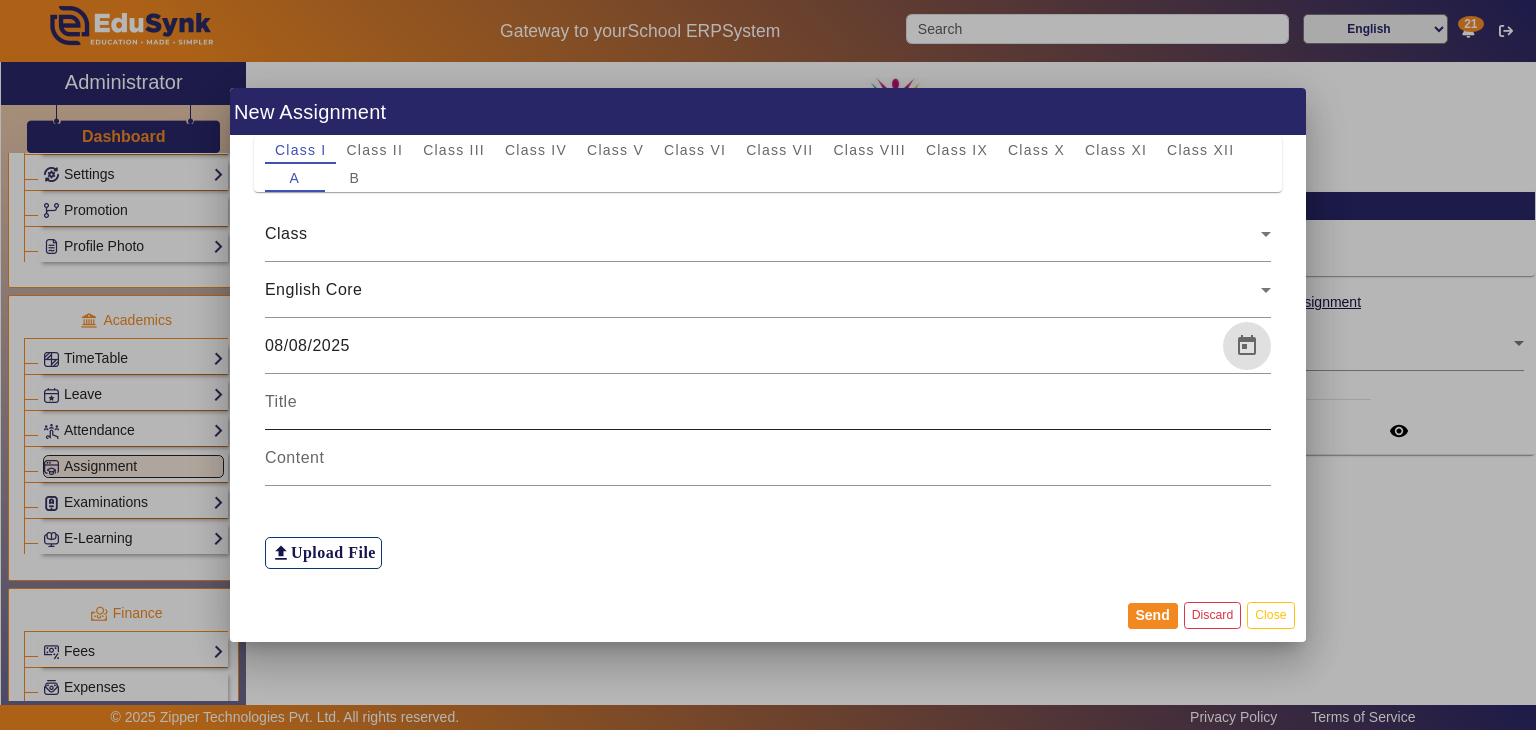 click at bounding box center (768, 402) 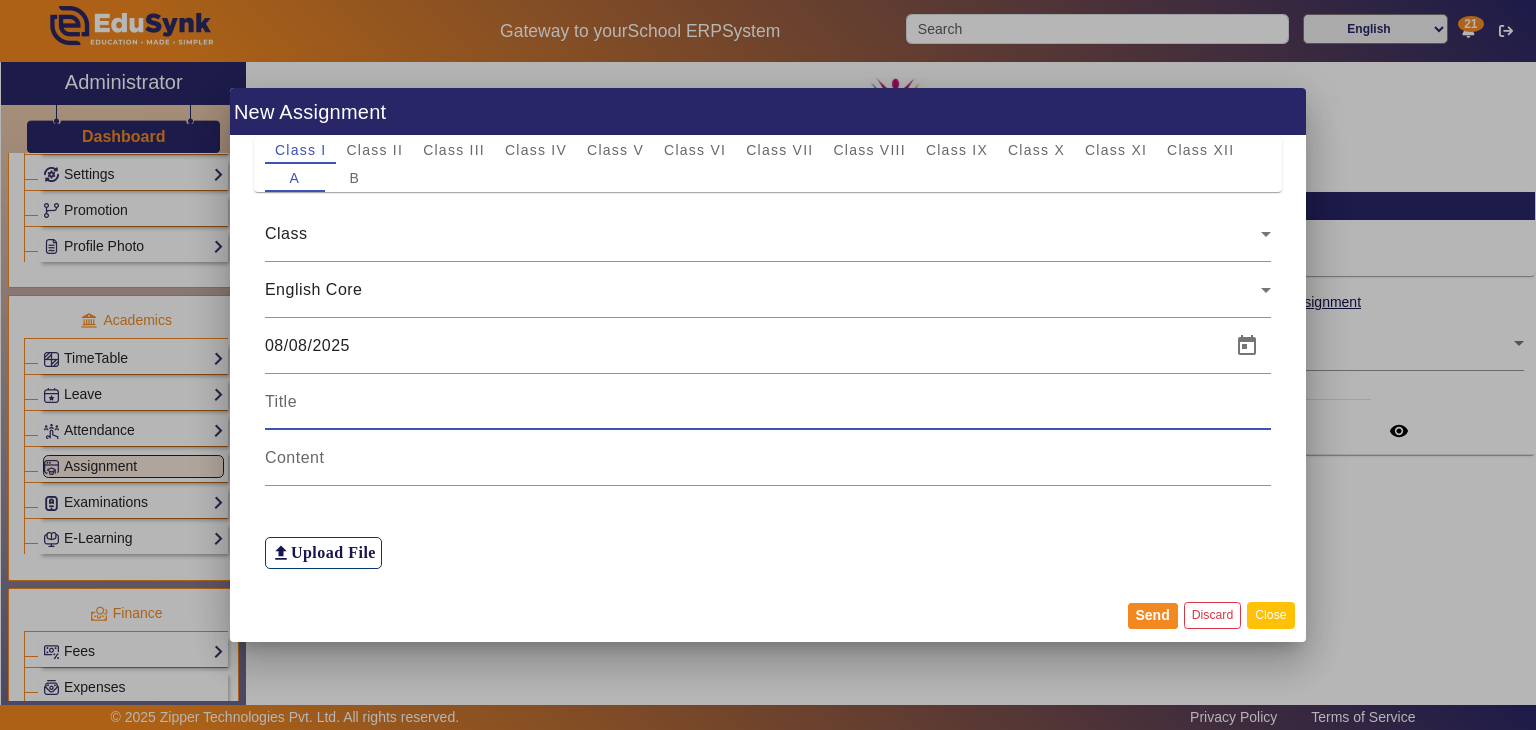 click on "Close" at bounding box center [1270, 615] 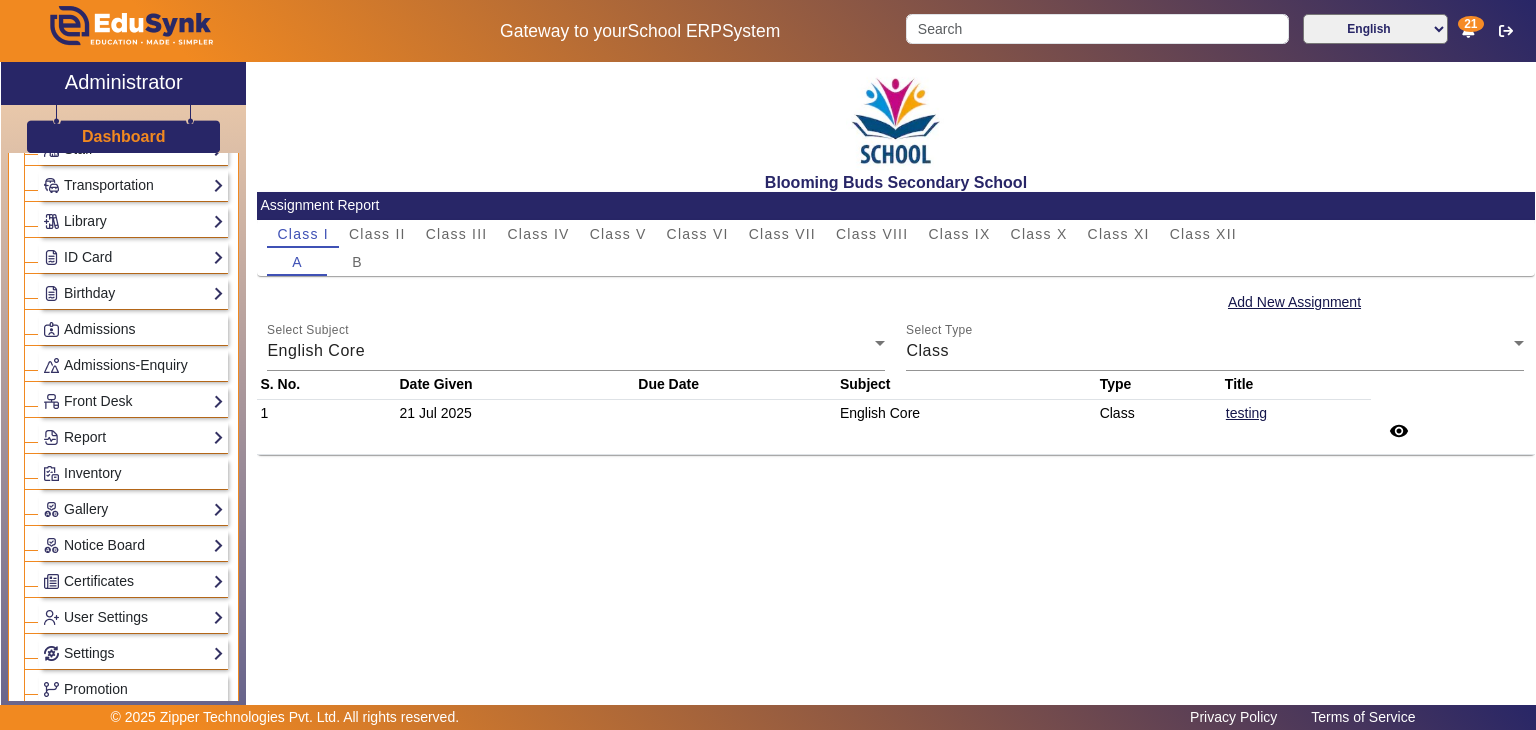 scroll, scrollTop: 55, scrollLeft: 0, axis: vertical 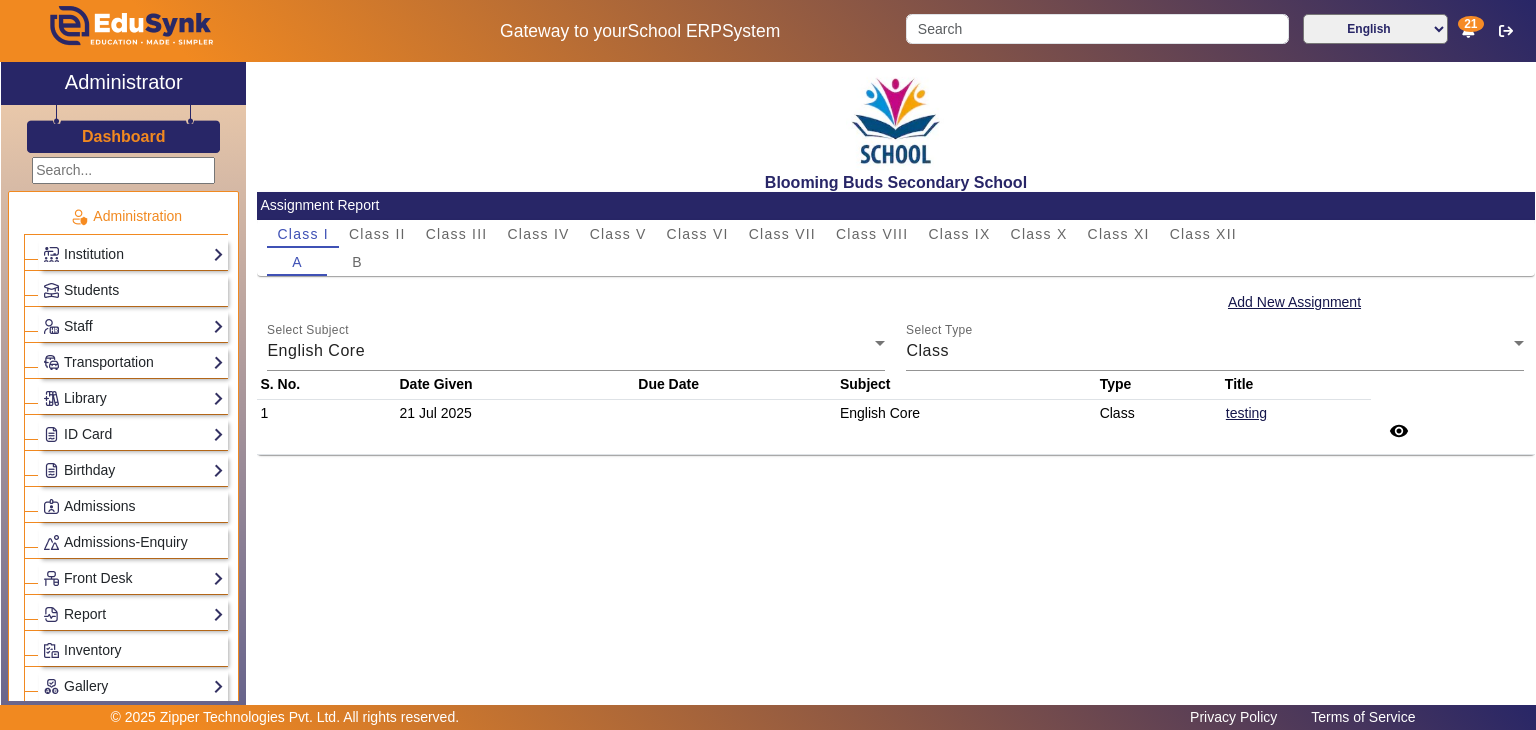 click on "Dashboard" 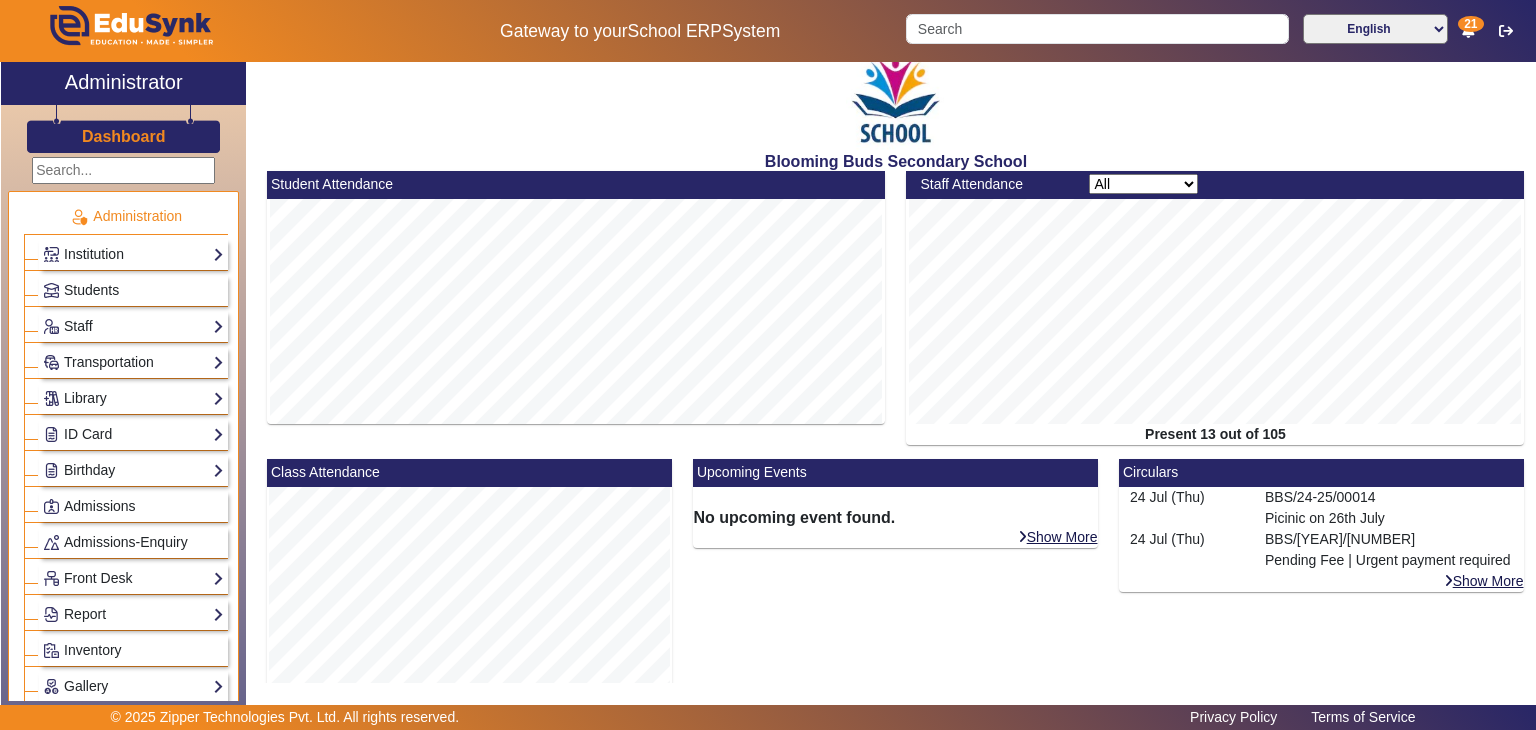 scroll, scrollTop: 12, scrollLeft: 0, axis: vertical 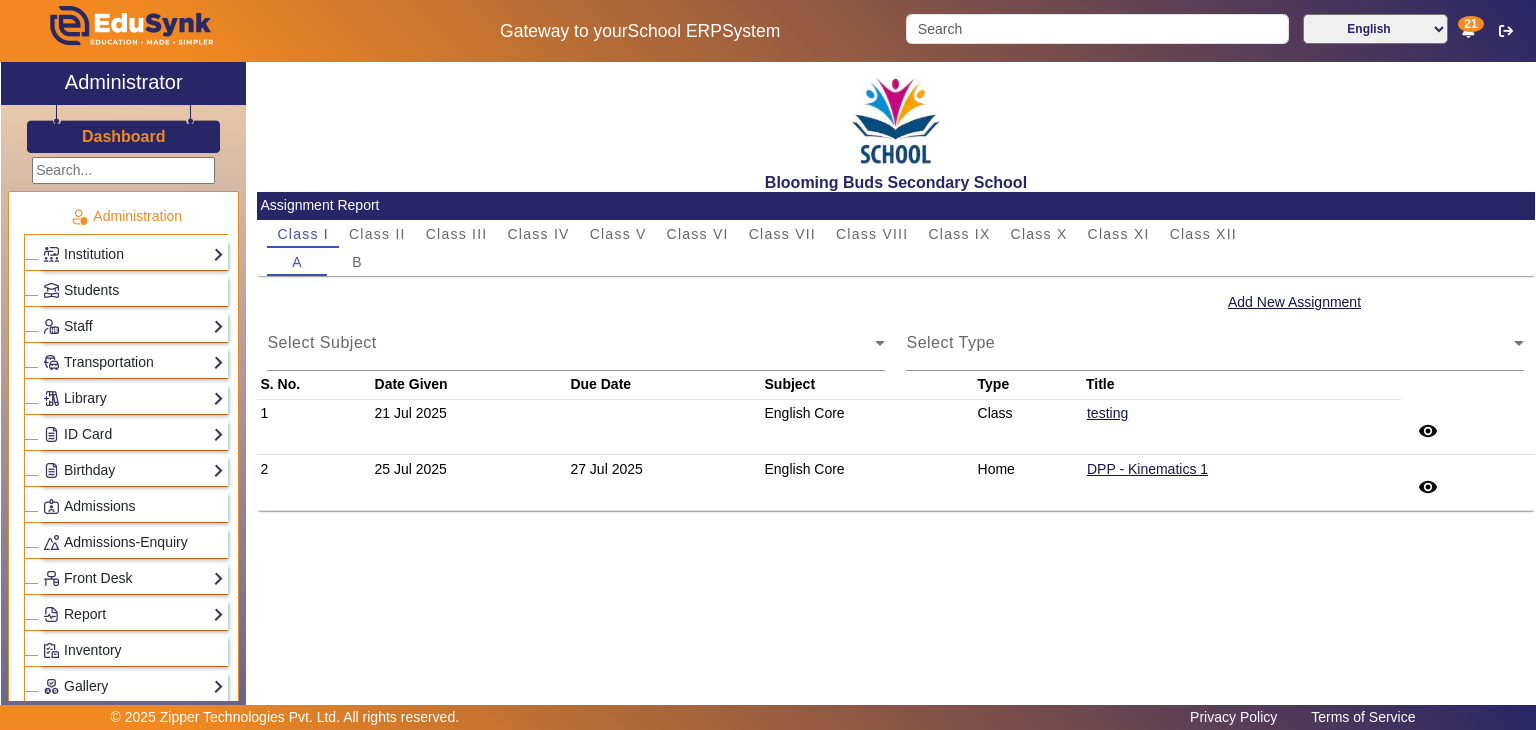 click on "Dashboard" 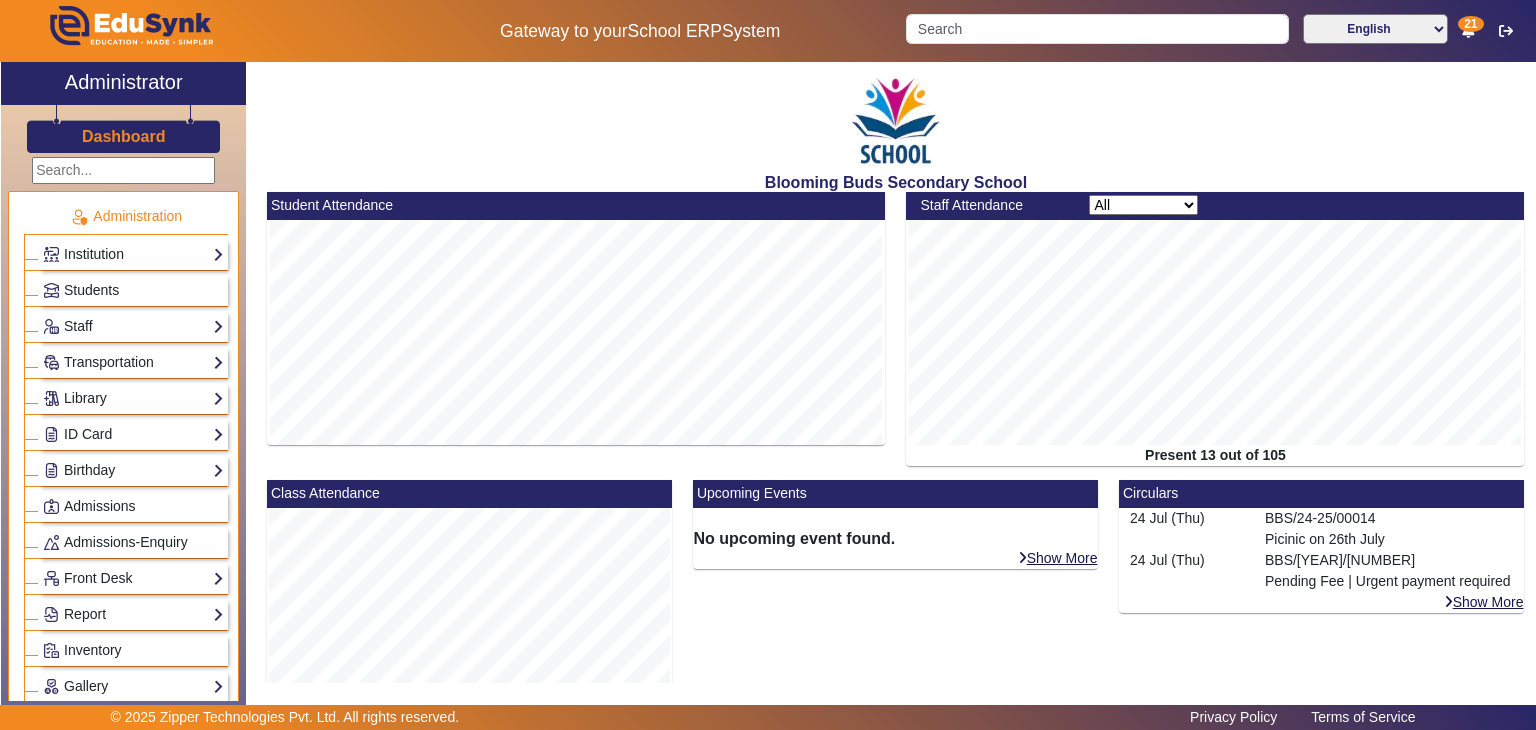click on "Student Attendance" 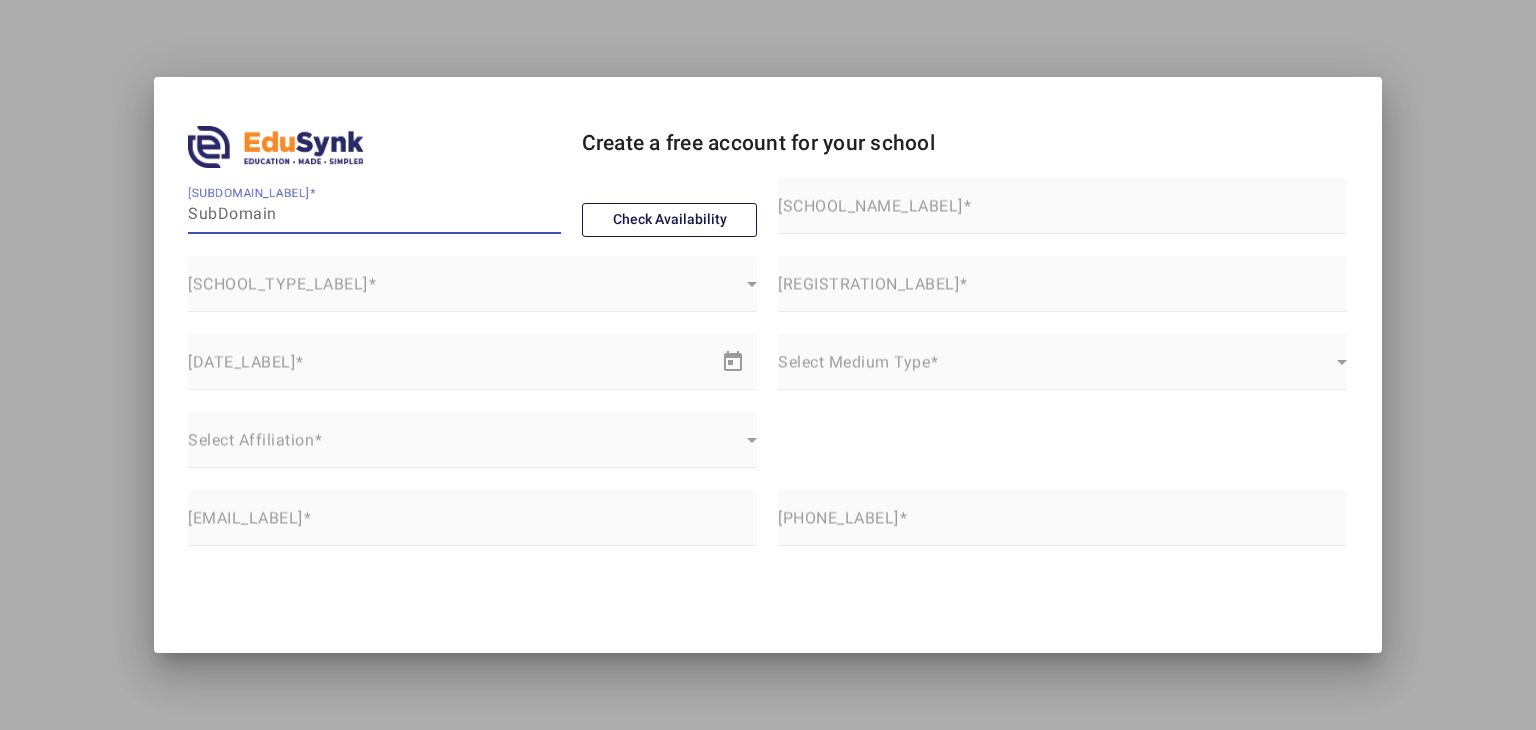 scroll, scrollTop: 0, scrollLeft: 0, axis: both 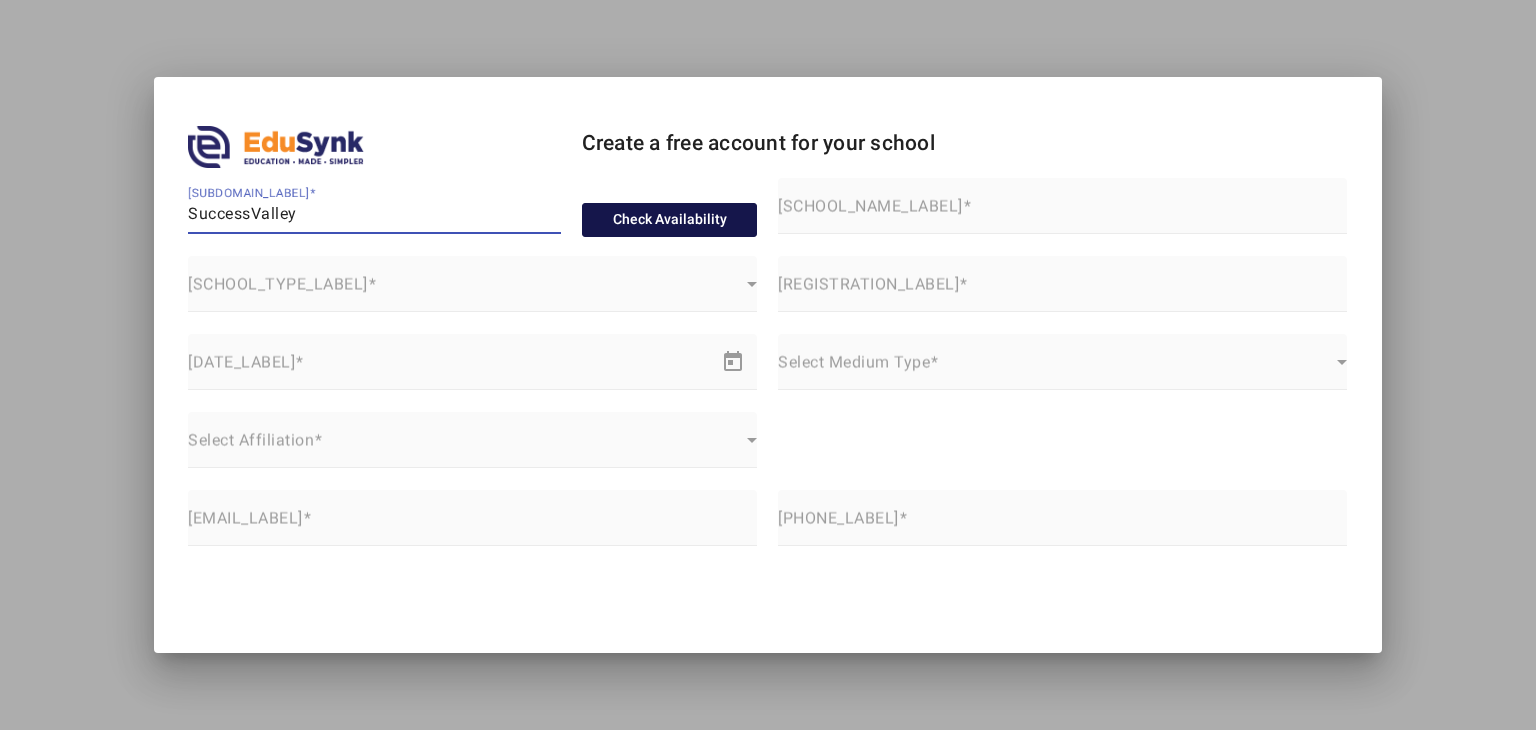 type on "SuccessValley" 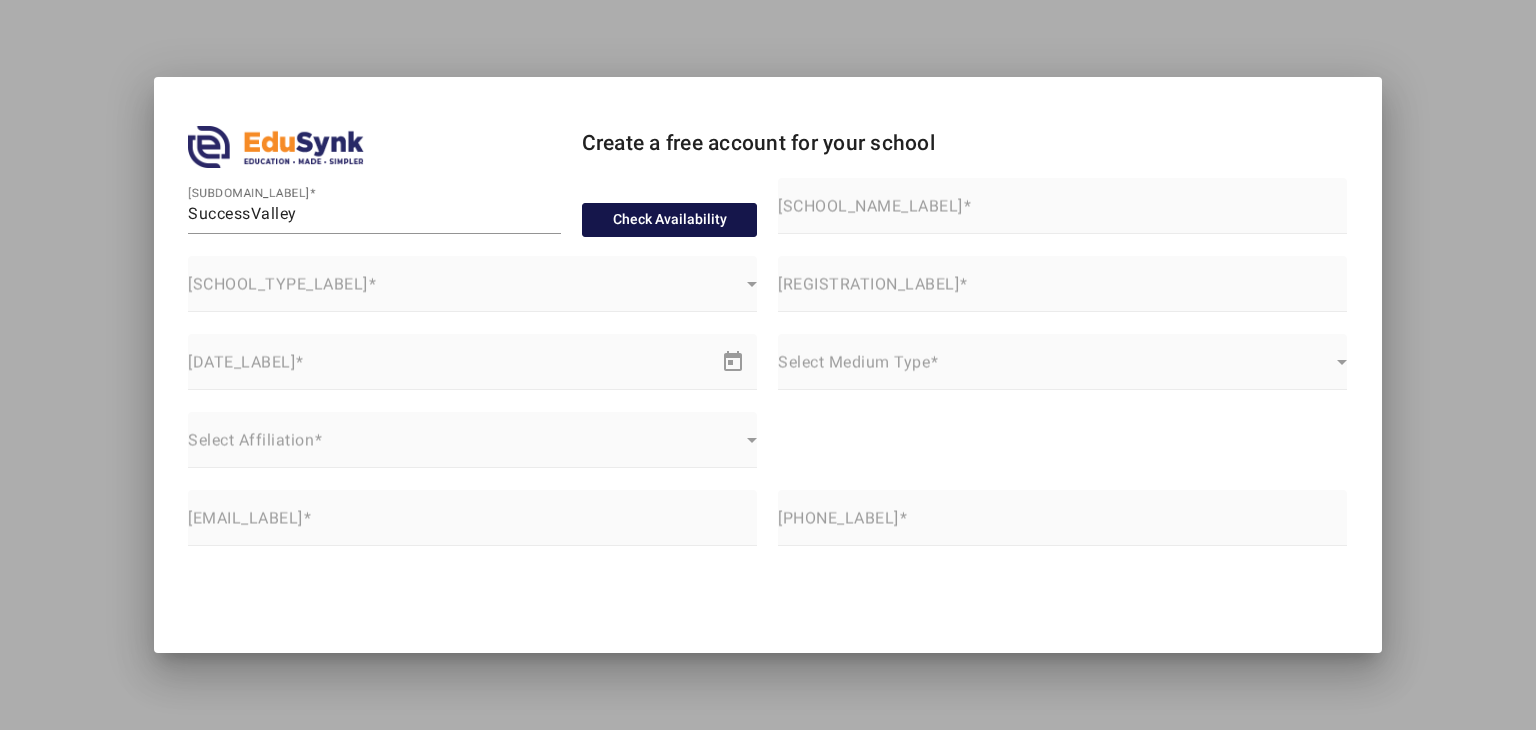 click on "Check Availability" at bounding box center [670, 220] 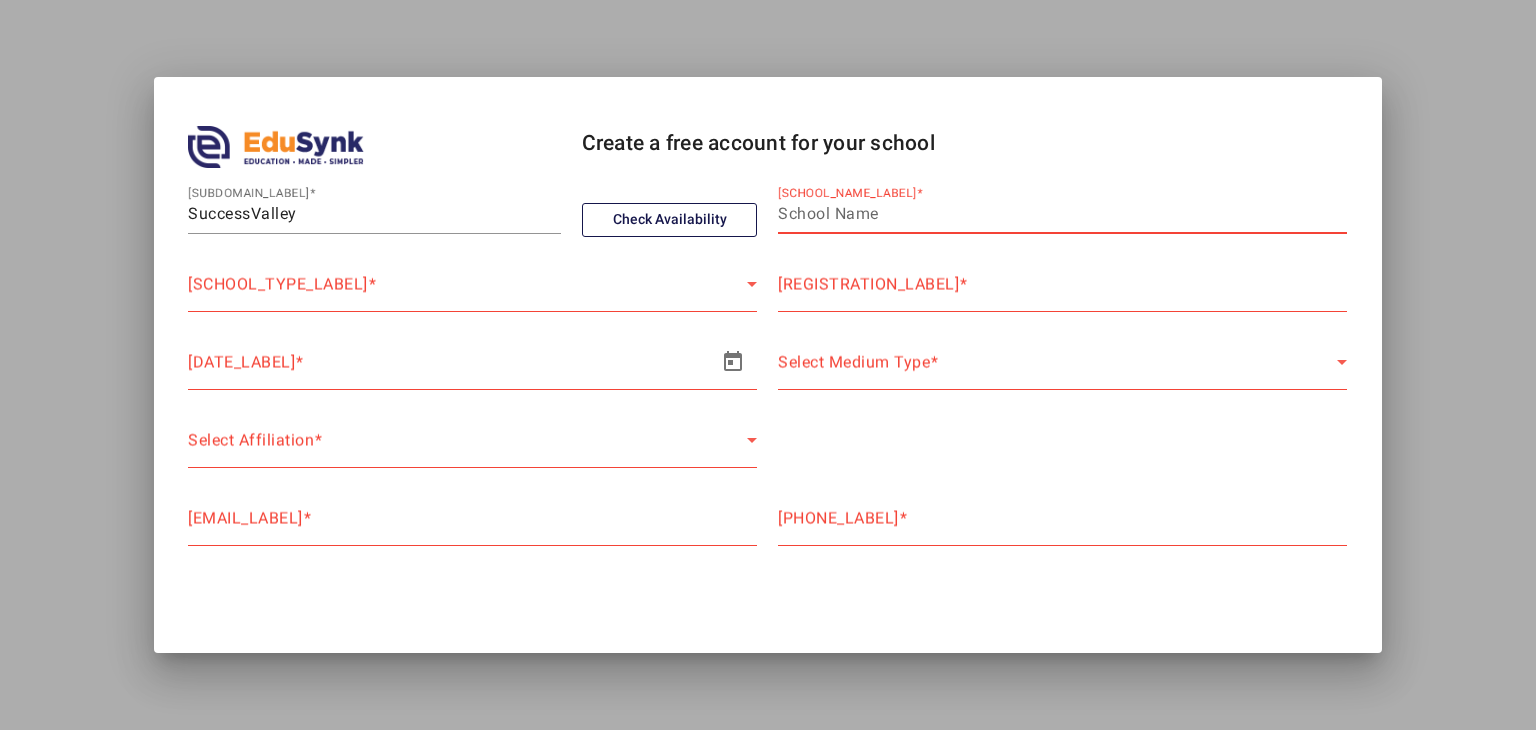 click on "[SCHOOL_NAME_LABEL]" at bounding box center (1062, 214) 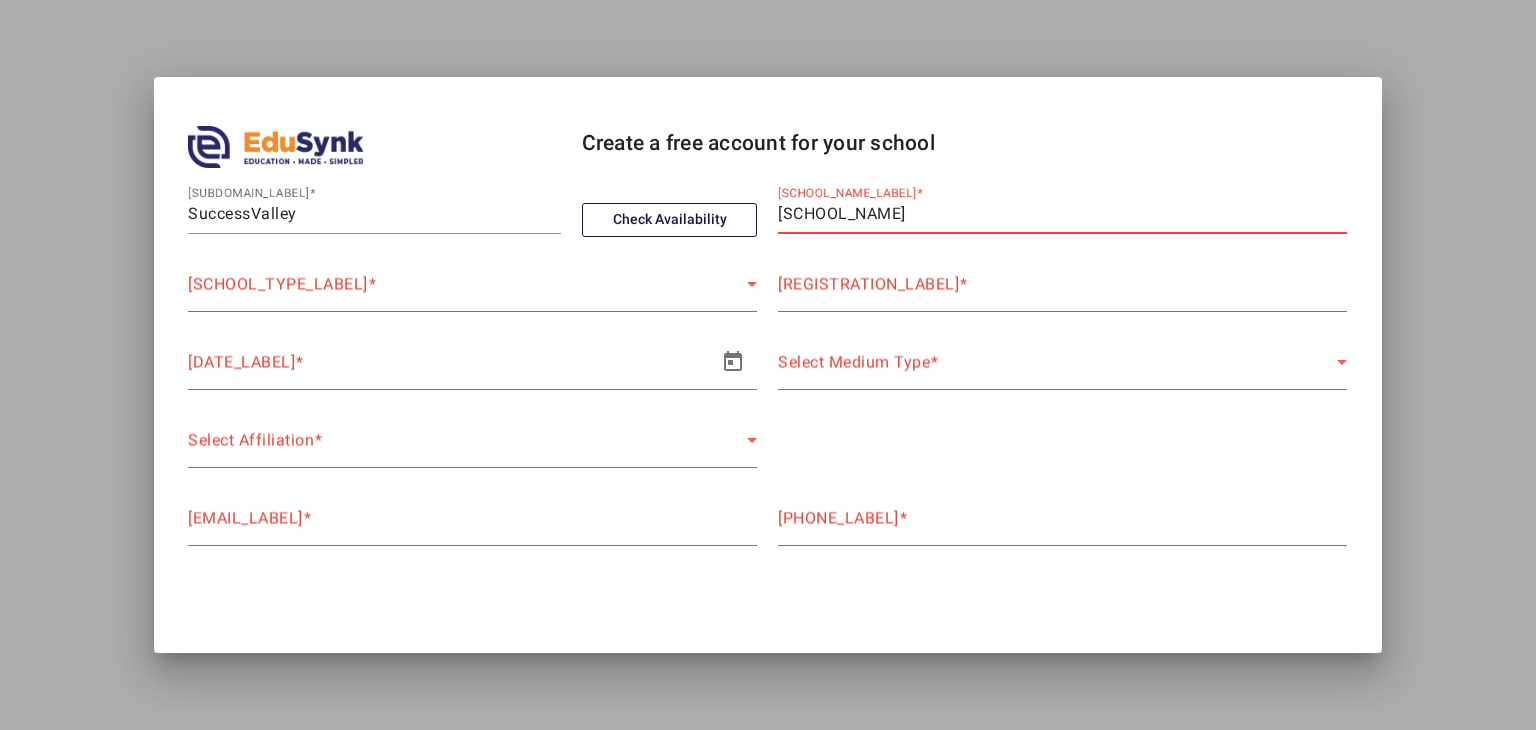 click on "[SCHOOL_NAME]" at bounding box center [1062, 214] 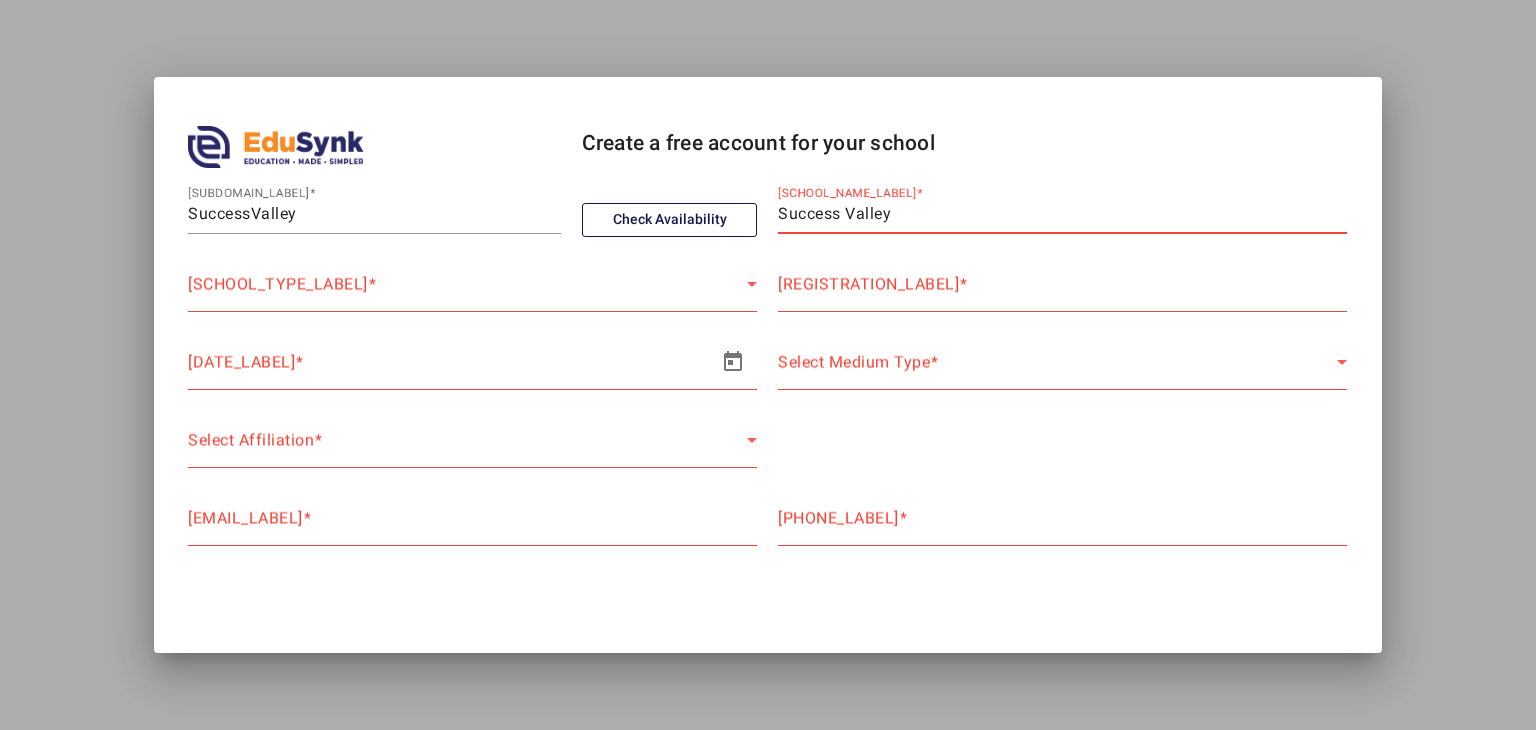 click on "Success Valley" at bounding box center (1062, 214) 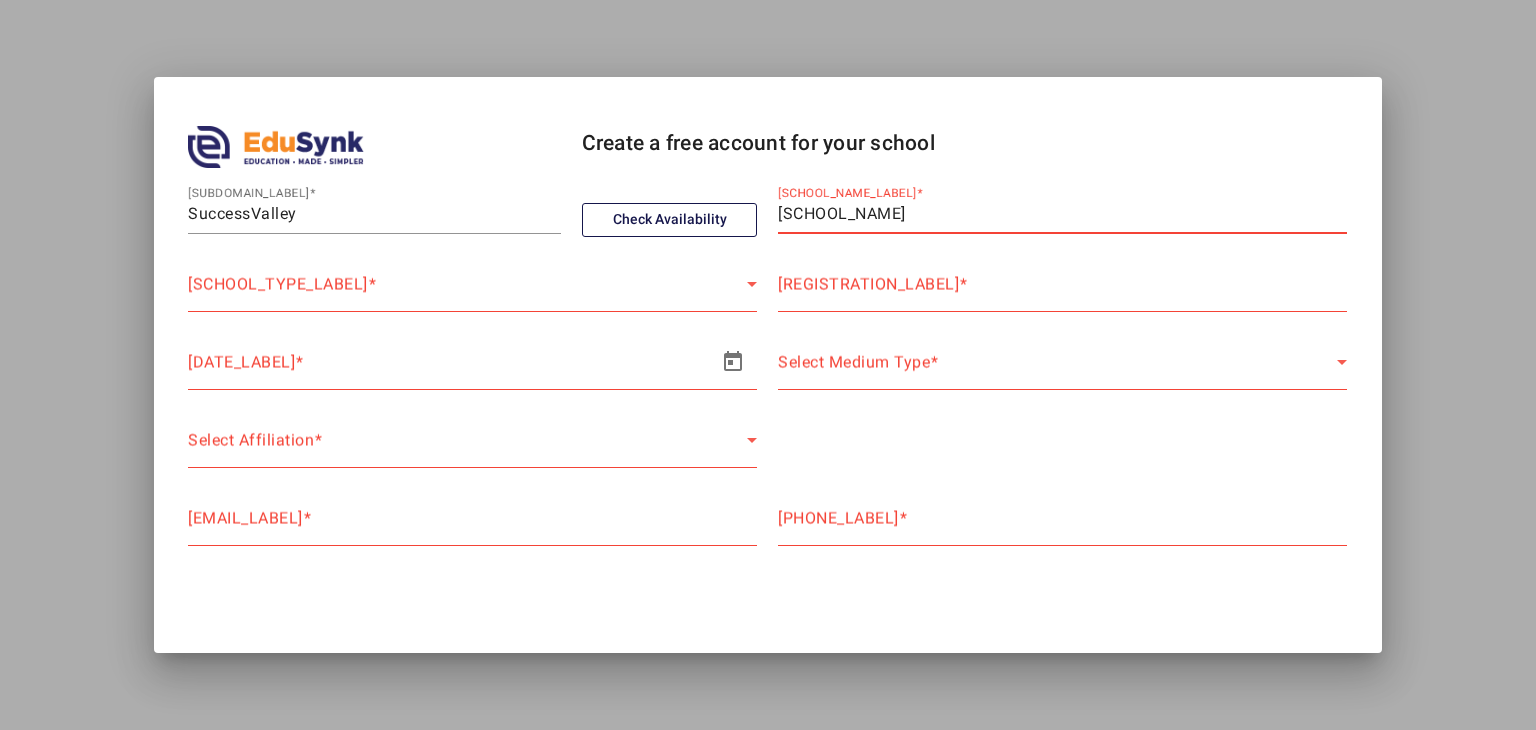type on "[SCHOOL_NAME]" 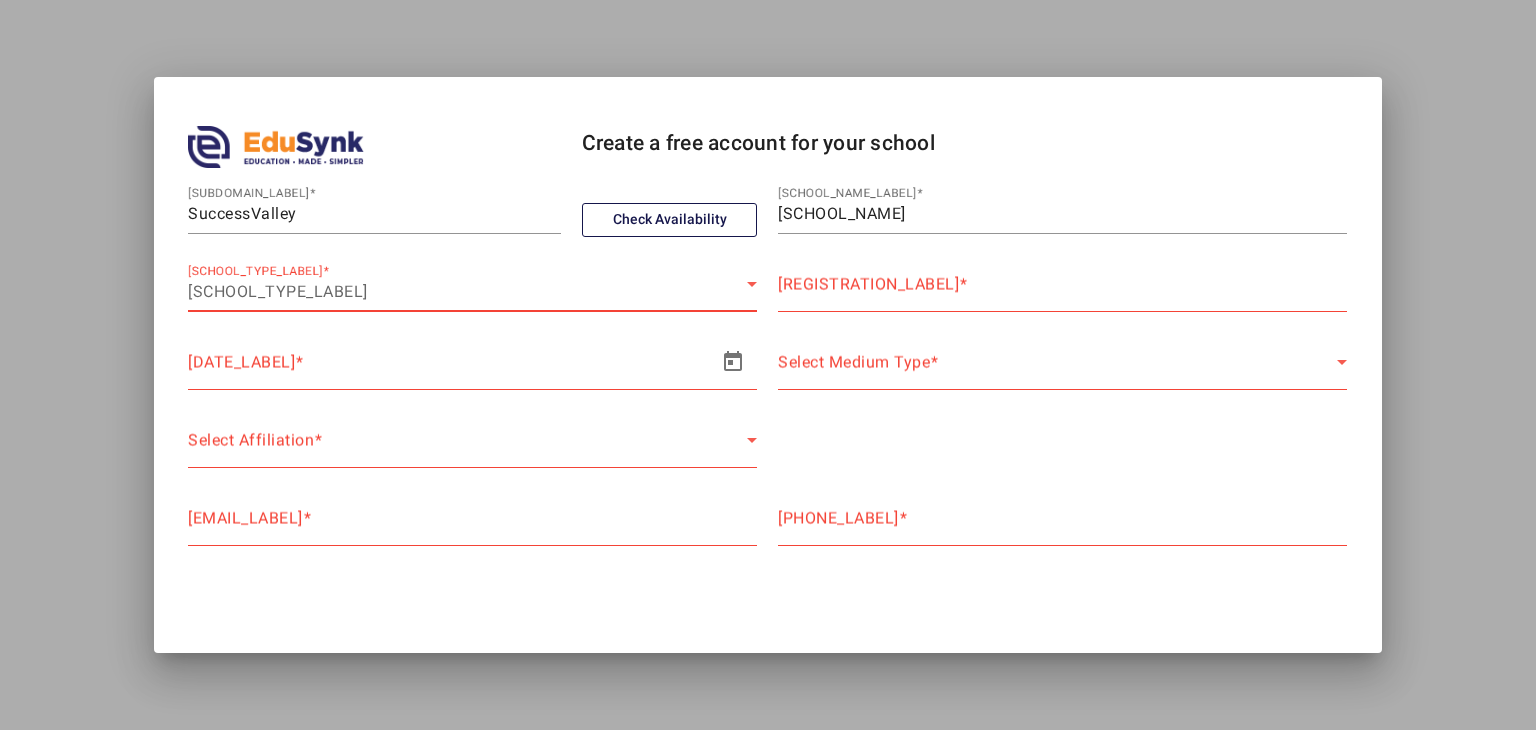 click on "[SCHOOL_TYPE_LABEL]" at bounding box center (467, 292) 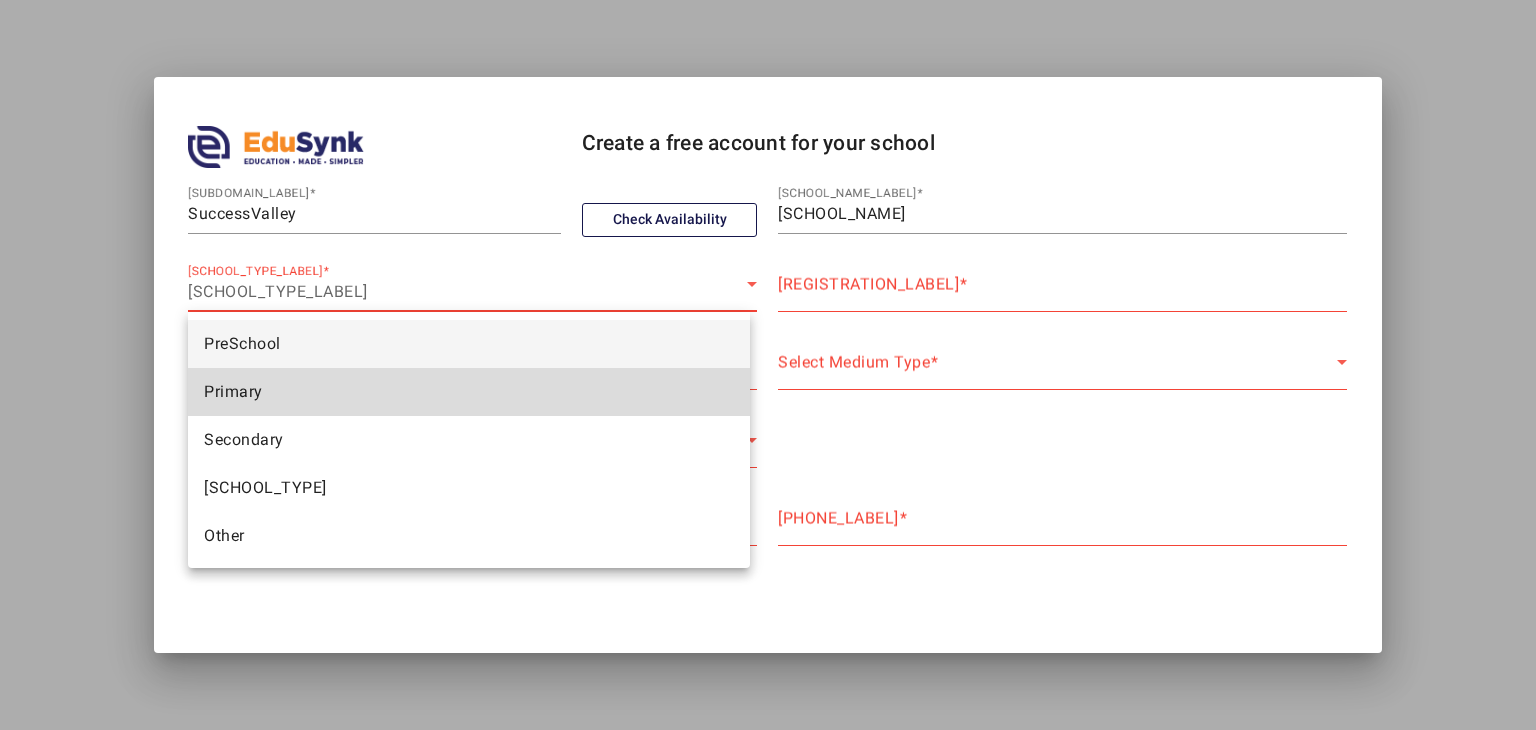 click on "Primary" at bounding box center [469, 392] 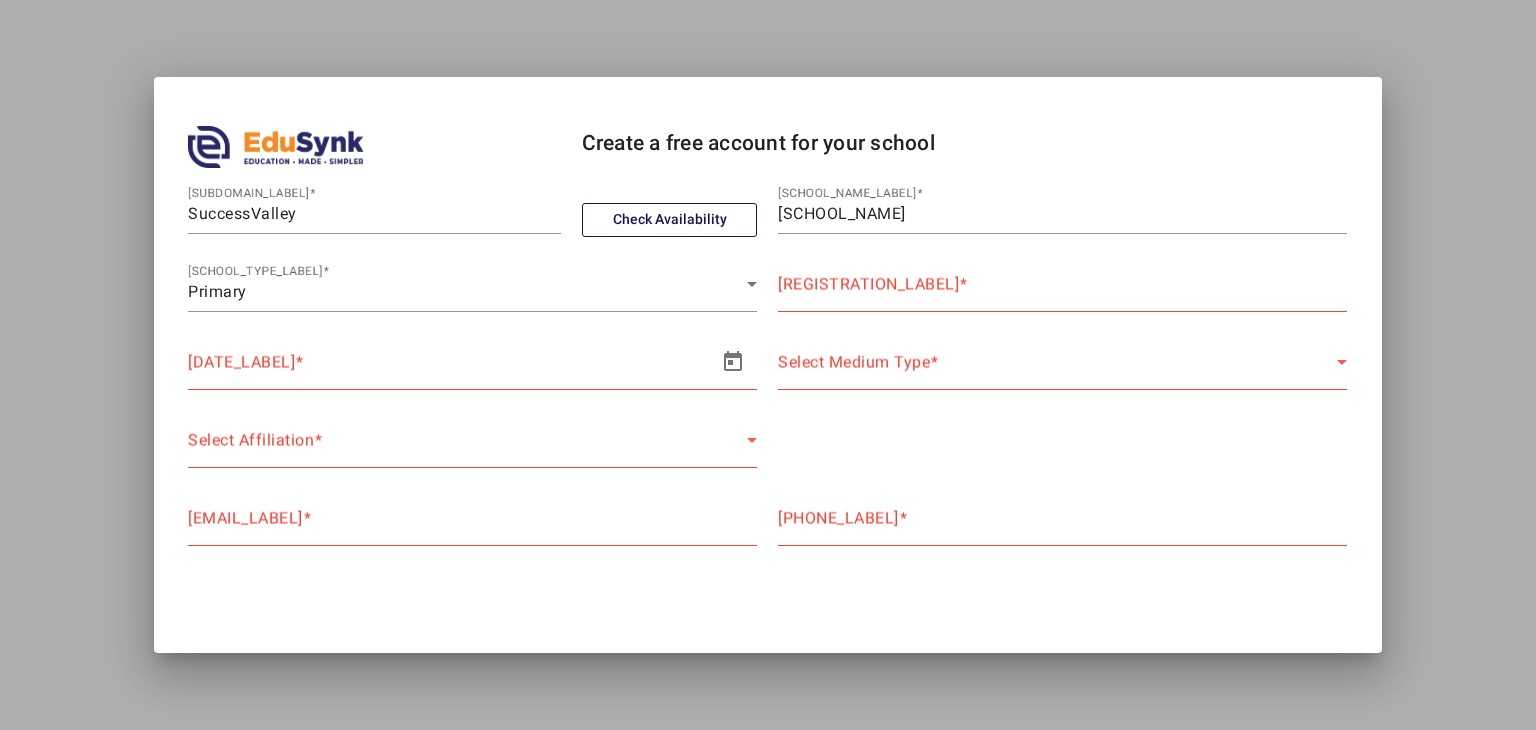 click on "[REGISTRATION_LABEL]" at bounding box center [868, 284] 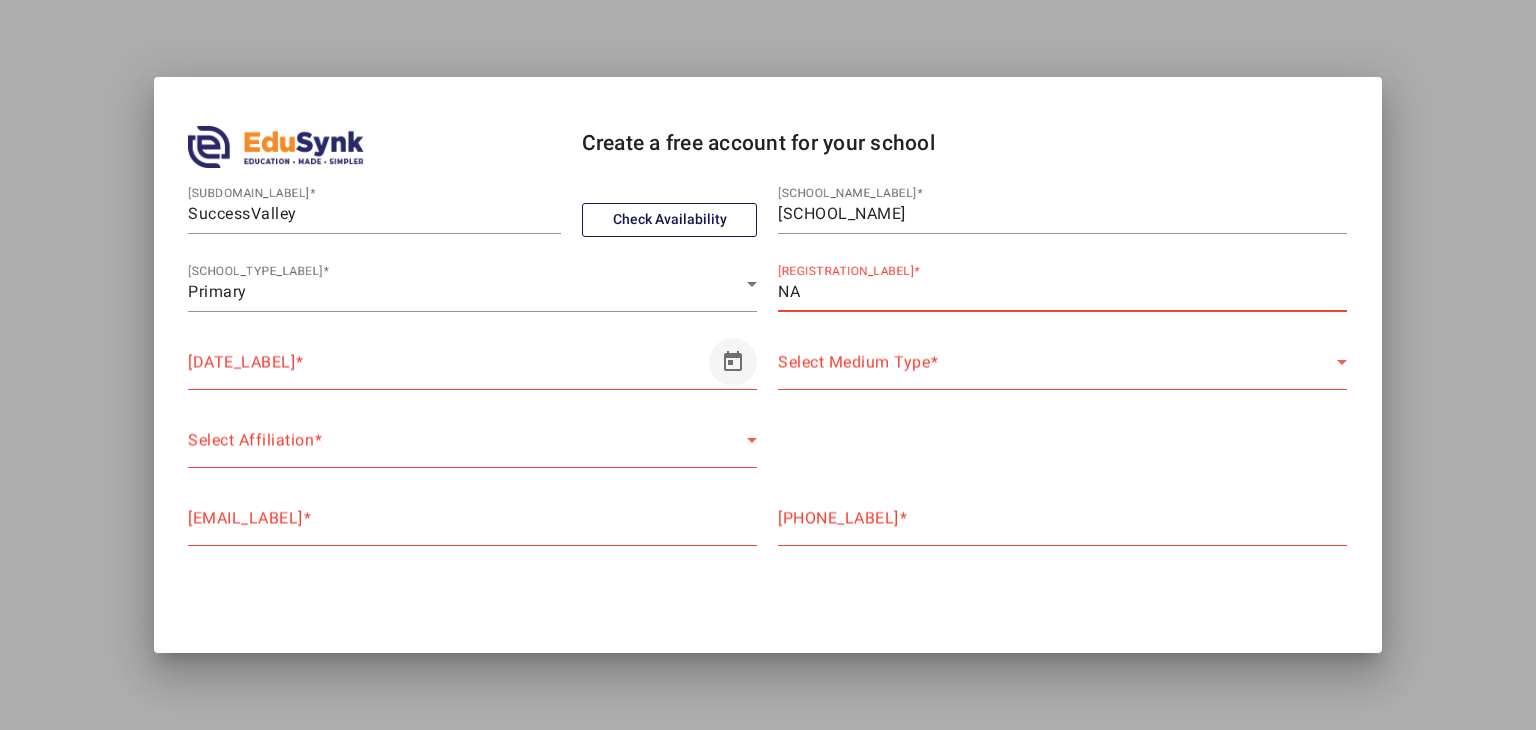 type on "NA" 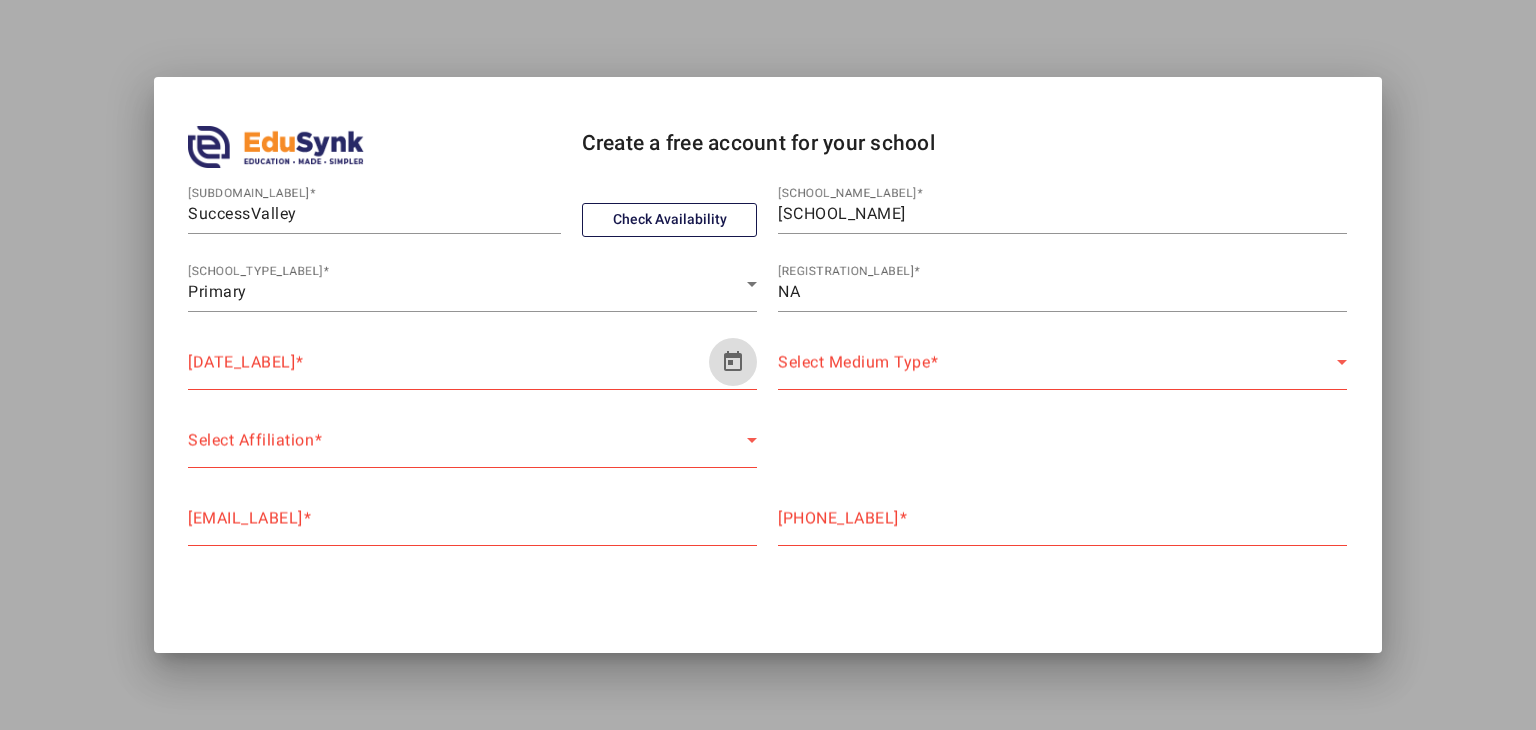 click at bounding box center [733, 362] 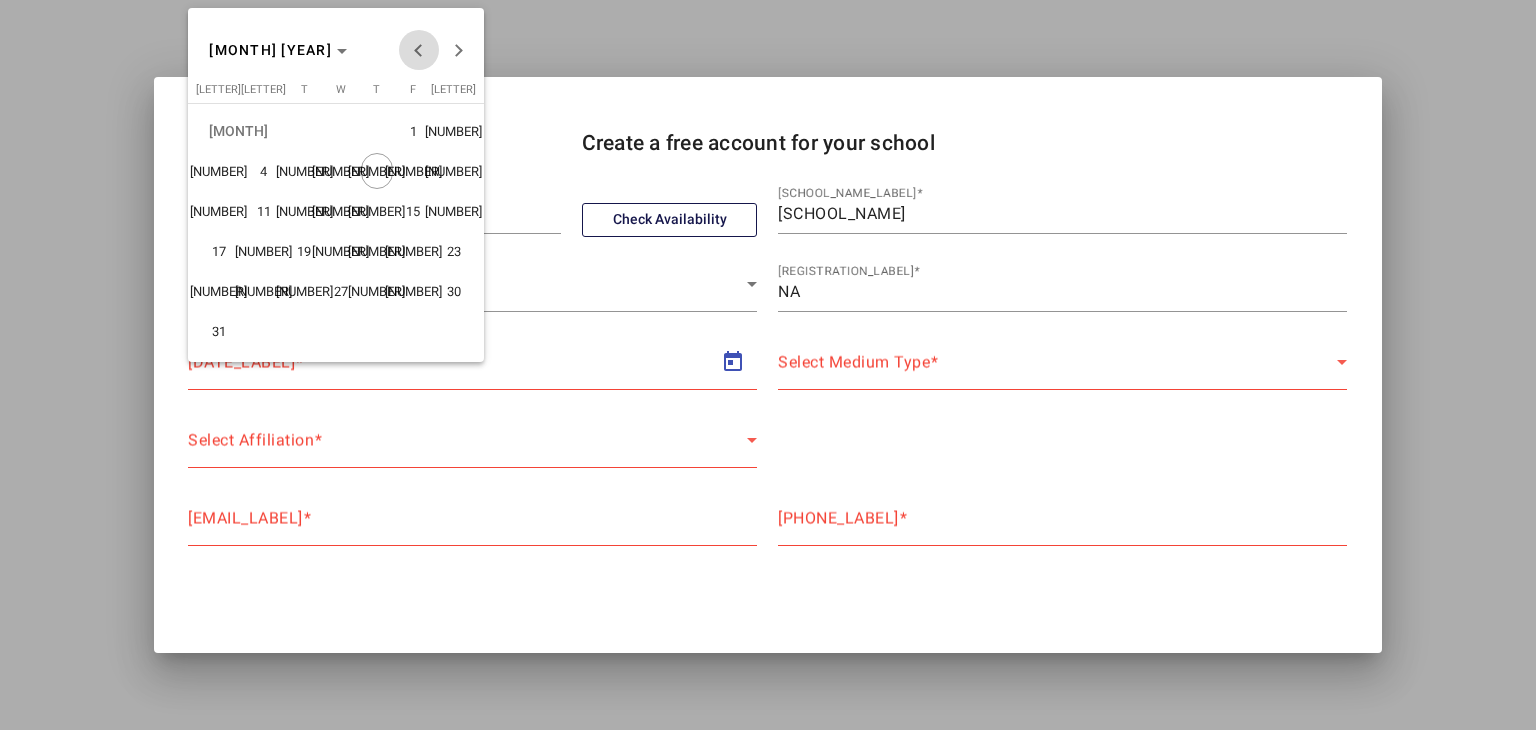 click at bounding box center (419, 50) 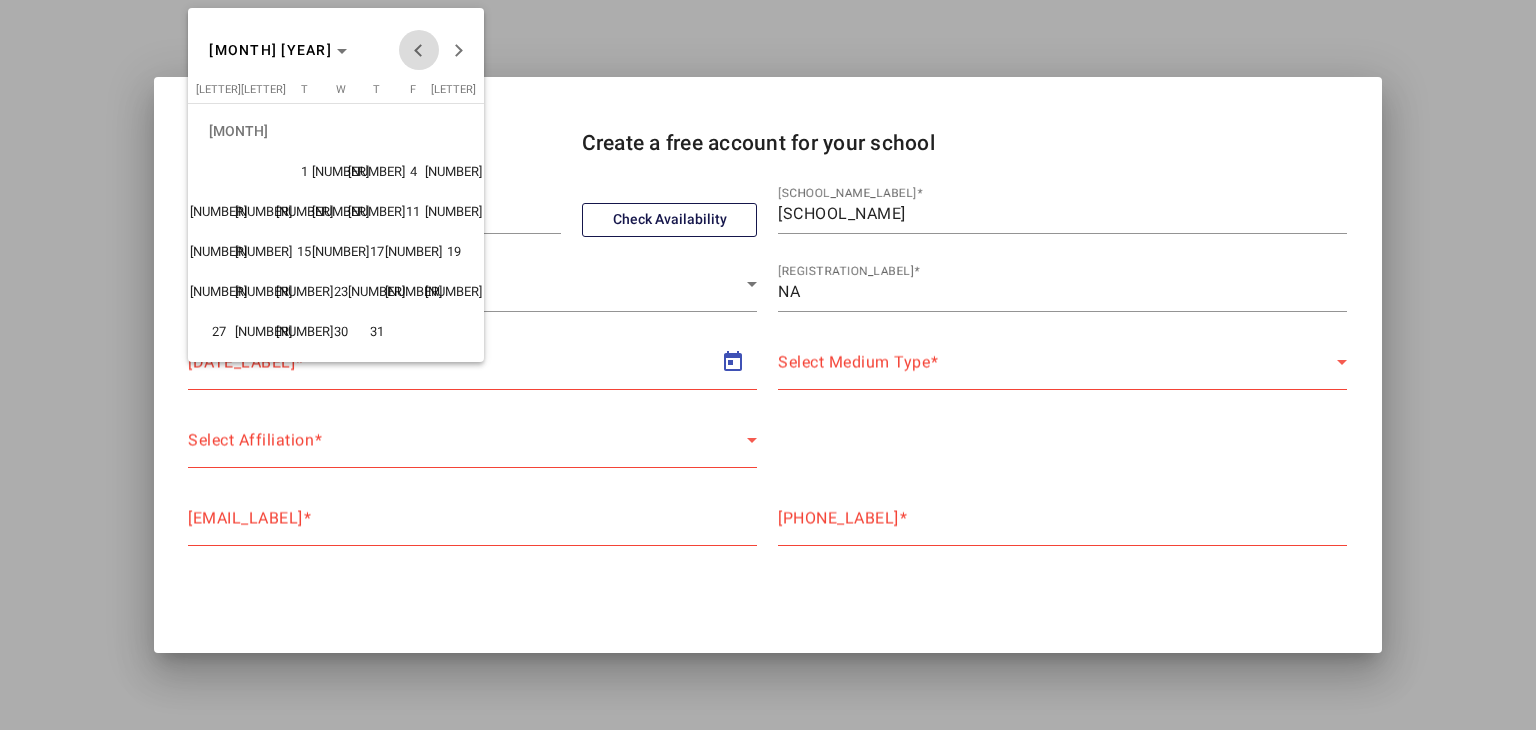 click at bounding box center (419, 50) 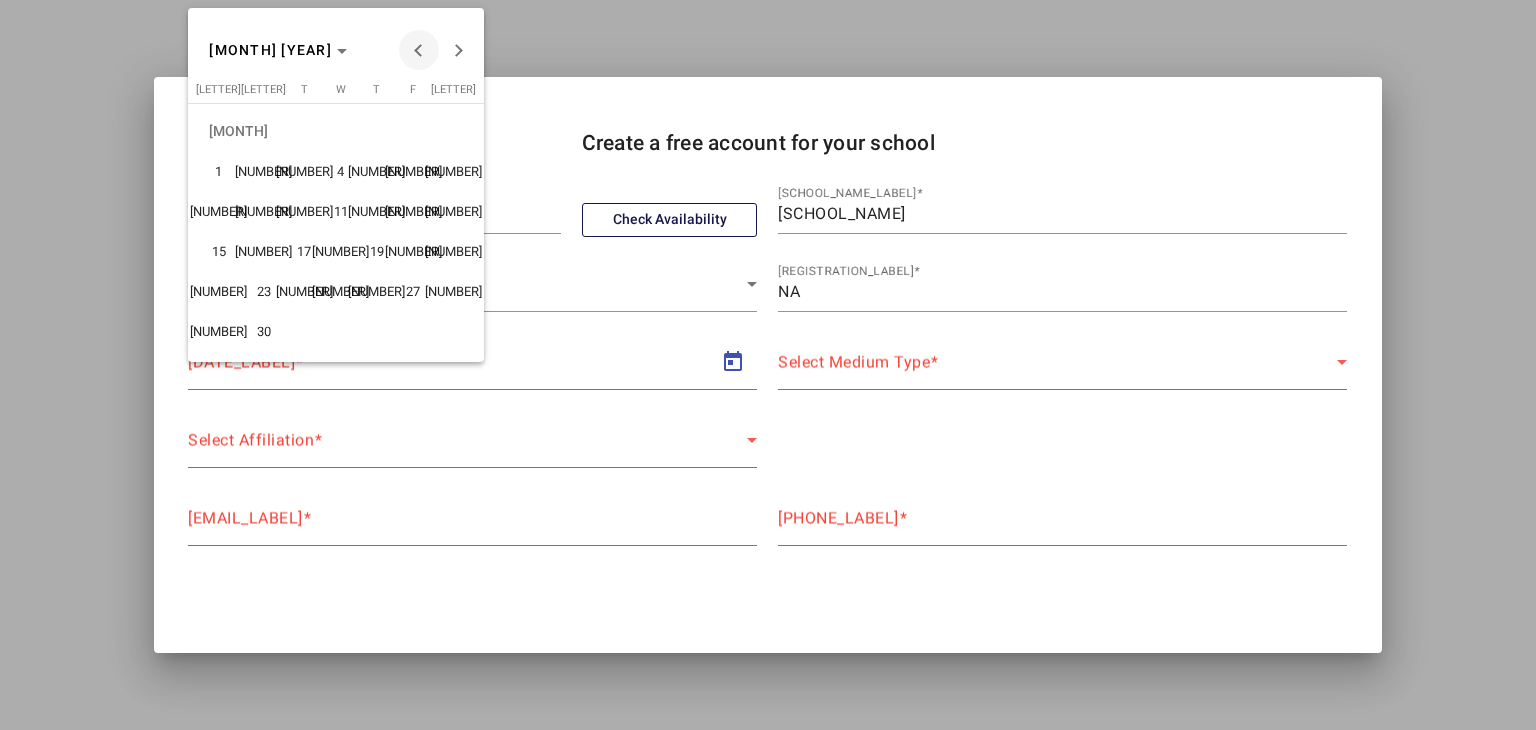 click at bounding box center (419, 50) 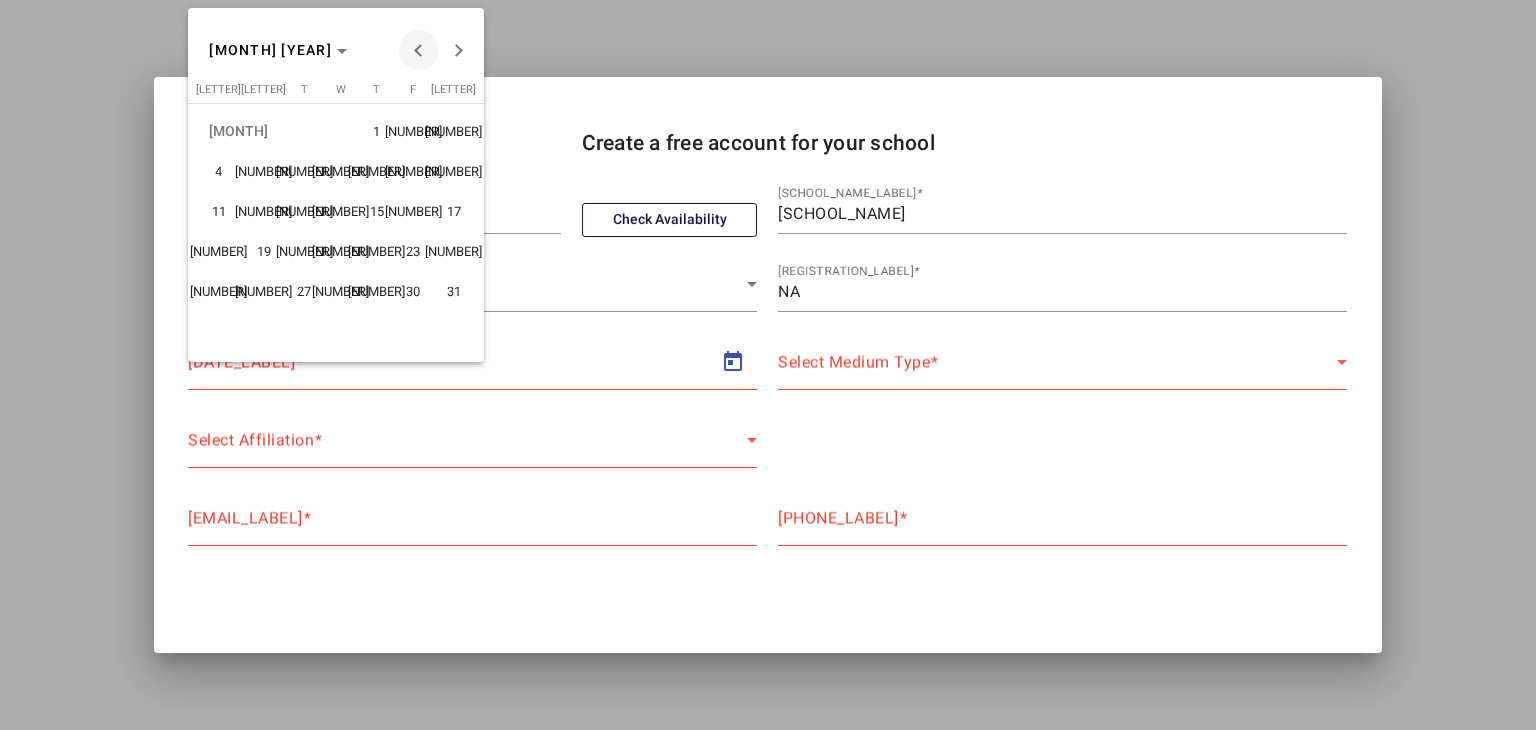 click at bounding box center (419, 50) 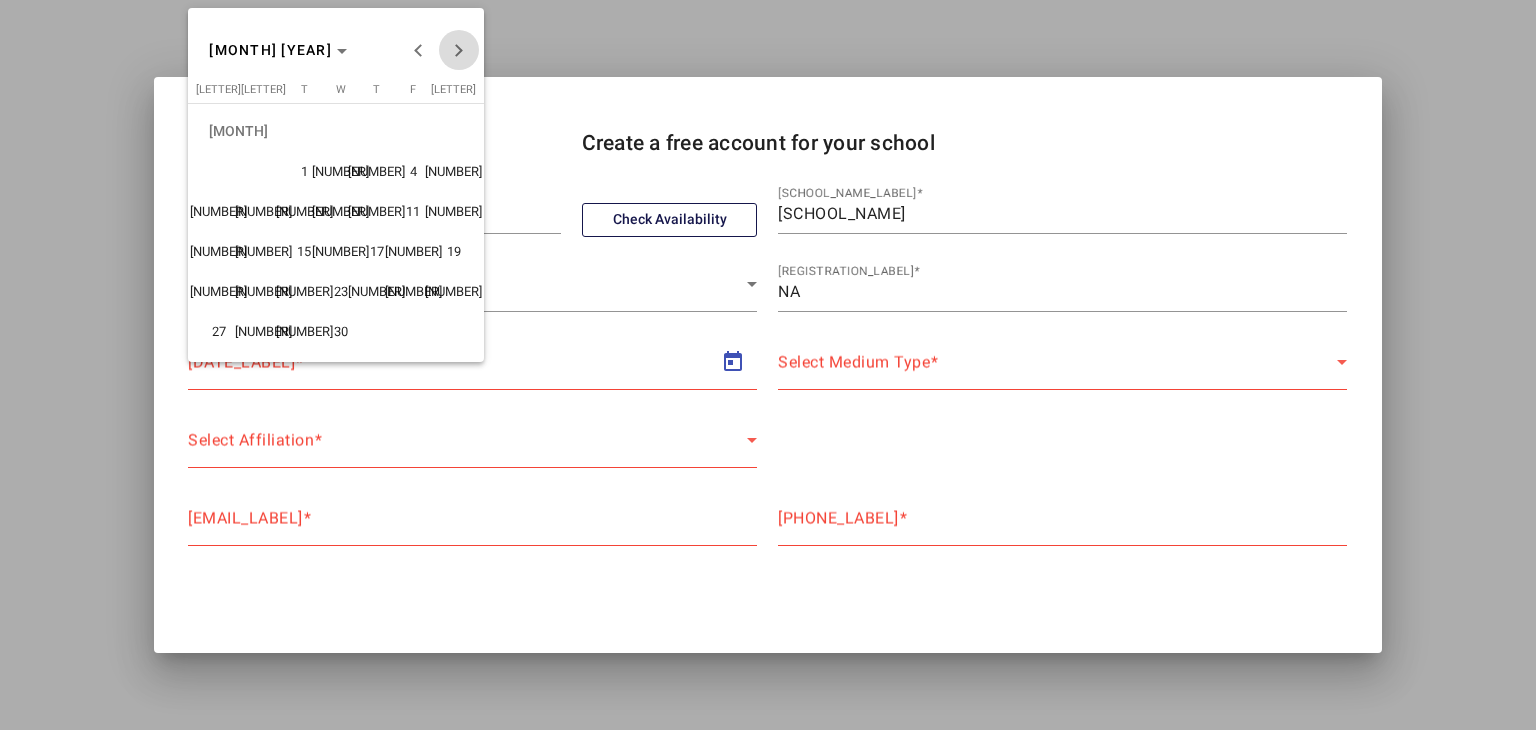 click at bounding box center [459, 50] 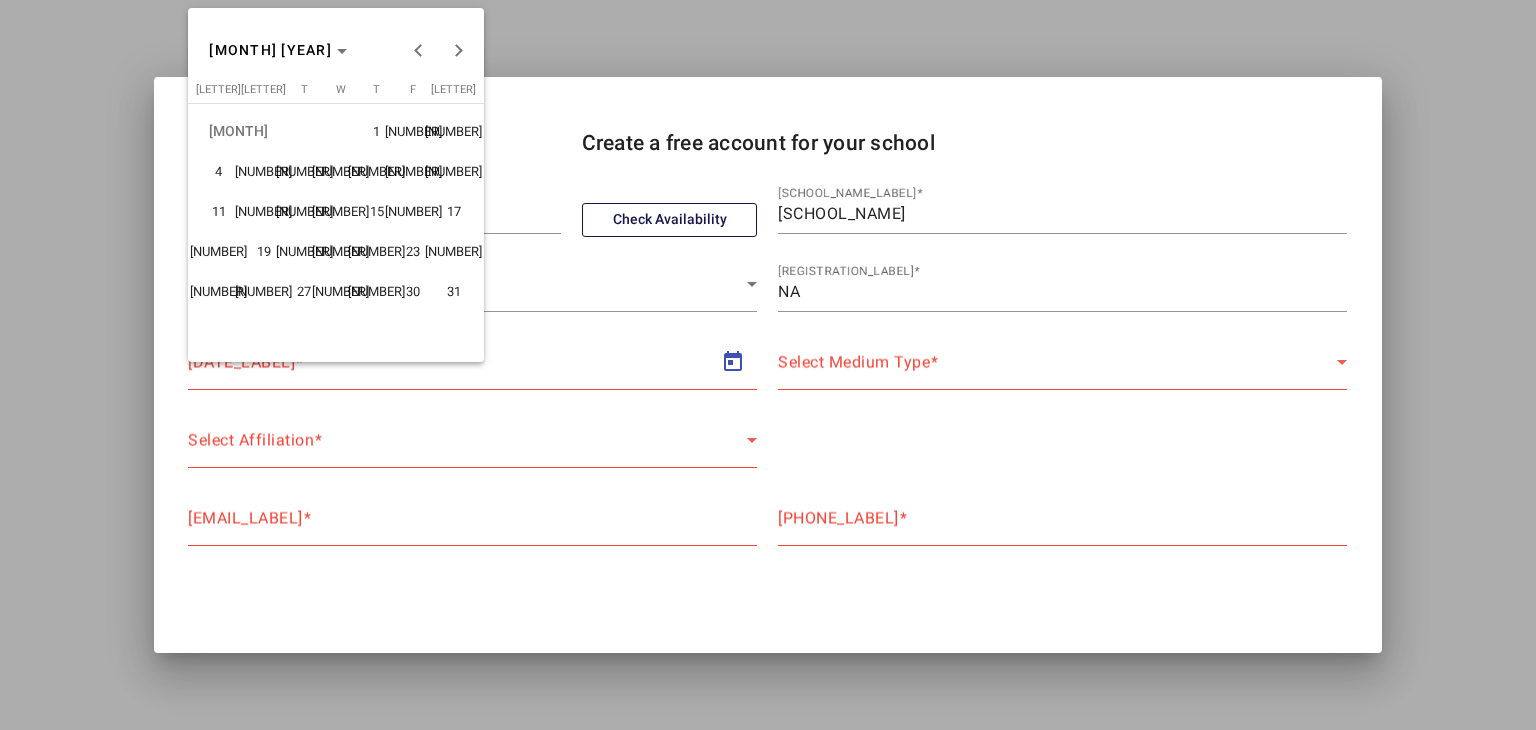 click on "1" at bounding box center (377, 131) 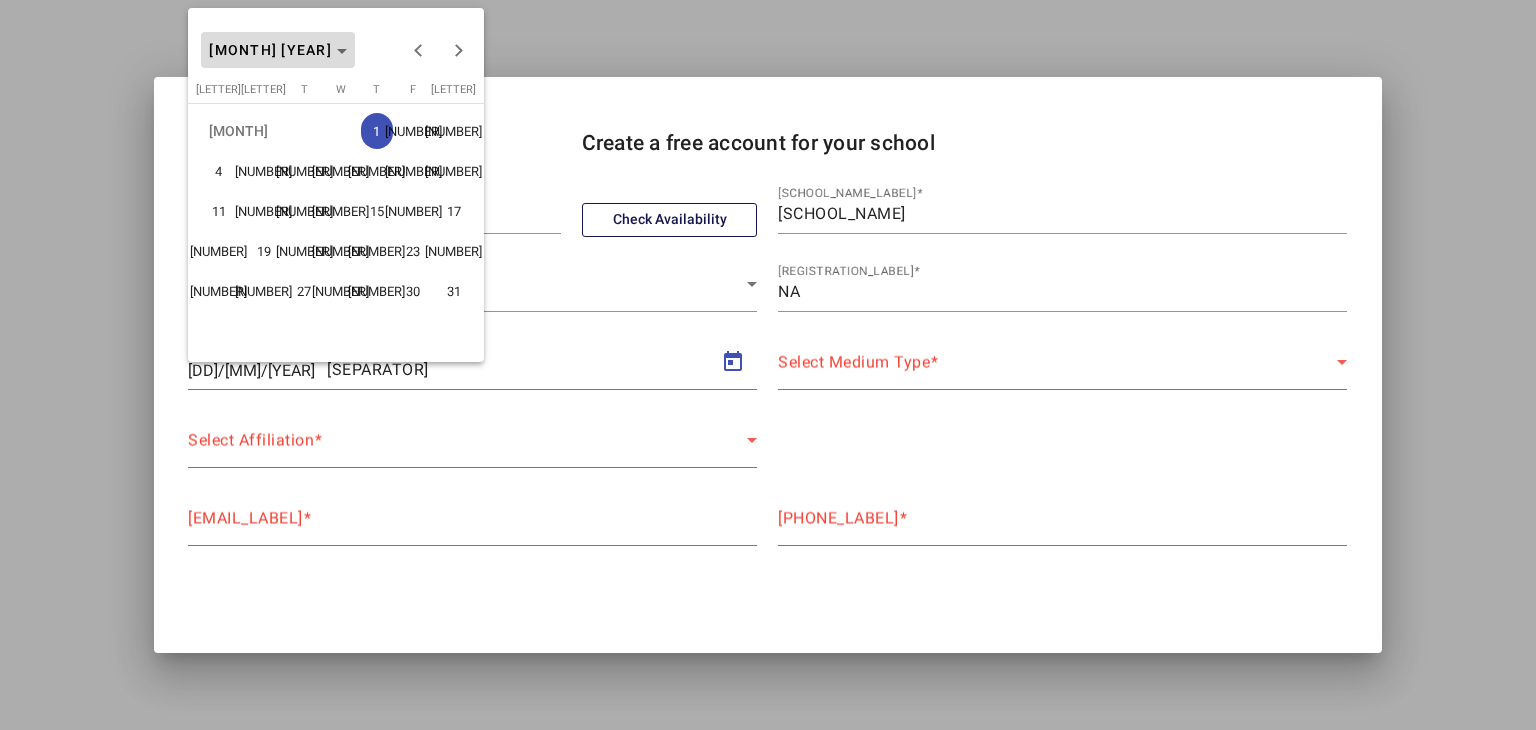 click at bounding box center (278, 50) 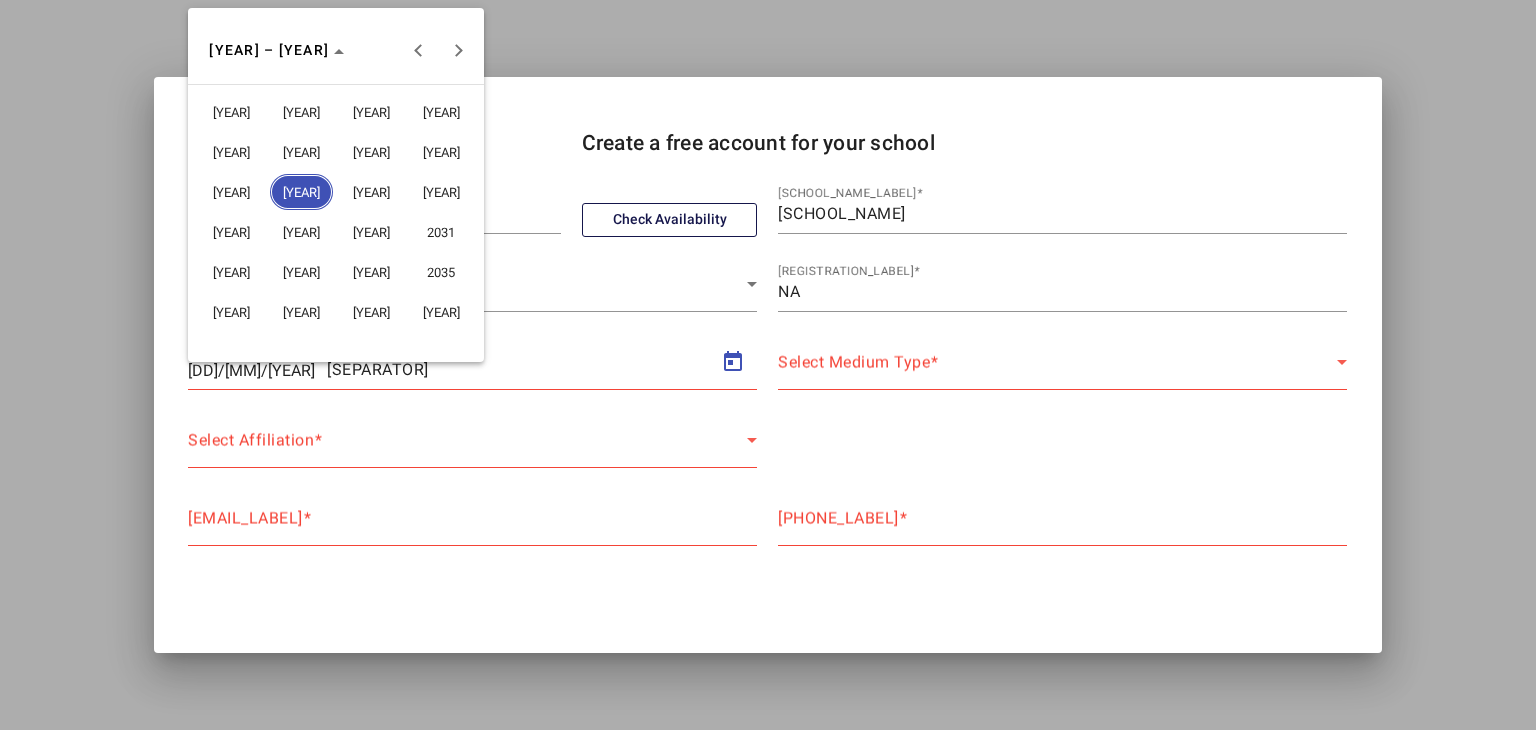 click on "2024" at bounding box center [231, 192] 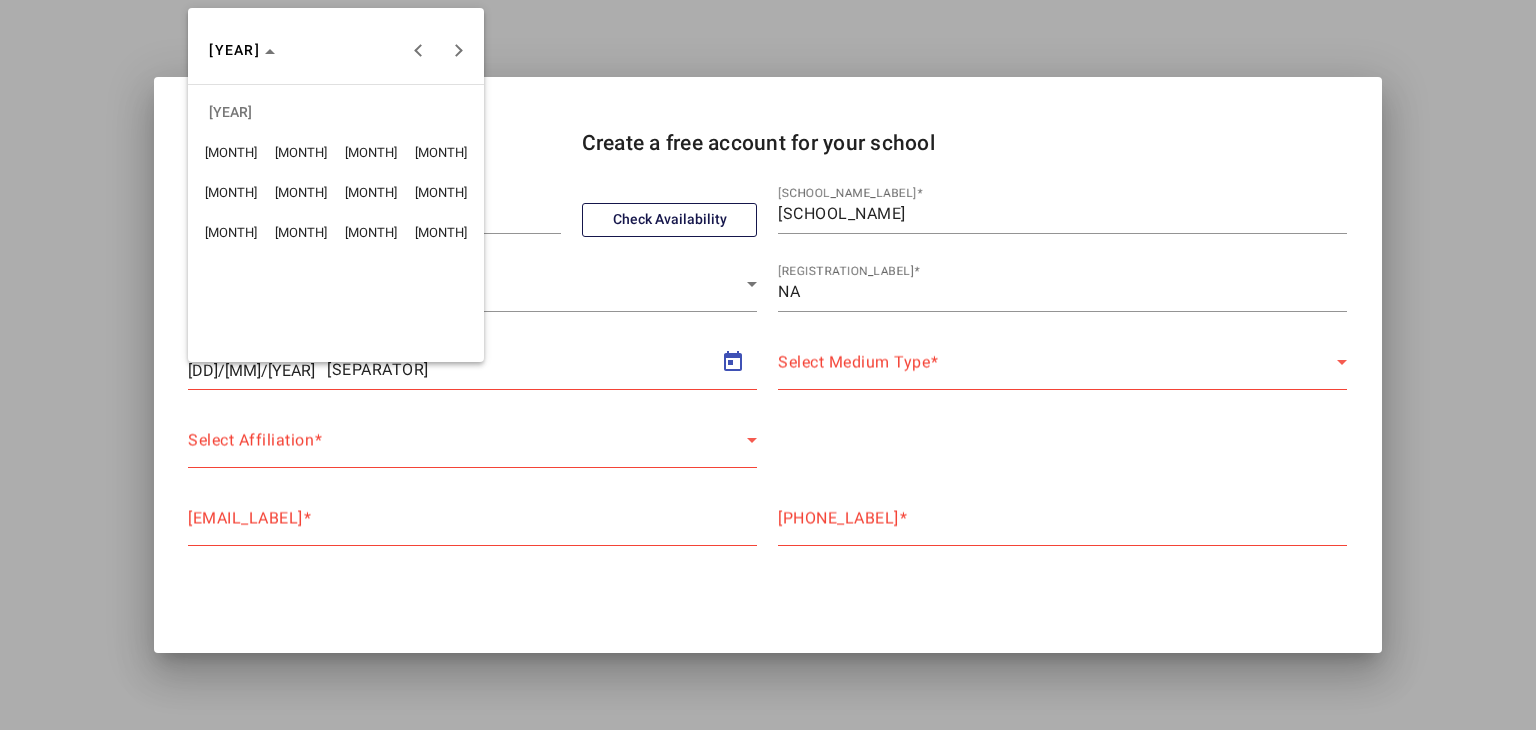 click on "MAR" at bounding box center [371, 152] 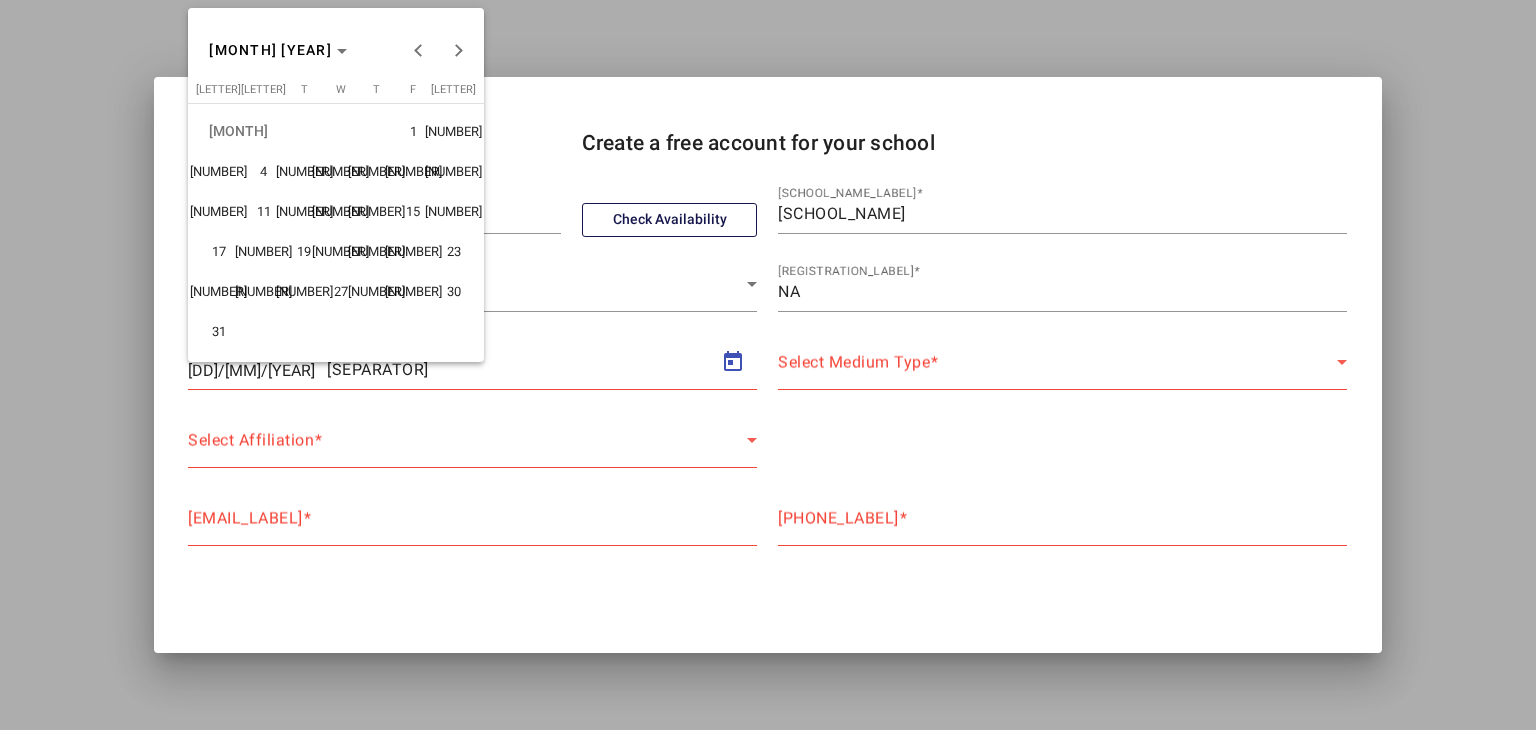 click on "31" at bounding box center (218, 331) 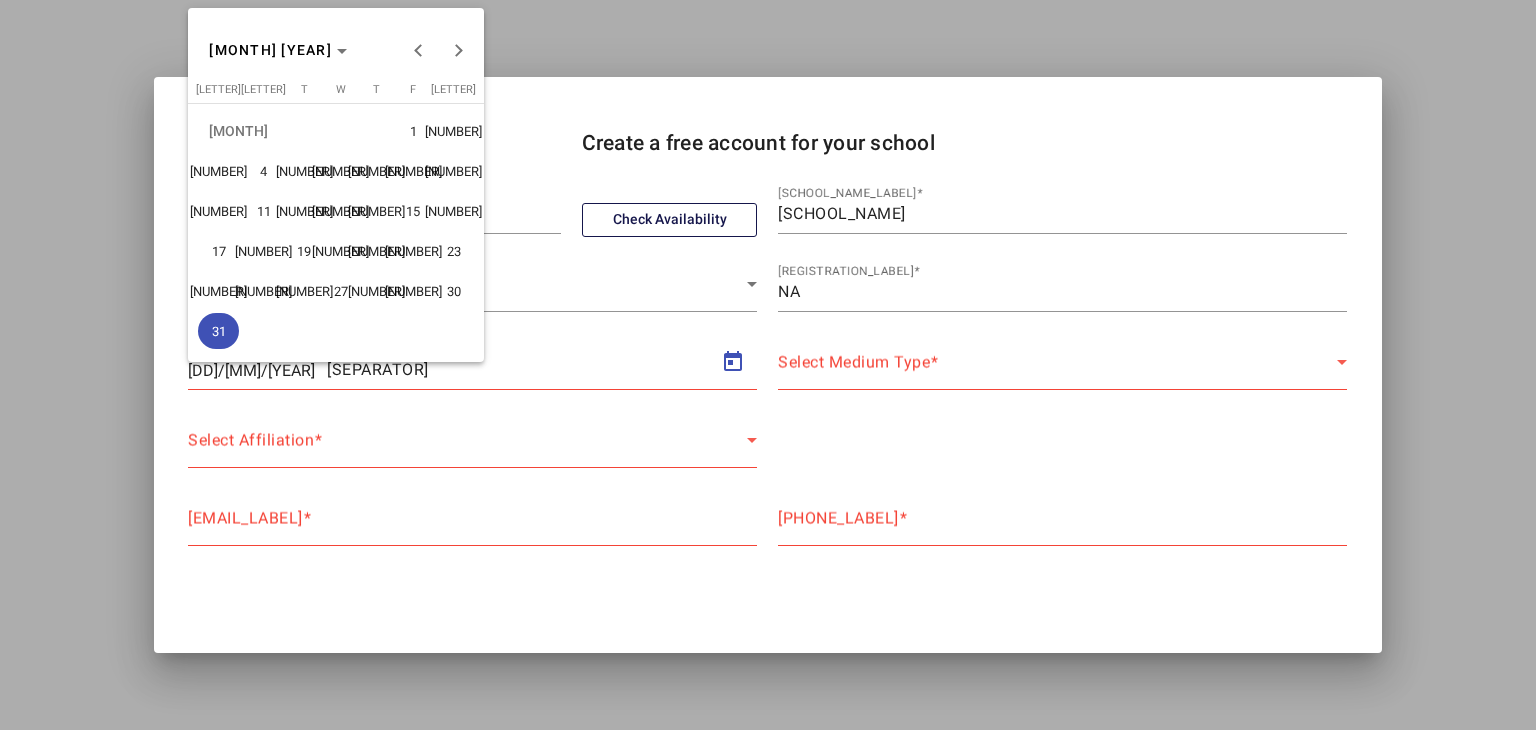click at bounding box center [768, 365] 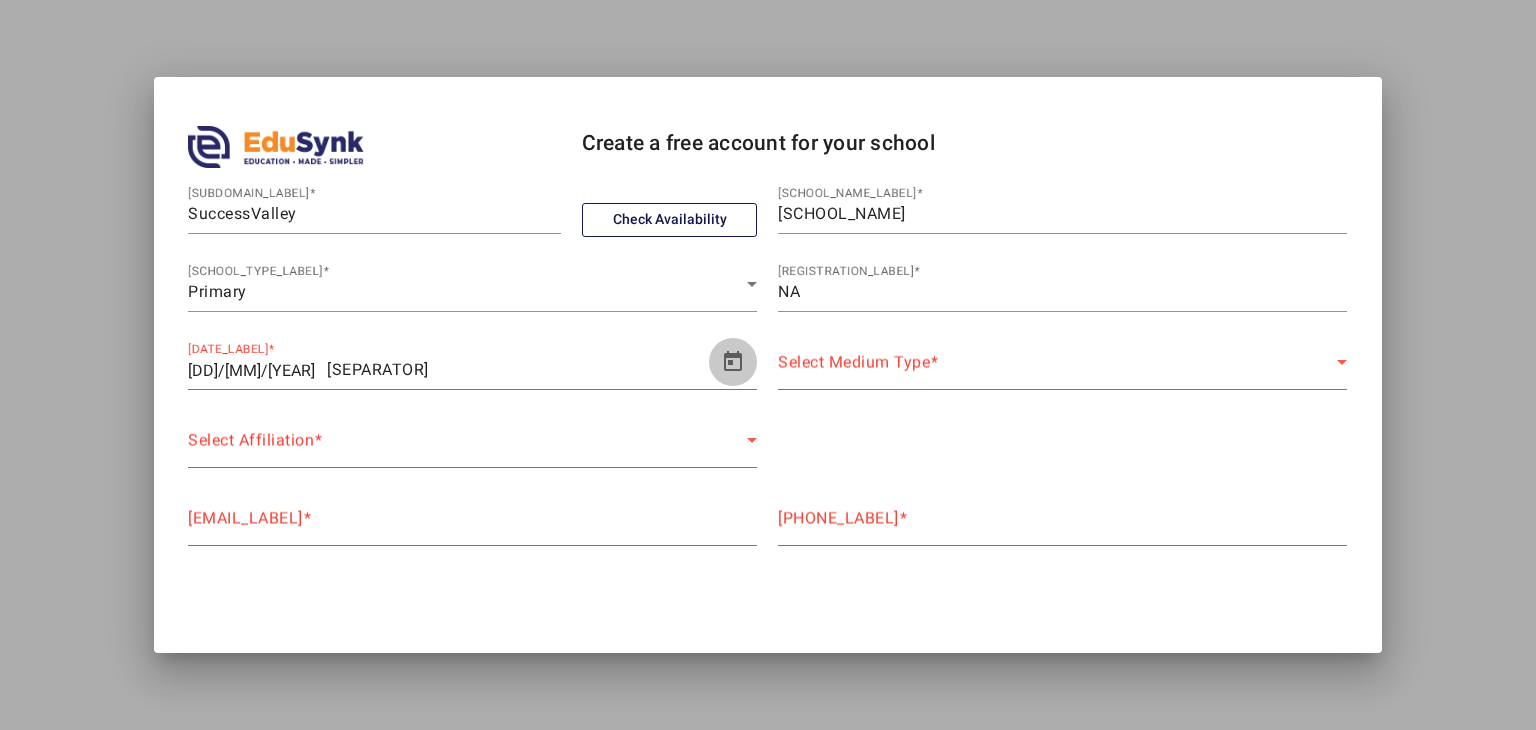 click at bounding box center (733, 362) 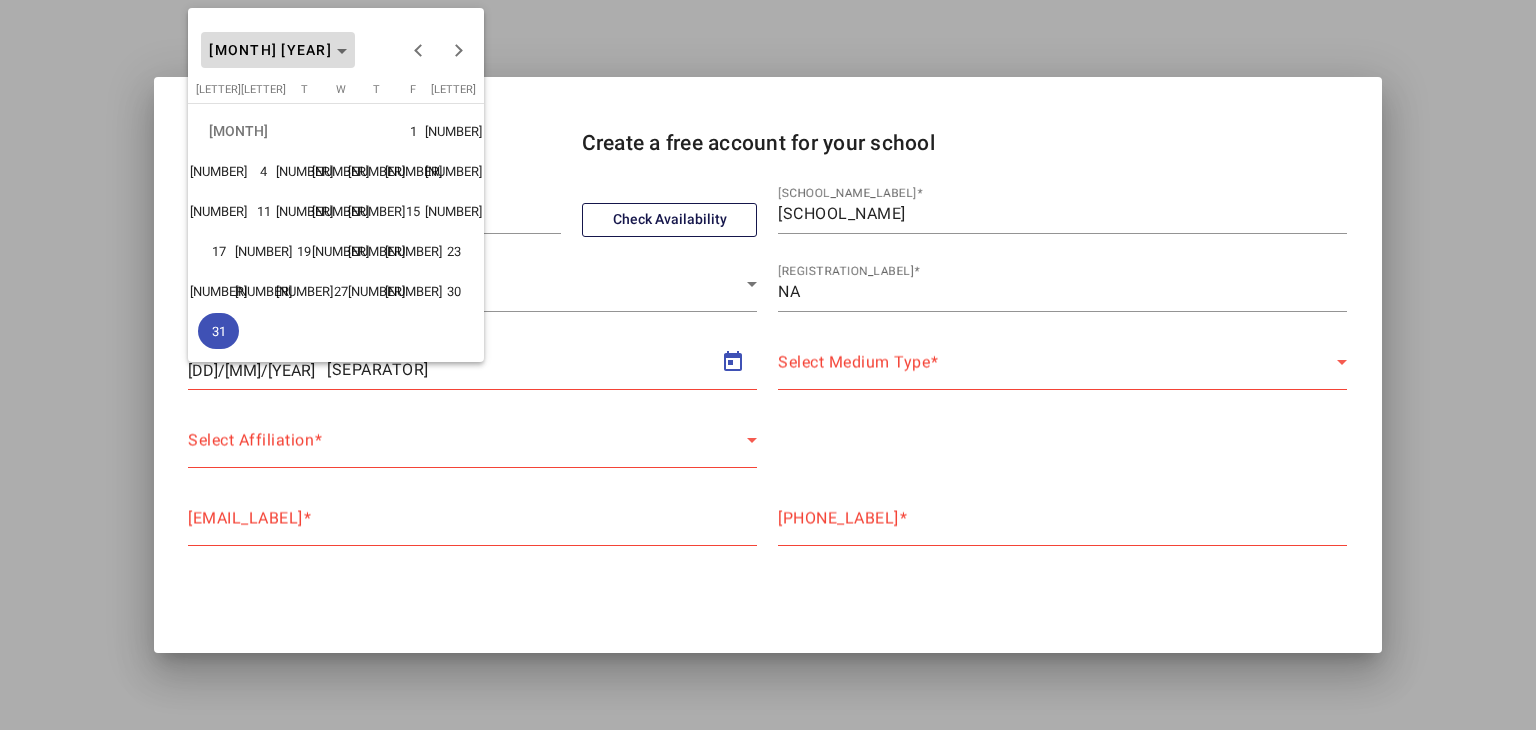 click on "MAR 2024" at bounding box center (270, 50) 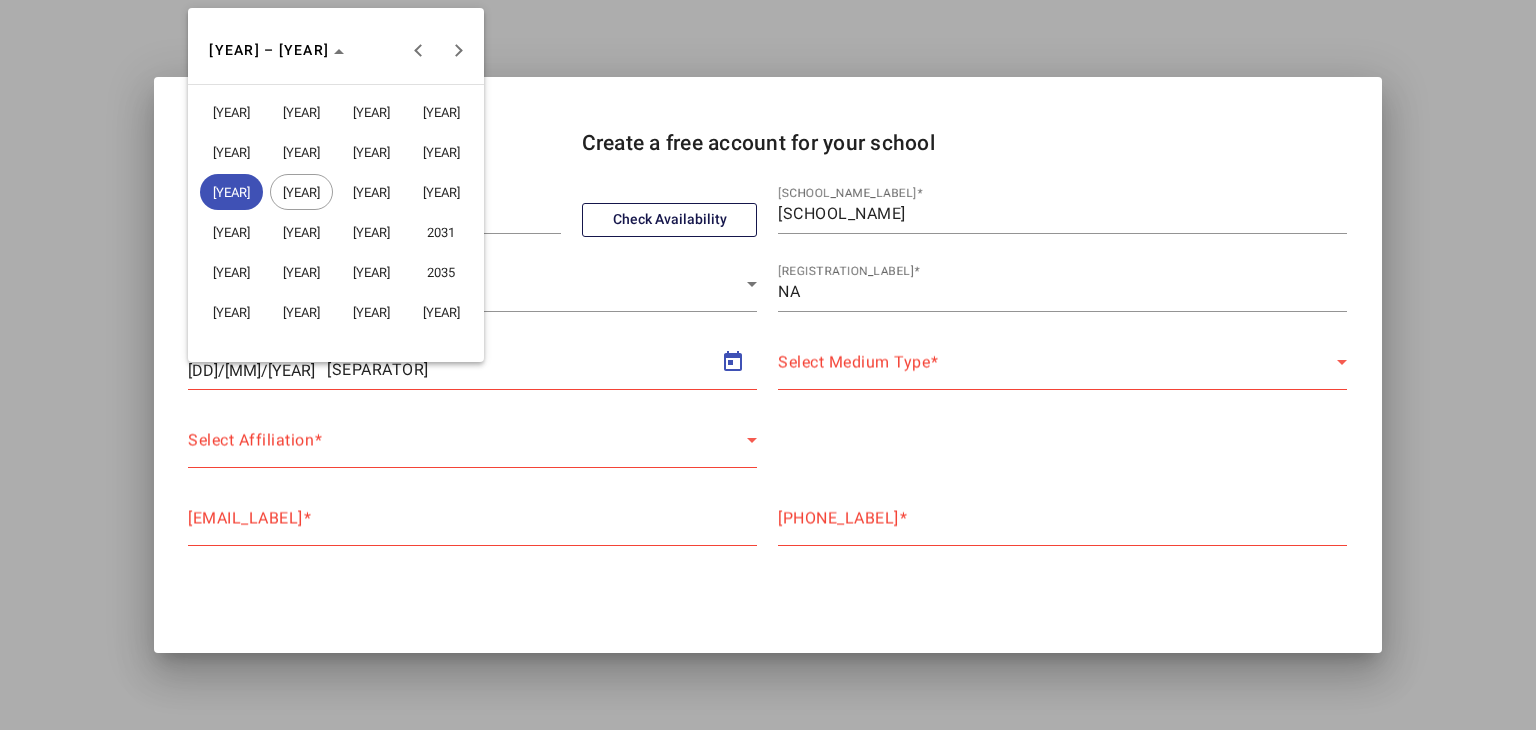 click on "2025" at bounding box center (301, 192) 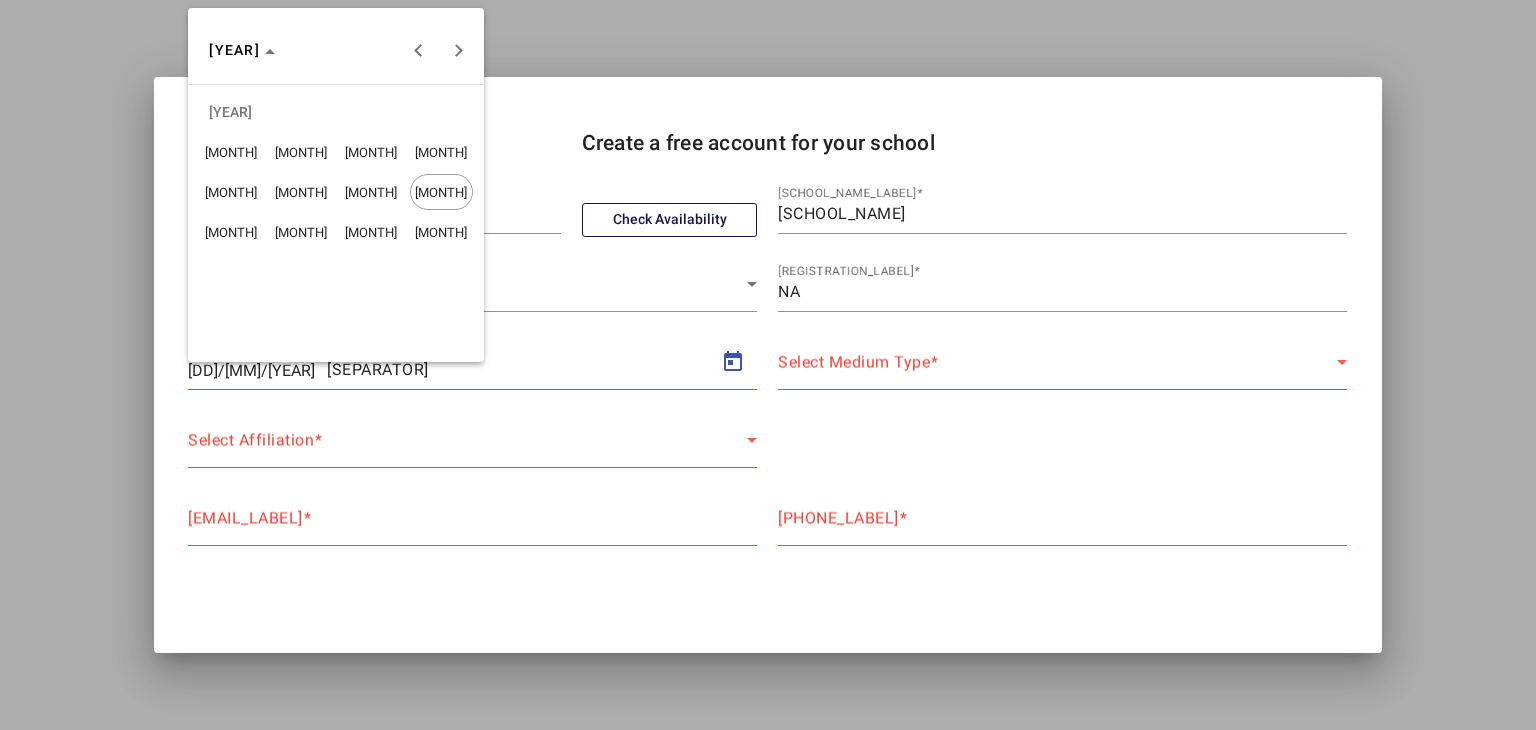 click on "OCT" at bounding box center [301, 232] 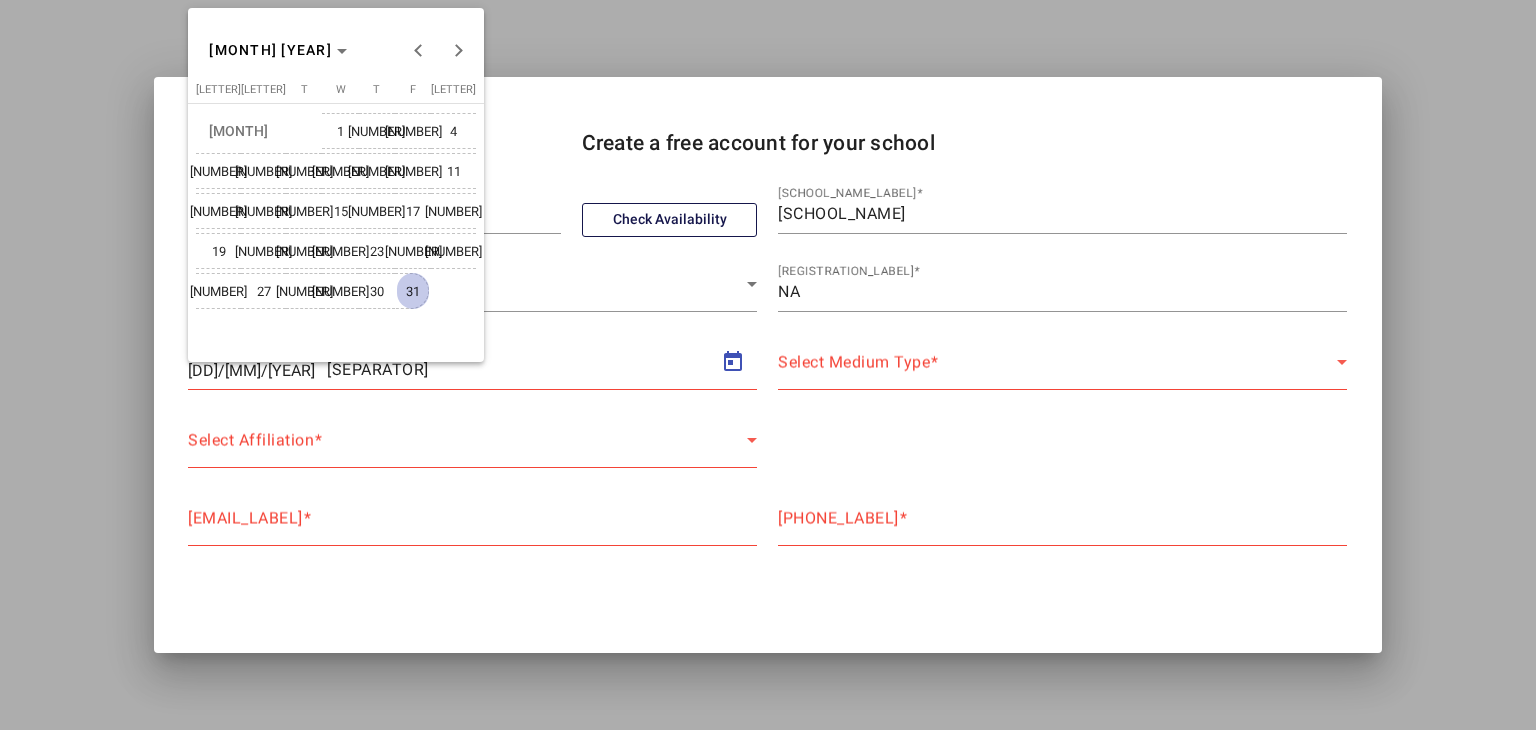 click on "31" at bounding box center (413, 291) 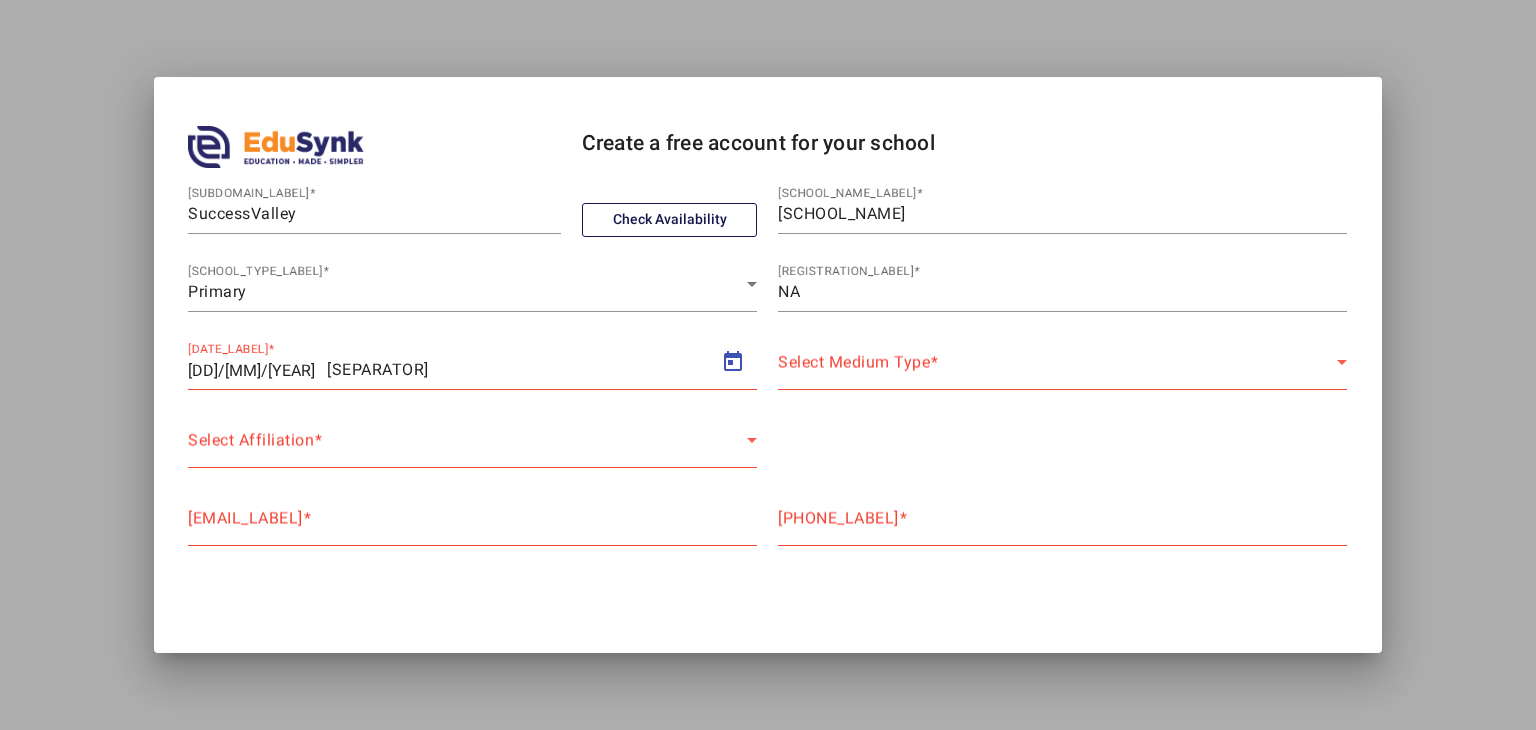 type on "31/10/2025" 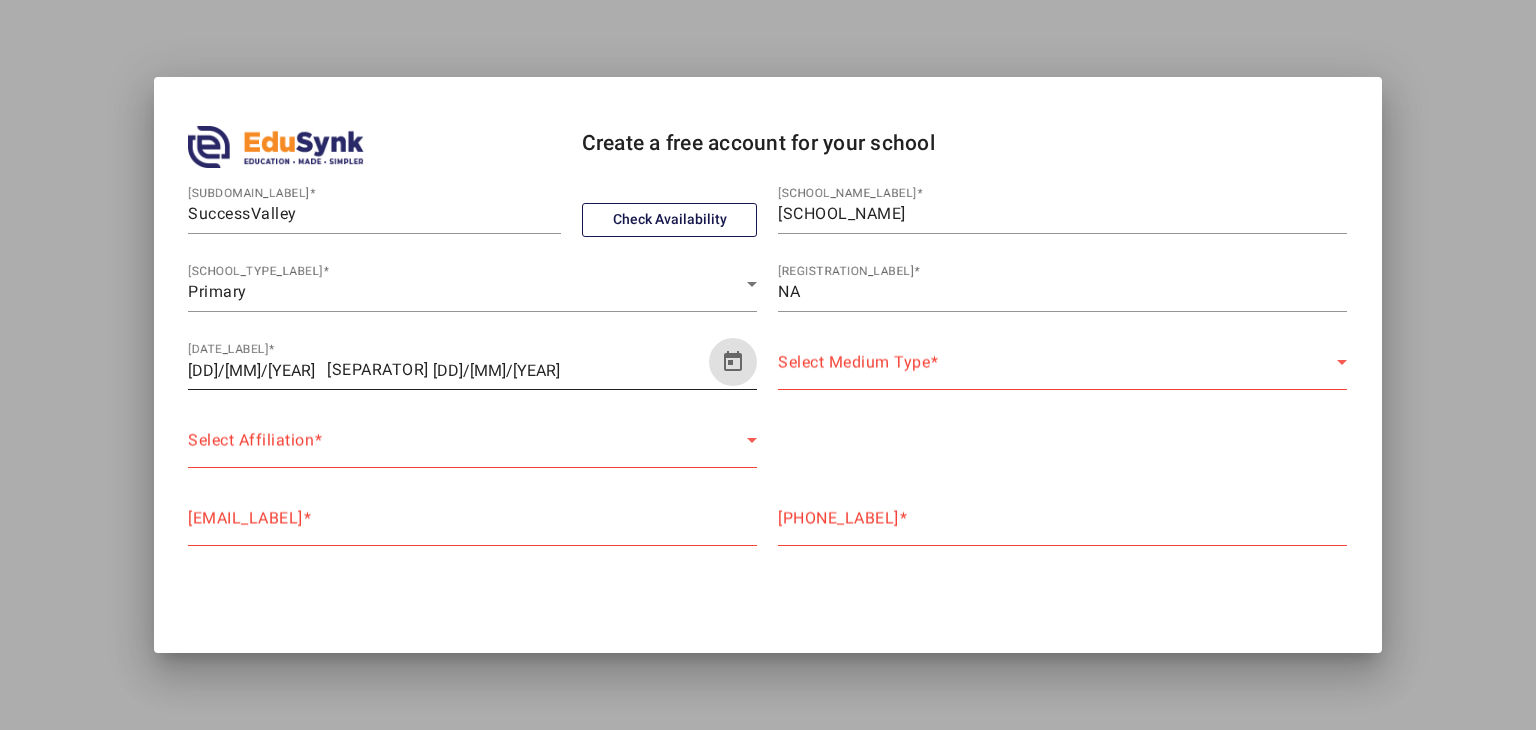 click at bounding box center (733, 362) 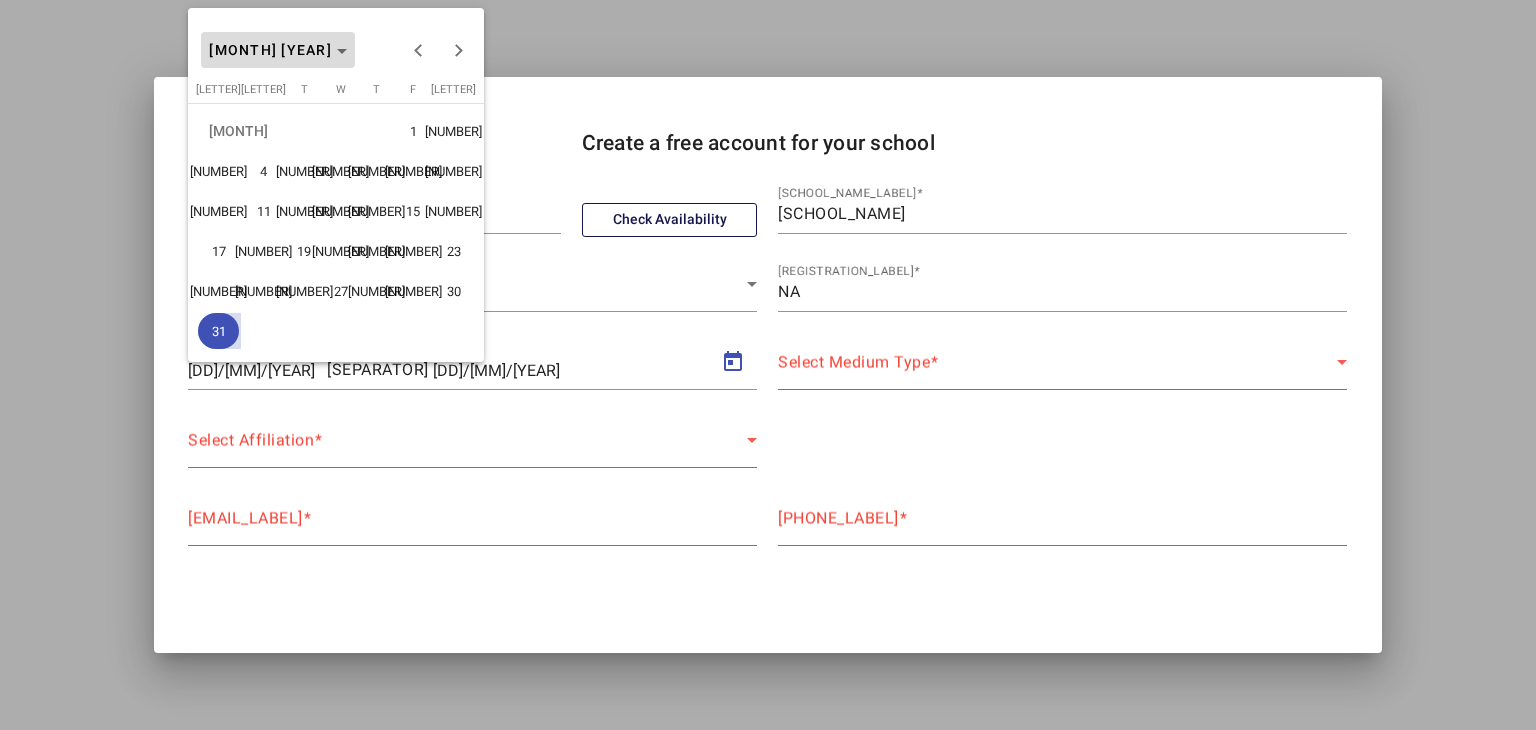 click at bounding box center (278, 50) 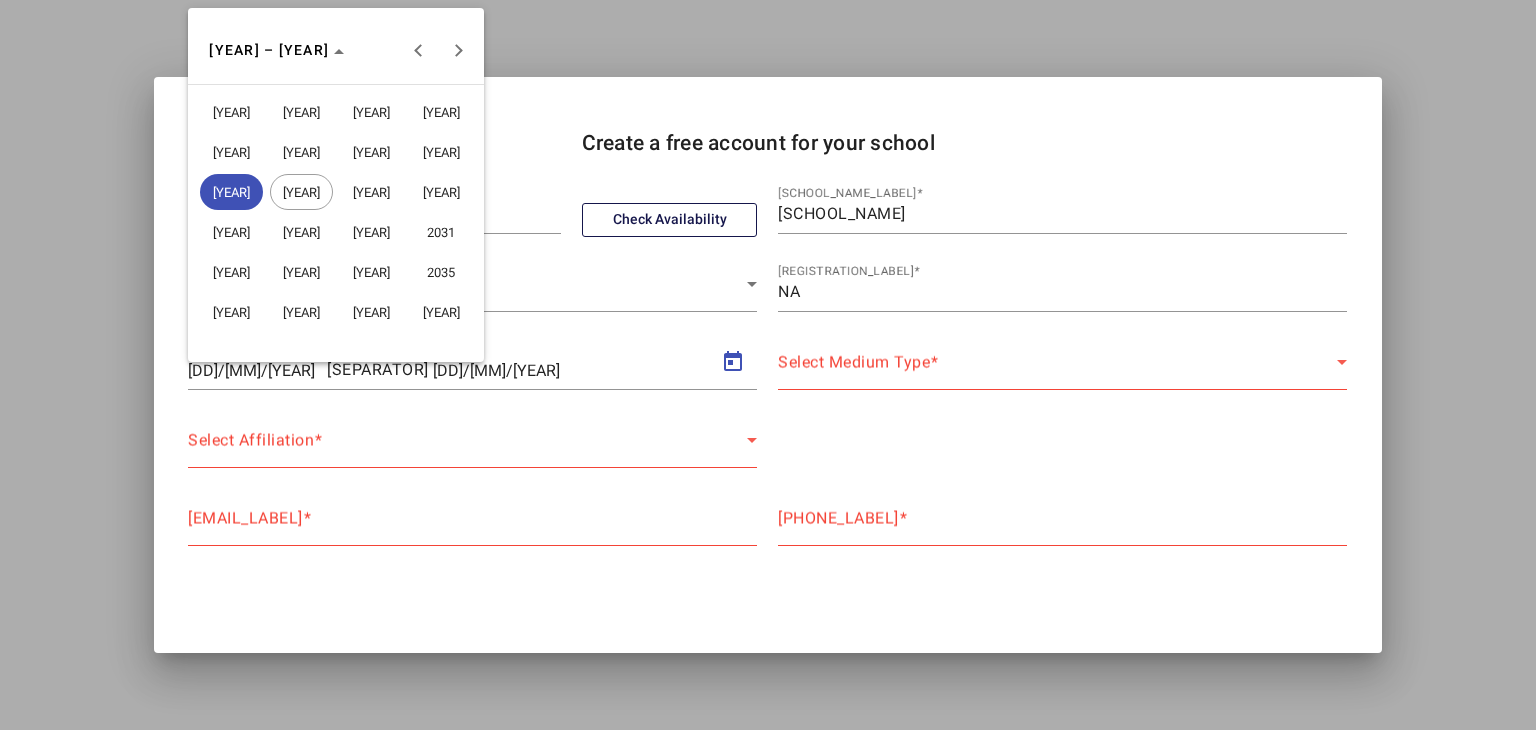 click on "2025" at bounding box center (301, 192) 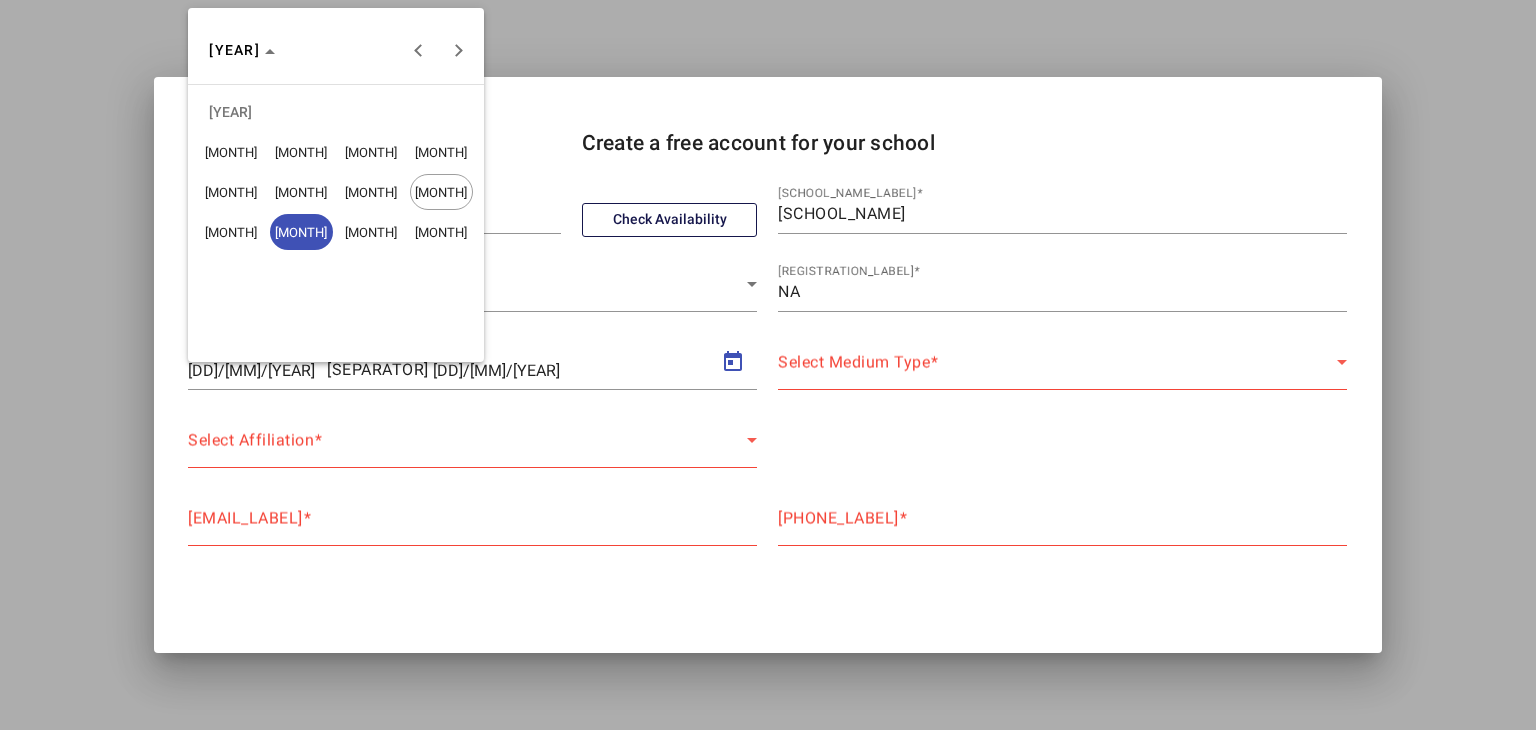 click on "JUN" at bounding box center (301, 192) 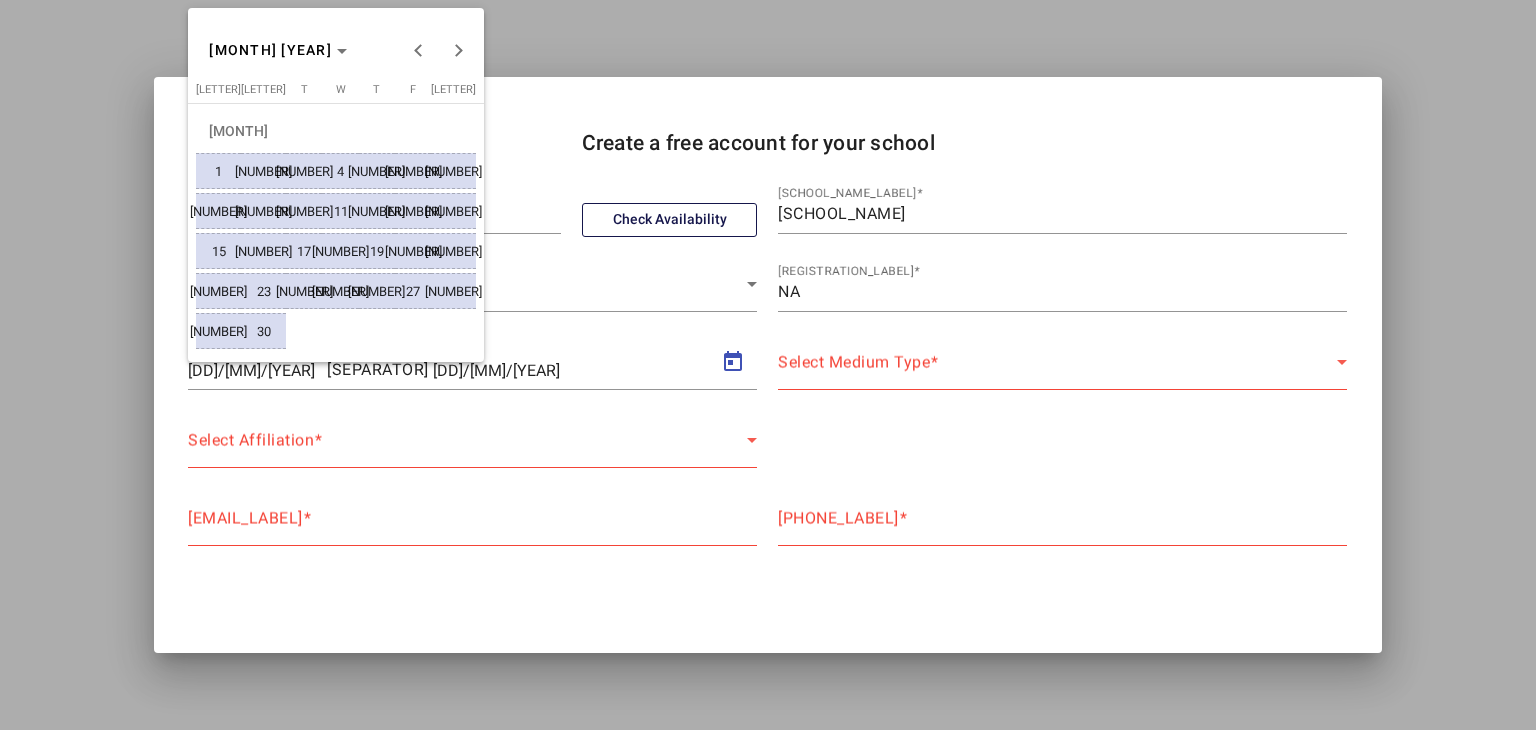 click on "1" at bounding box center (218, 171) 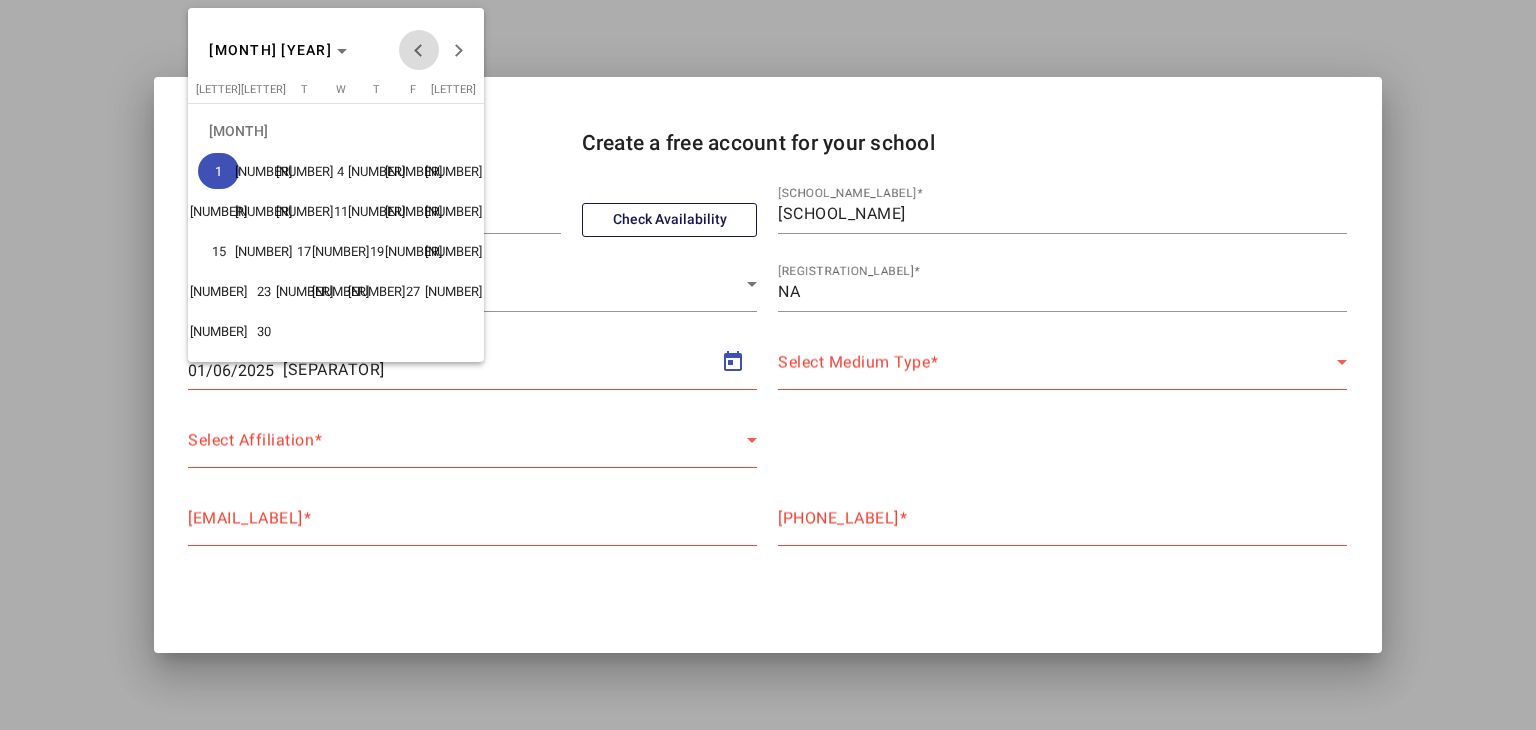 click at bounding box center (419, 50) 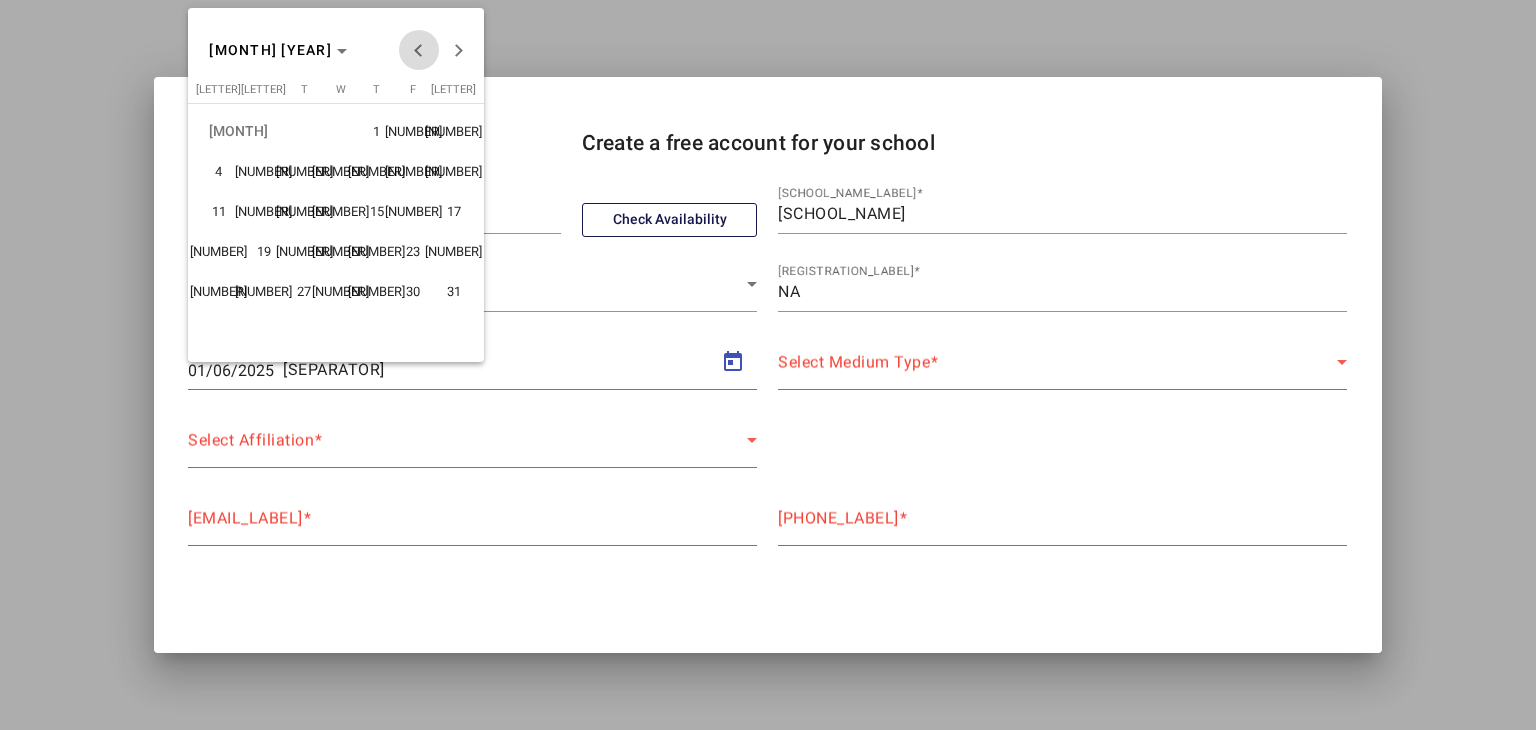click at bounding box center [419, 50] 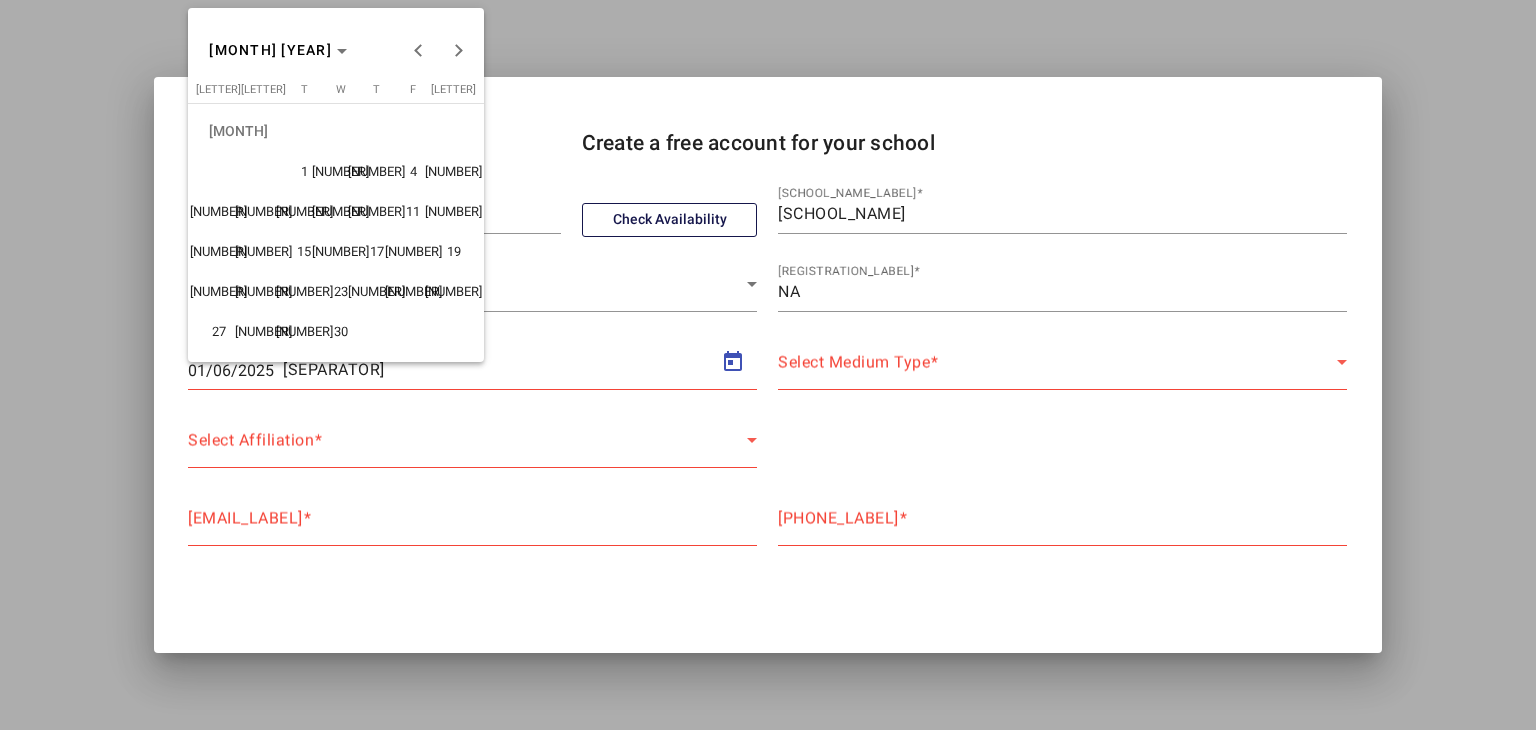 click on "30" at bounding box center (340, 331) 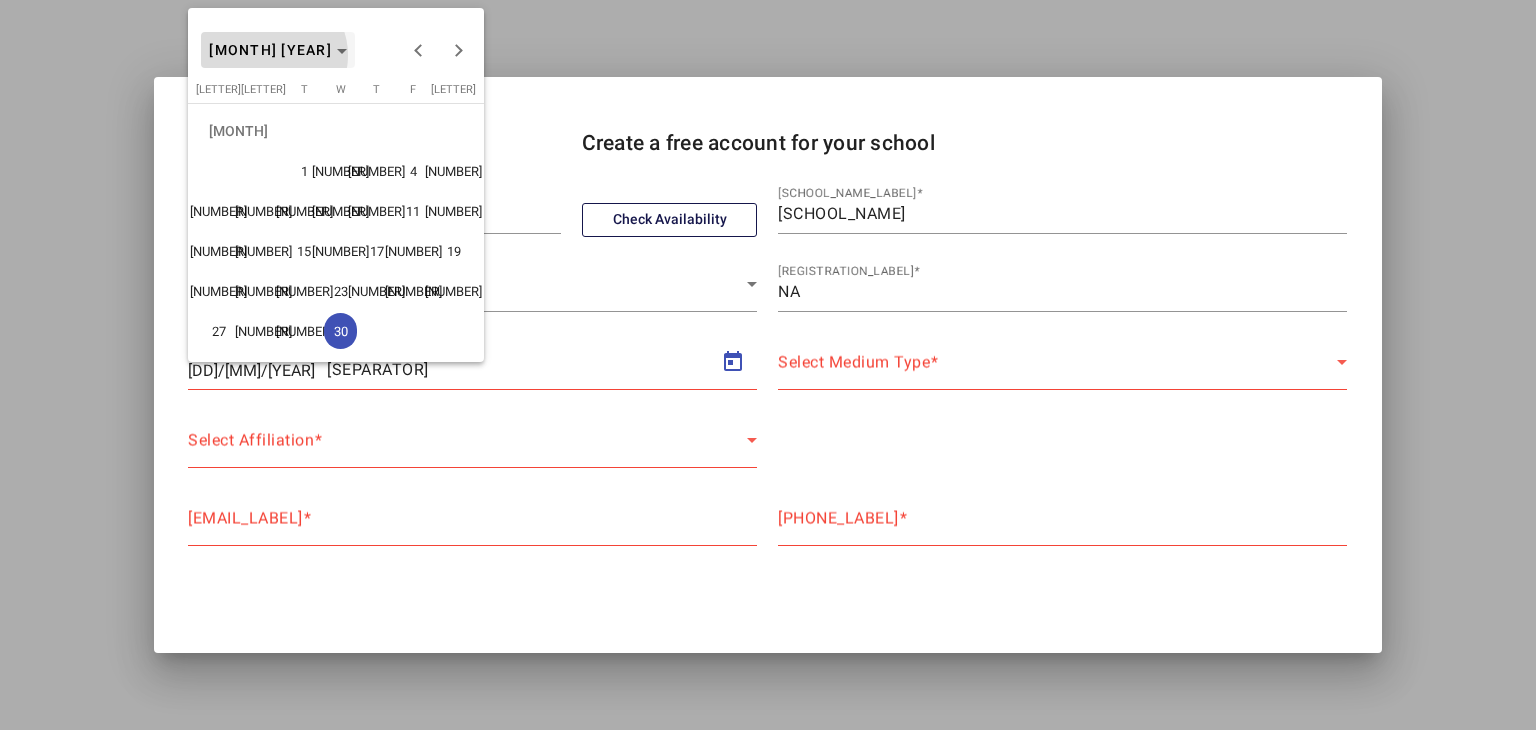 click on "APR 2025" at bounding box center [270, 50] 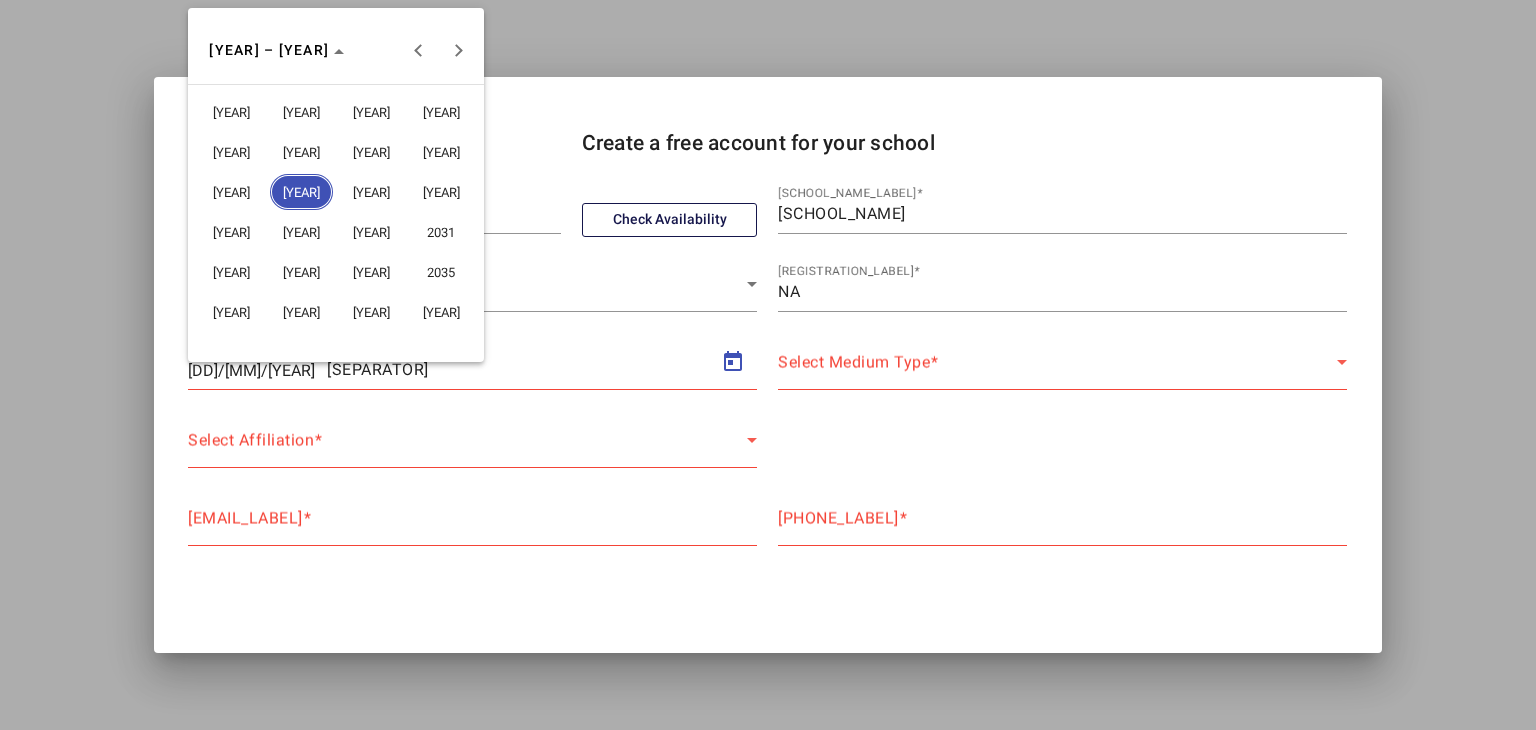 click on "2026" at bounding box center [371, 192] 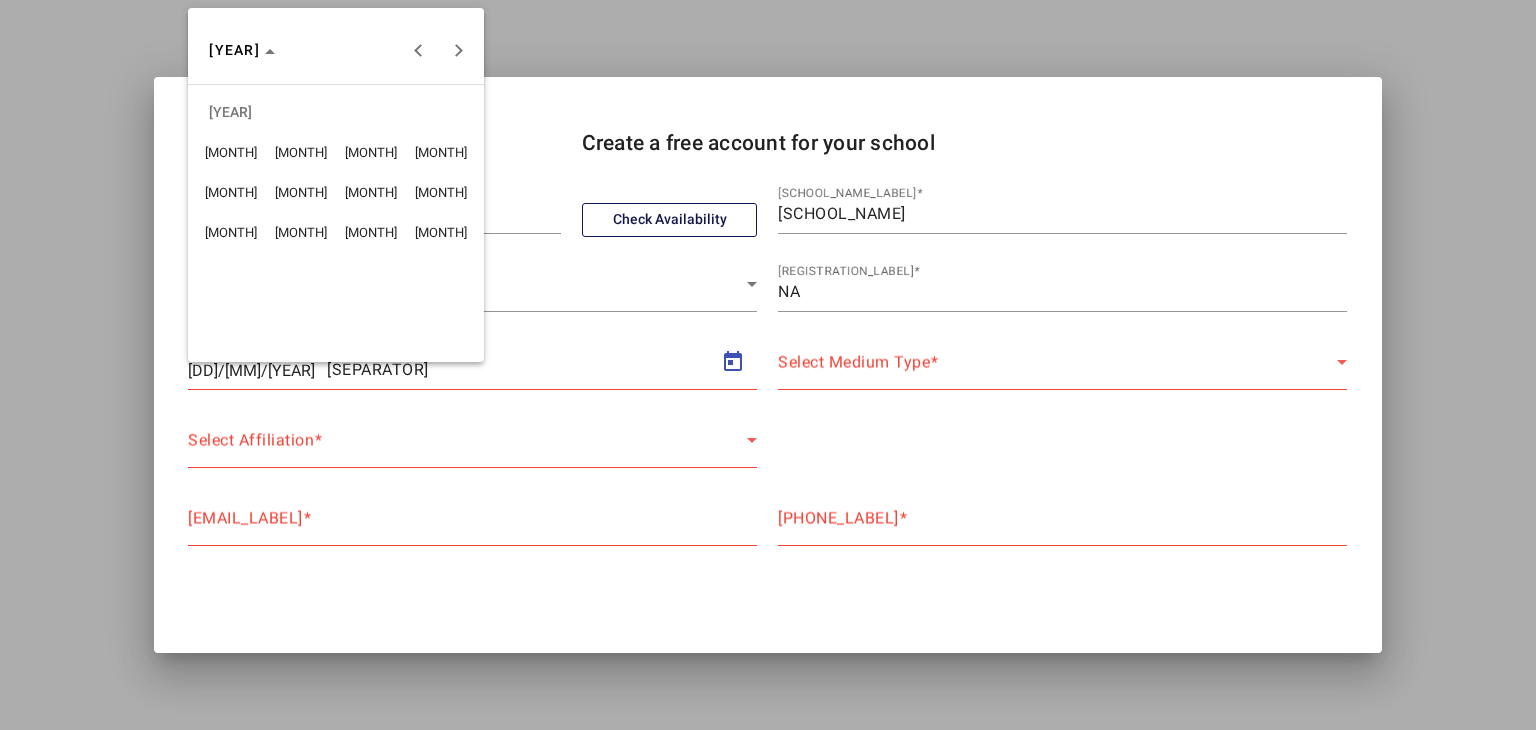 click on "MAR" at bounding box center (371, 152) 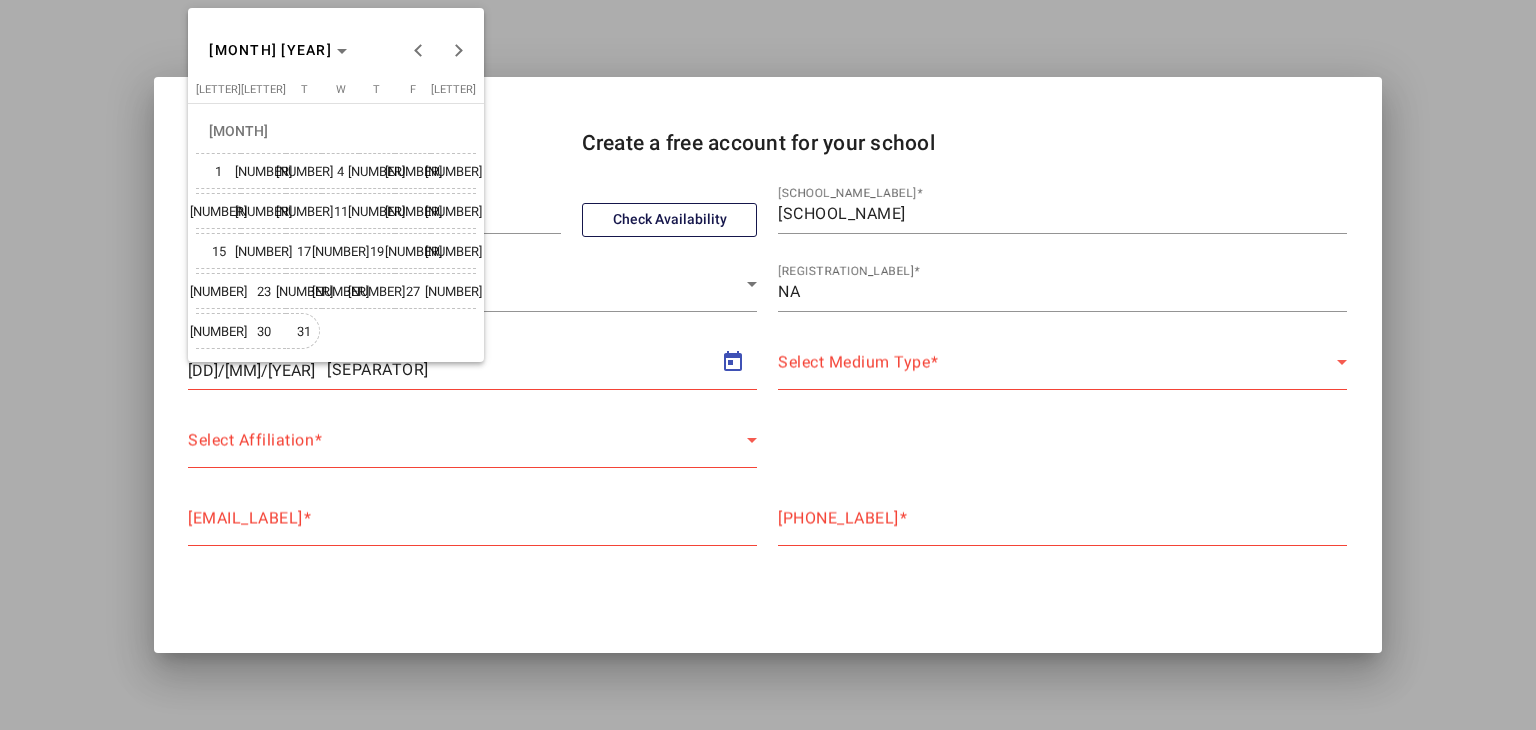 click on "31" at bounding box center [304, 331] 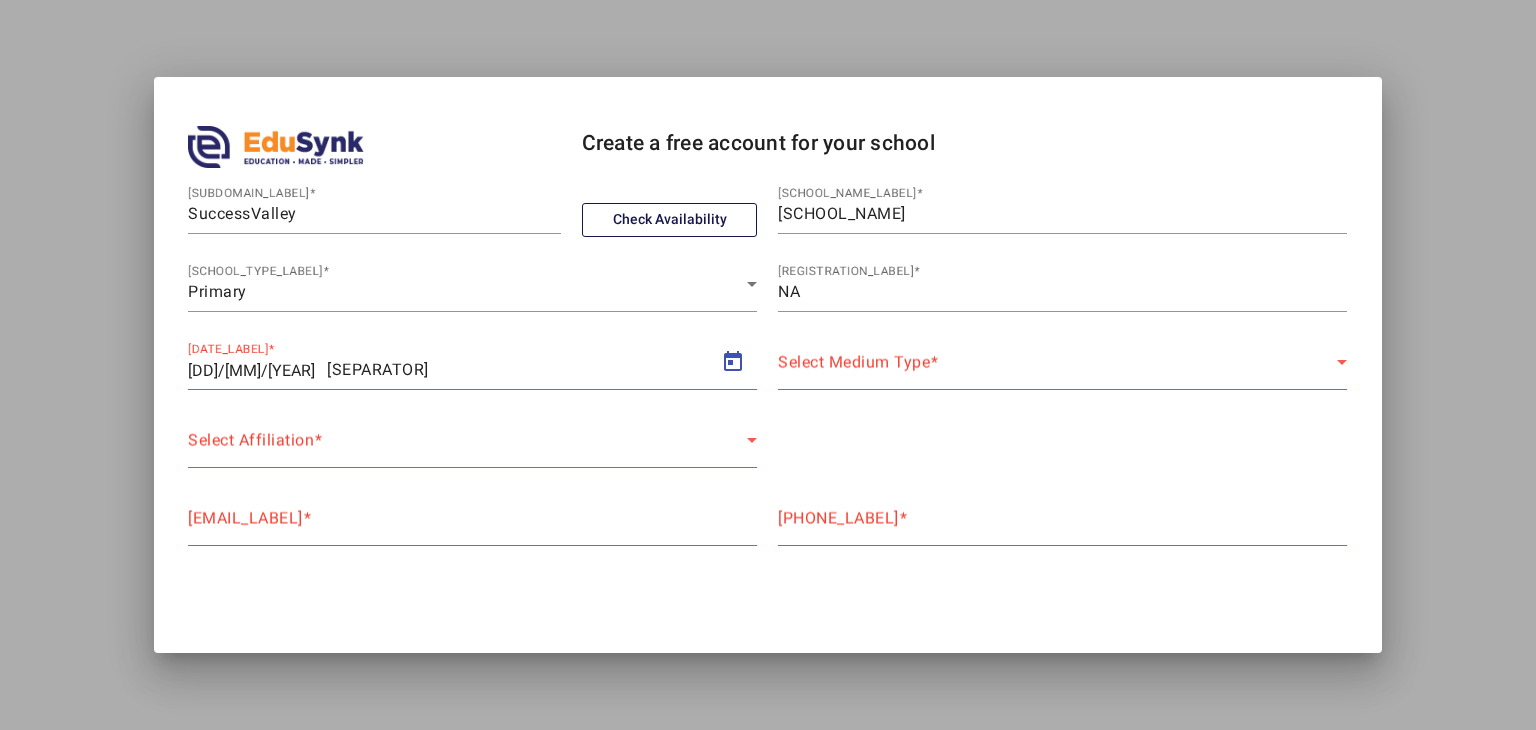 type on "31/03/2026" 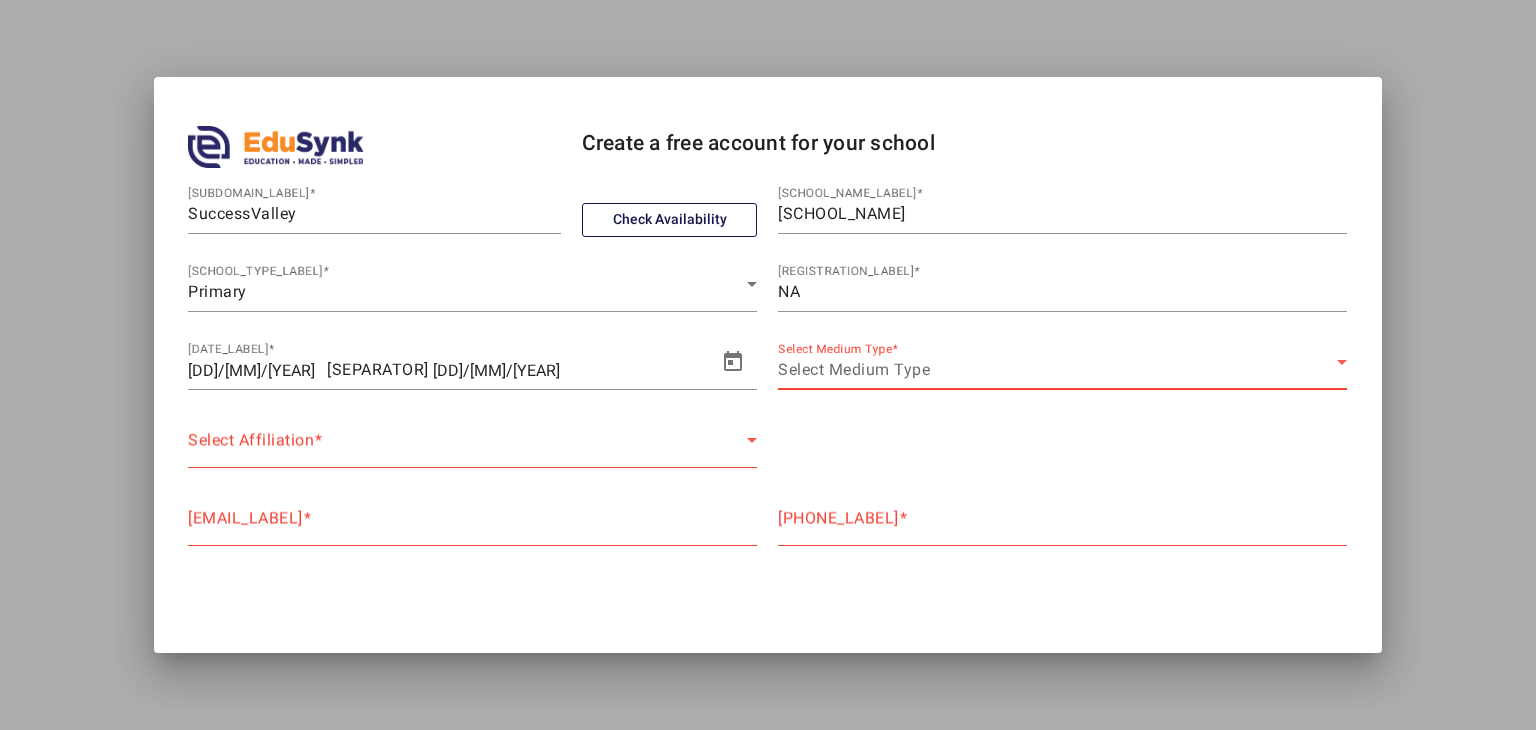 click on "Select Medium Type" at bounding box center [854, 369] 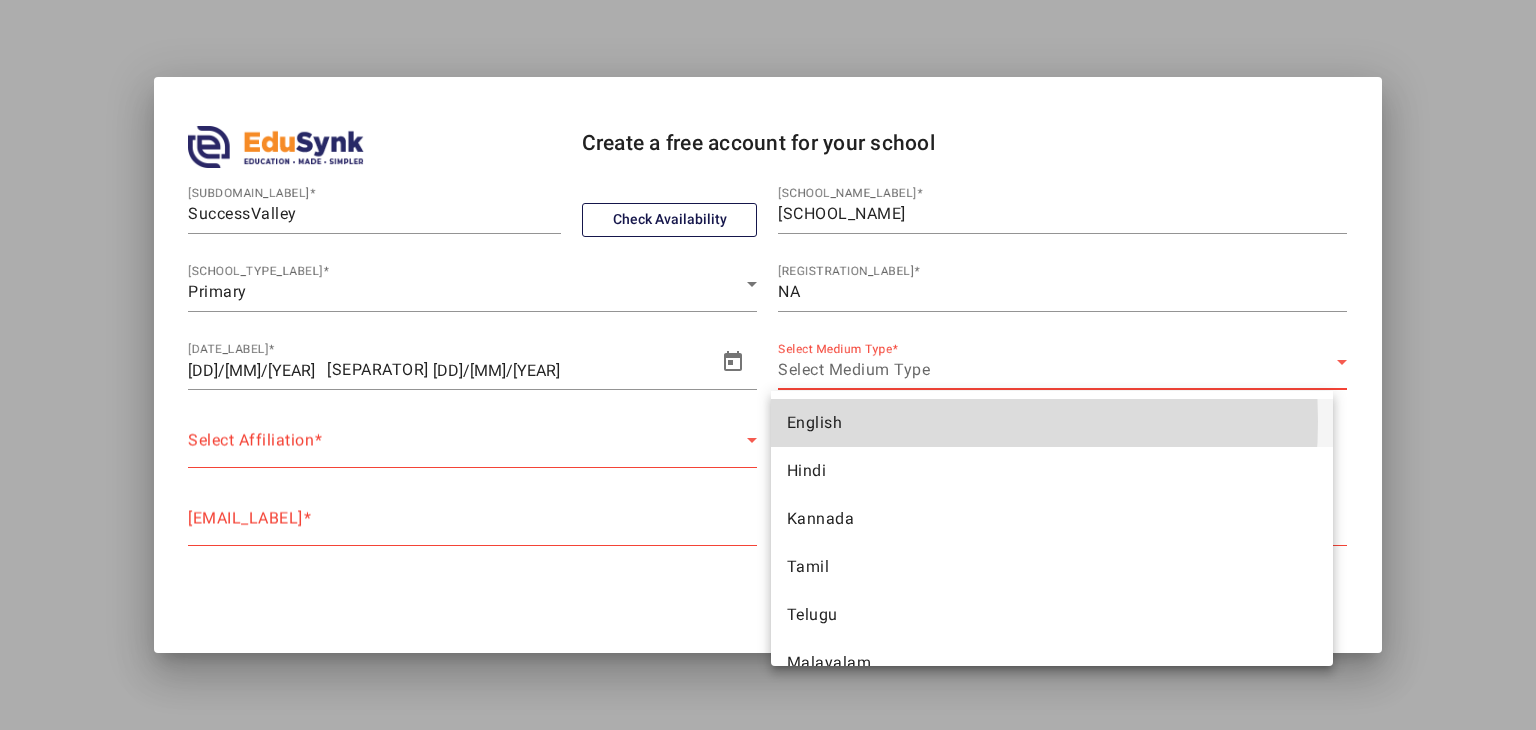 click on "English" at bounding box center [1052, 423] 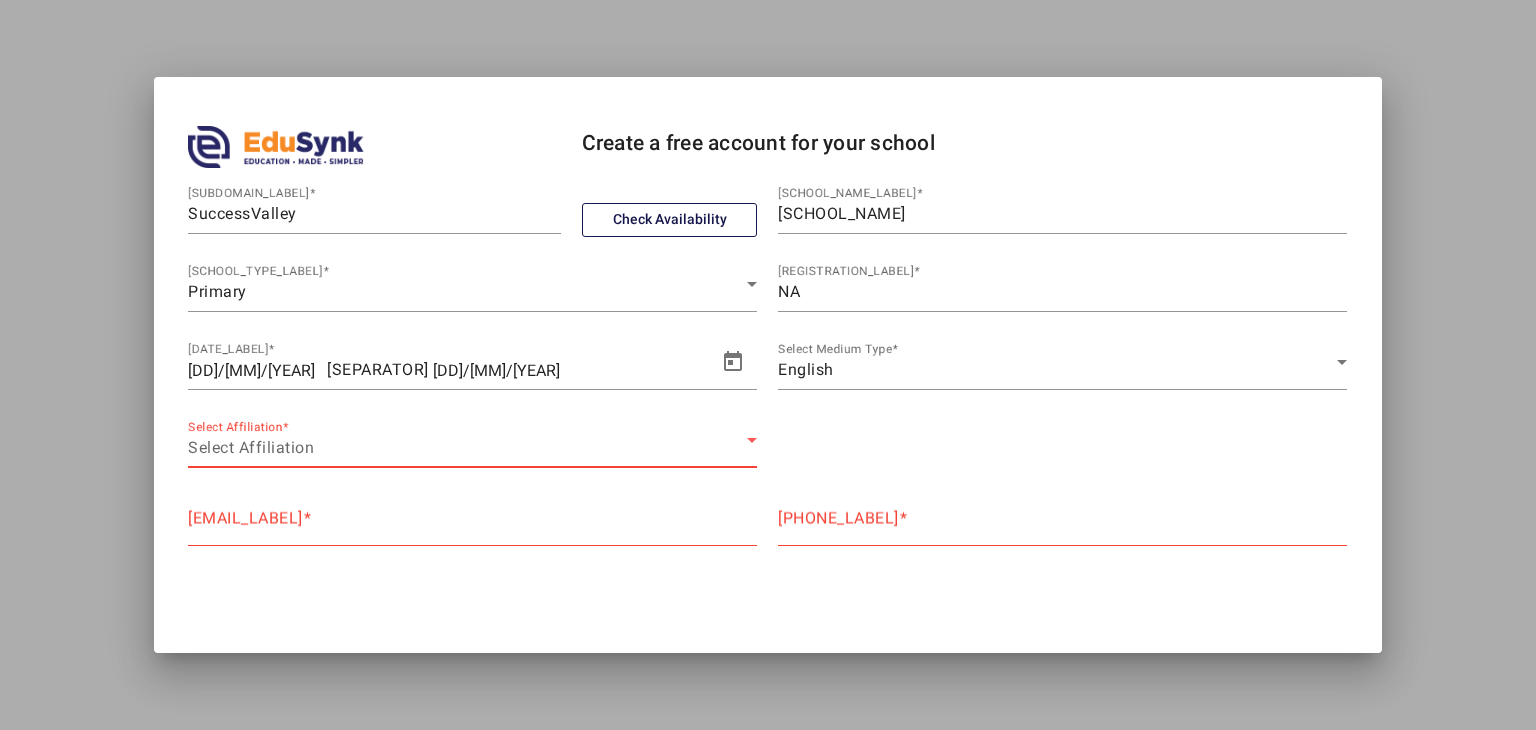 click on "Select Affiliation" at bounding box center (467, 448) 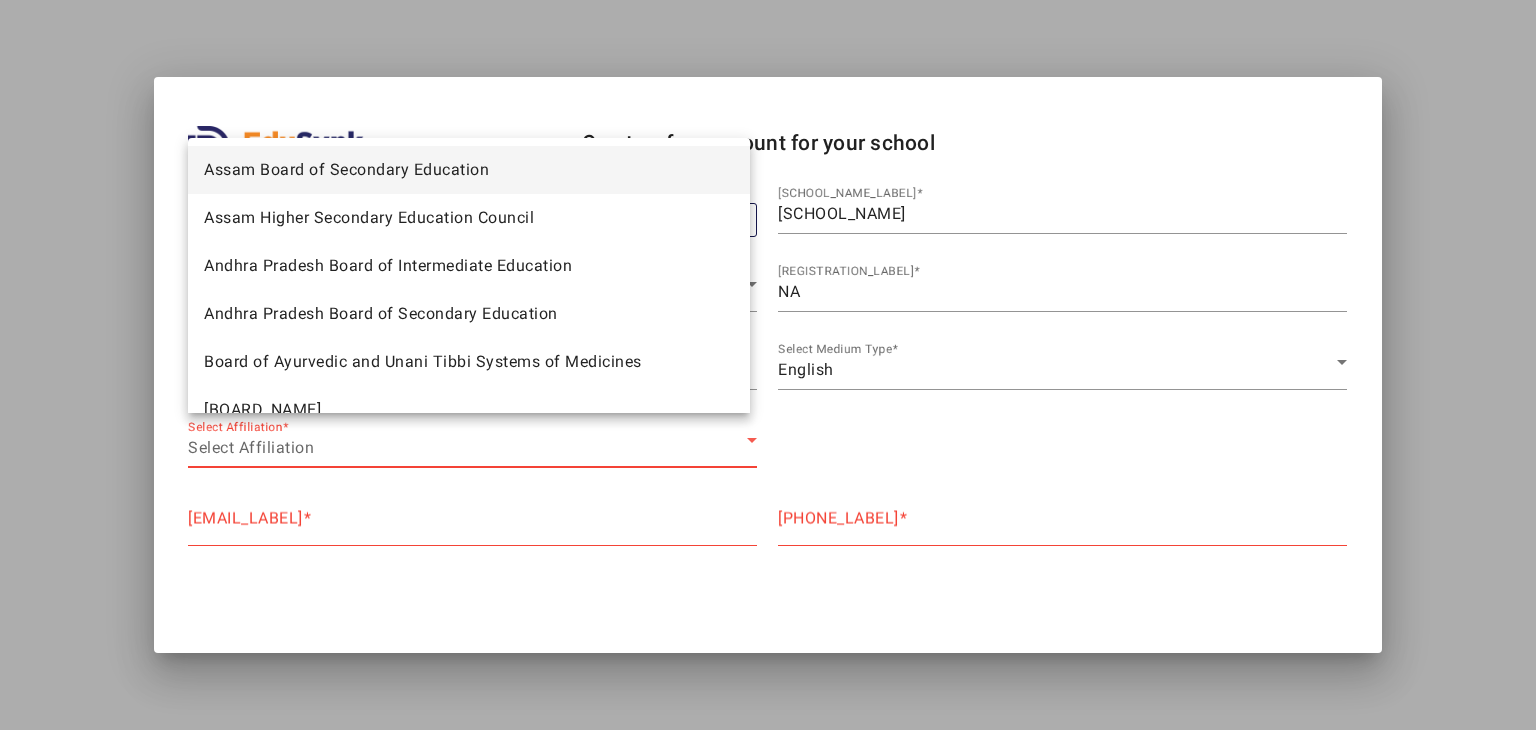 scroll, scrollTop: 68, scrollLeft: 0, axis: vertical 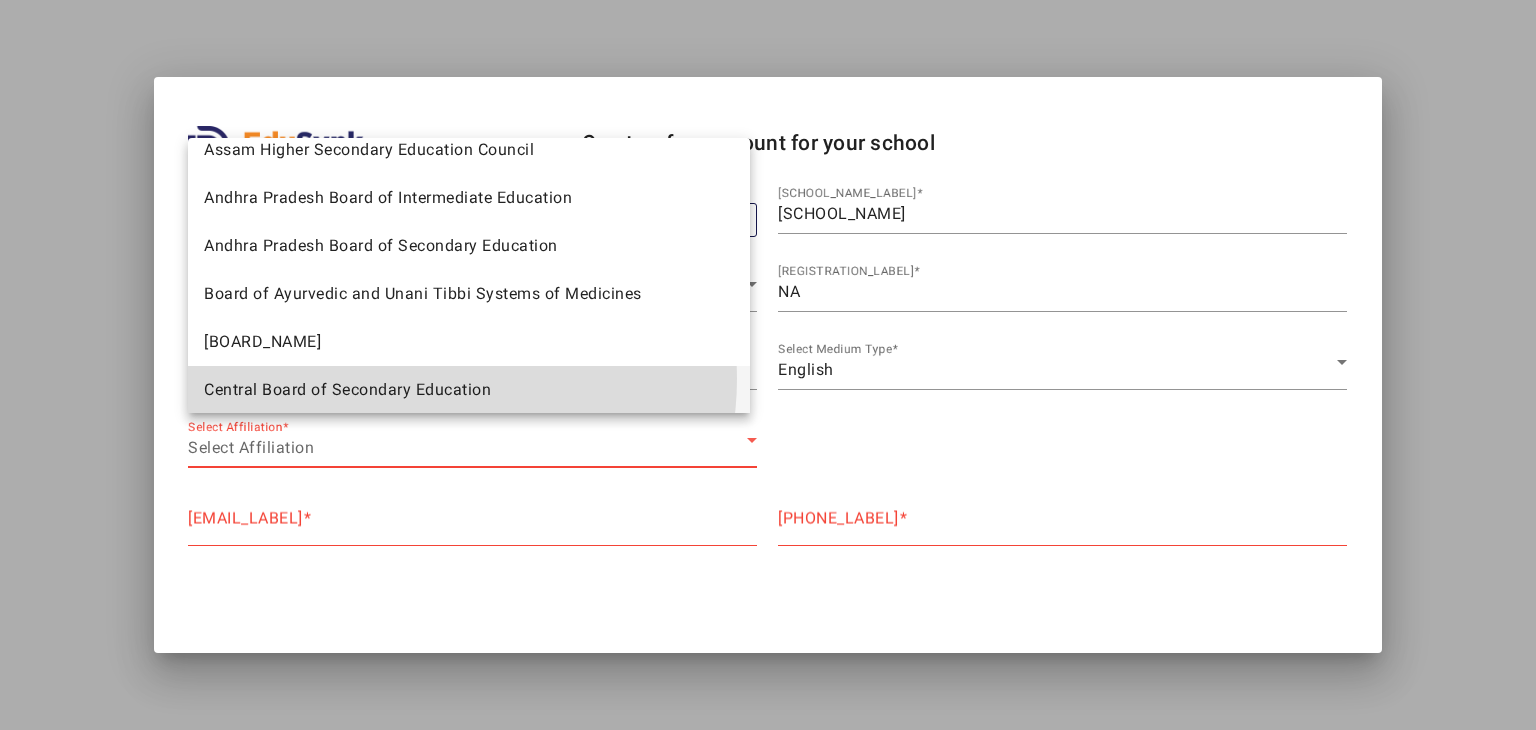 click on "Central Board of Secondary Education" at bounding box center (347, 390) 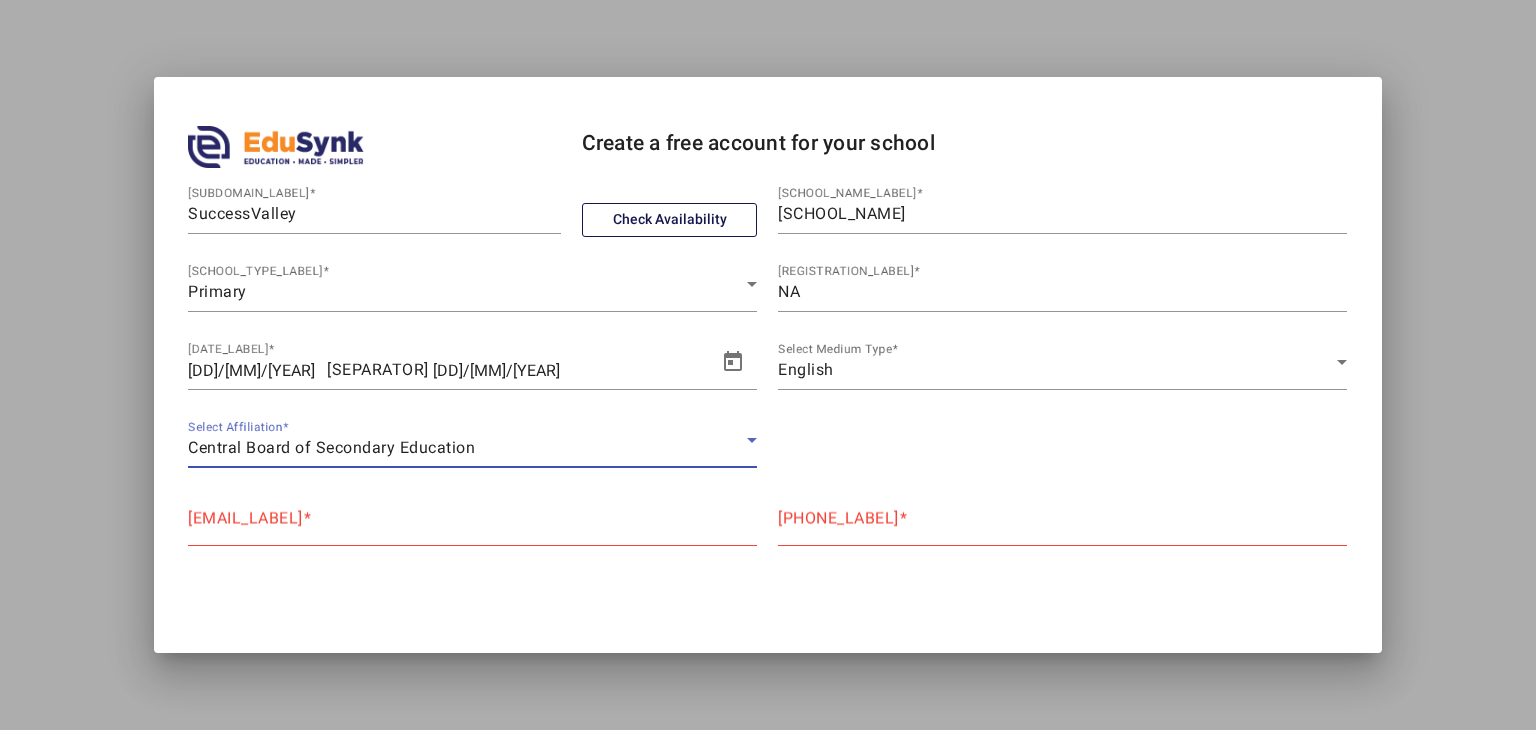 click on "Email Address" at bounding box center [472, 526] 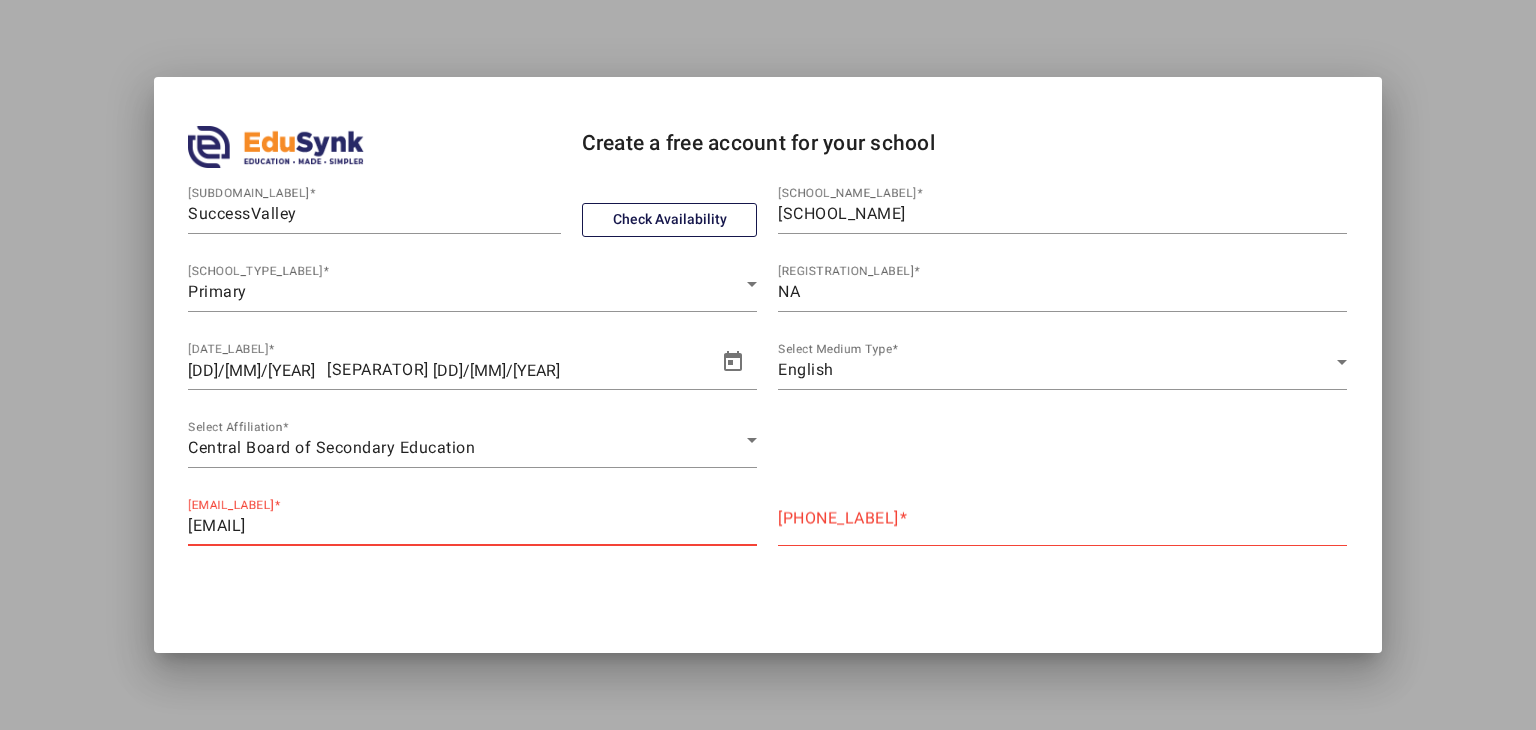 type on "successvalleynationalschool@gmail.com" 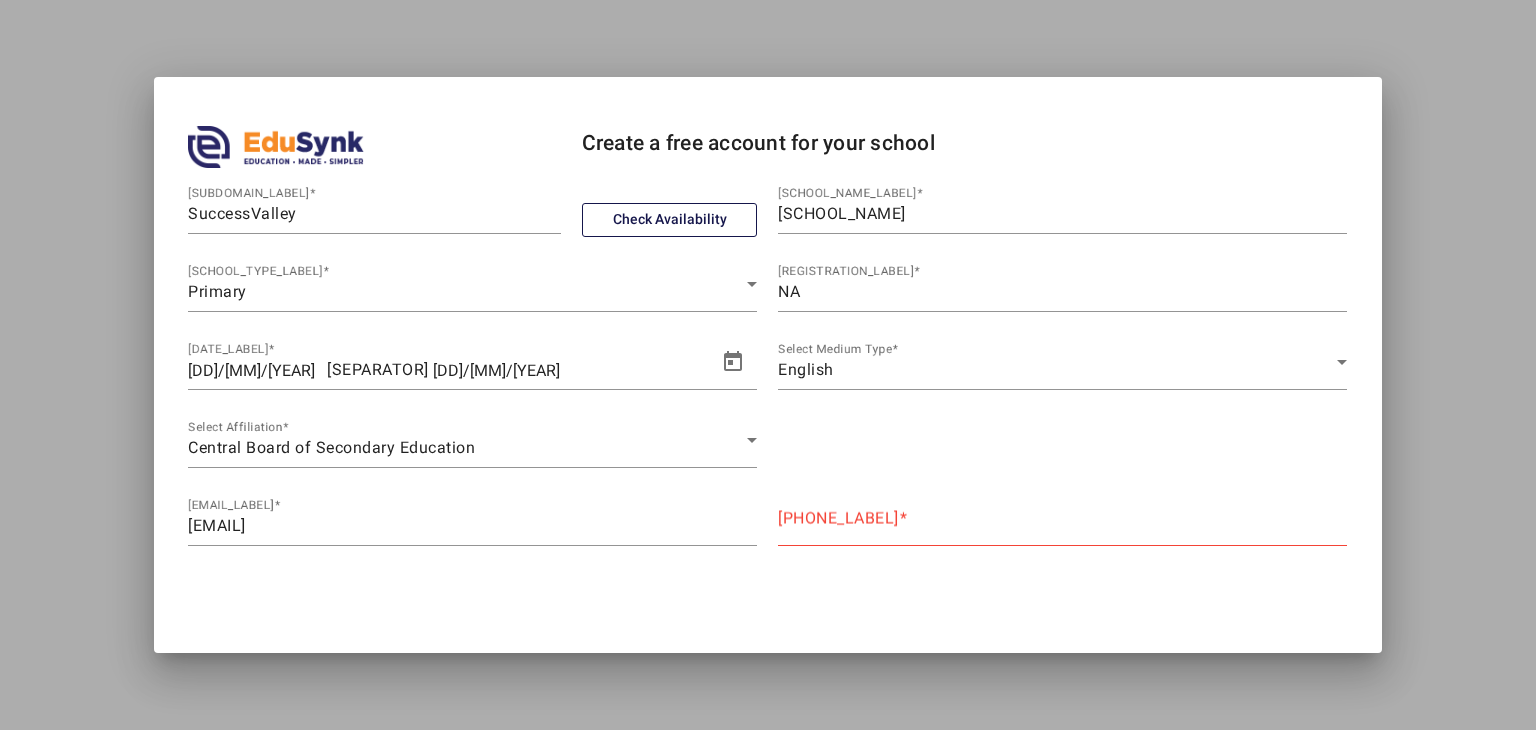 click on "Primary Contact Number" at bounding box center [838, 518] 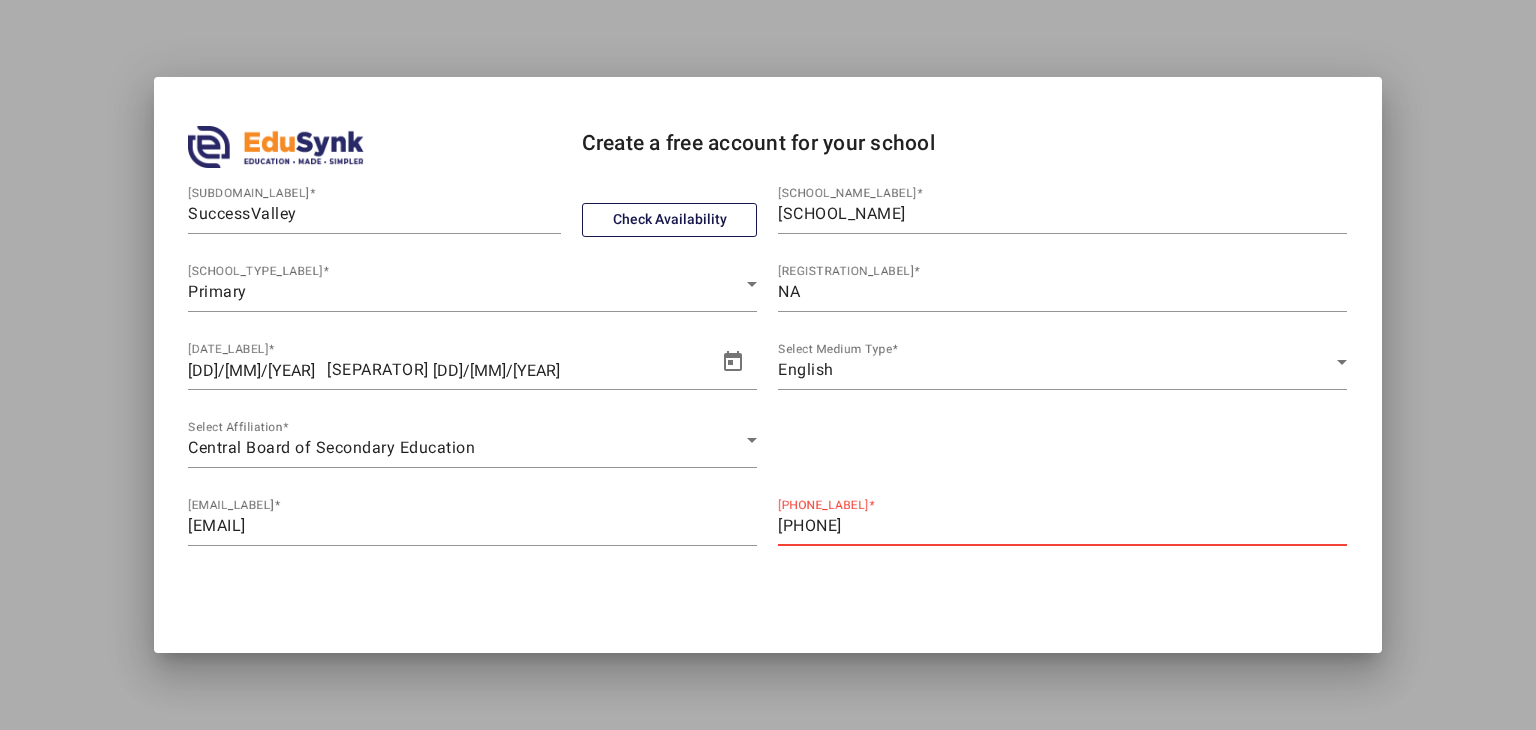 type on "9279999502" 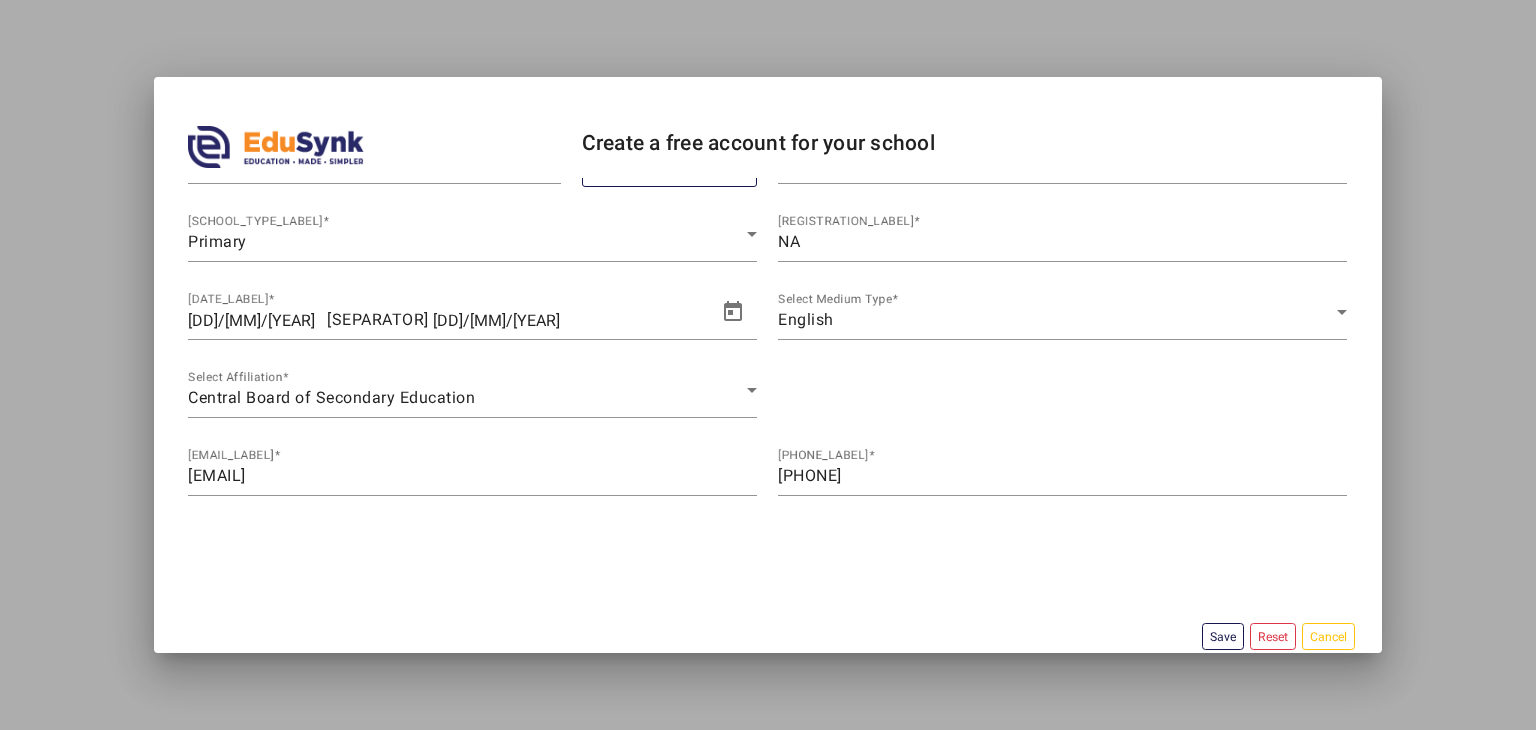scroll, scrollTop: 72, scrollLeft: 0, axis: vertical 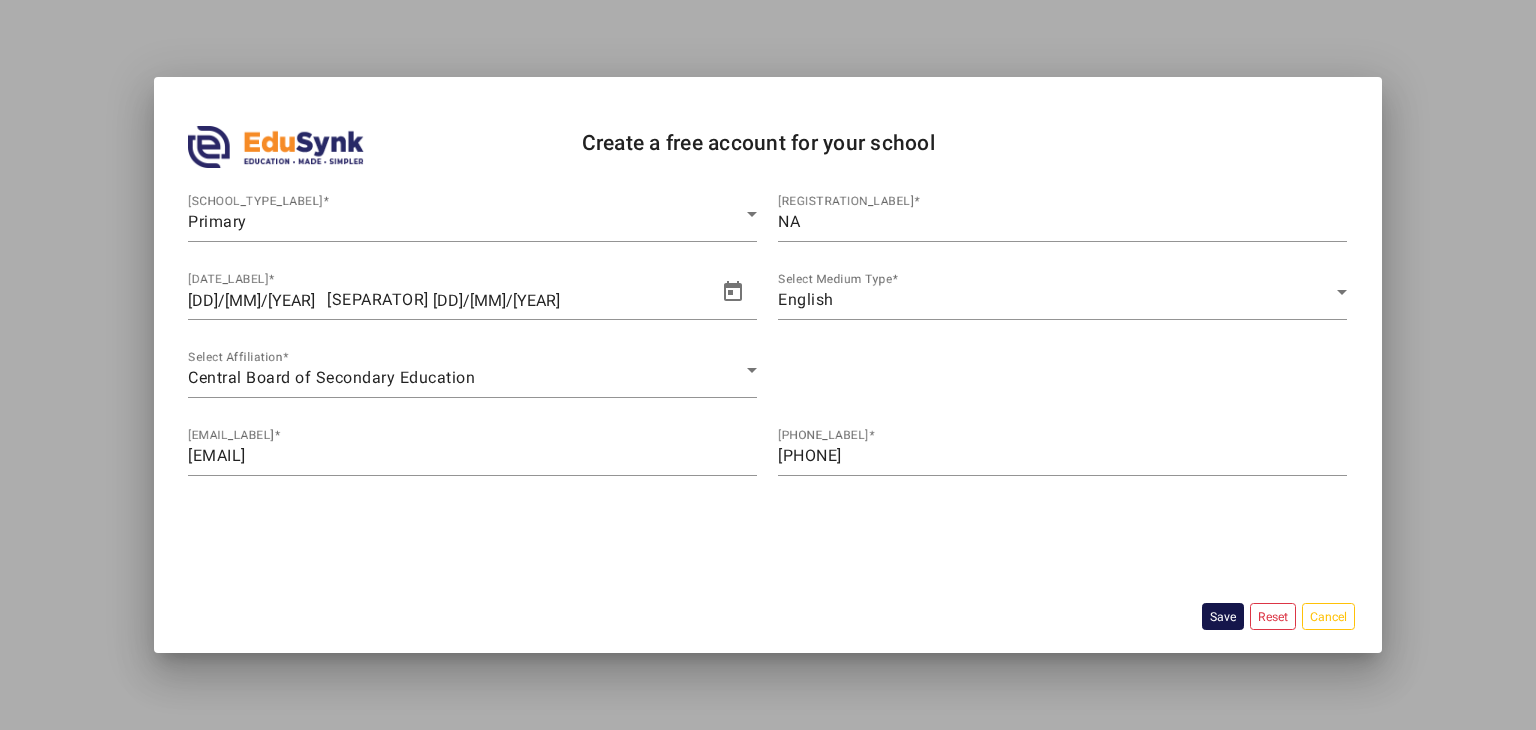 click on "Save" at bounding box center (1223, 616) 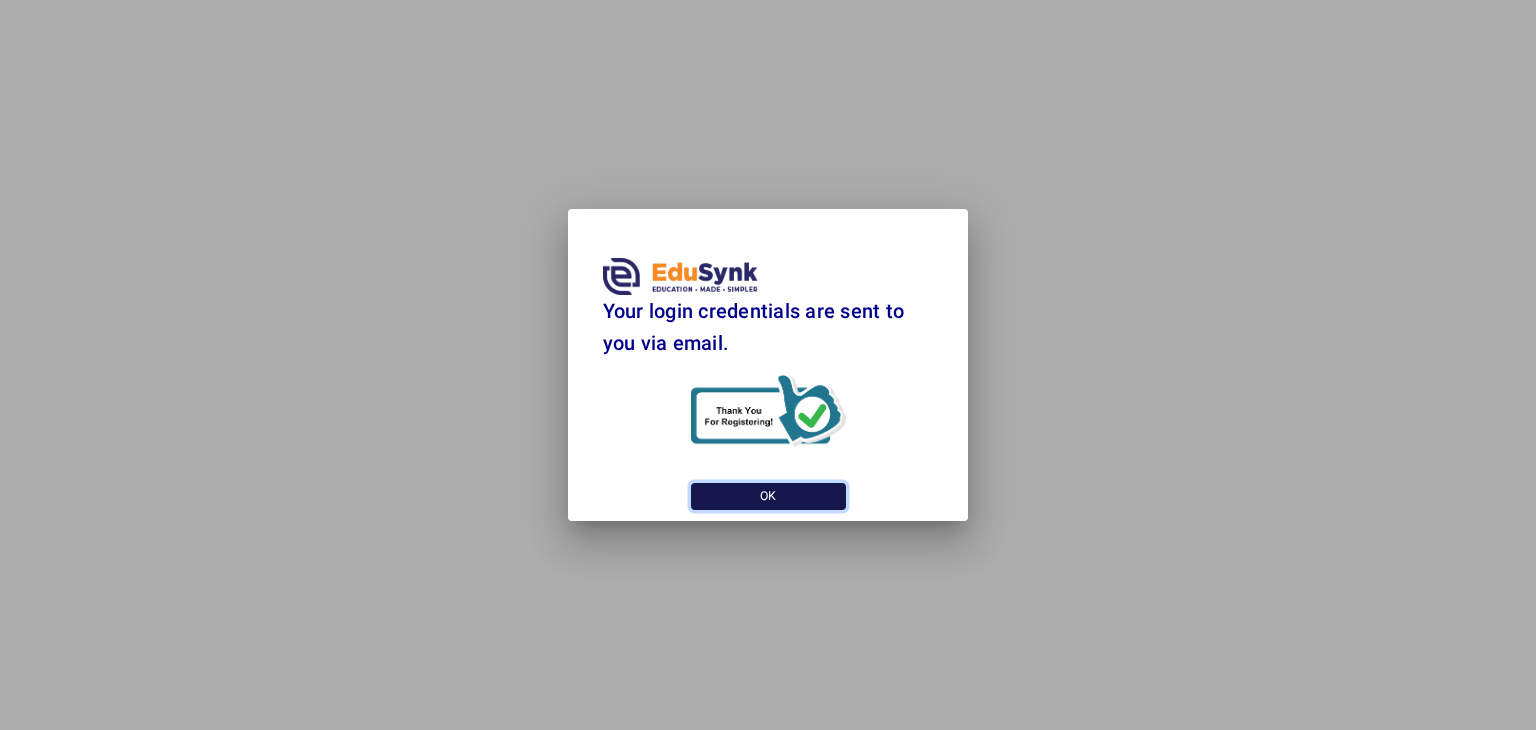 click on "OK" at bounding box center [768, 496] 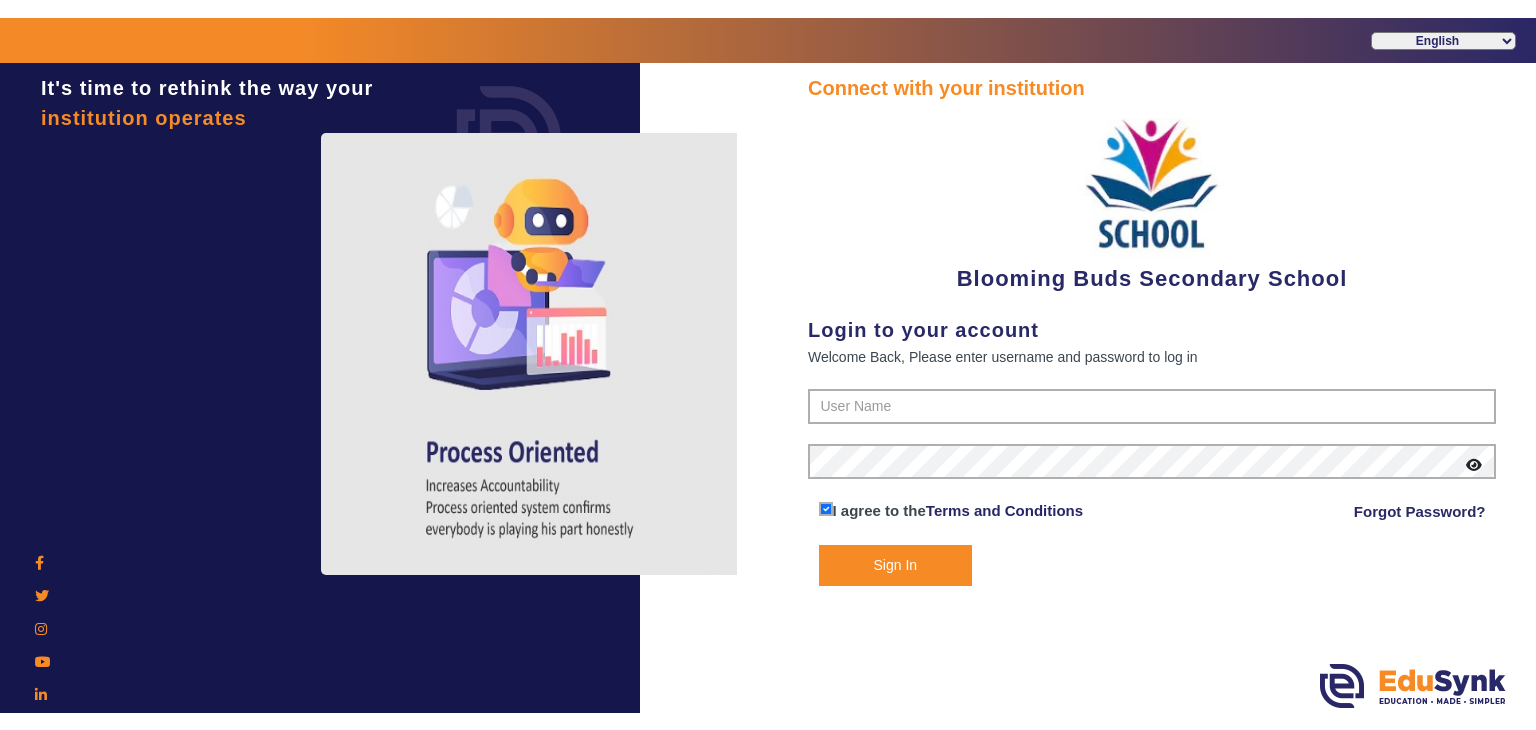 scroll, scrollTop: 0, scrollLeft: 0, axis: both 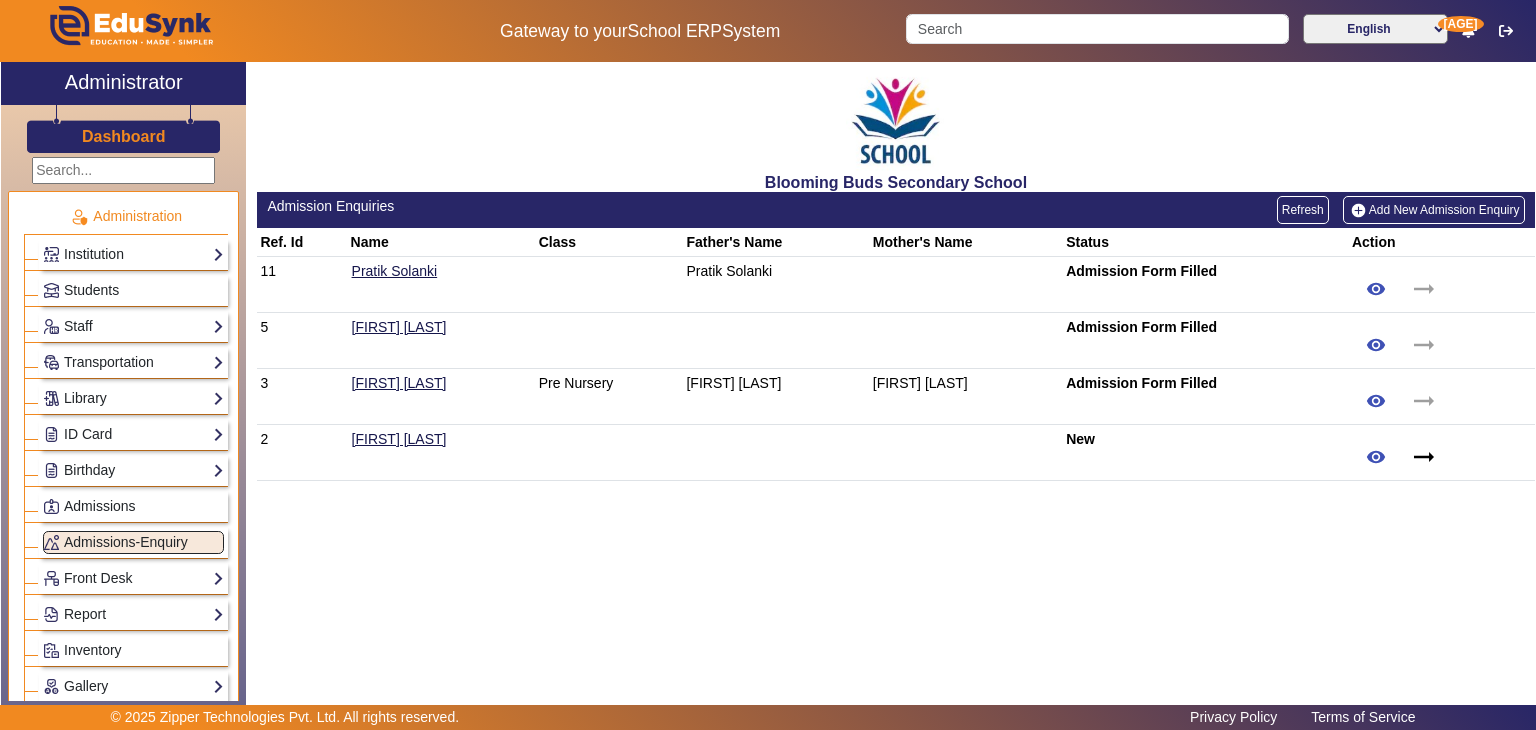 click on "Dashboard" 